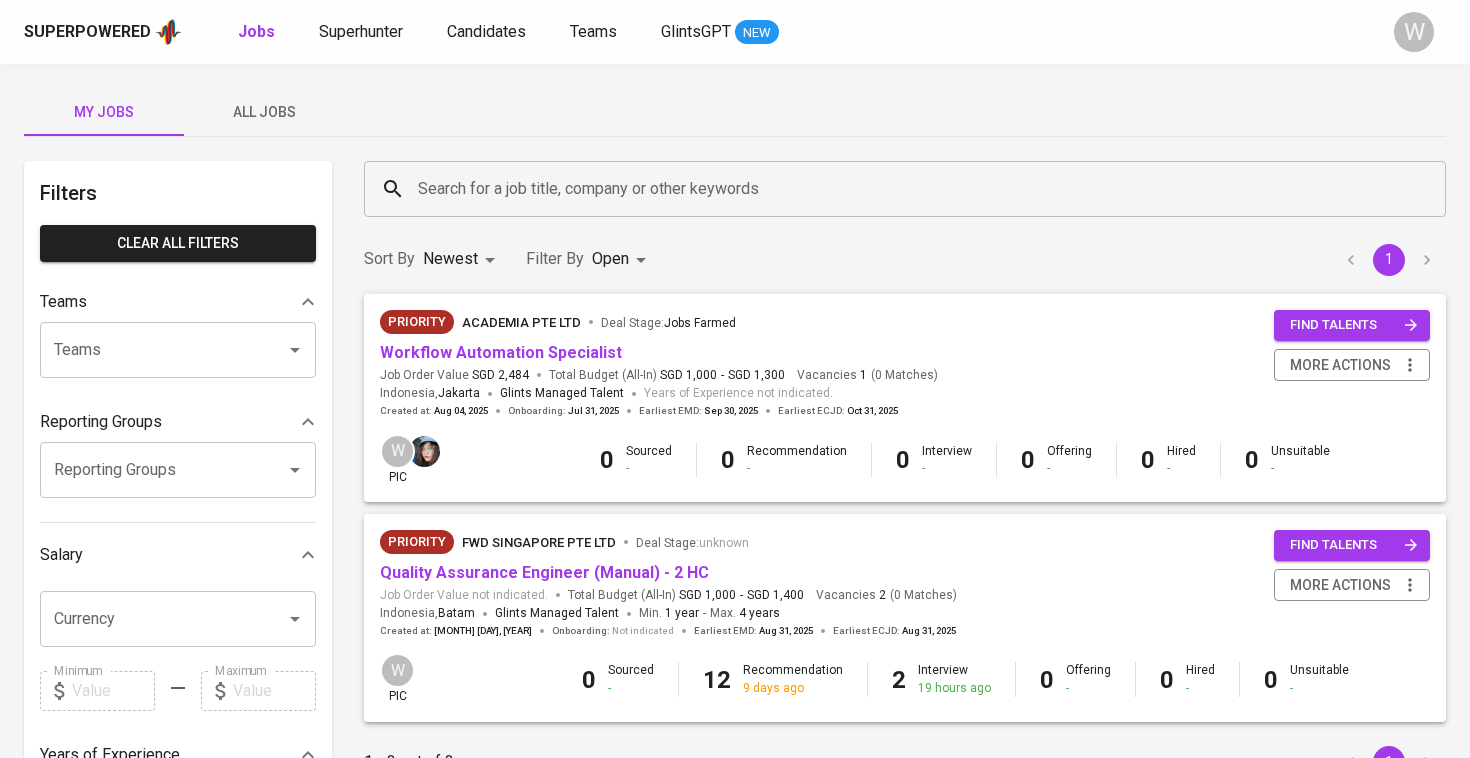 scroll, scrollTop: 0, scrollLeft: 0, axis: both 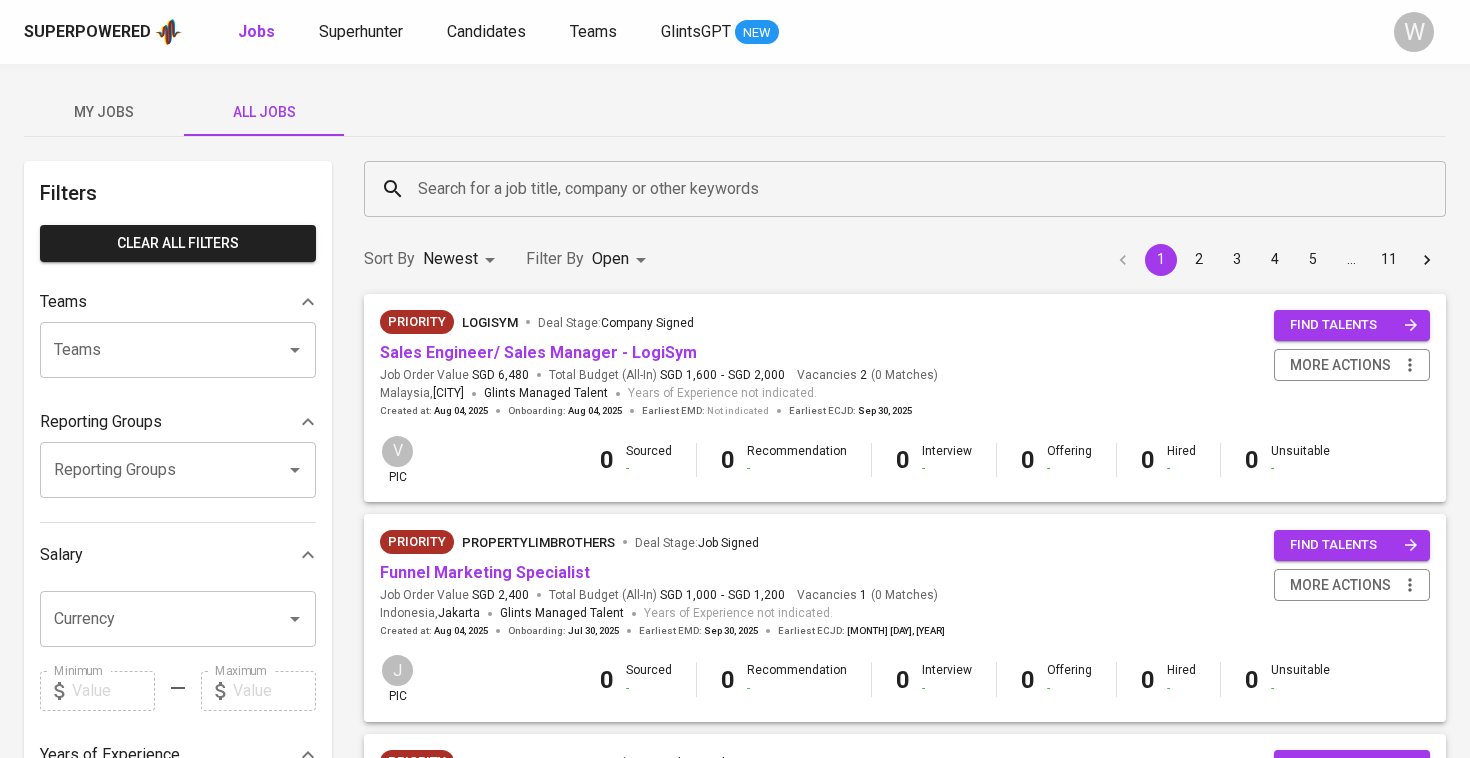 click on "Search for a job title, company or other keywords" at bounding box center (910, 189) 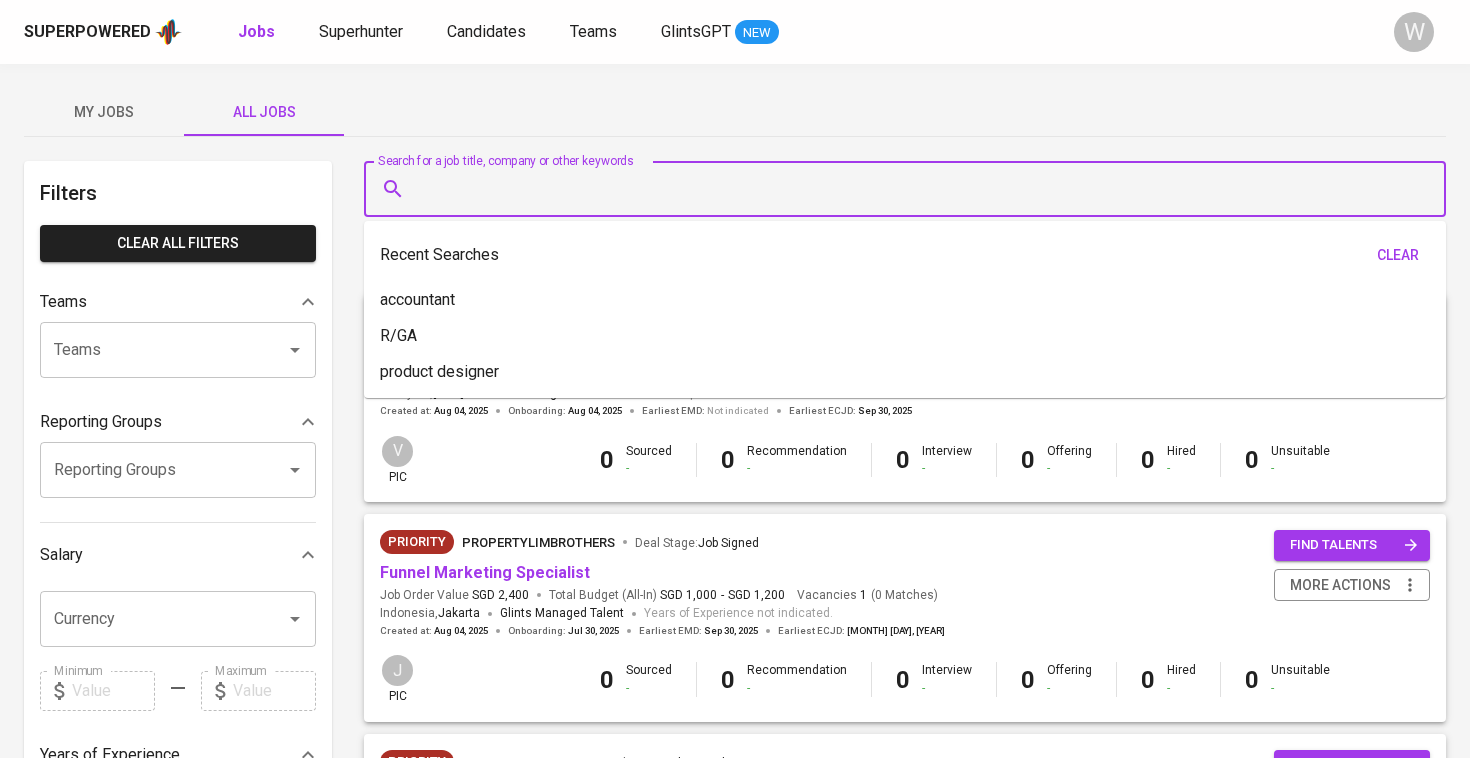 click on "My Jobs" at bounding box center (104, 112) 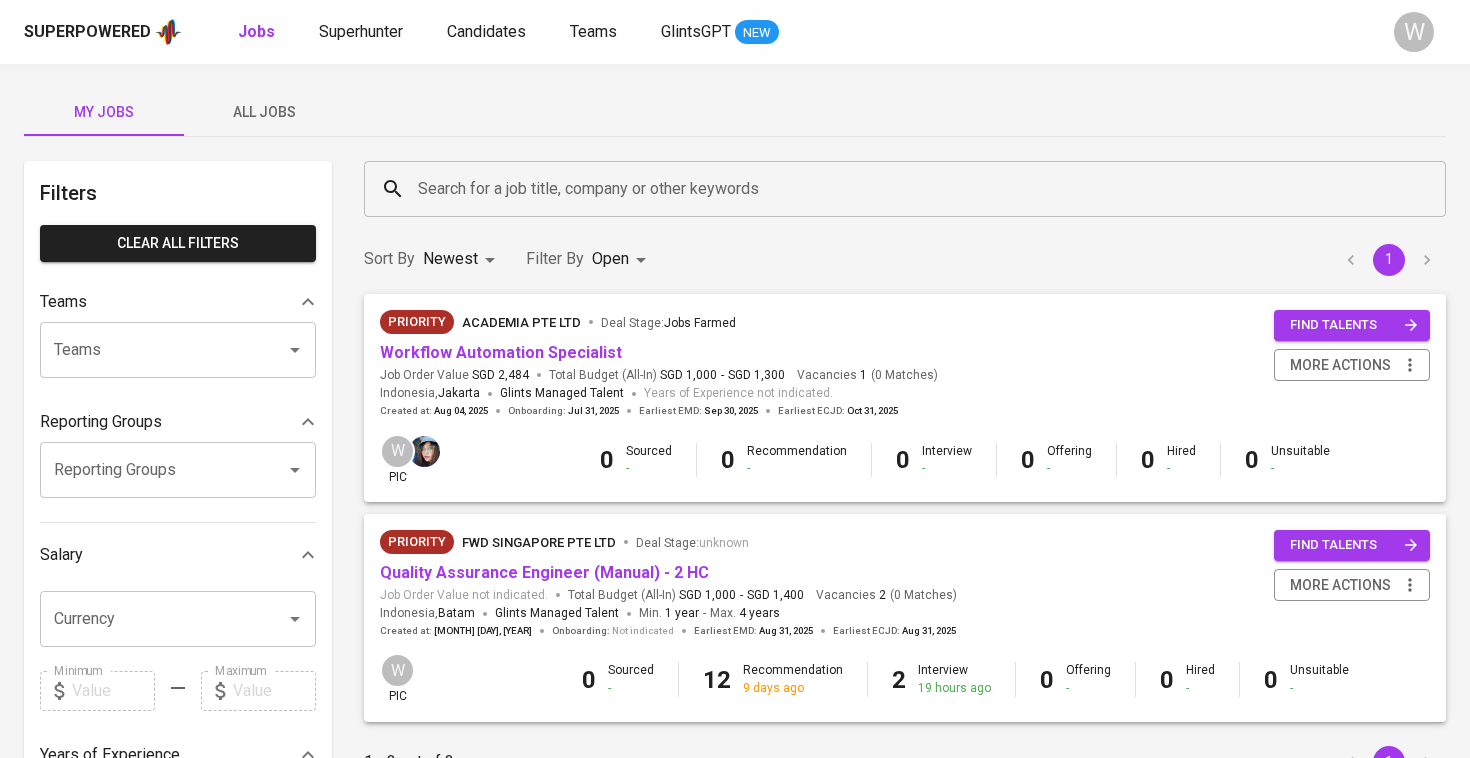 click on "Workflow Automation Specialist" at bounding box center [501, 353] 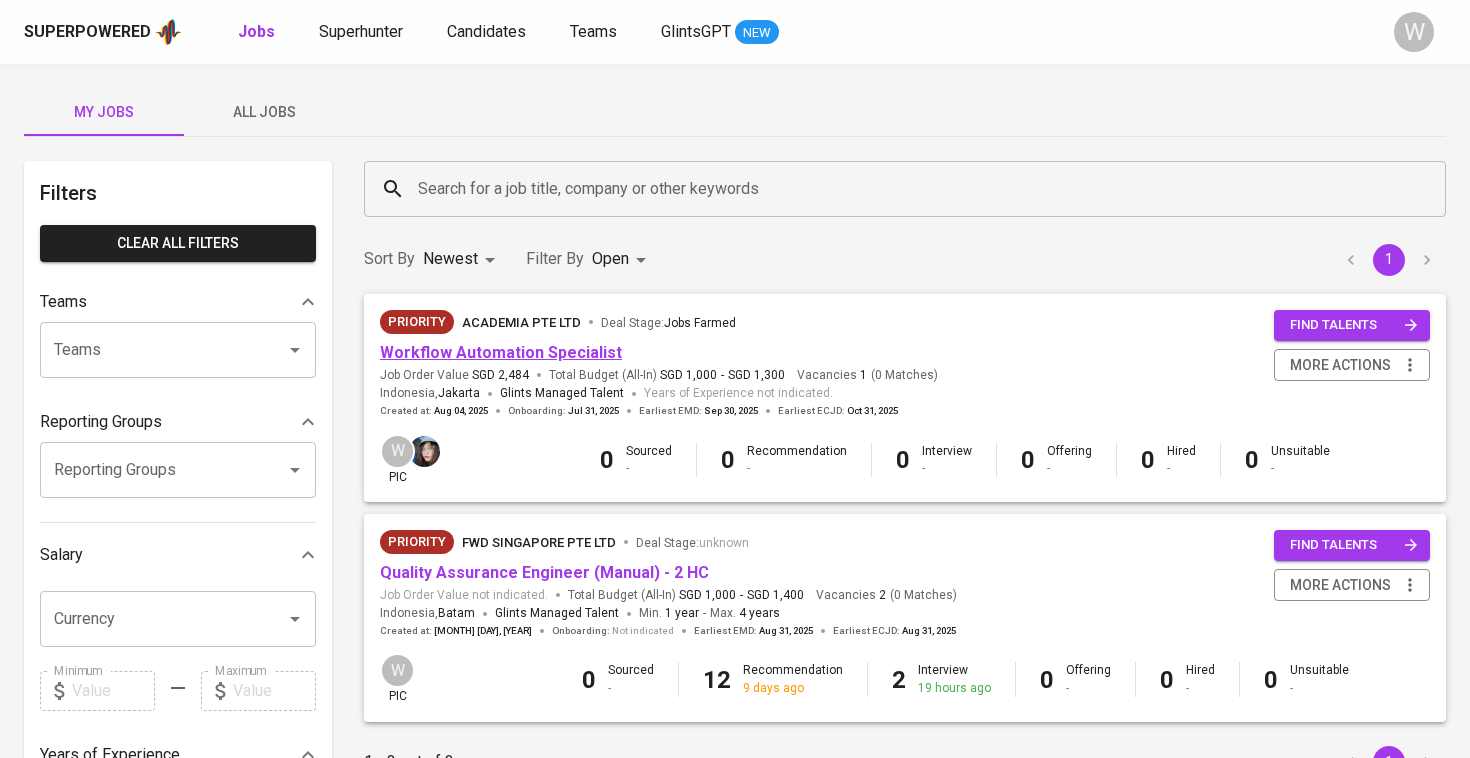 click on "Workflow Automation Specialist" at bounding box center [501, 352] 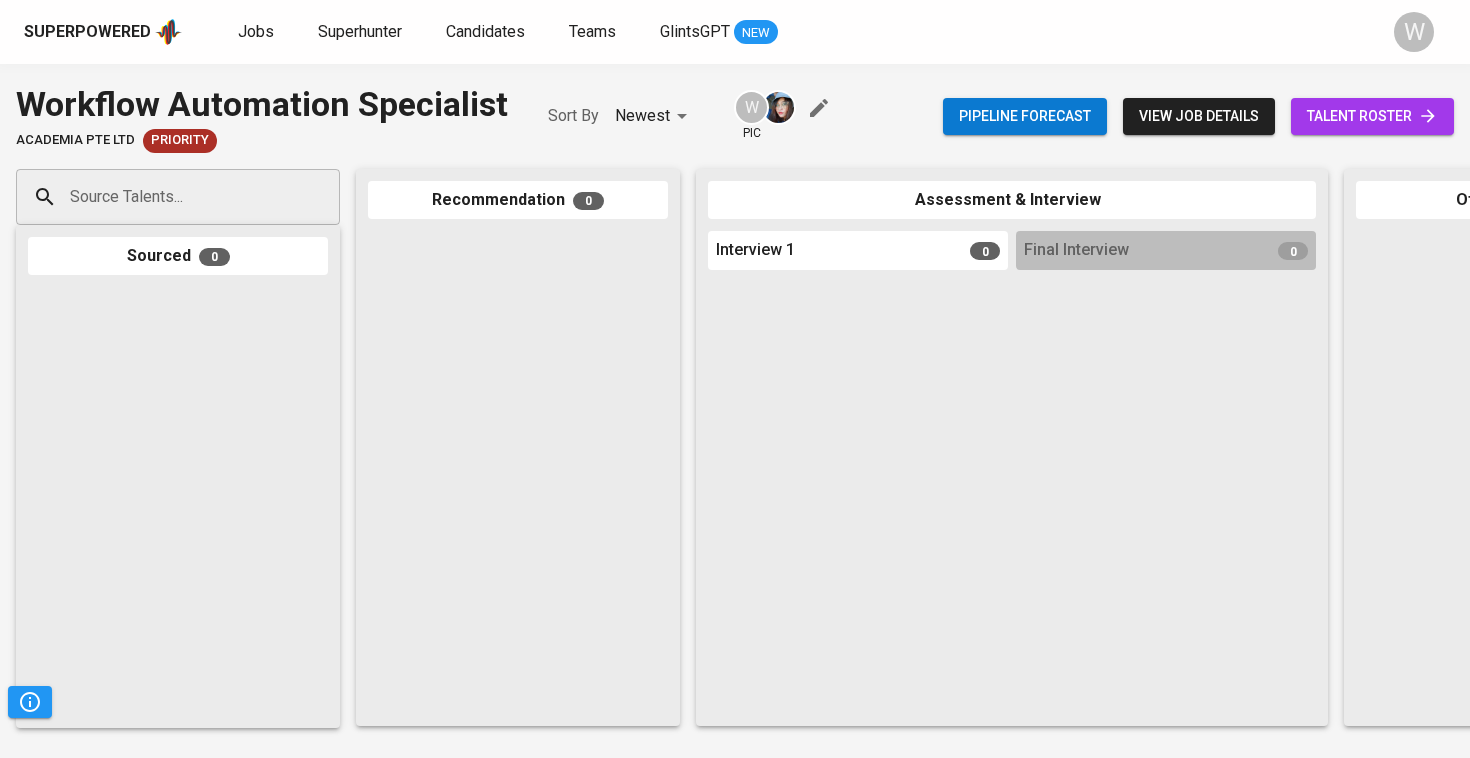 click on "talent roster" at bounding box center (1372, 116) 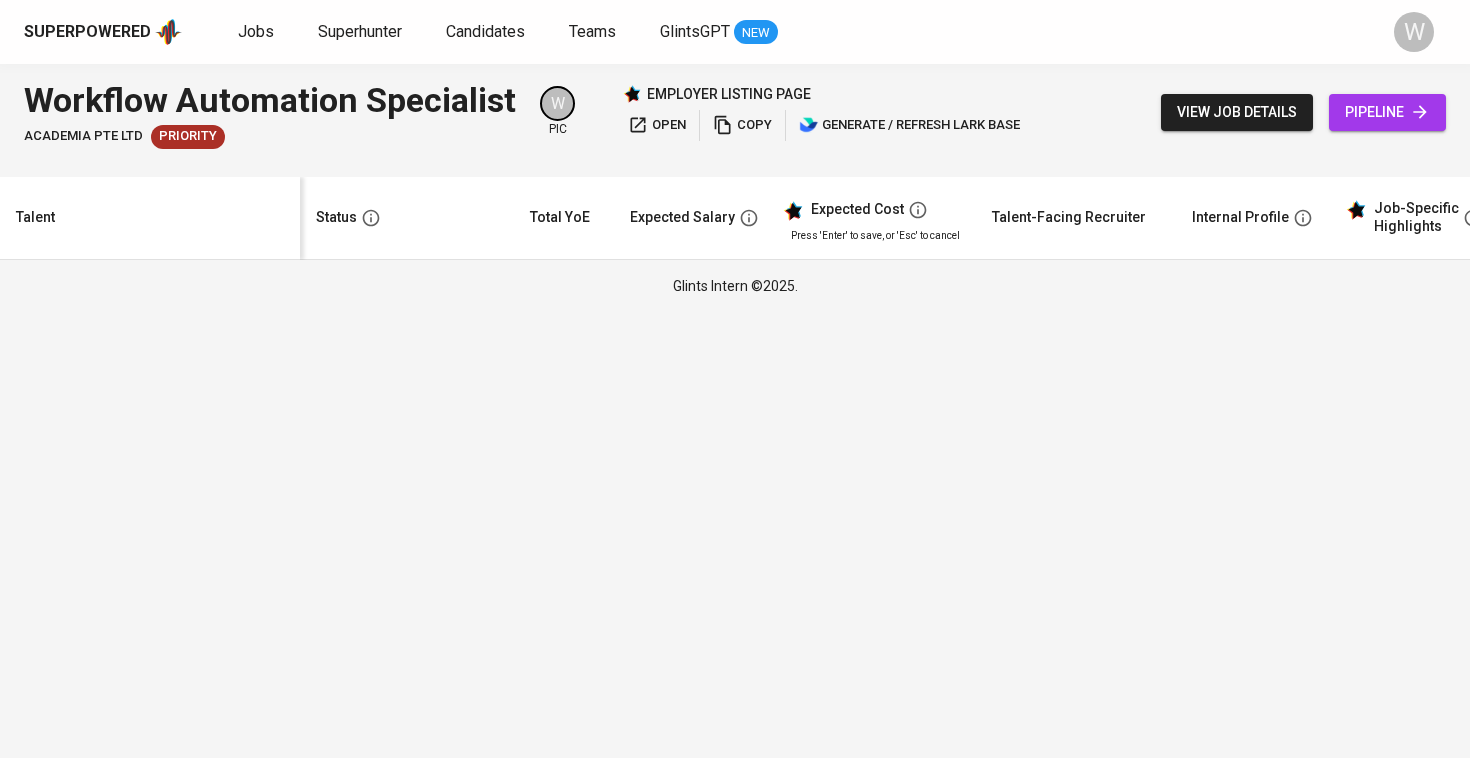 scroll, scrollTop: 0, scrollLeft: 0, axis: both 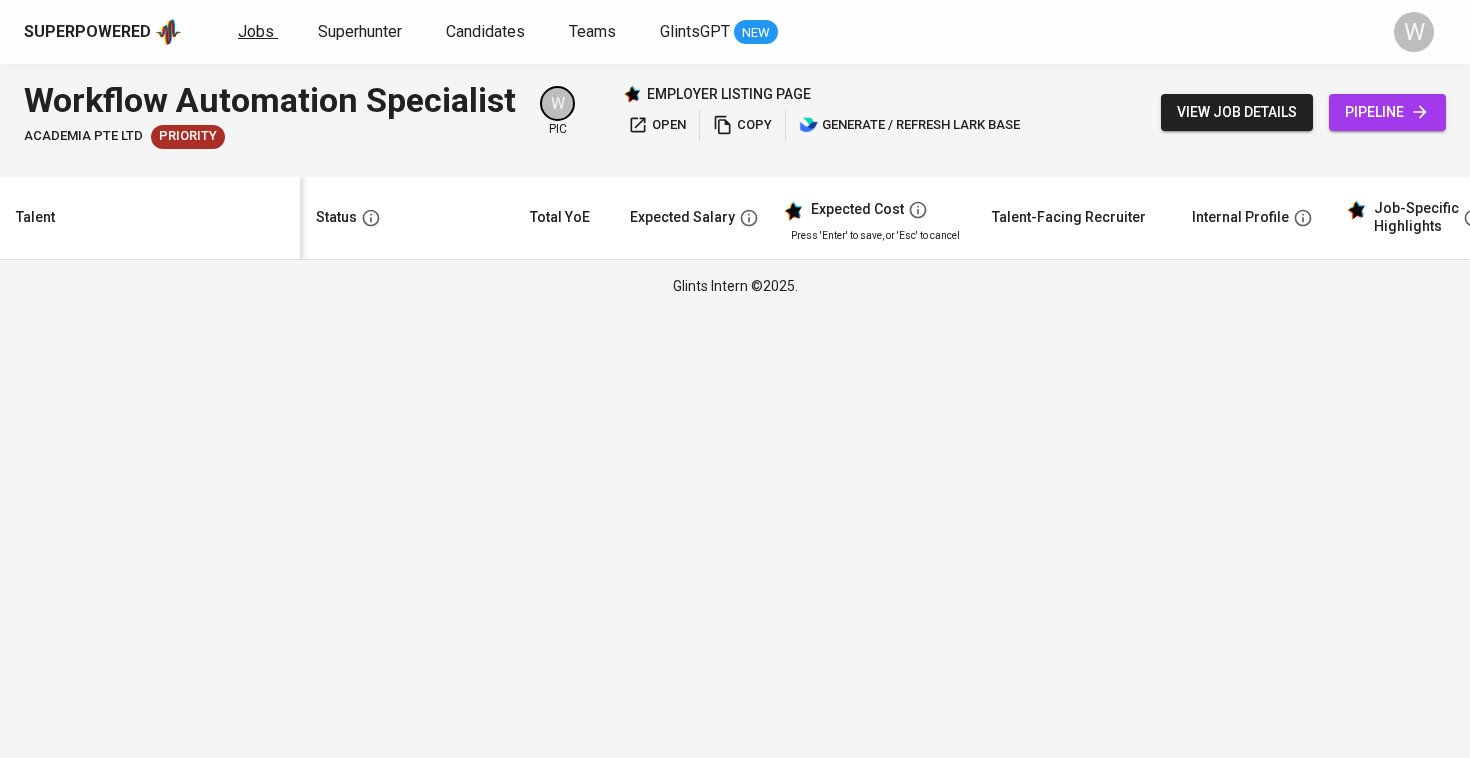 click on "Jobs" at bounding box center (256, 31) 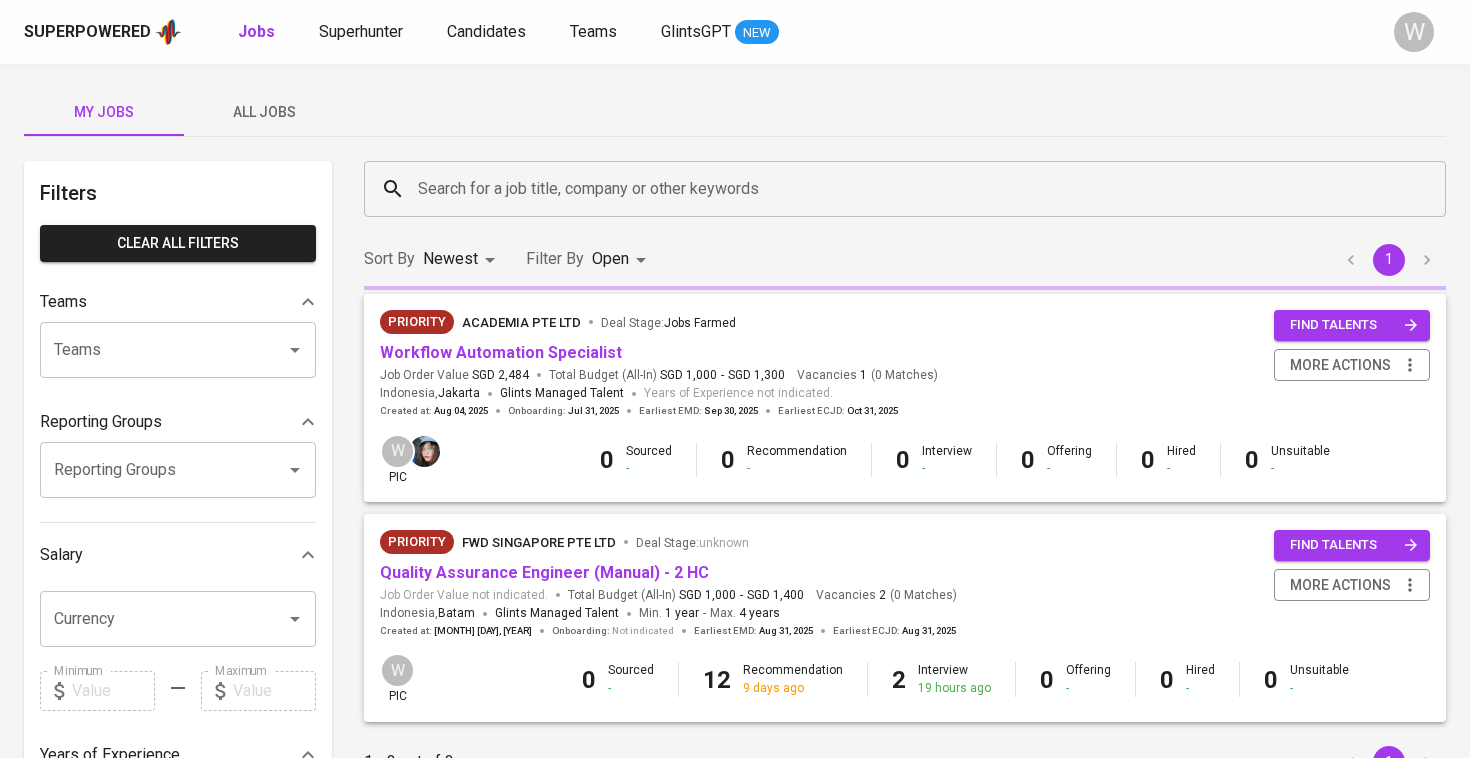 click on "Superpowered Jobs   Superhunter   Candidates   Teams   GlintsGPT   NEW" at bounding box center (703, 32) 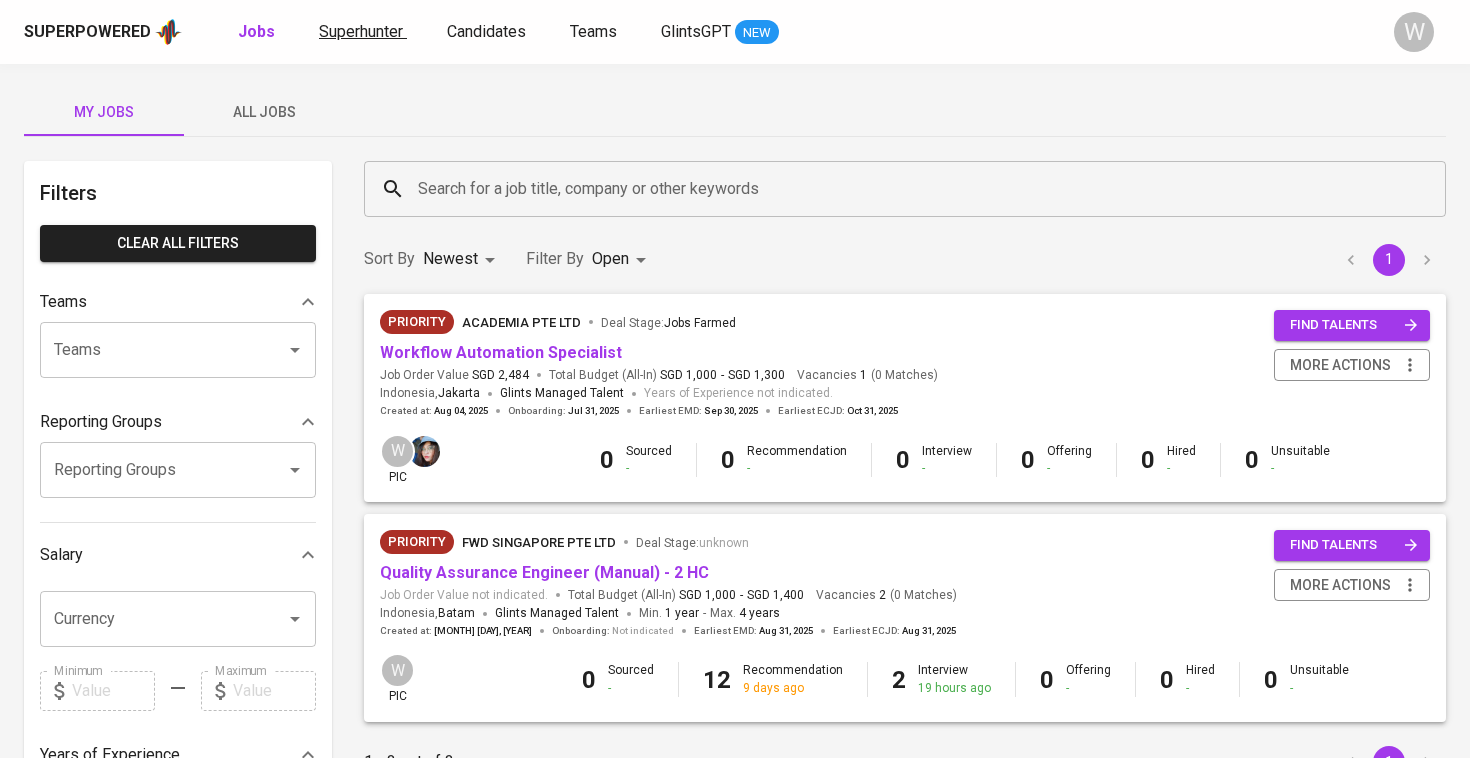 click on "Superhunter" at bounding box center (361, 31) 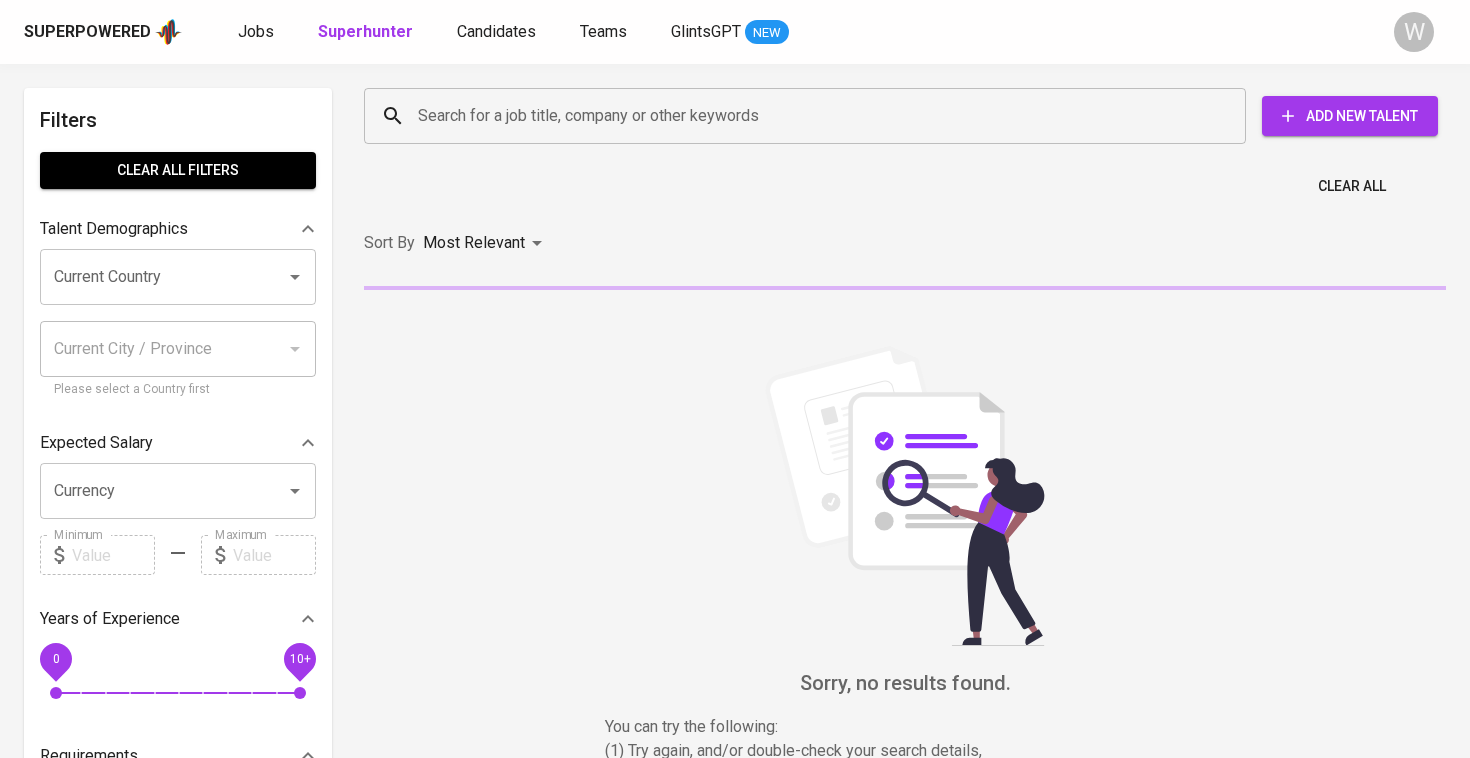 click on "Search for a job title, company or other keywords" at bounding box center [810, 116] 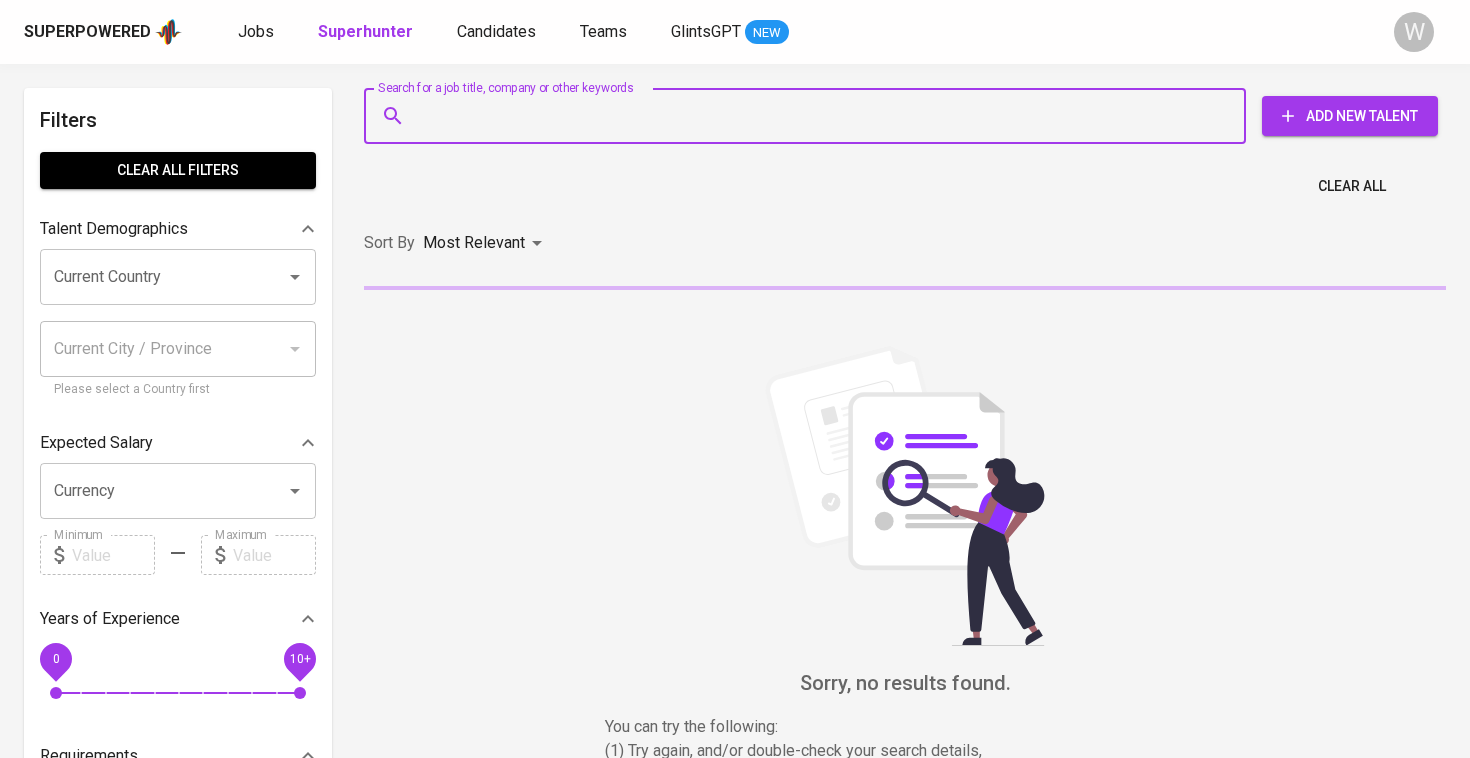 paste on "il: hidayahrr@gmail.com" 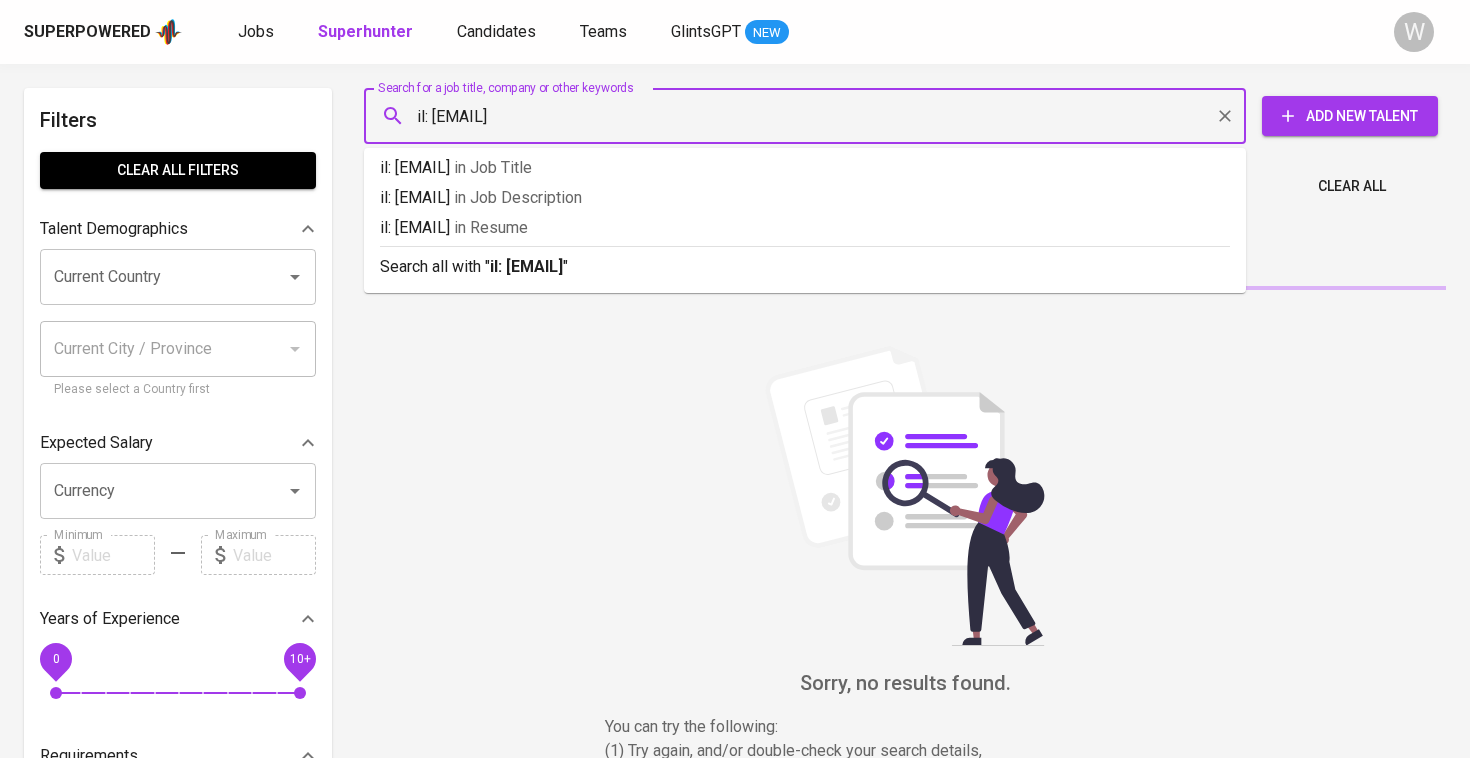 click on "il: hidayahrr@gmail.com" at bounding box center (810, 116) 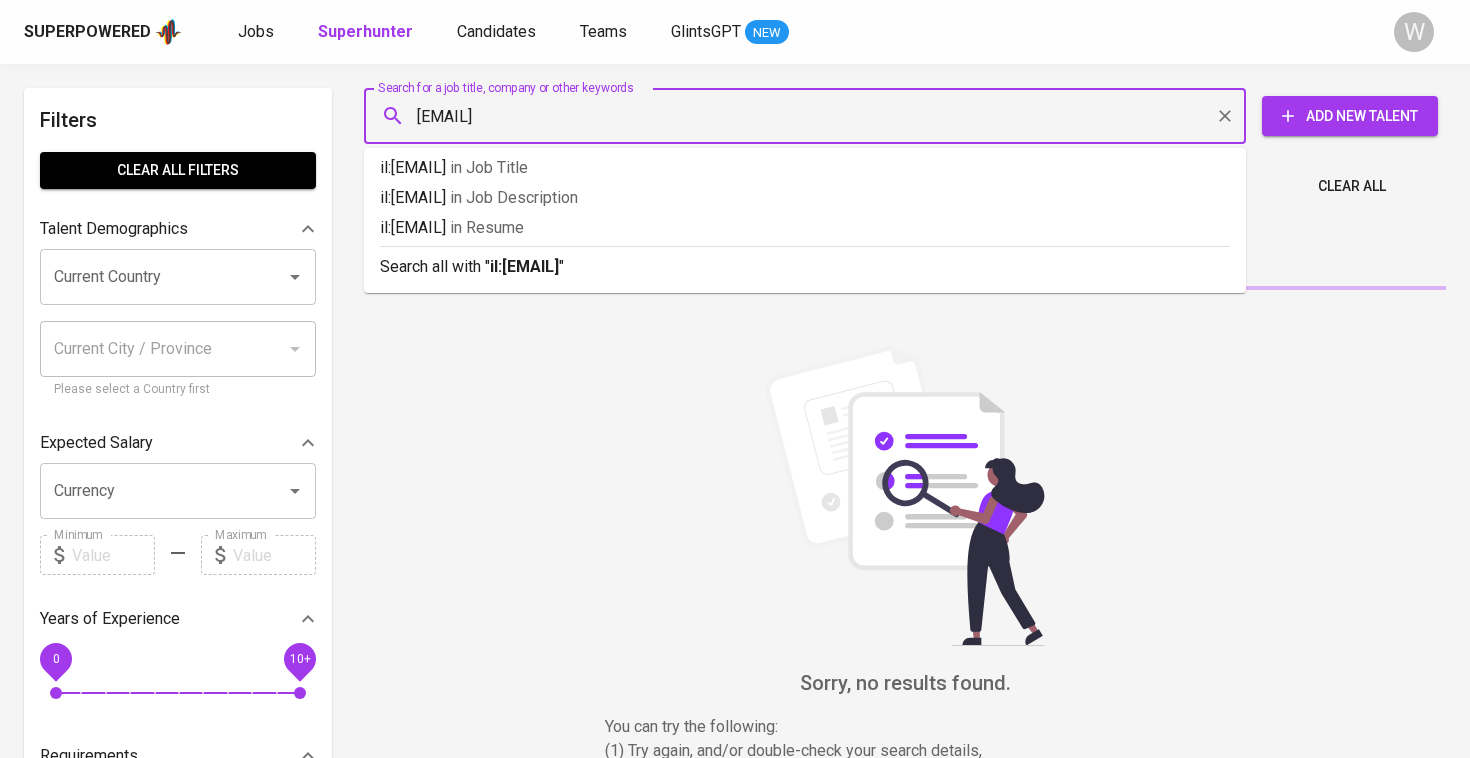 type on "hidayahrr@gmail.com" 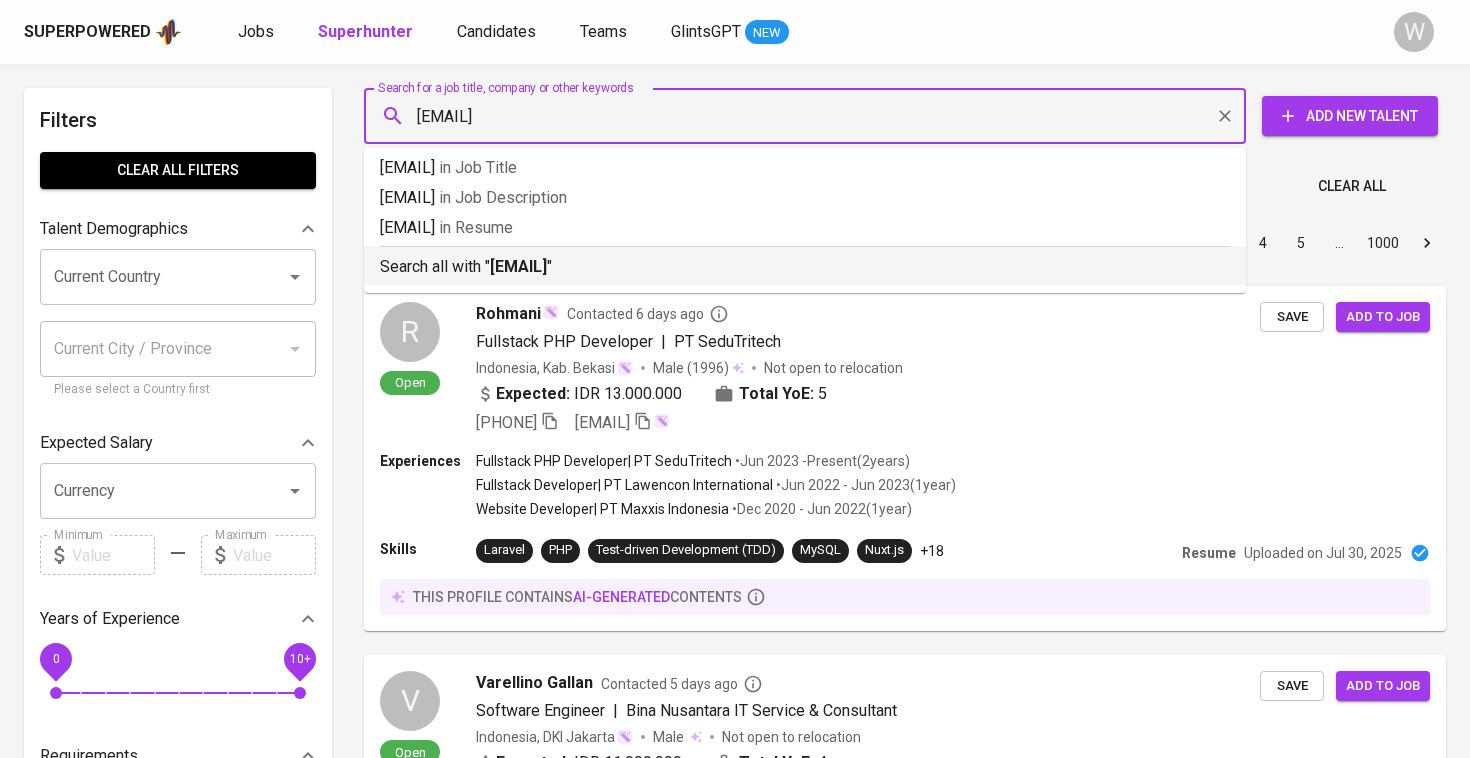 click on "hidayahrr@gmail.com" at bounding box center (518, 266) 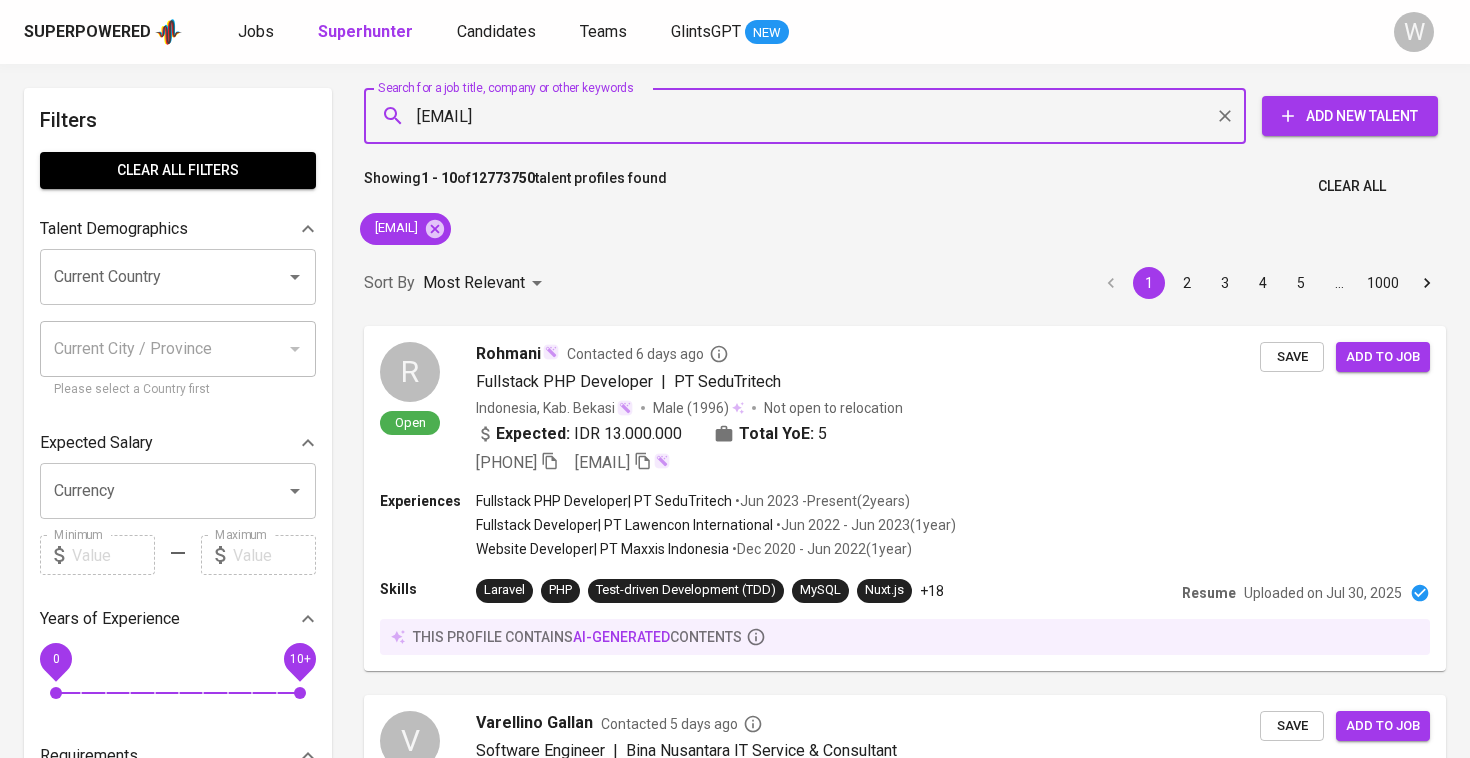 click on "Sort By Most Relevant MOST_RELEVANT 1 2 3 4 5 … 1000" at bounding box center (905, 283) 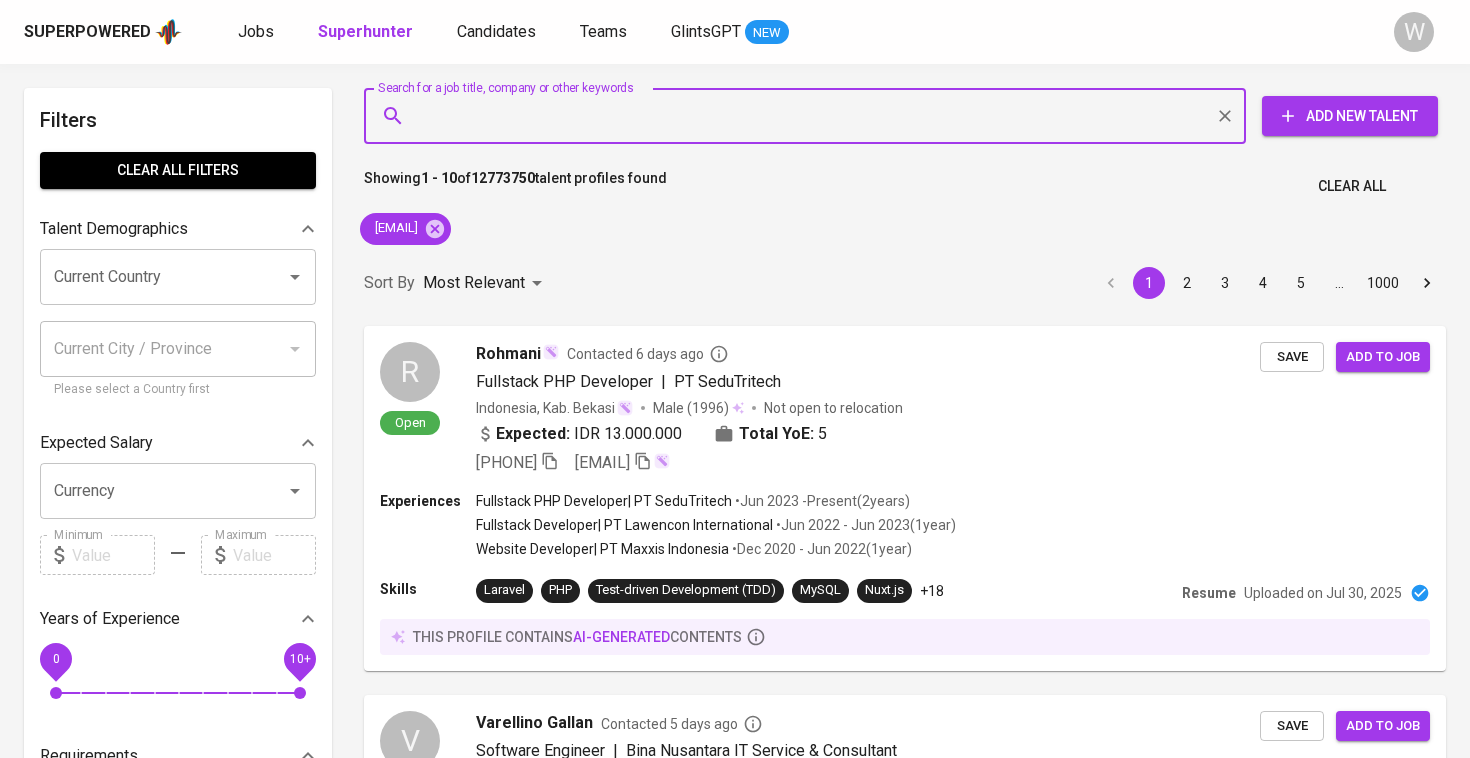 click on "Sort By Most Relevant MOST_RELEVANT 1 2 3 4 5 … 1000" at bounding box center (905, 283) 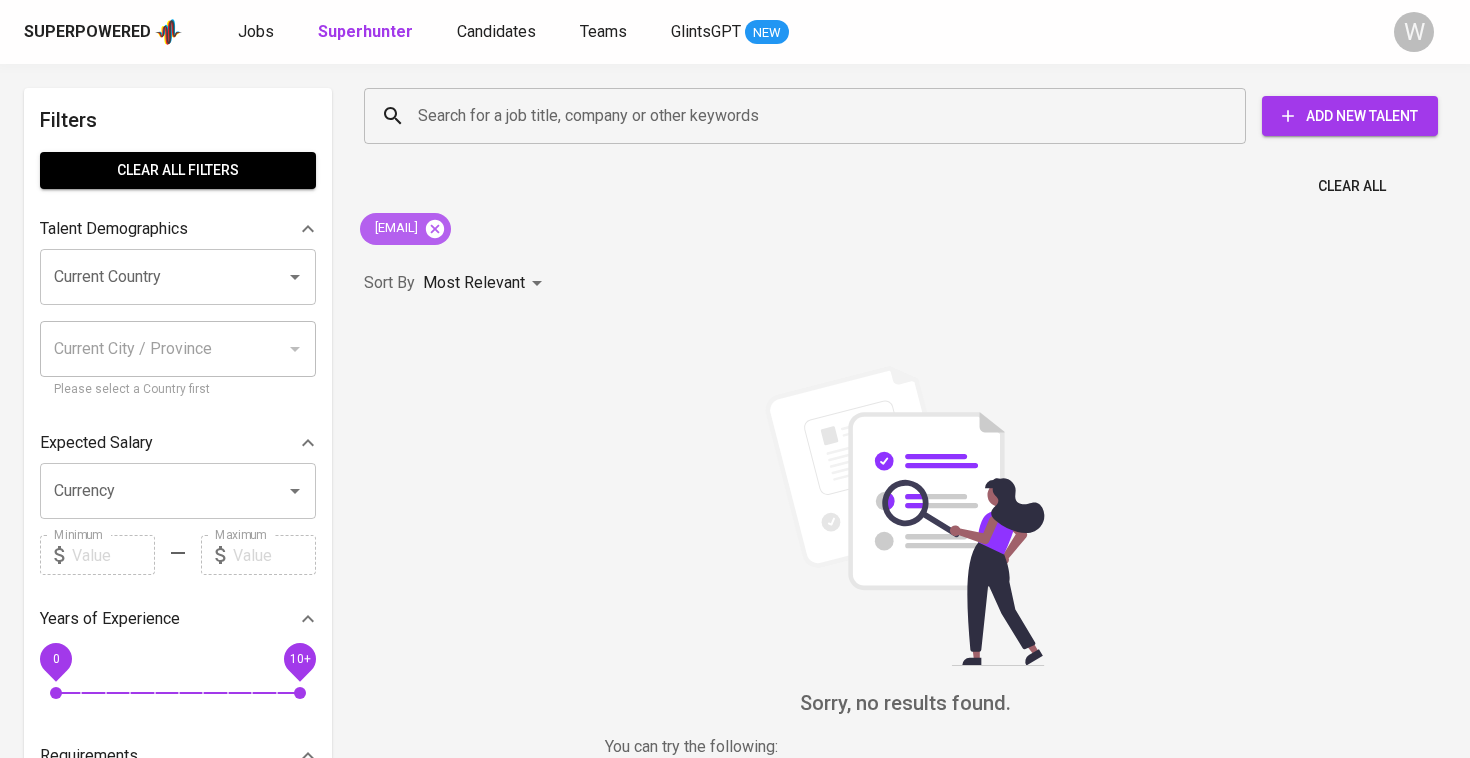 click 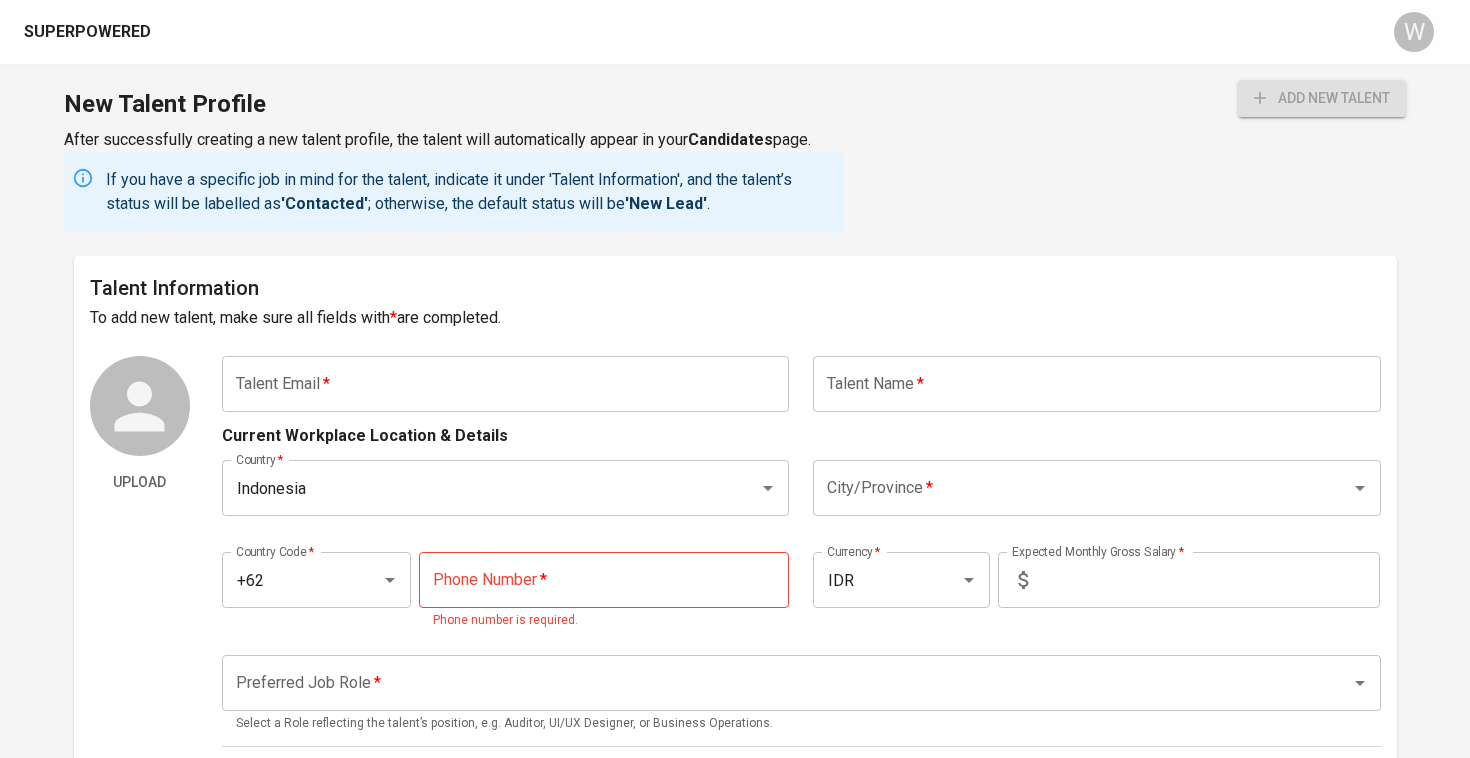 scroll, scrollTop: 0, scrollLeft: 0, axis: both 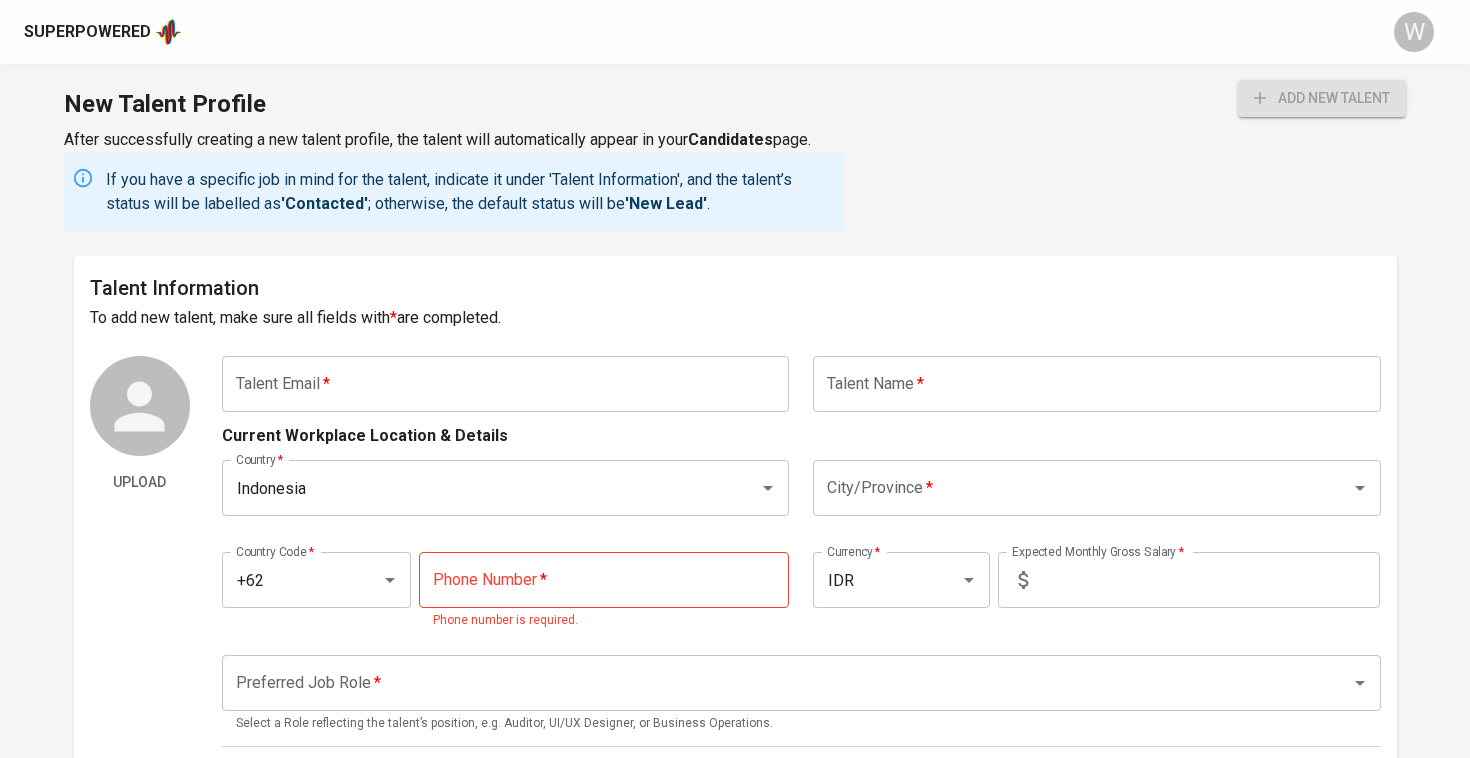 click on "Superpowered" at bounding box center (87, 32) 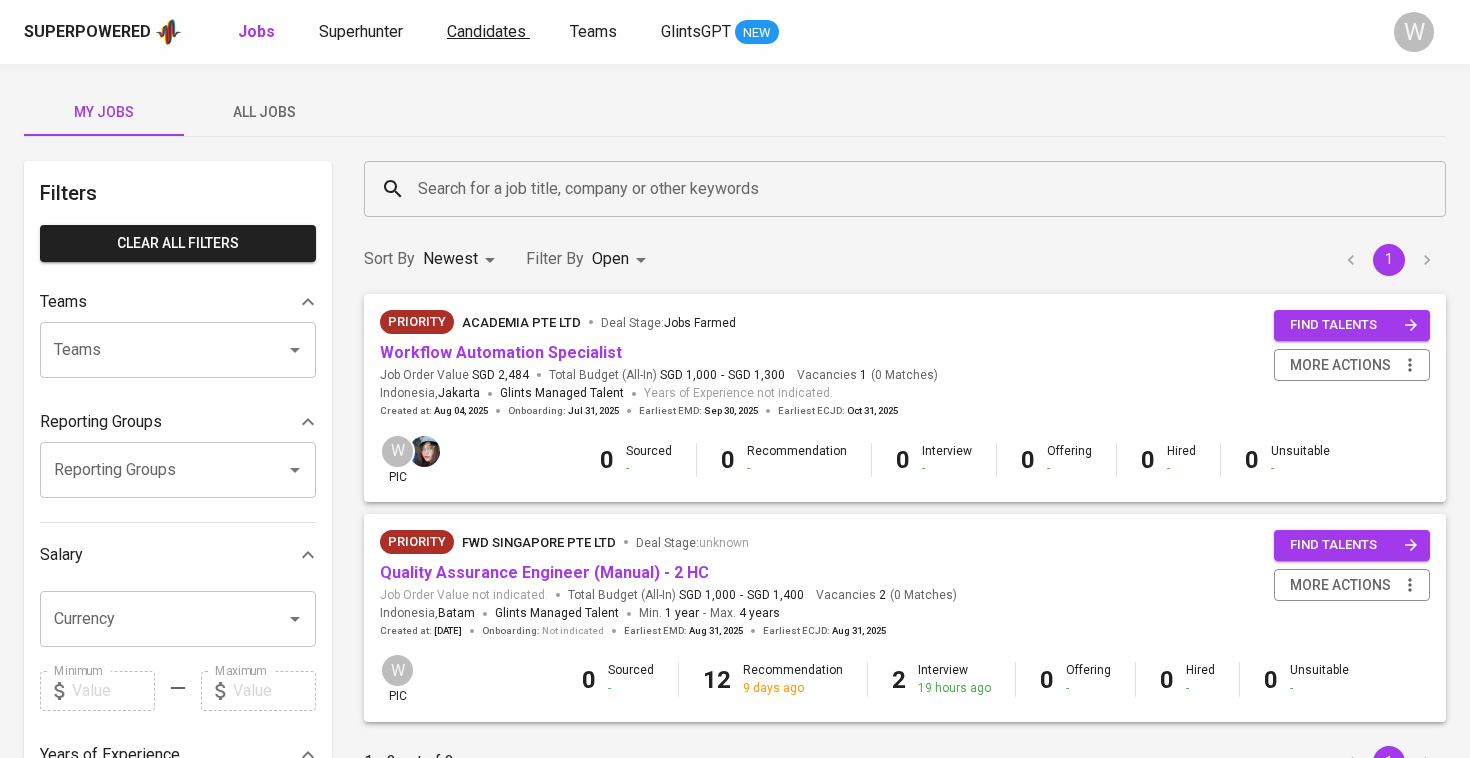 click on "Candidates" at bounding box center (486, 31) 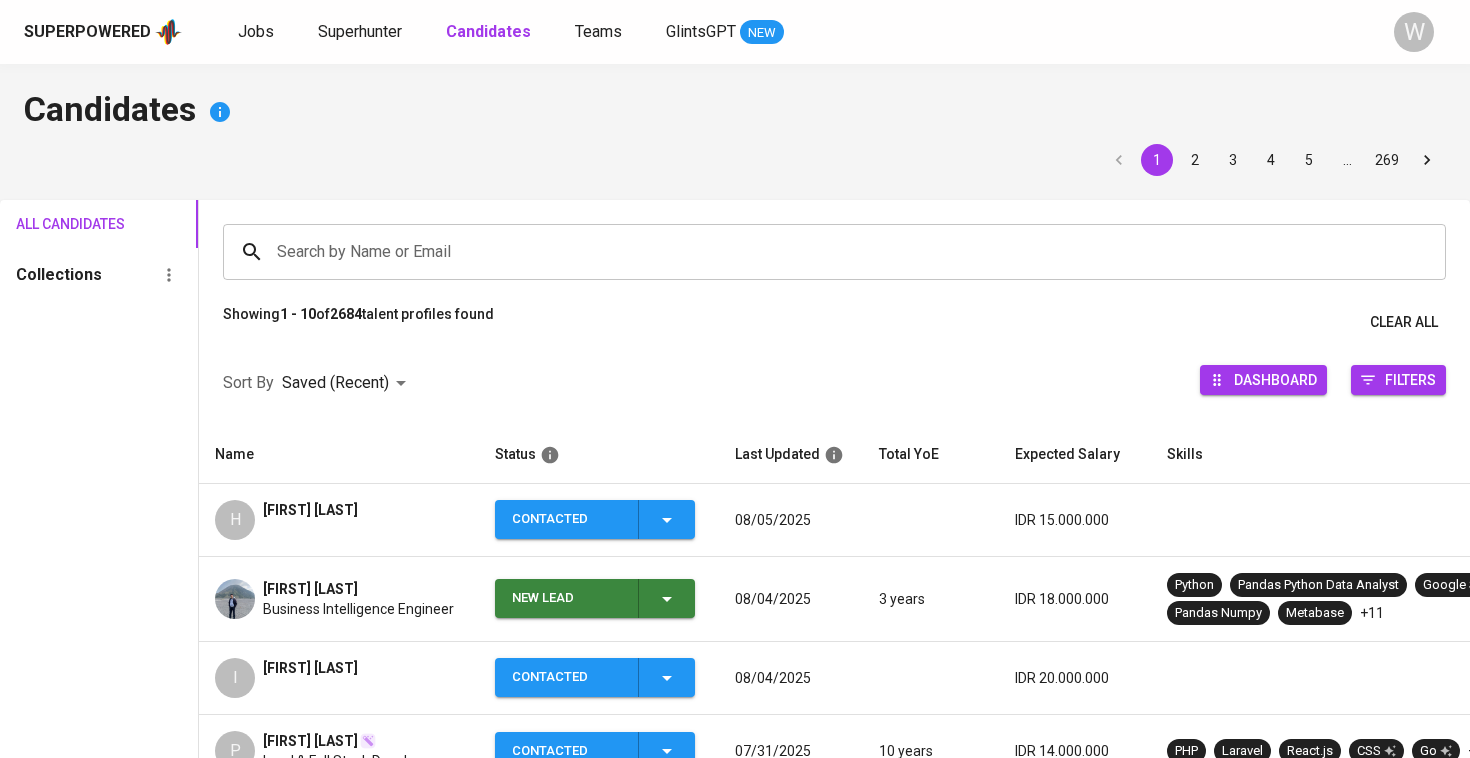 click on "New Lead" at bounding box center (599, 599) 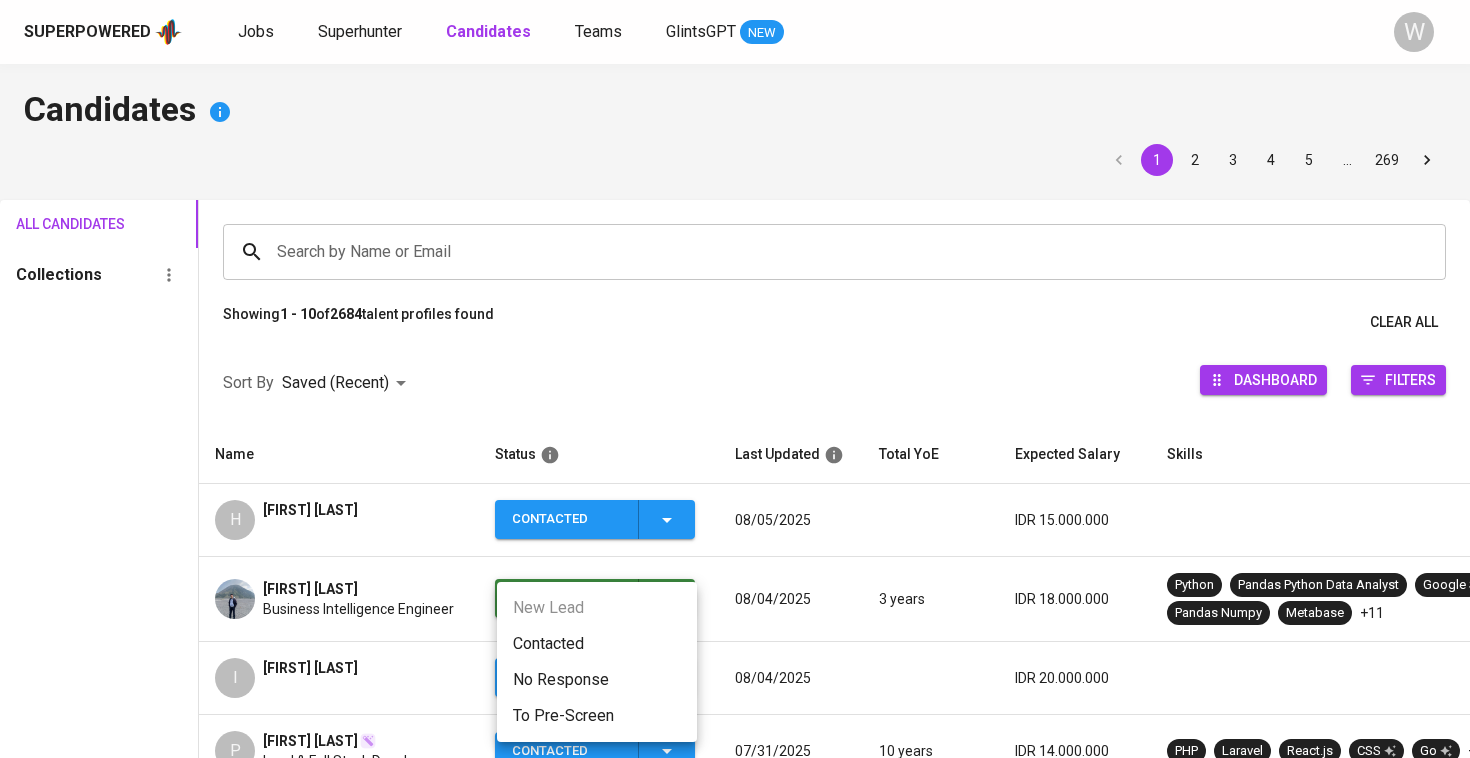 click on "Contacted" at bounding box center [597, 644] 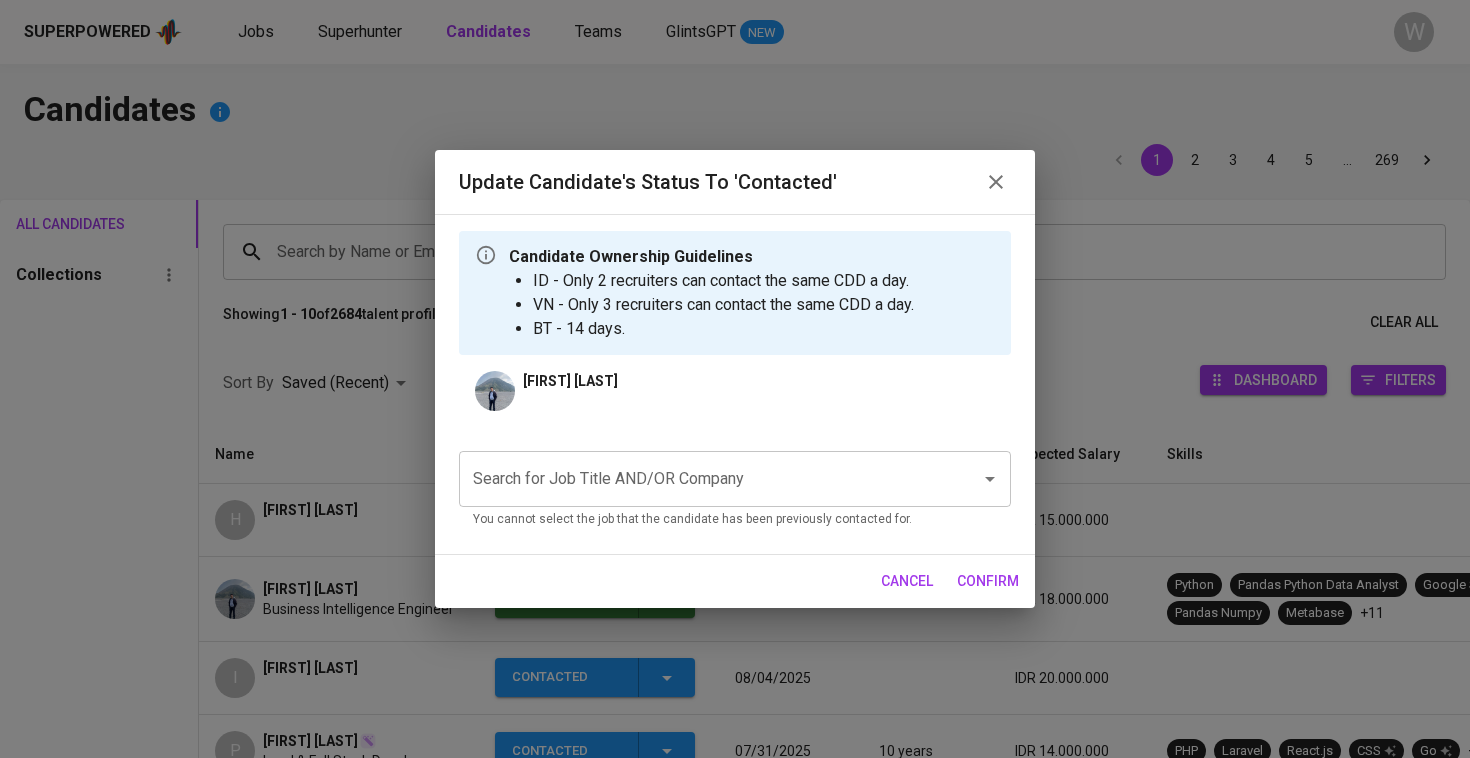 click on "Search for Job Title AND/OR Company" at bounding box center [735, 479] 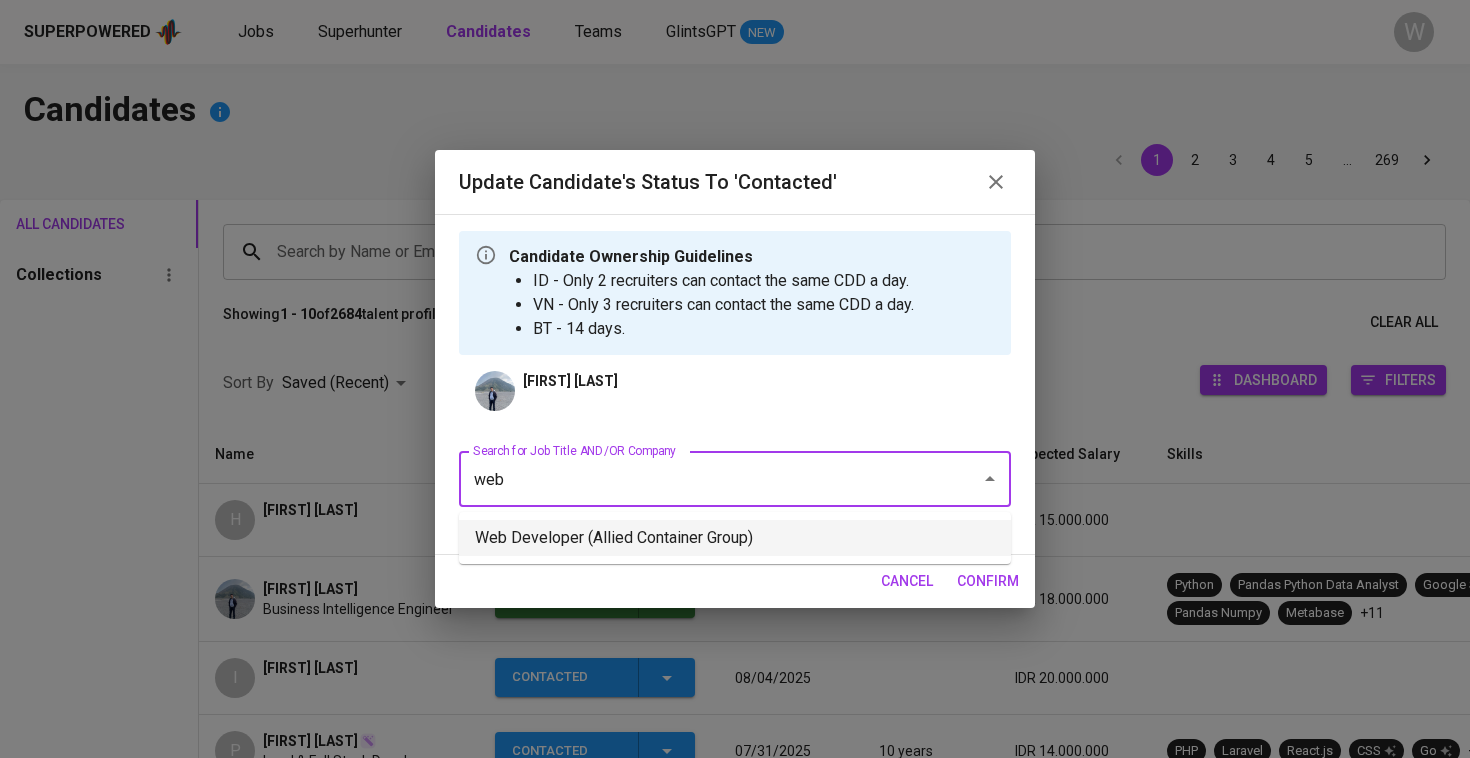 click on "Web Developer (Allied Container Group)" at bounding box center [735, 538] 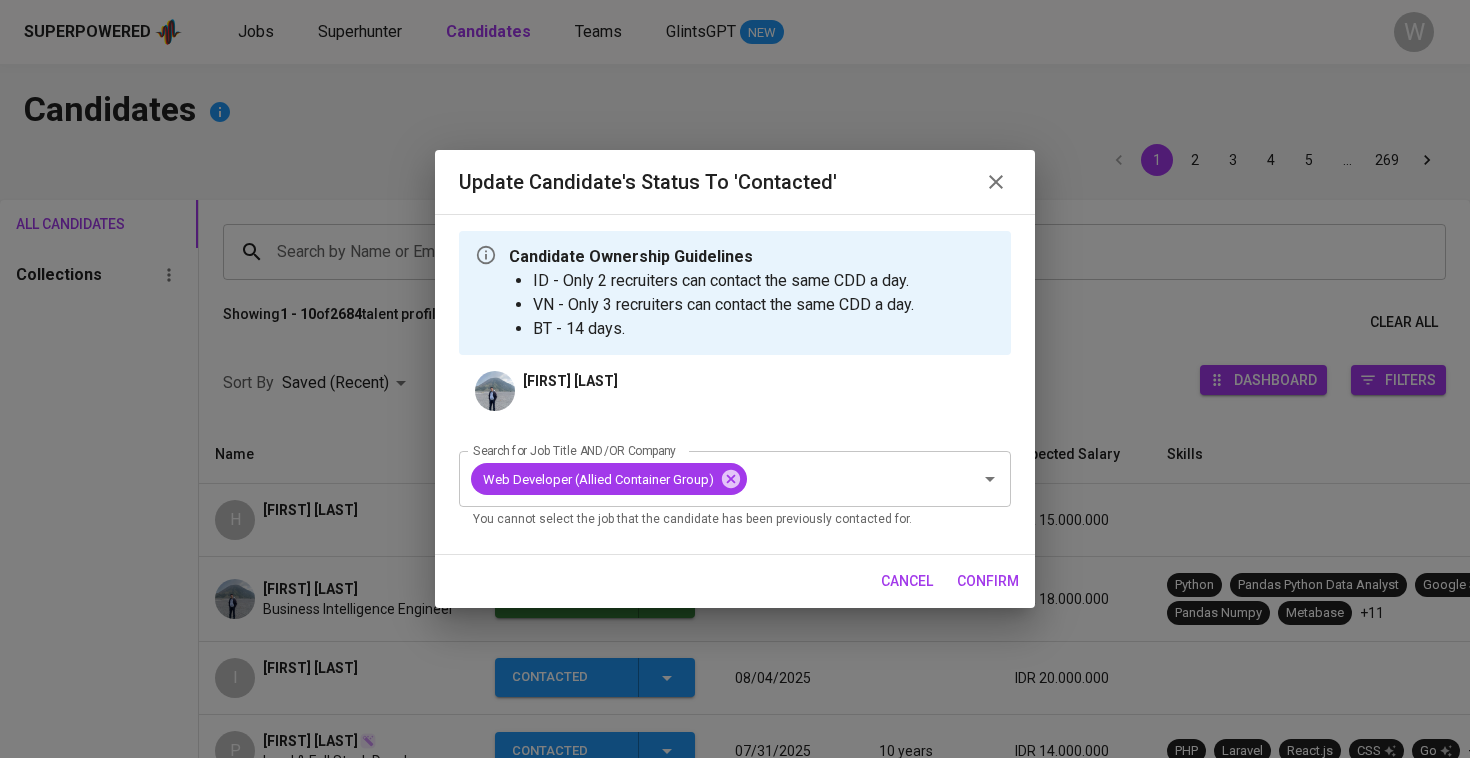 click on "cancel confirm" at bounding box center [735, 581] 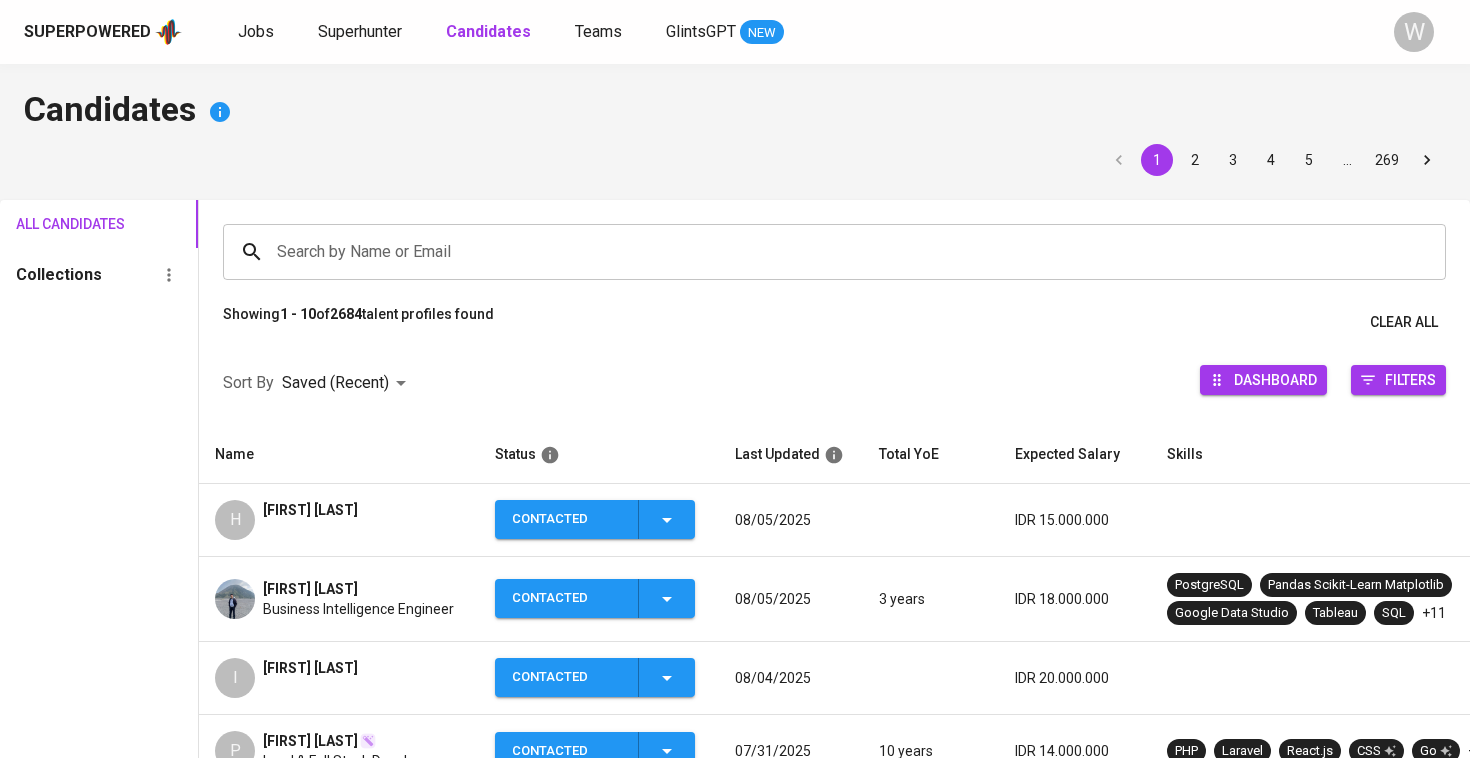 click on "I Itmam Rasyid" at bounding box center (339, 678) 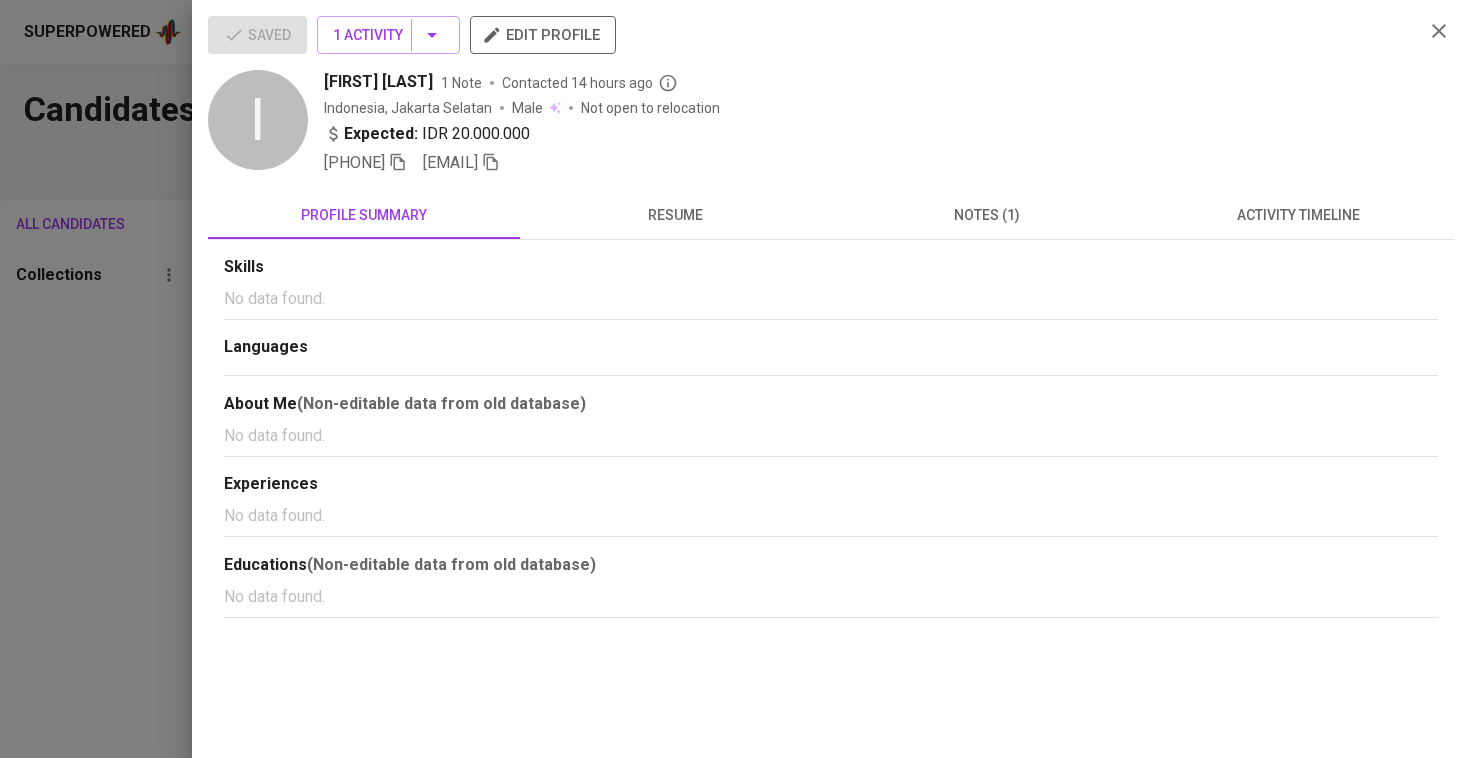 click on "Expected:   IDR 20.000.000" at bounding box center (866, 136) 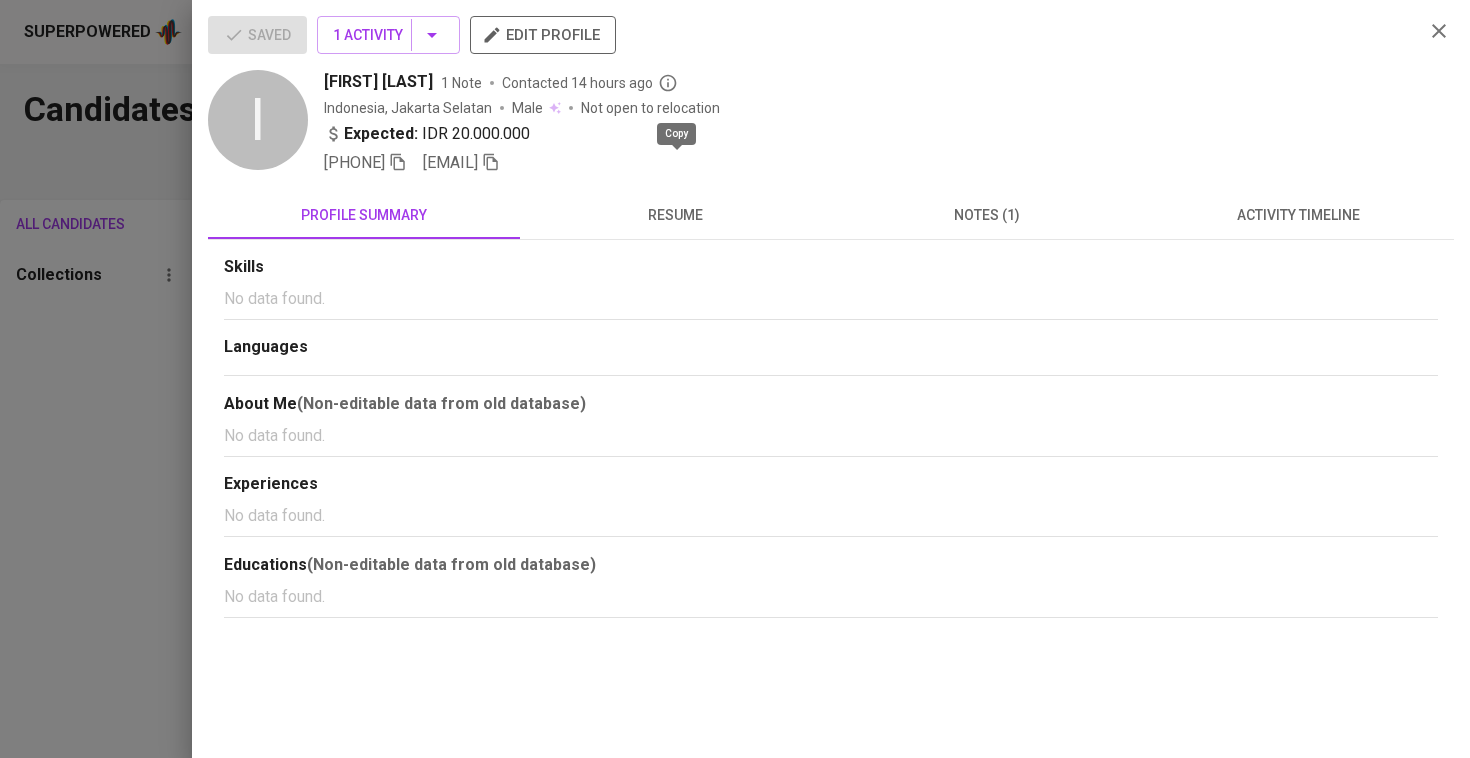 click 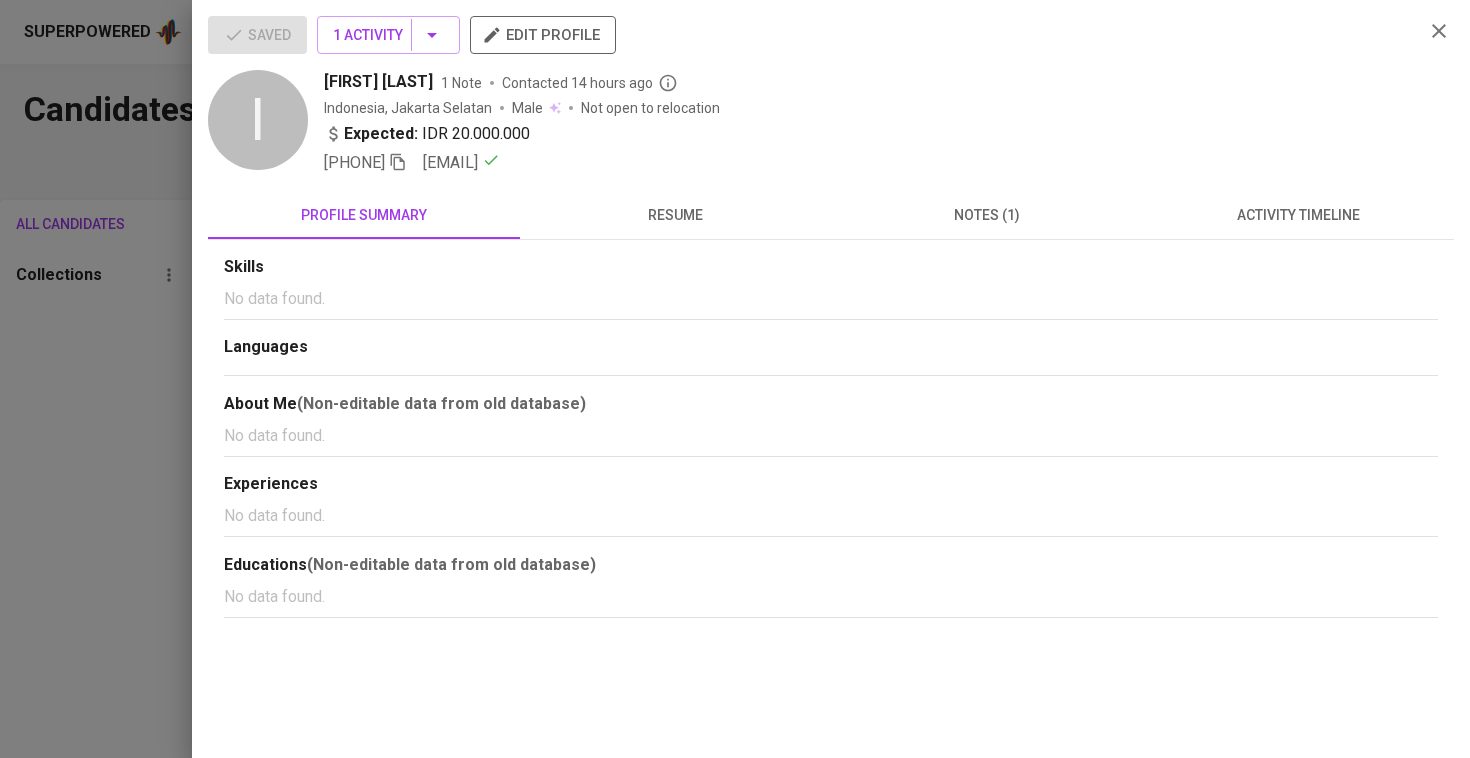 click at bounding box center [735, 379] 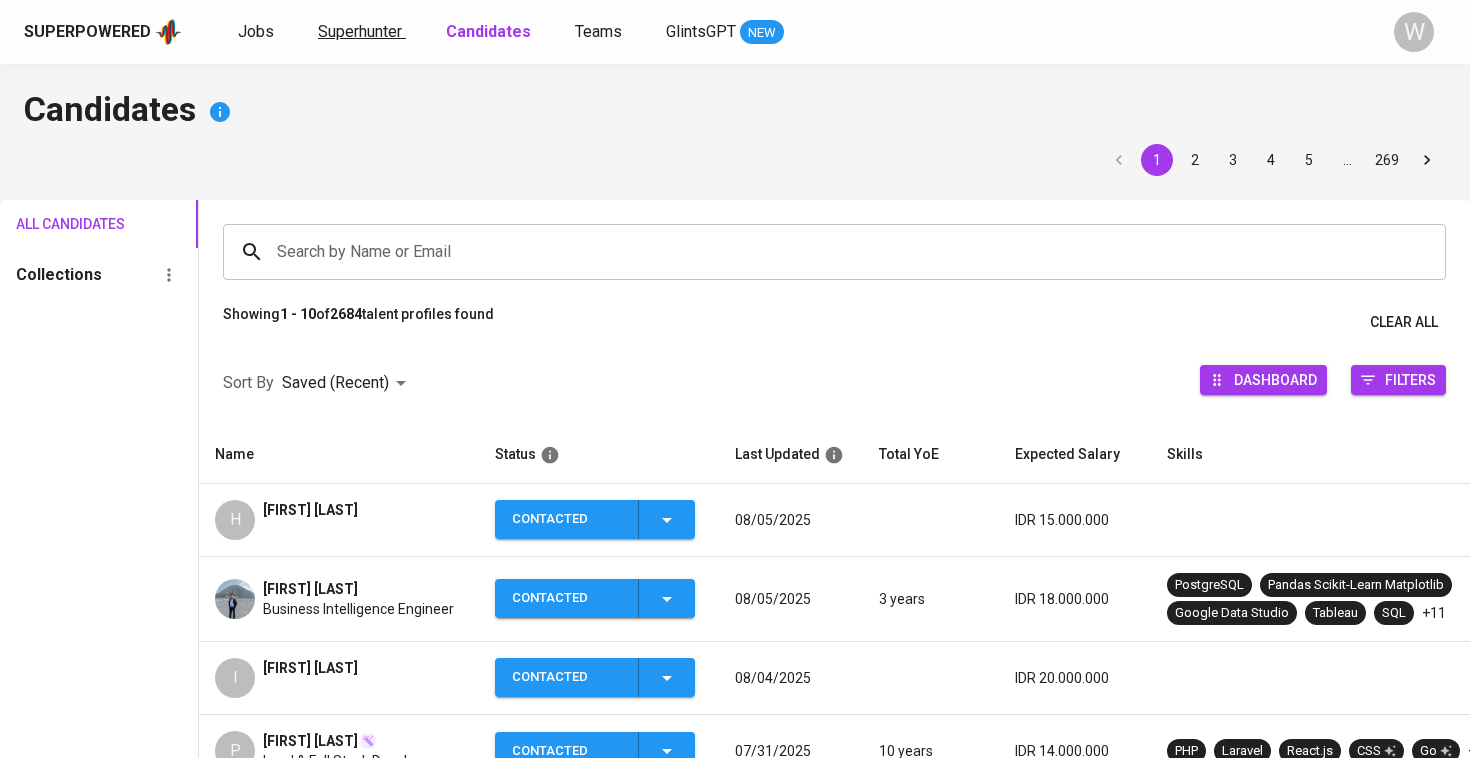 click on "Superhunter" at bounding box center [360, 31] 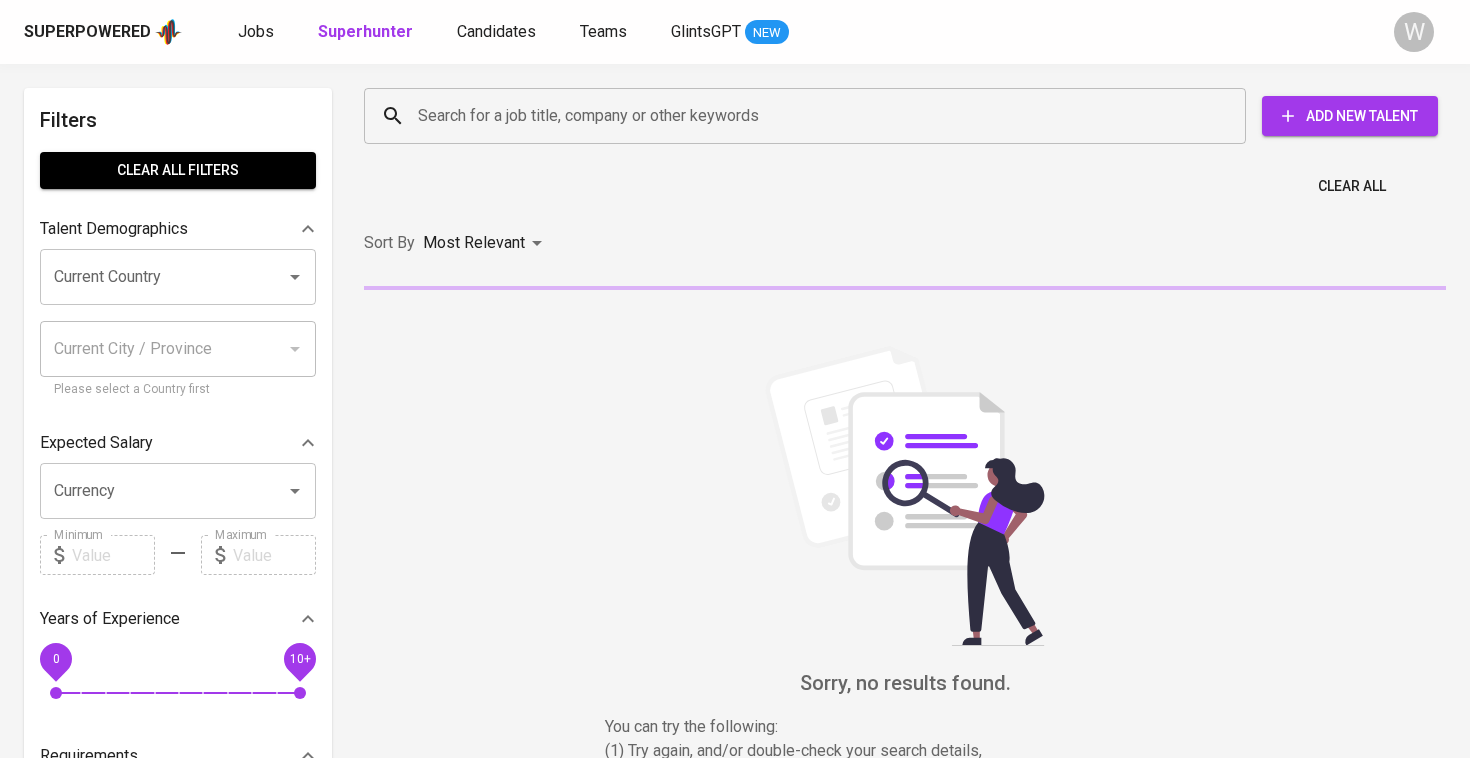 click on "Search for a job title, company or other keywords" at bounding box center (810, 116) 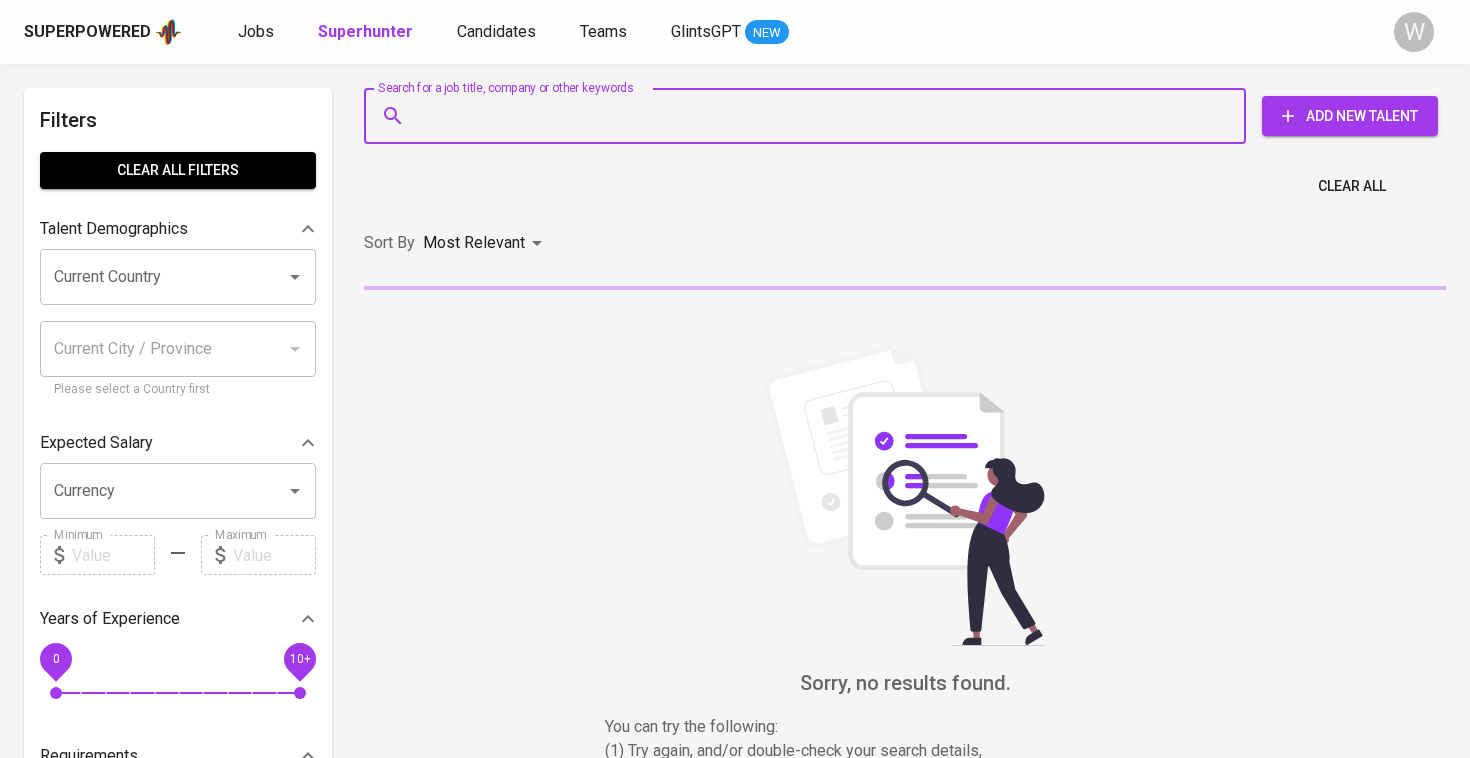 paste on "rasyid.itmam@gmail.com" 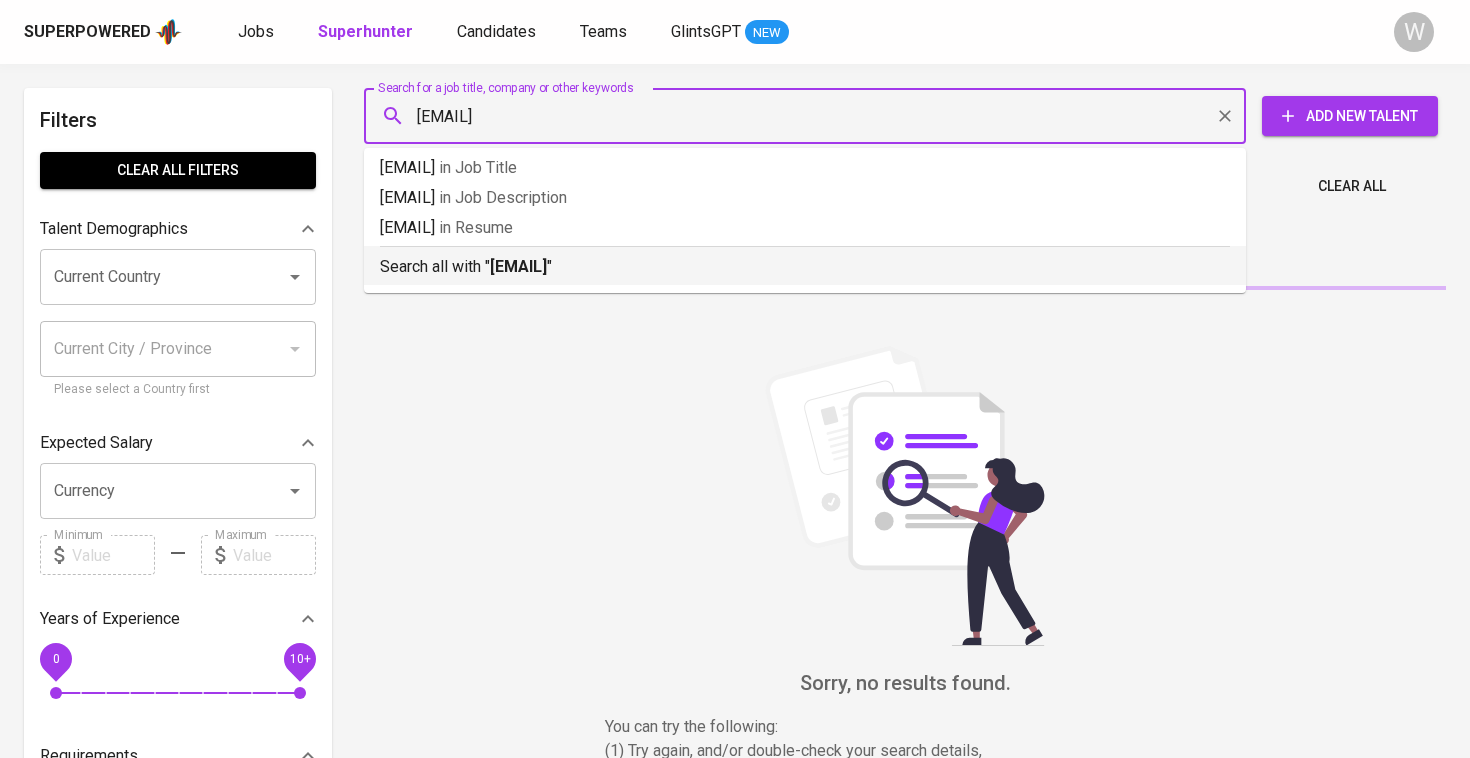 click on "Search all with " rasyid.itmam@gmail.com "" at bounding box center (805, 262) 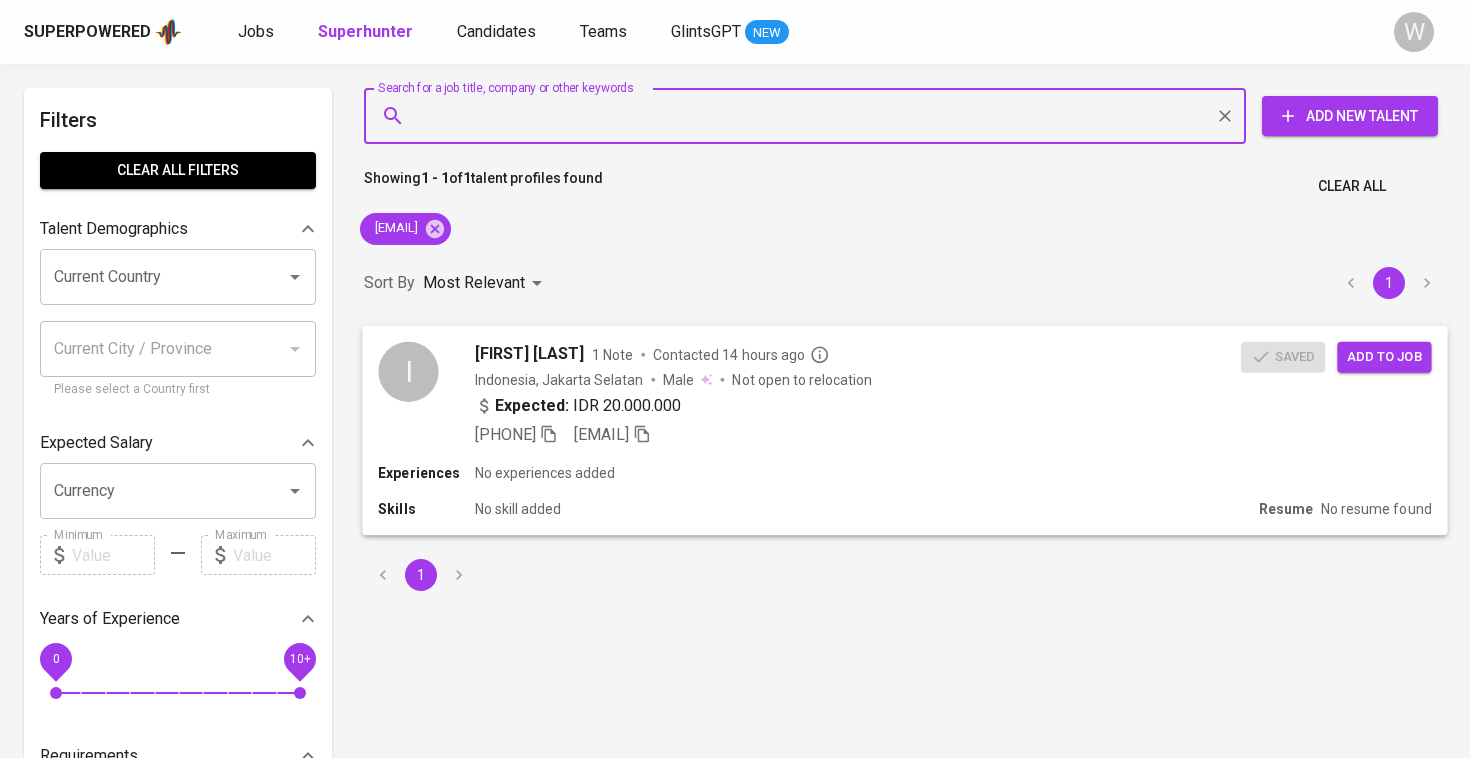 click on "Add to job" at bounding box center (1384, 356) 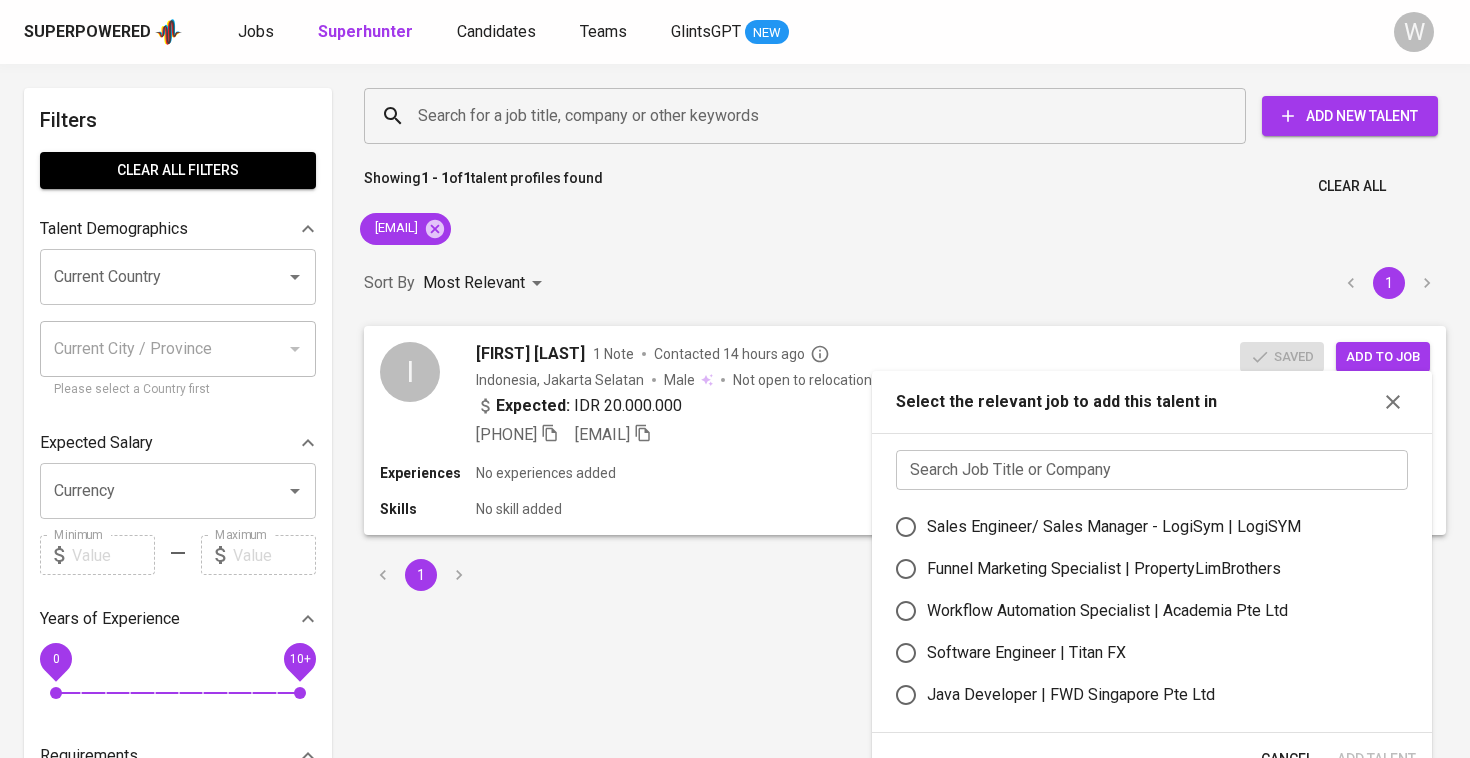 click at bounding box center [1152, 470] 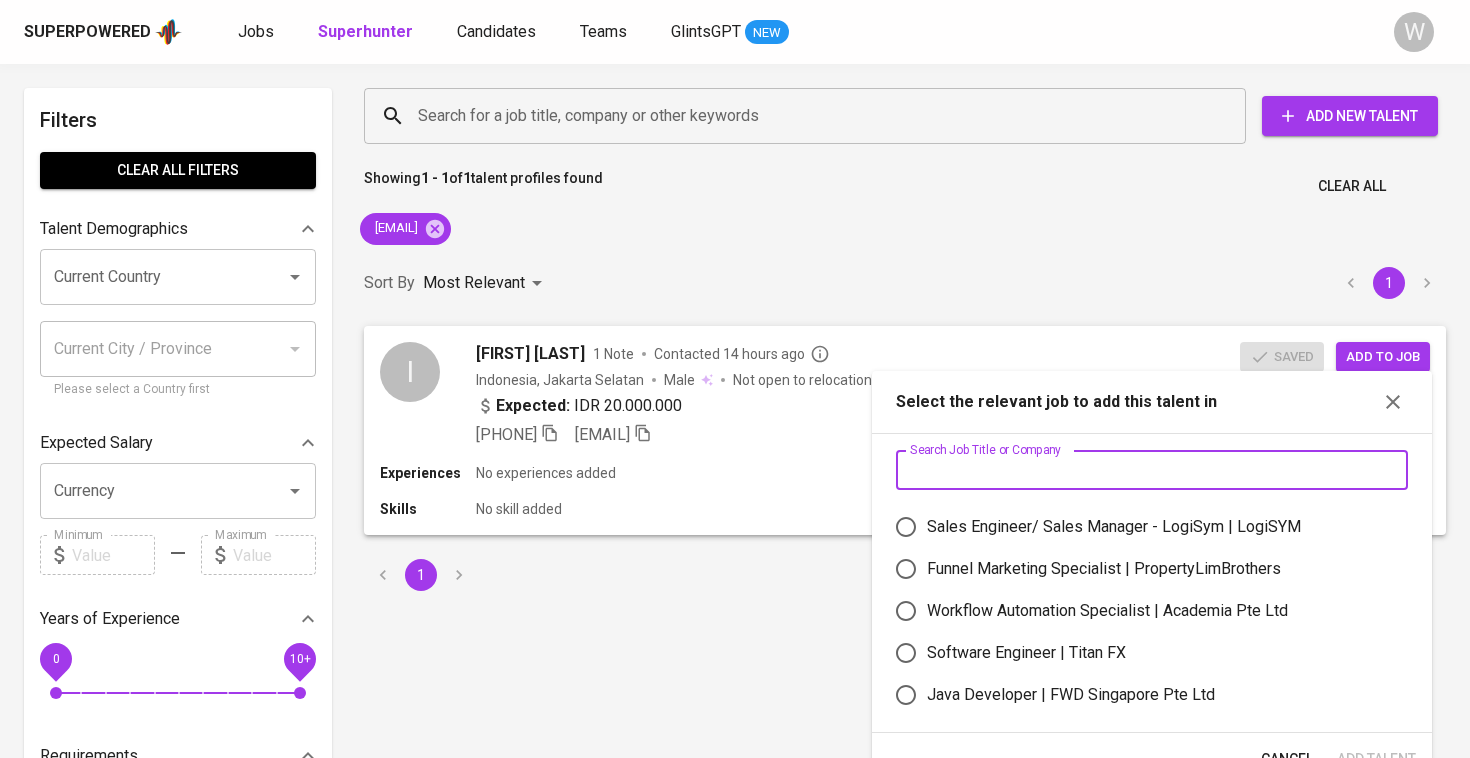click on "Workflow Automation Specialist | Academia Pte Ltd" at bounding box center (1107, 611) 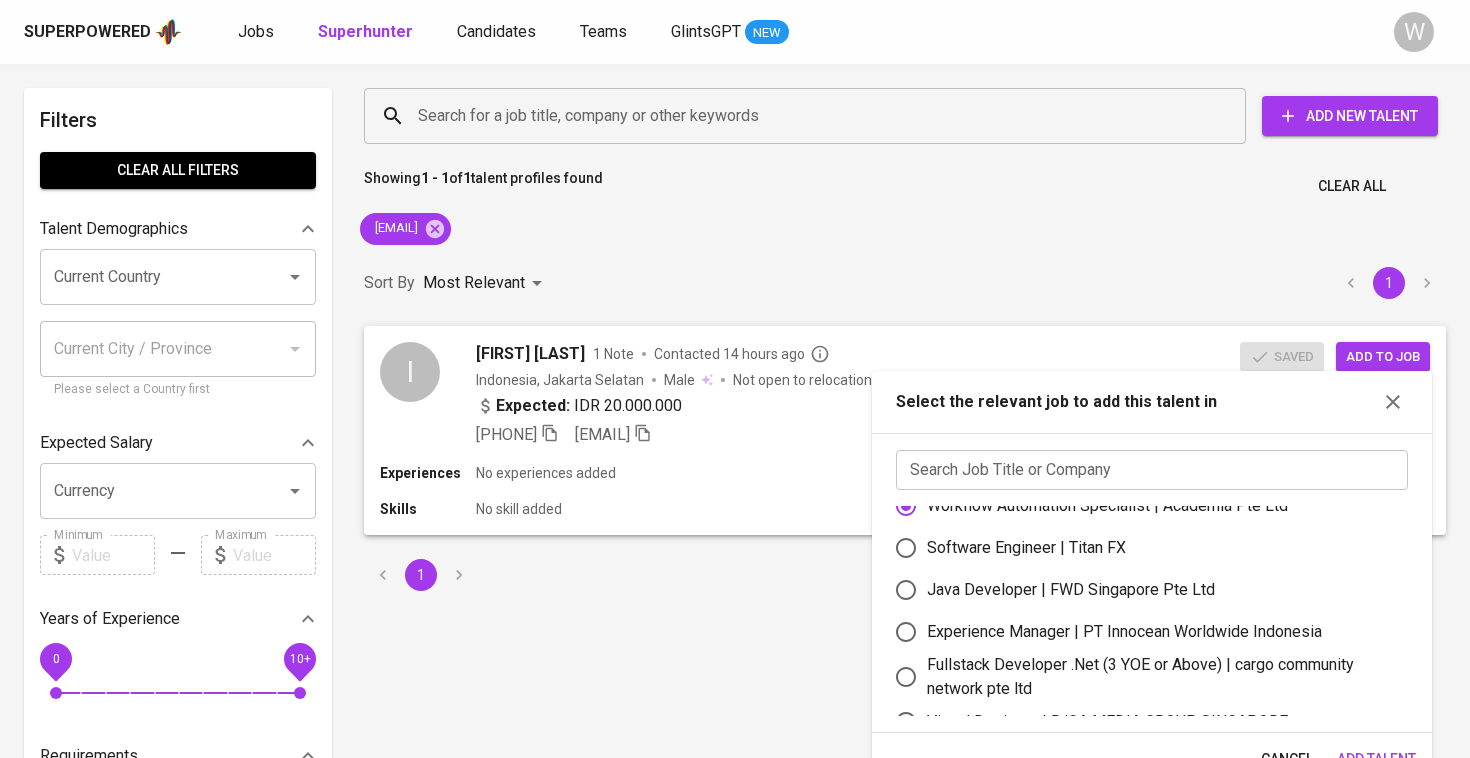 scroll, scrollTop: 124, scrollLeft: 0, axis: vertical 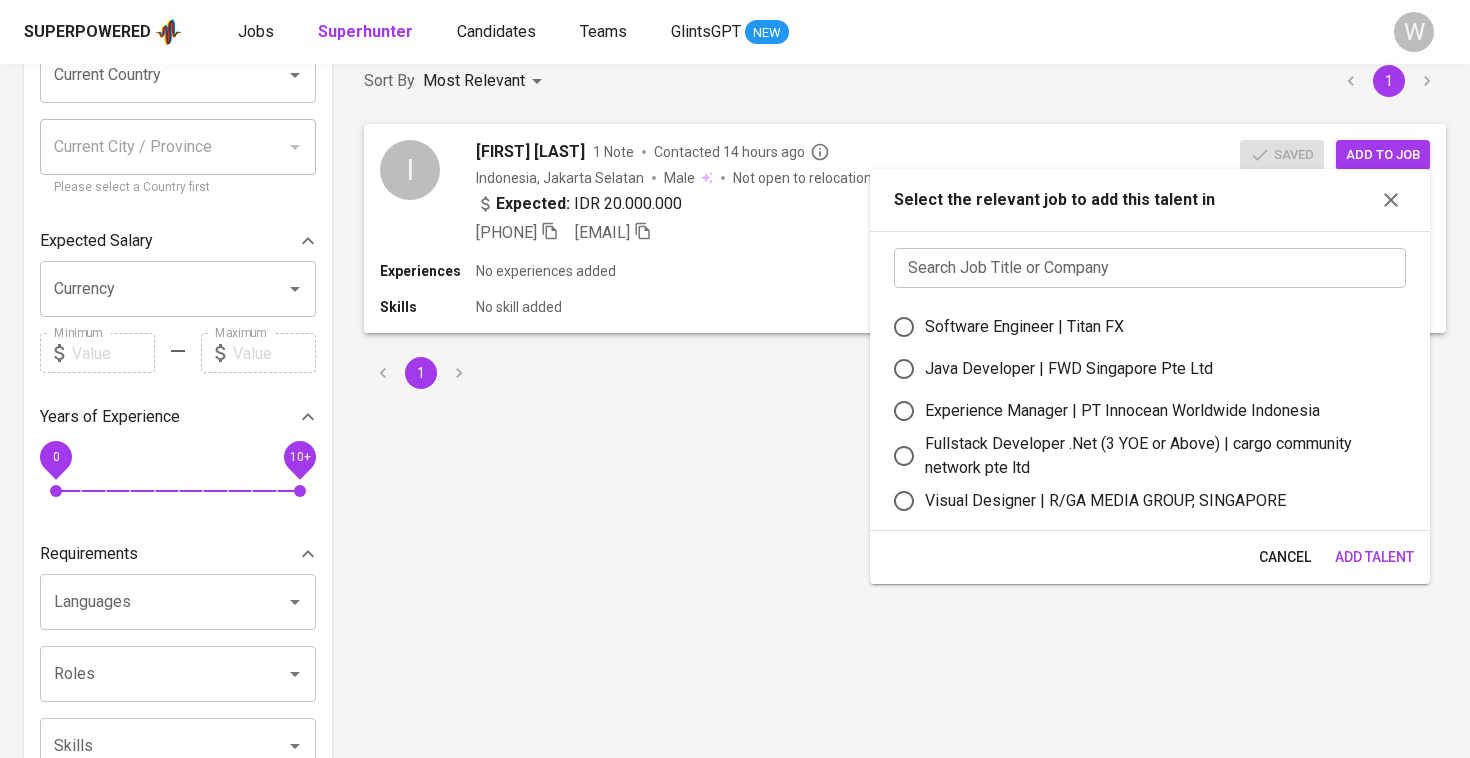click on "Add Talent" at bounding box center (1374, 557) 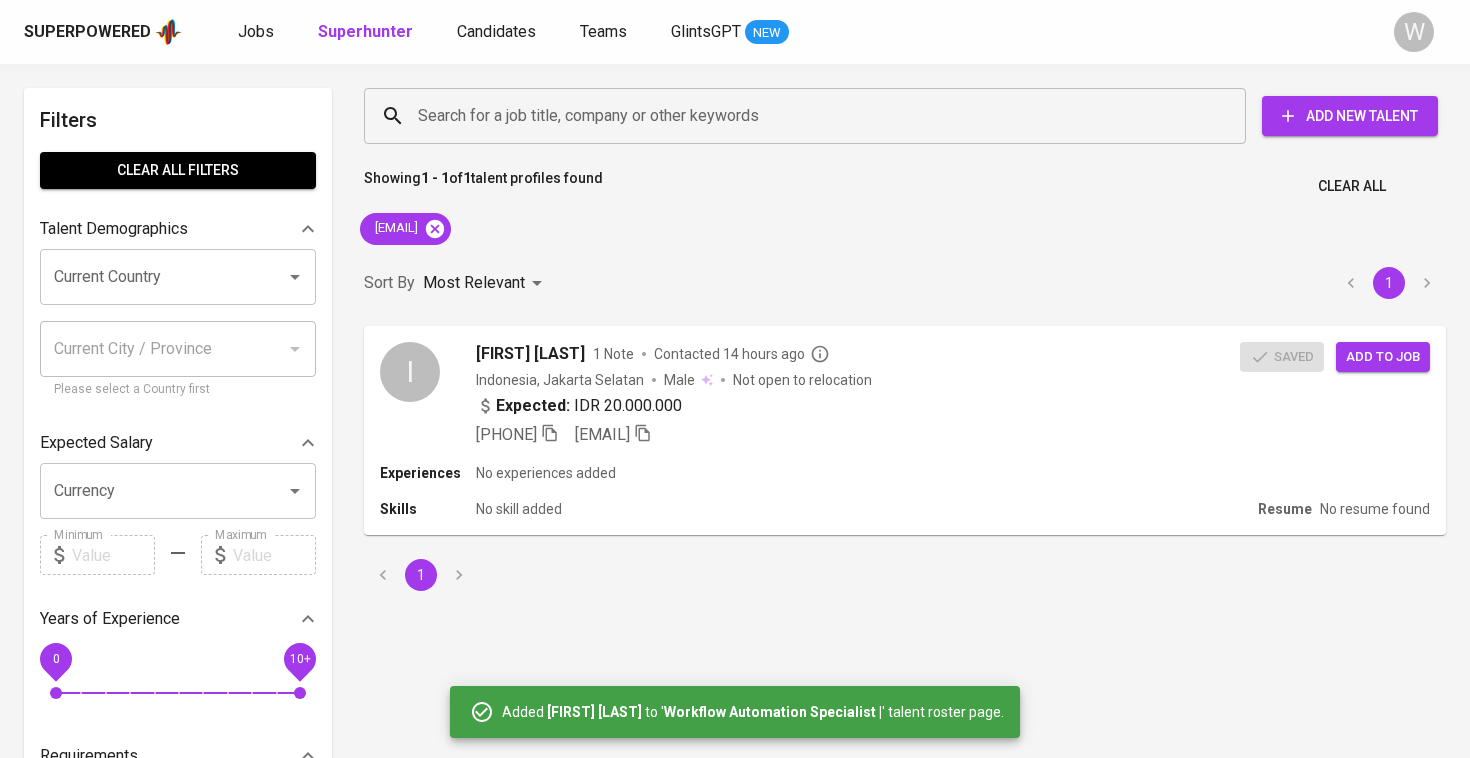 scroll, scrollTop: 0, scrollLeft: 0, axis: both 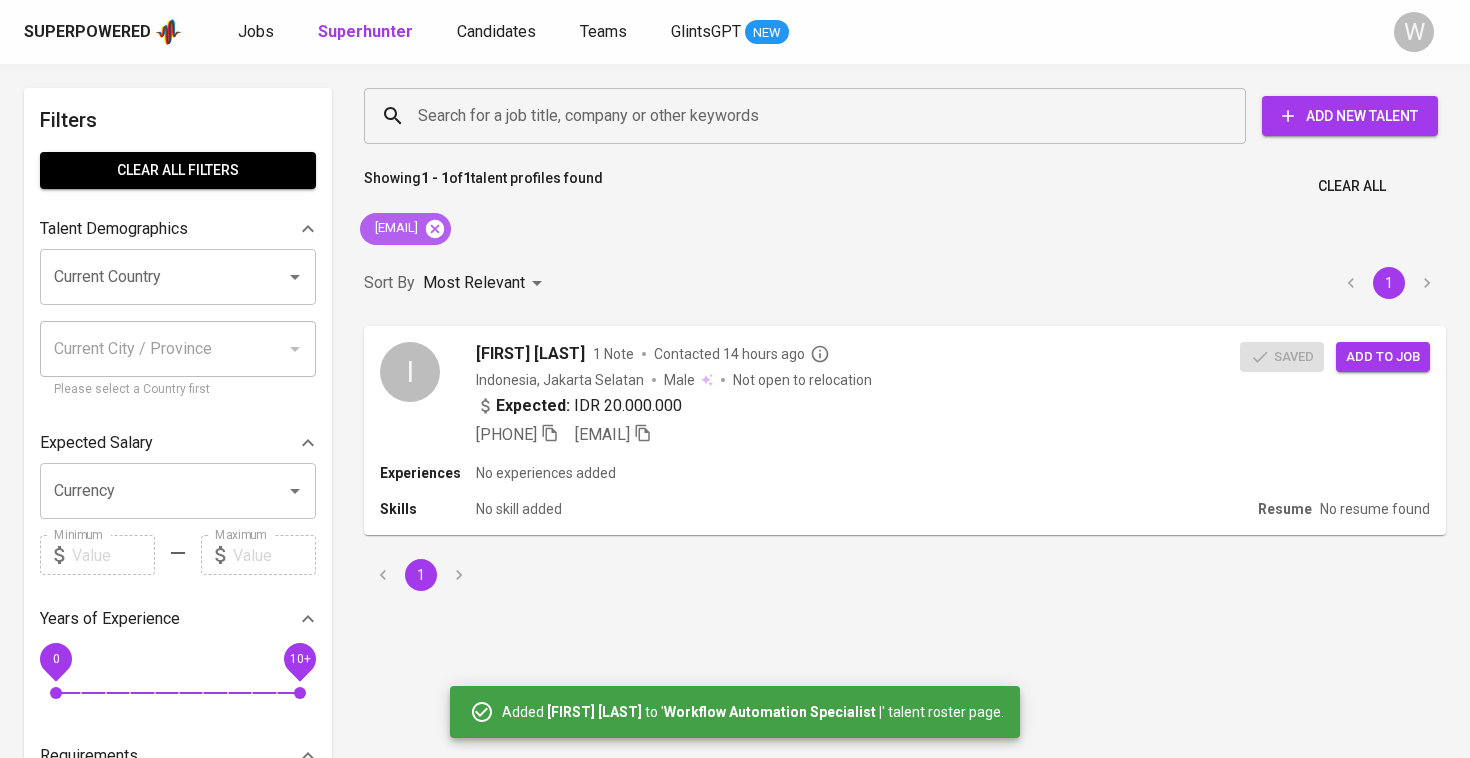 click 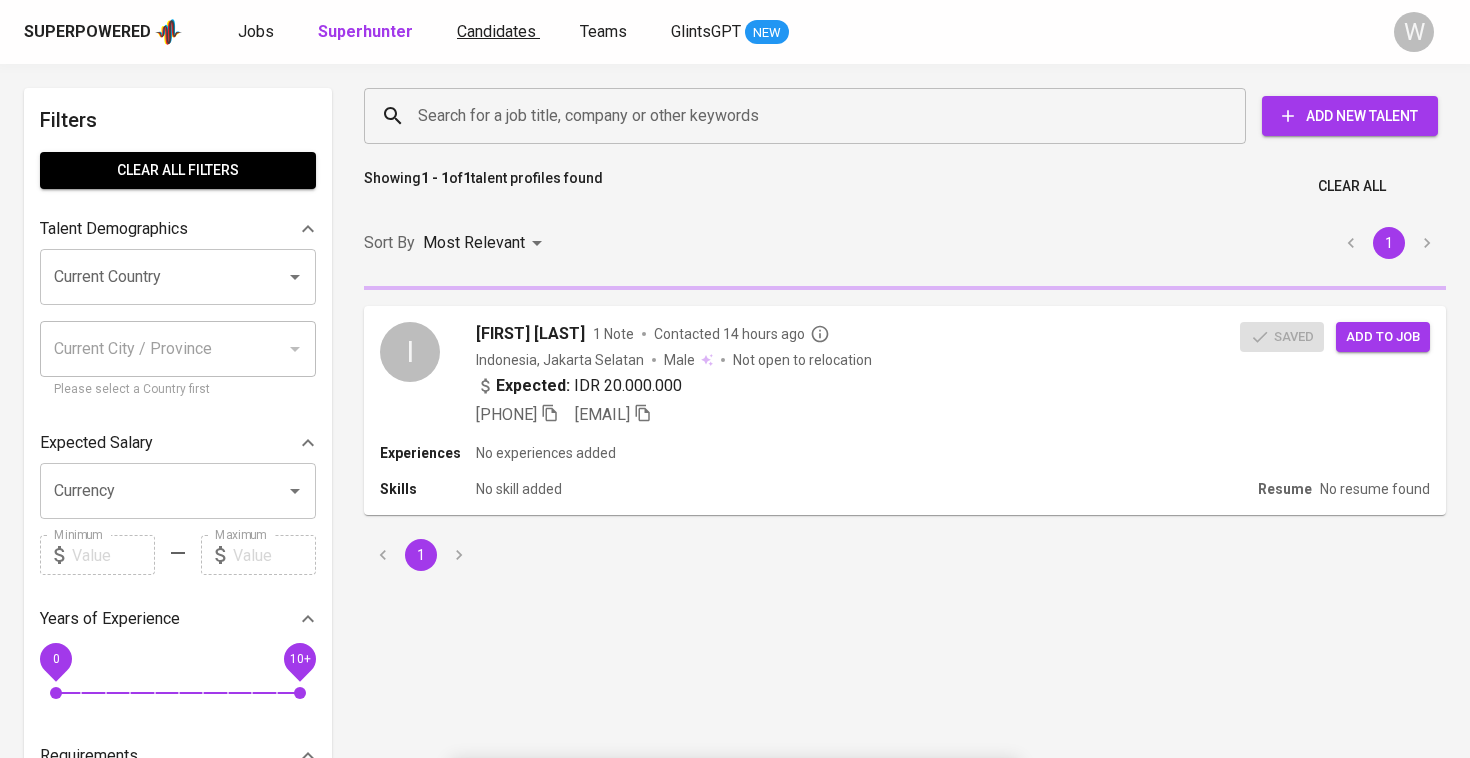 click on "Candidates" at bounding box center (496, 31) 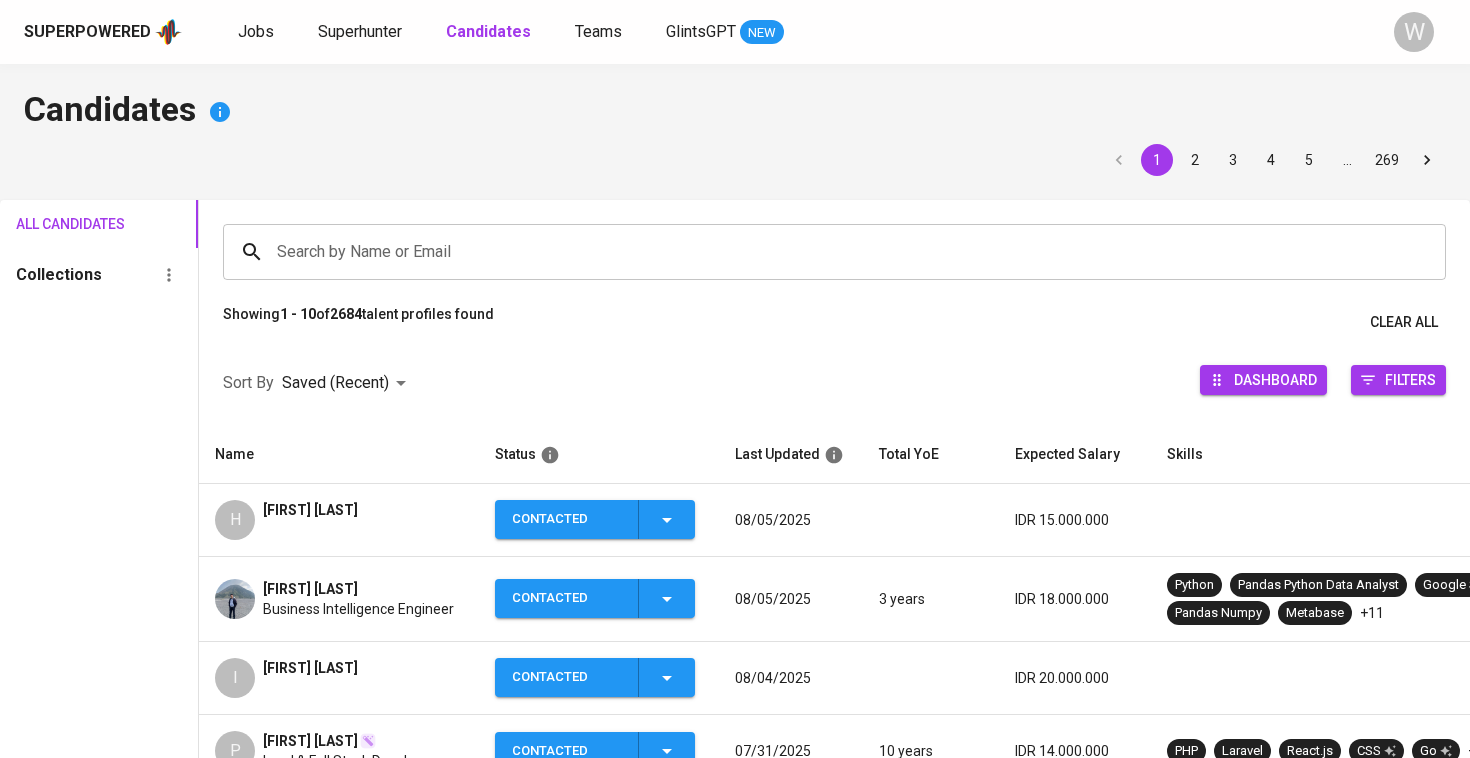 click on "Hidayah Rizki Ramadhan" at bounding box center [310, 510] 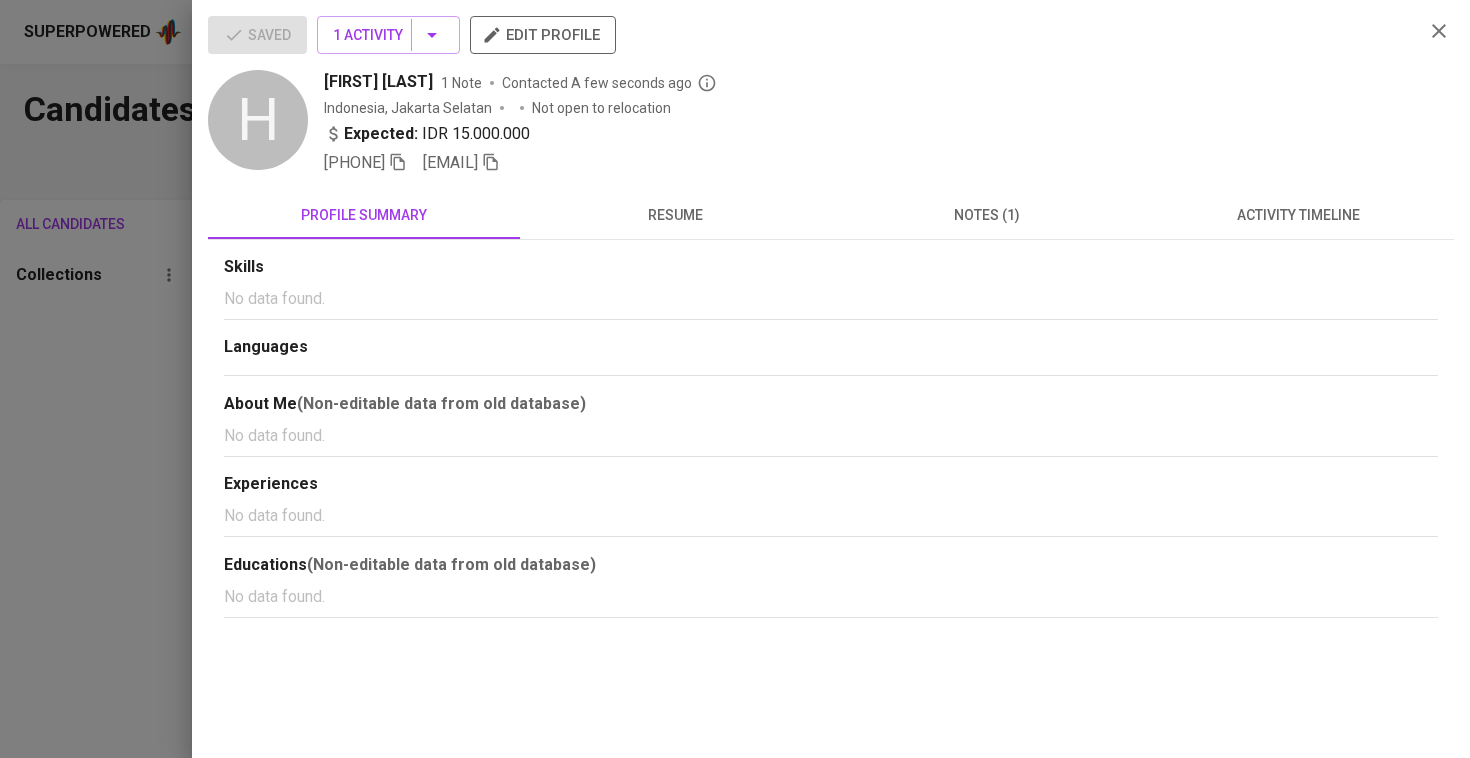 click 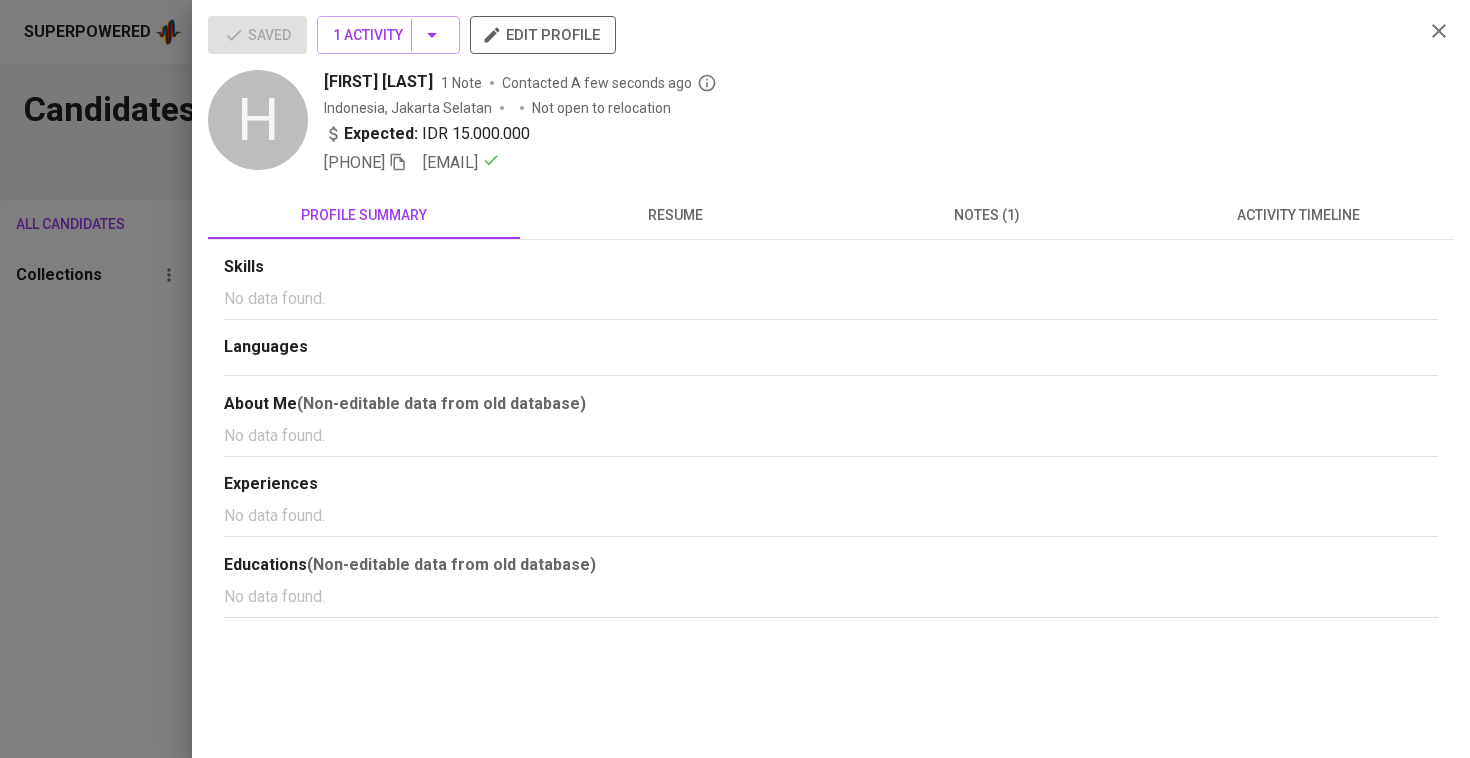 click at bounding box center [735, 379] 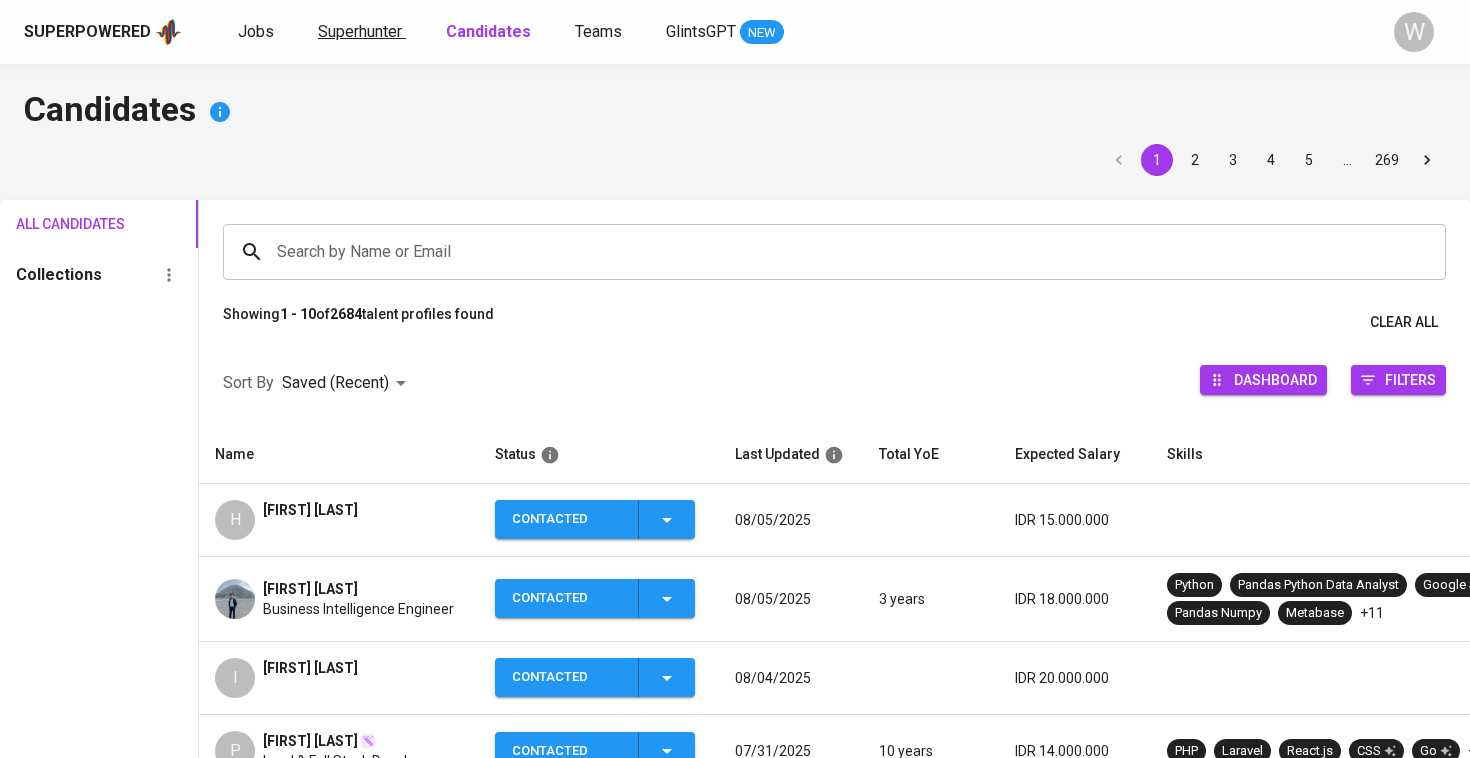 click on "Superhunter" at bounding box center (360, 31) 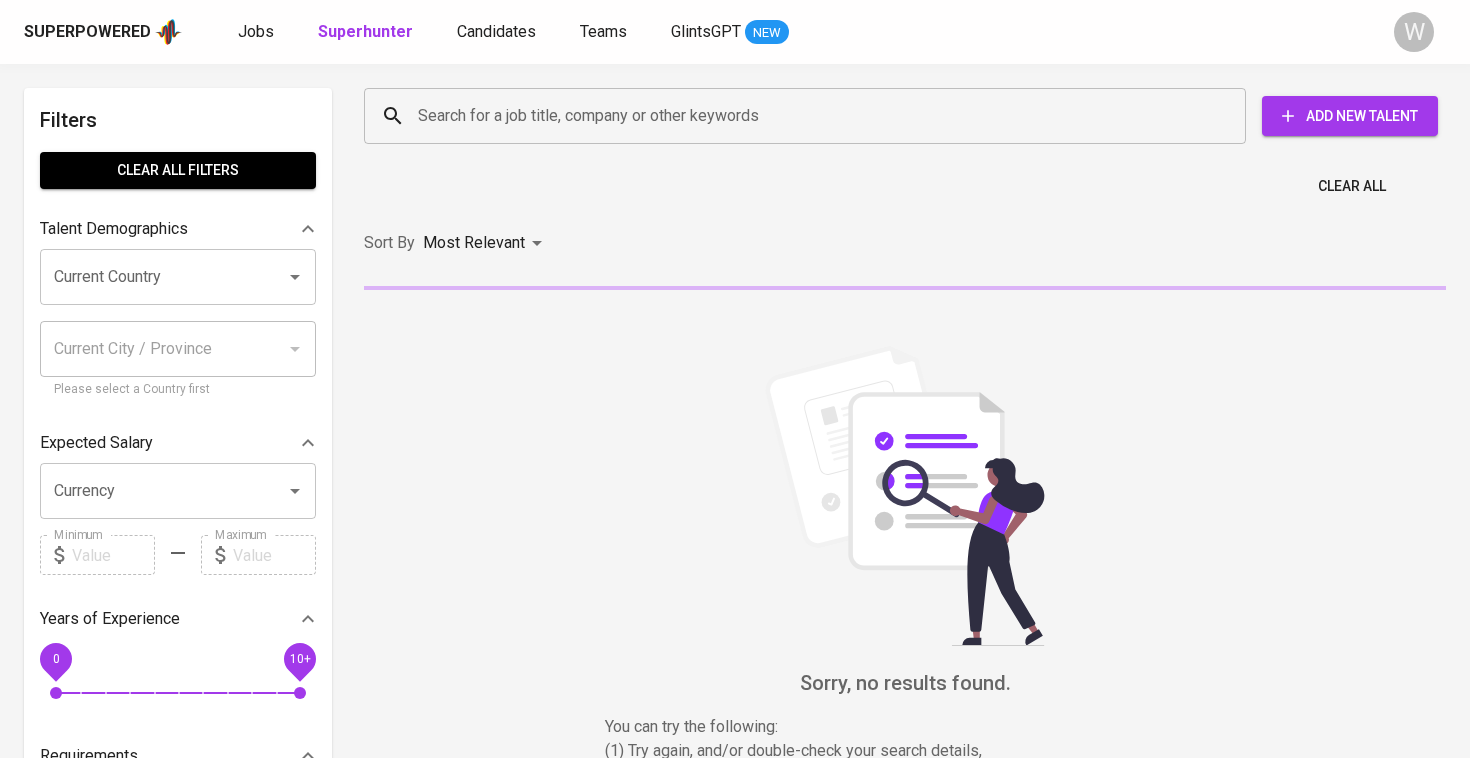 click on "Search for a job title, company or other keywords" at bounding box center (810, 116) 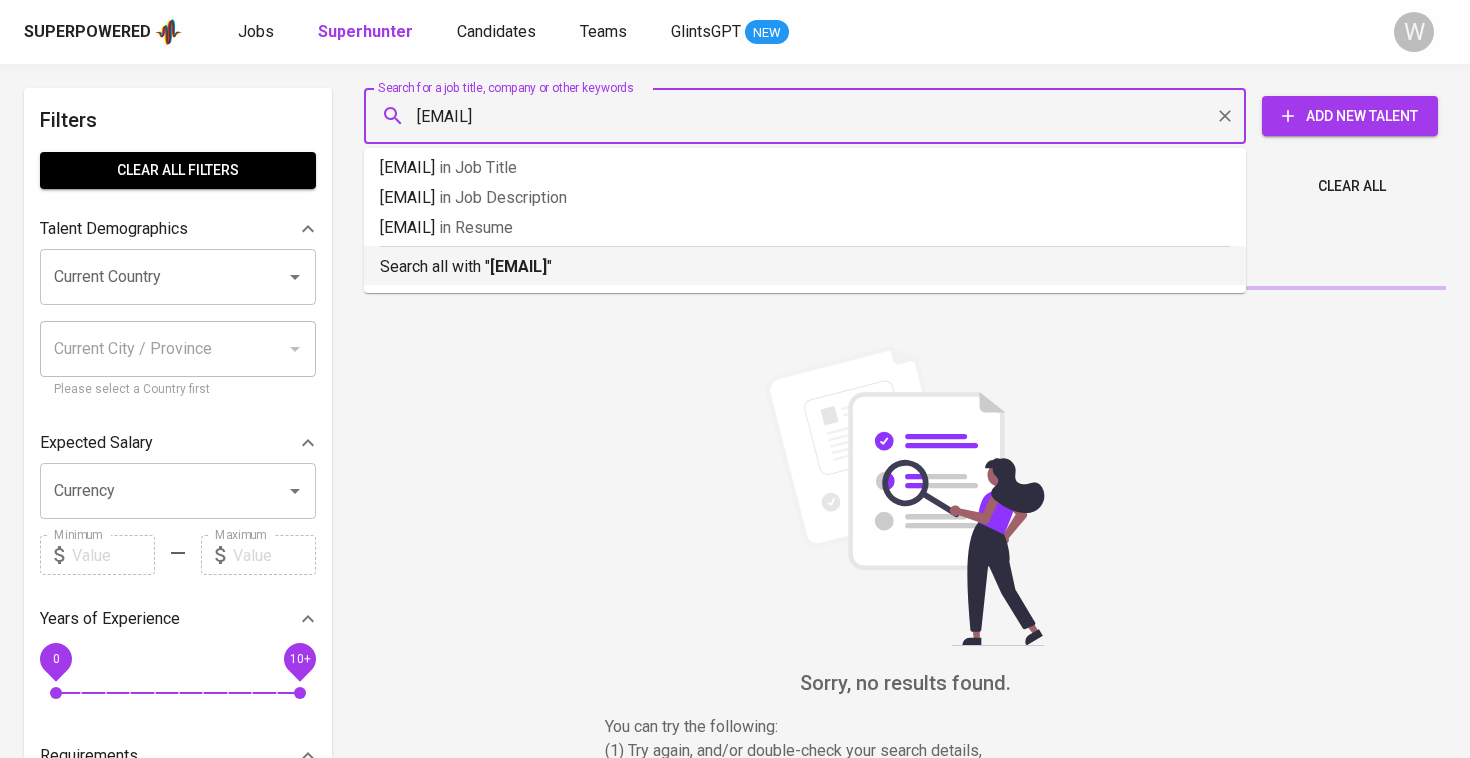 click on "Search all with " hidayahrr@gmail.com "" at bounding box center [805, 262] 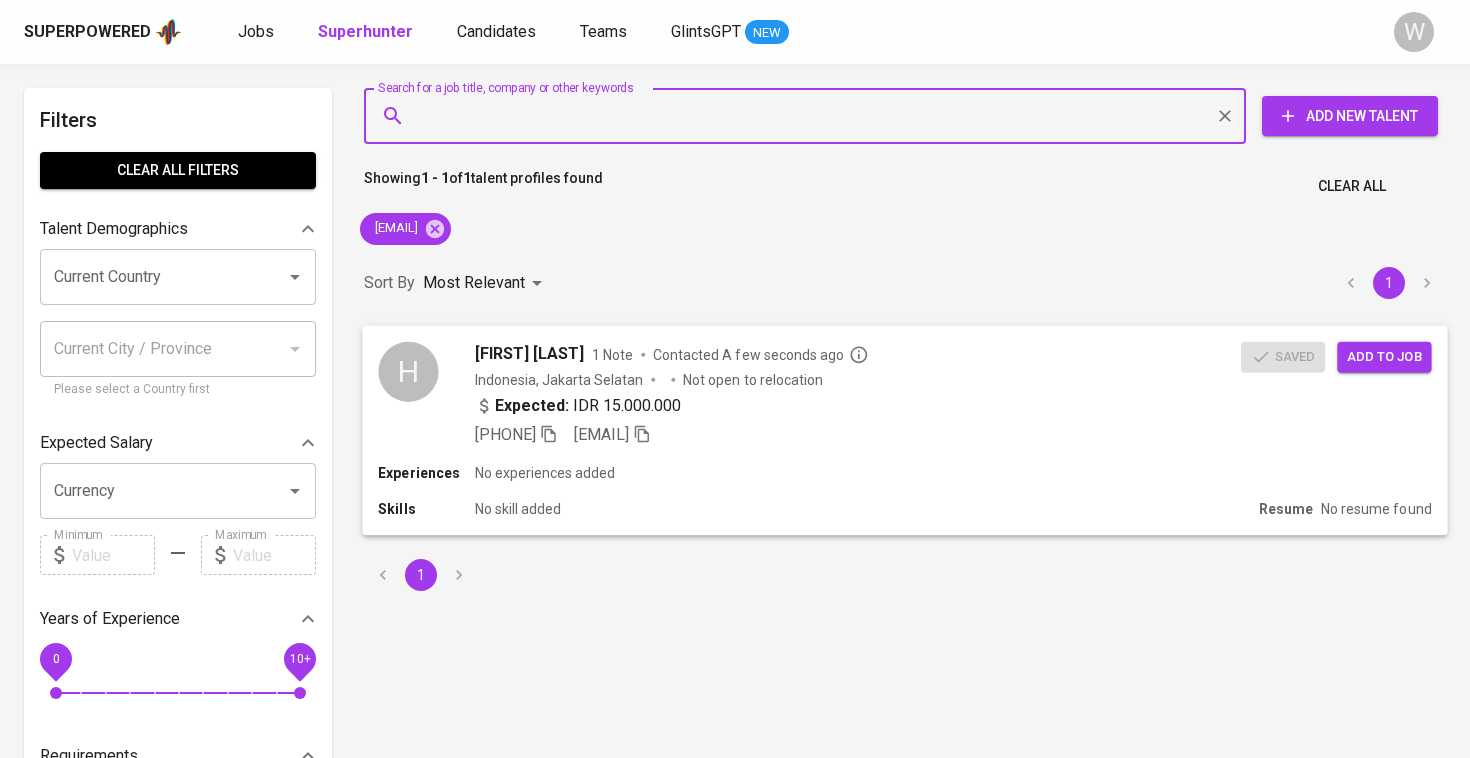 click on "Add to job" at bounding box center [1384, 356] 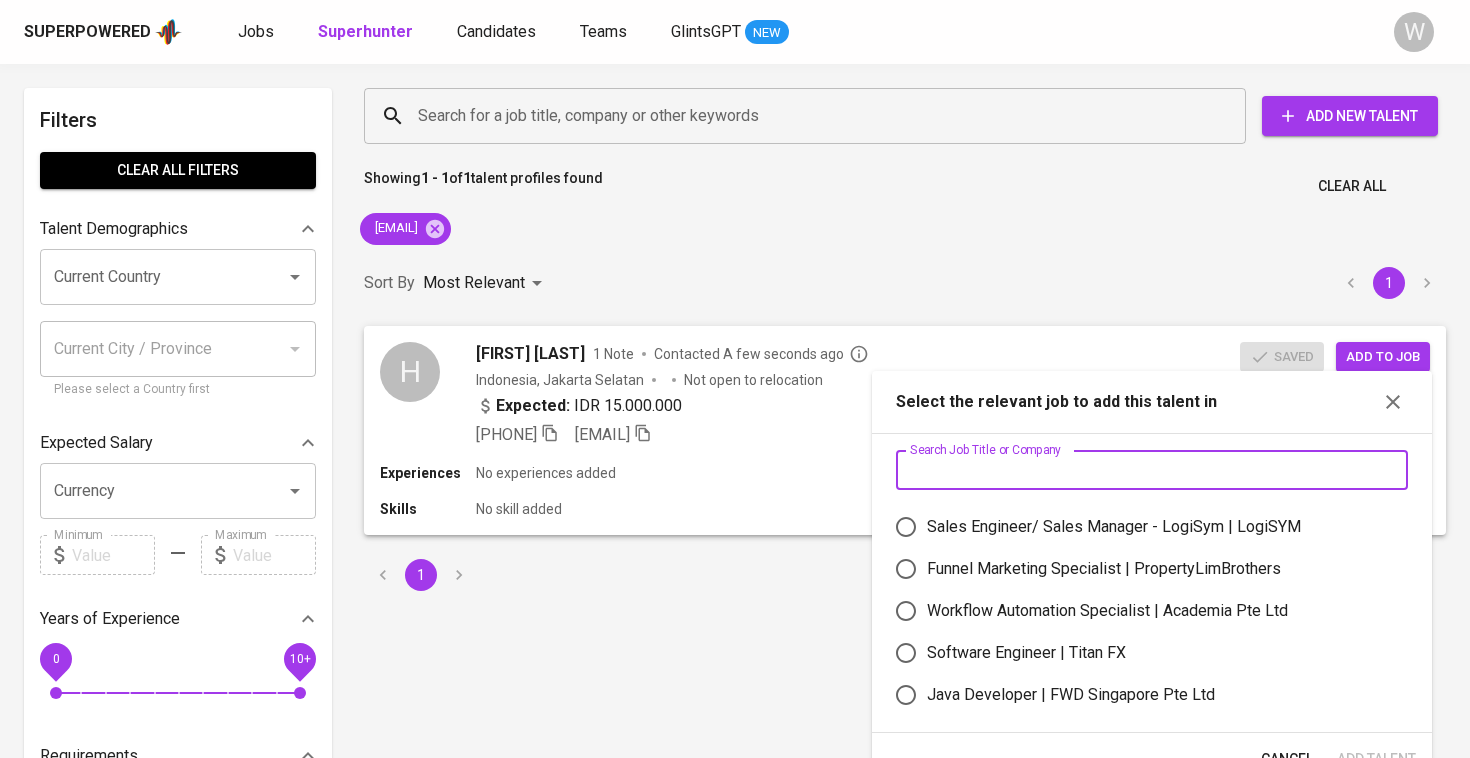click at bounding box center [1152, 470] 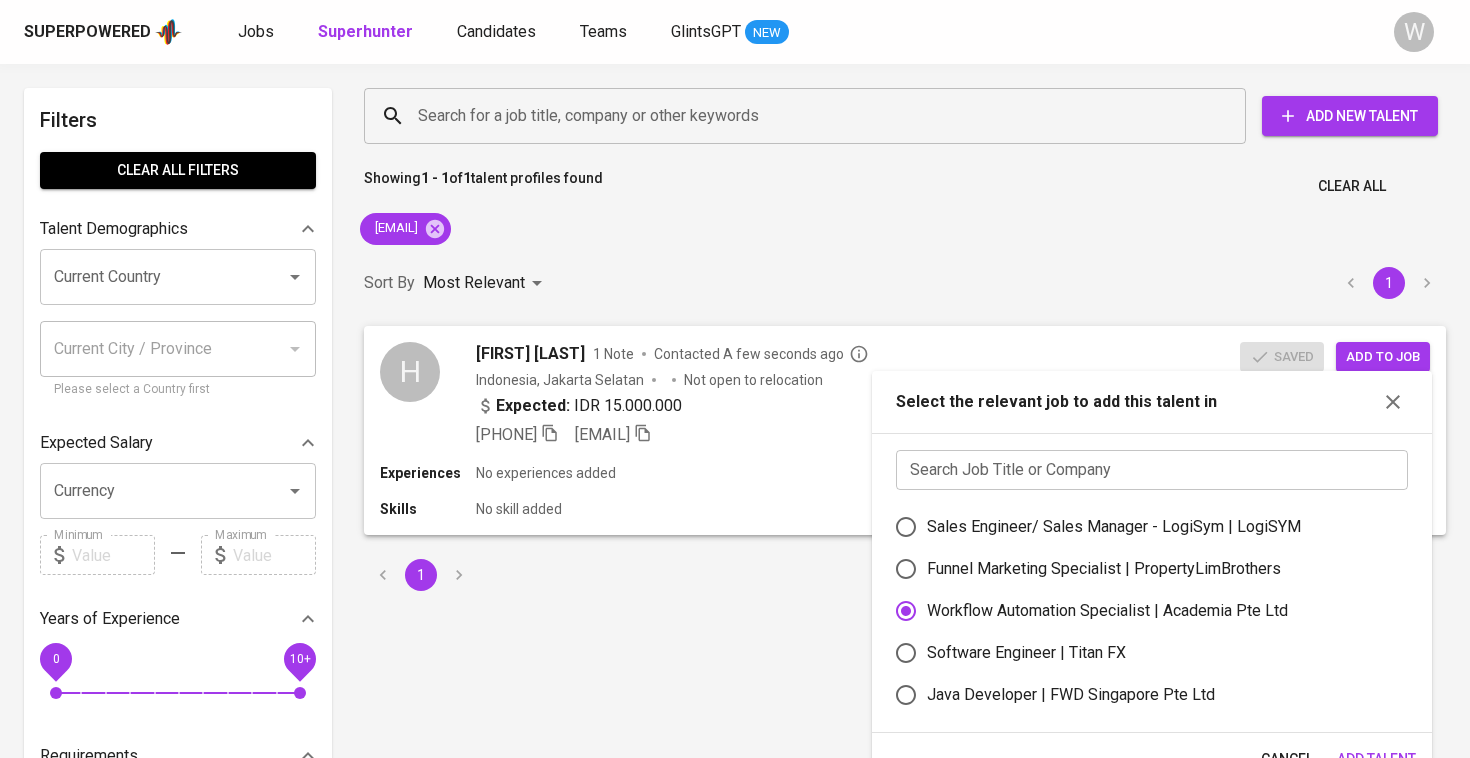 scroll, scrollTop: 59, scrollLeft: 0, axis: vertical 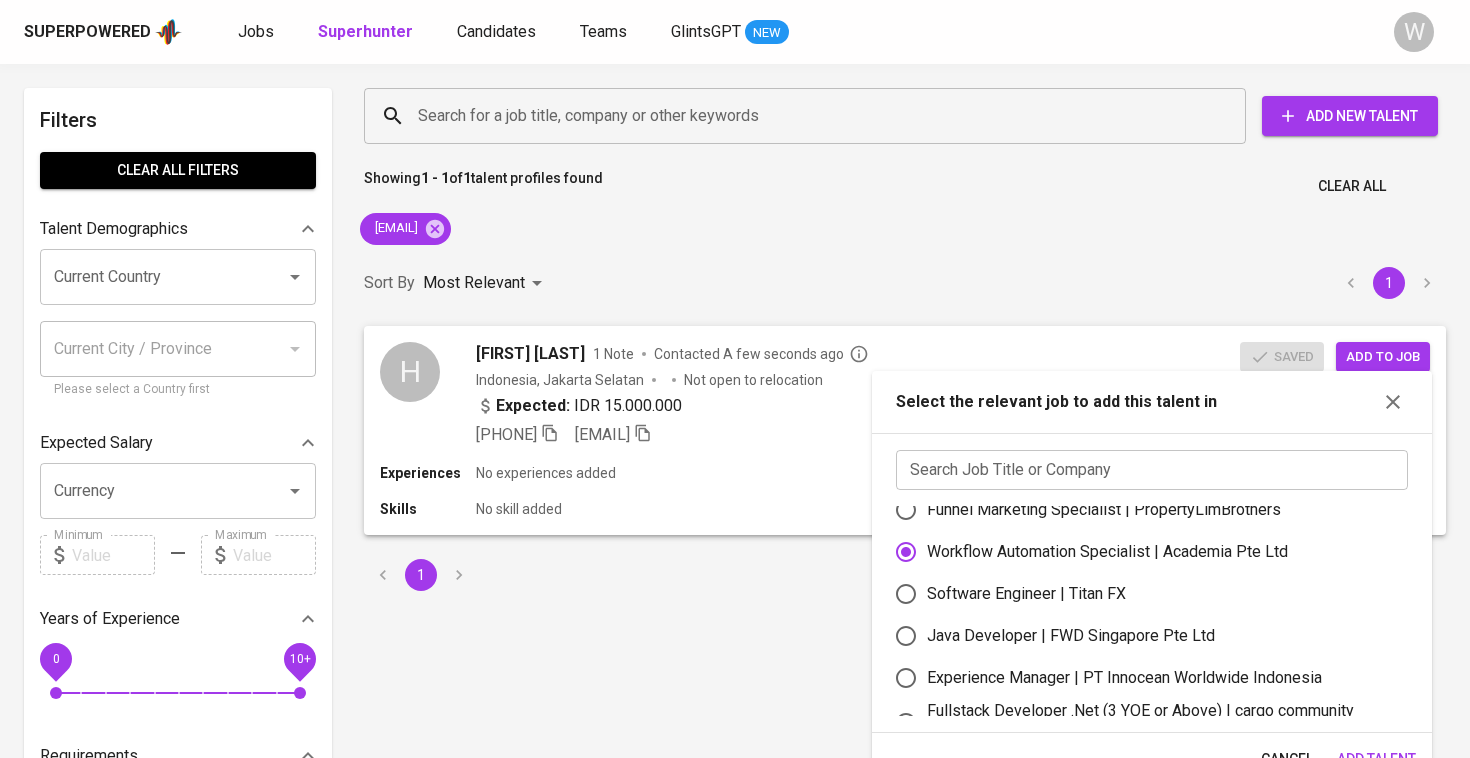 click on "Add Talent" at bounding box center [1376, 759] 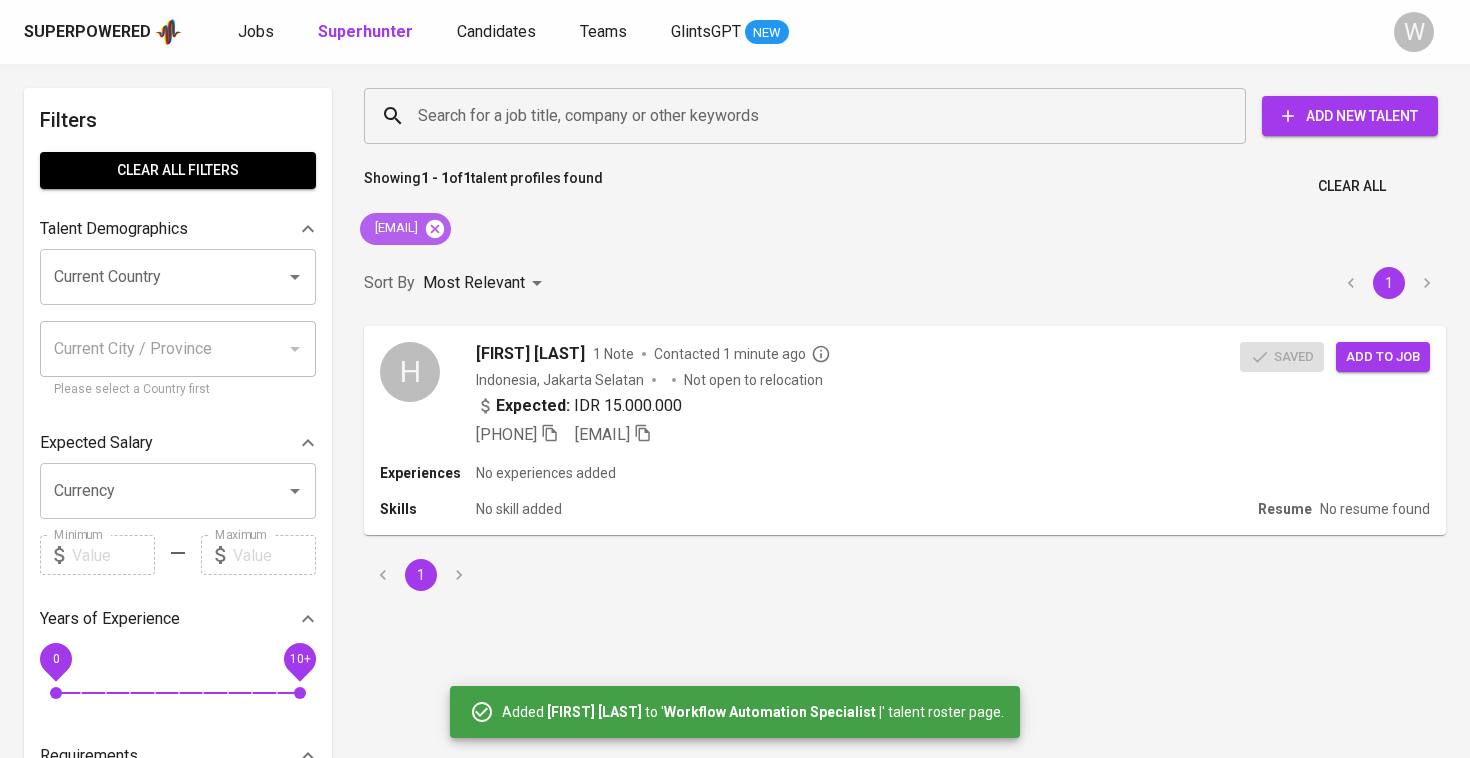 click 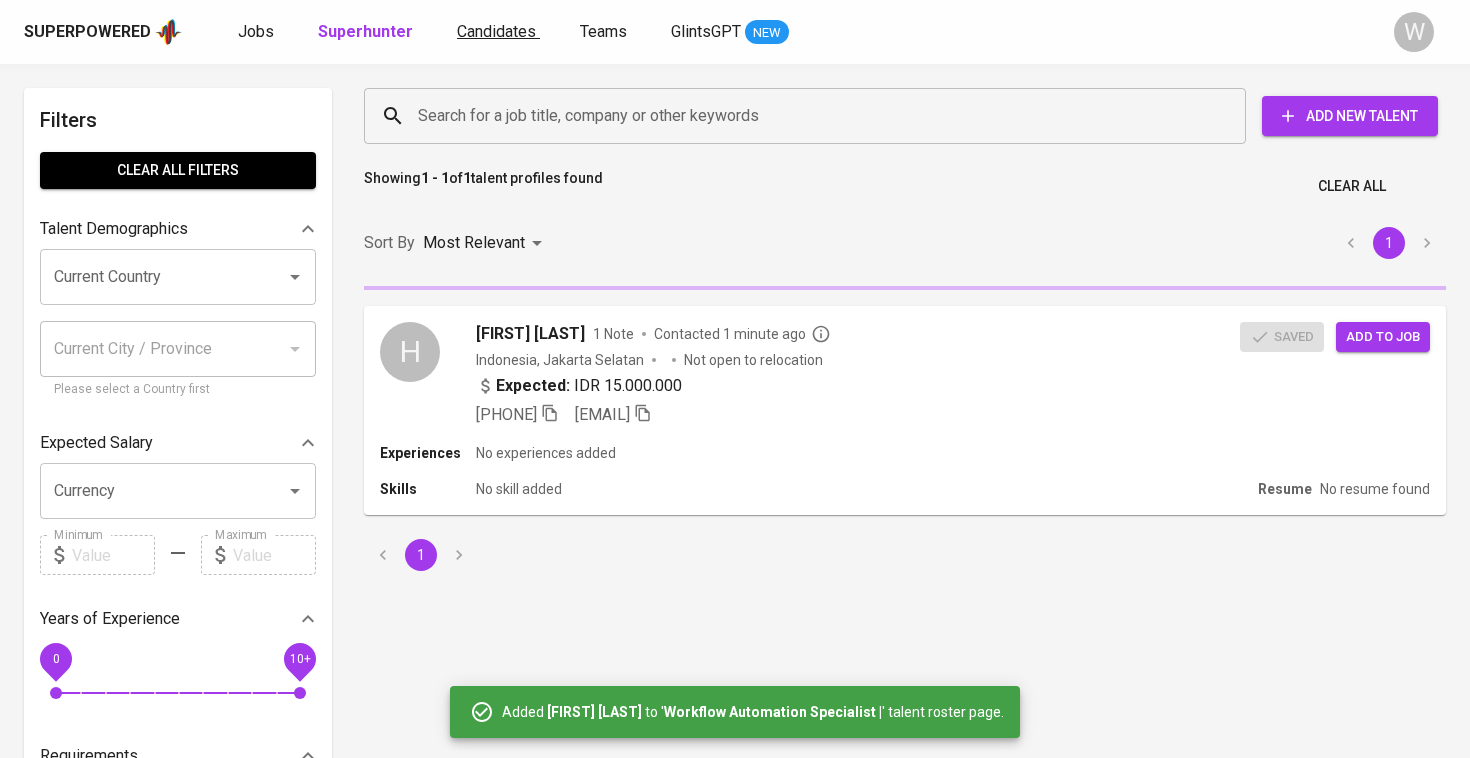 click on "Candidates" at bounding box center (496, 31) 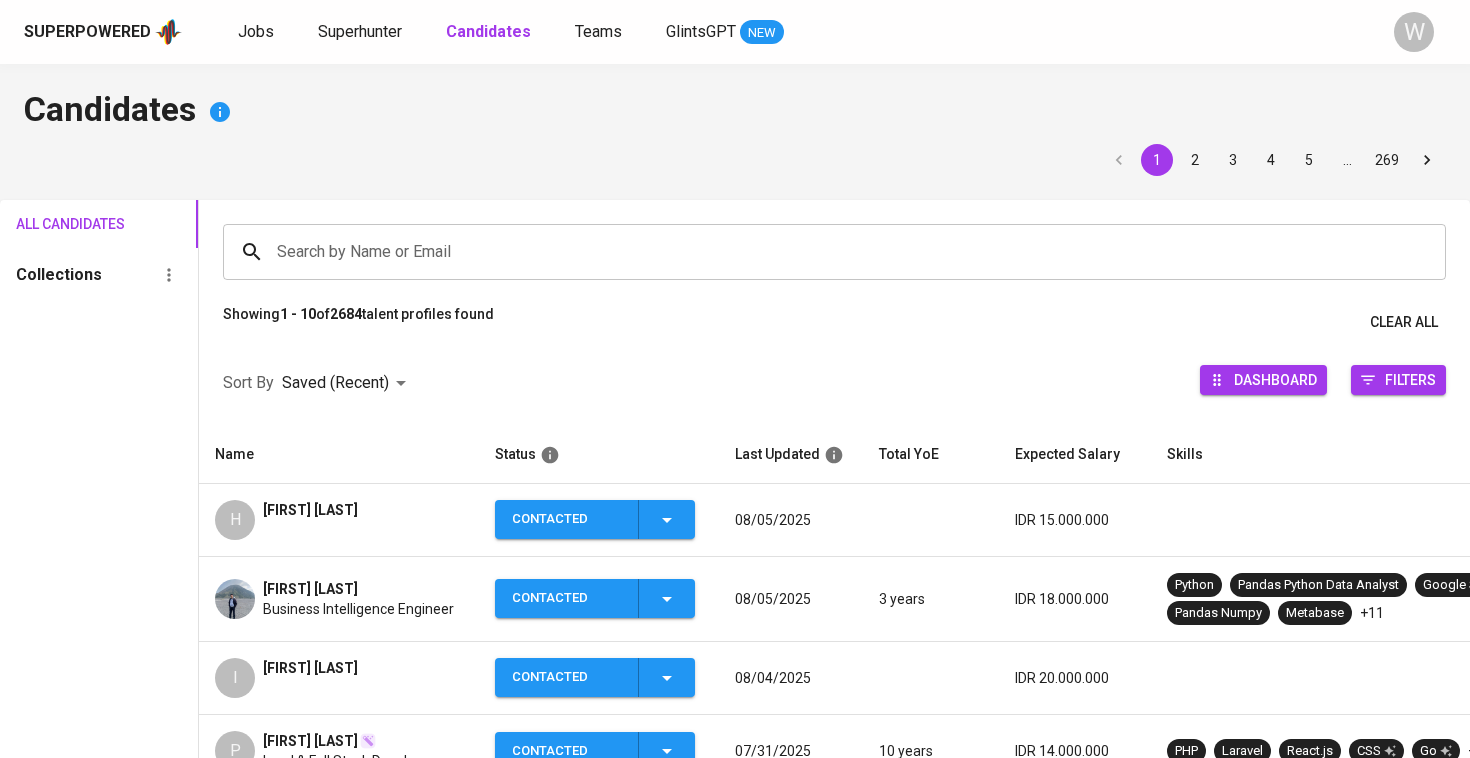 click on "Search by Name or Email Search by Name or Email" at bounding box center (834, 252) 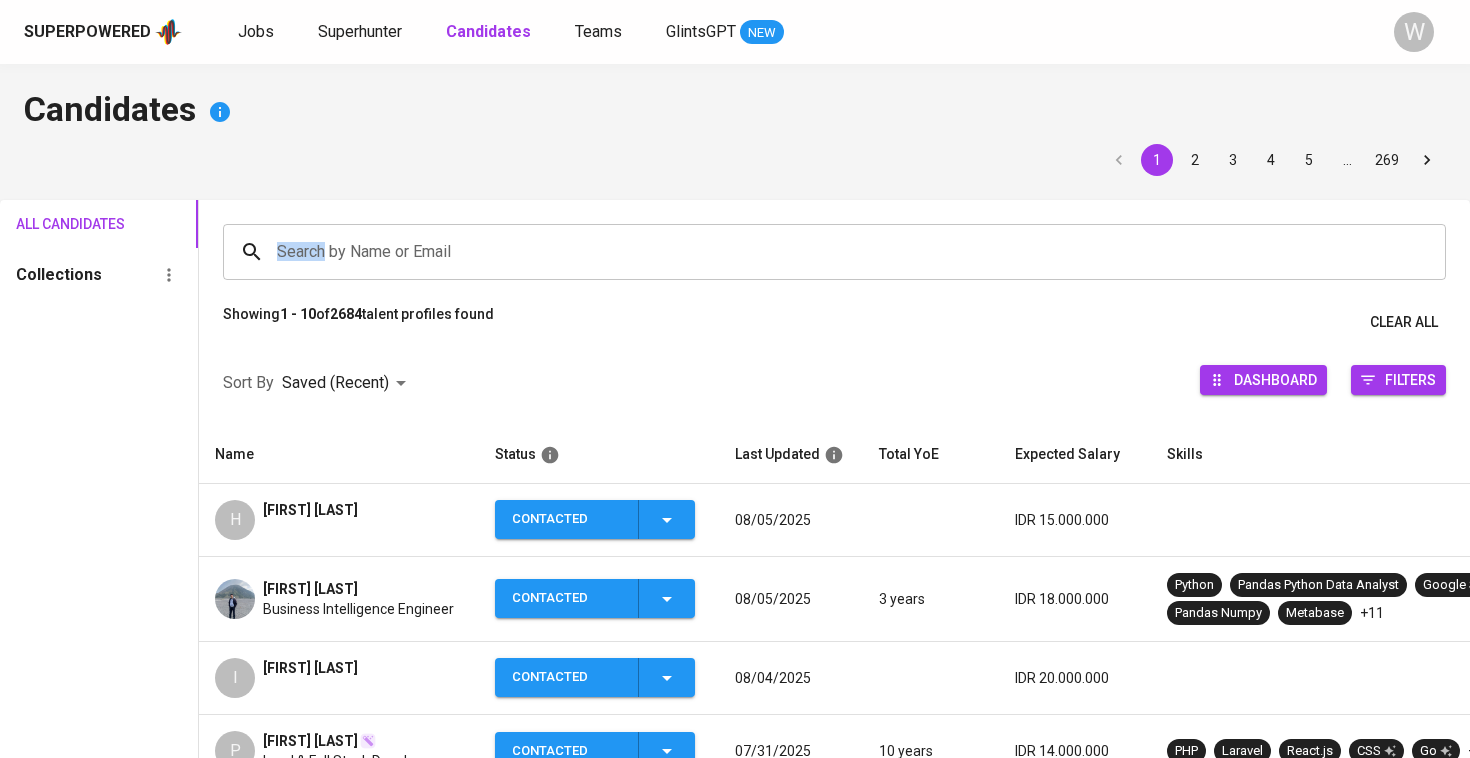 click on "Search by Name or Email Search by Name or Email" at bounding box center [834, 252] 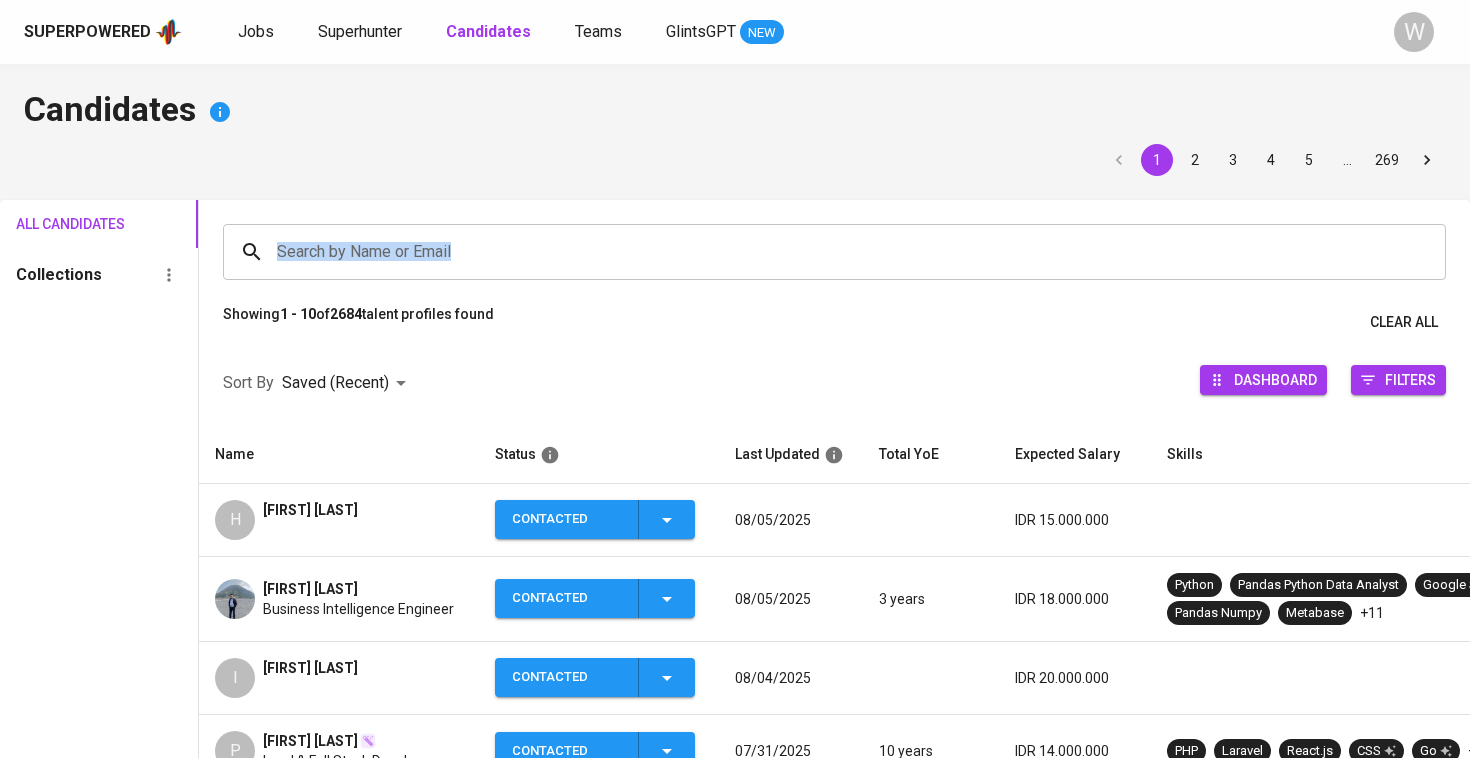 click on "Search by Name or Email Search by Name or Email" at bounding box center [834, 252] 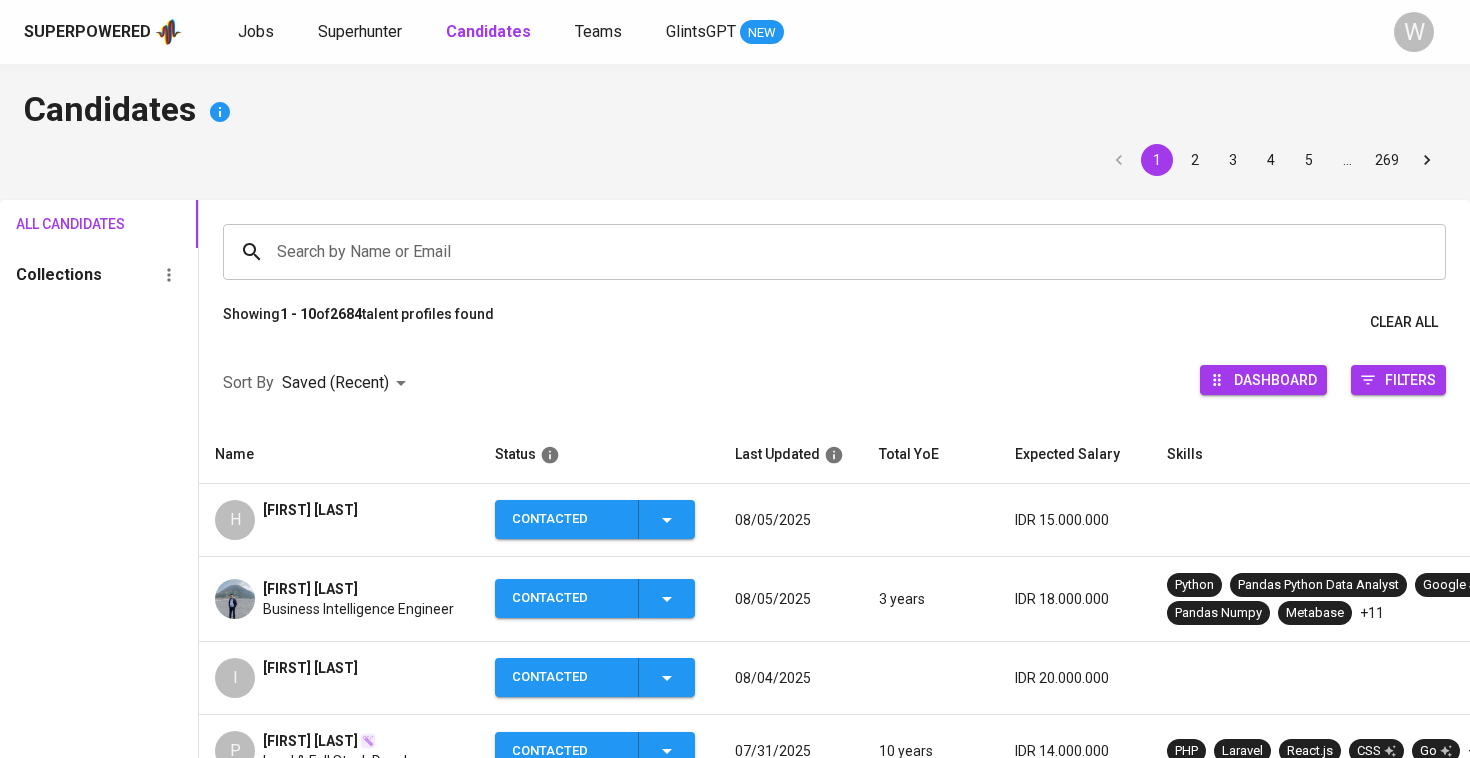 click on "Search by Name or Email" at bounding box center (839, 252) 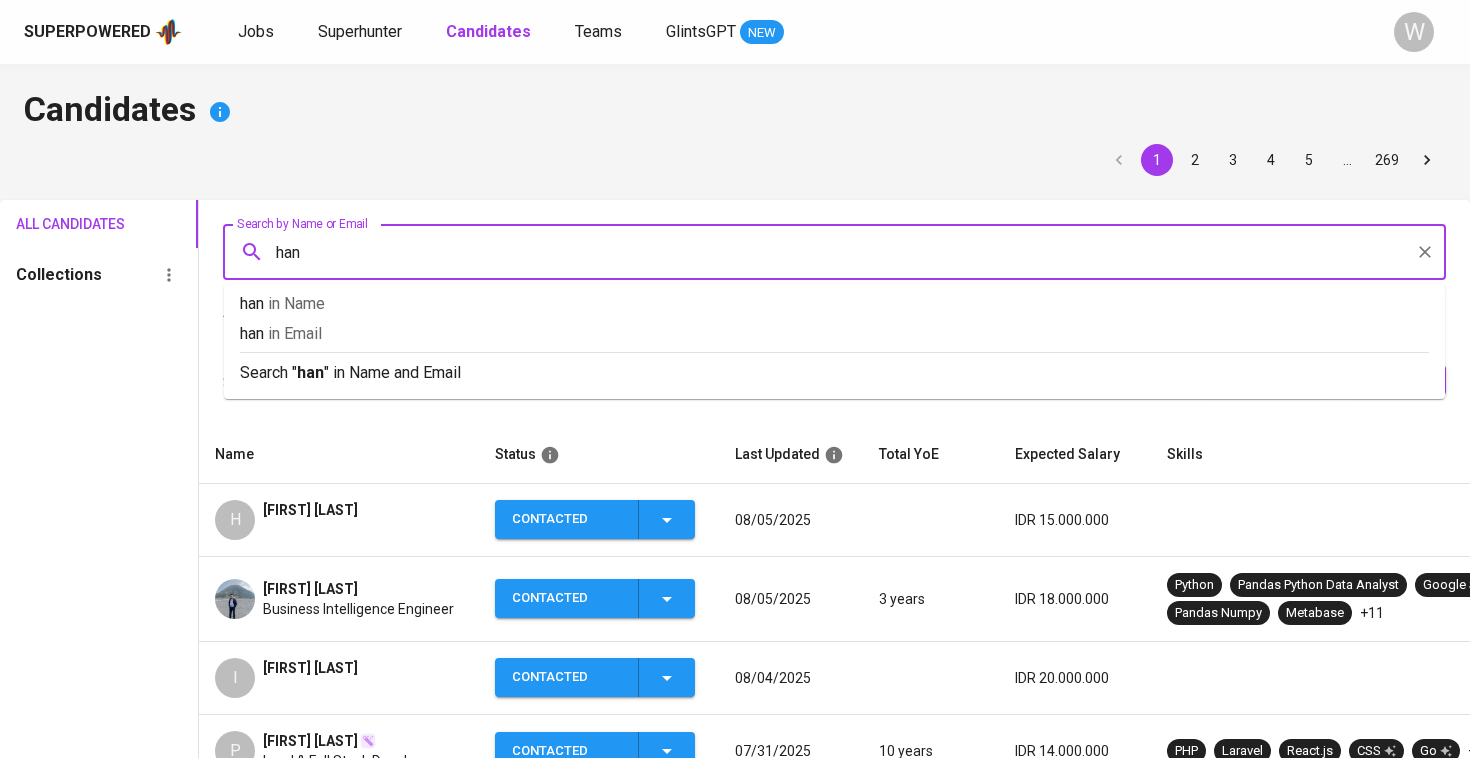 type on "hans" 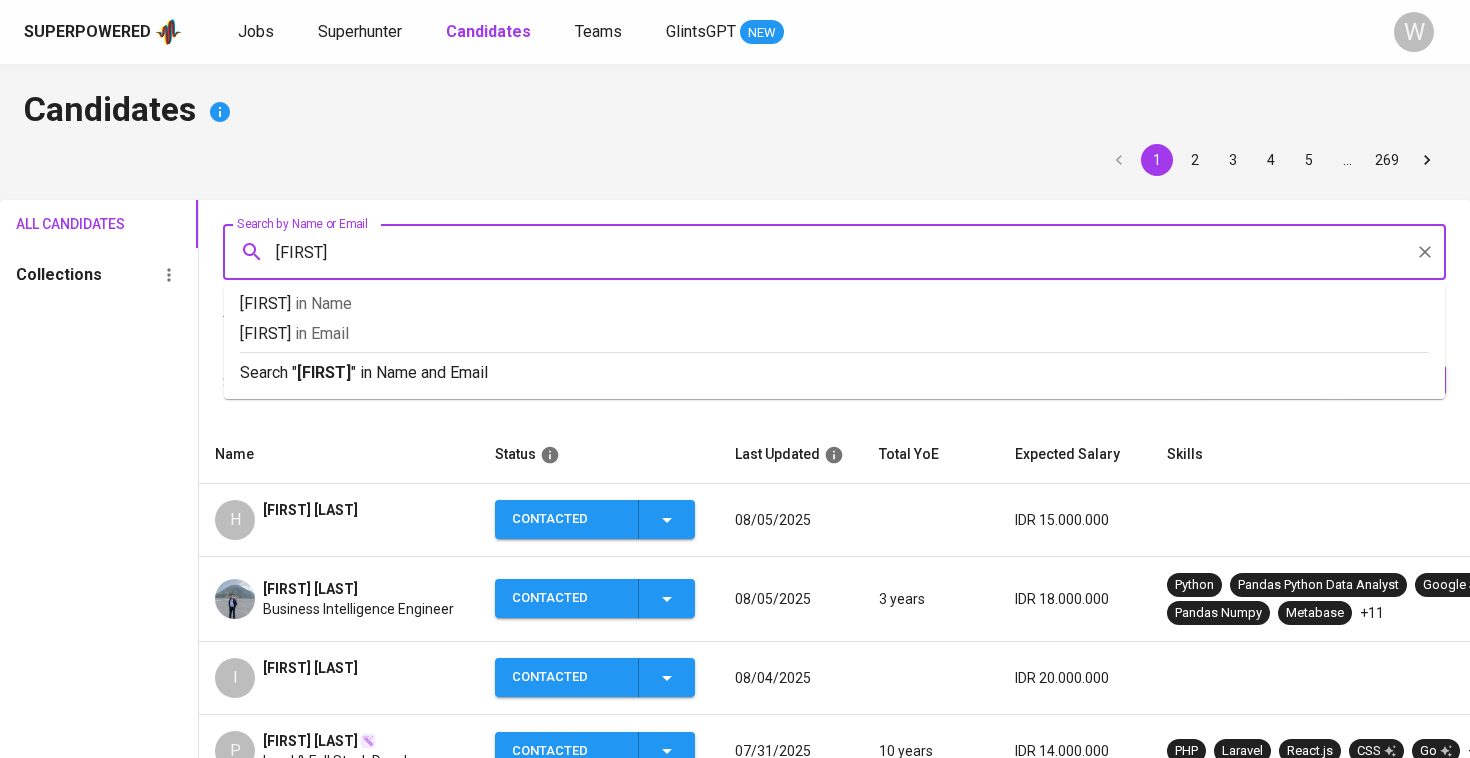 type 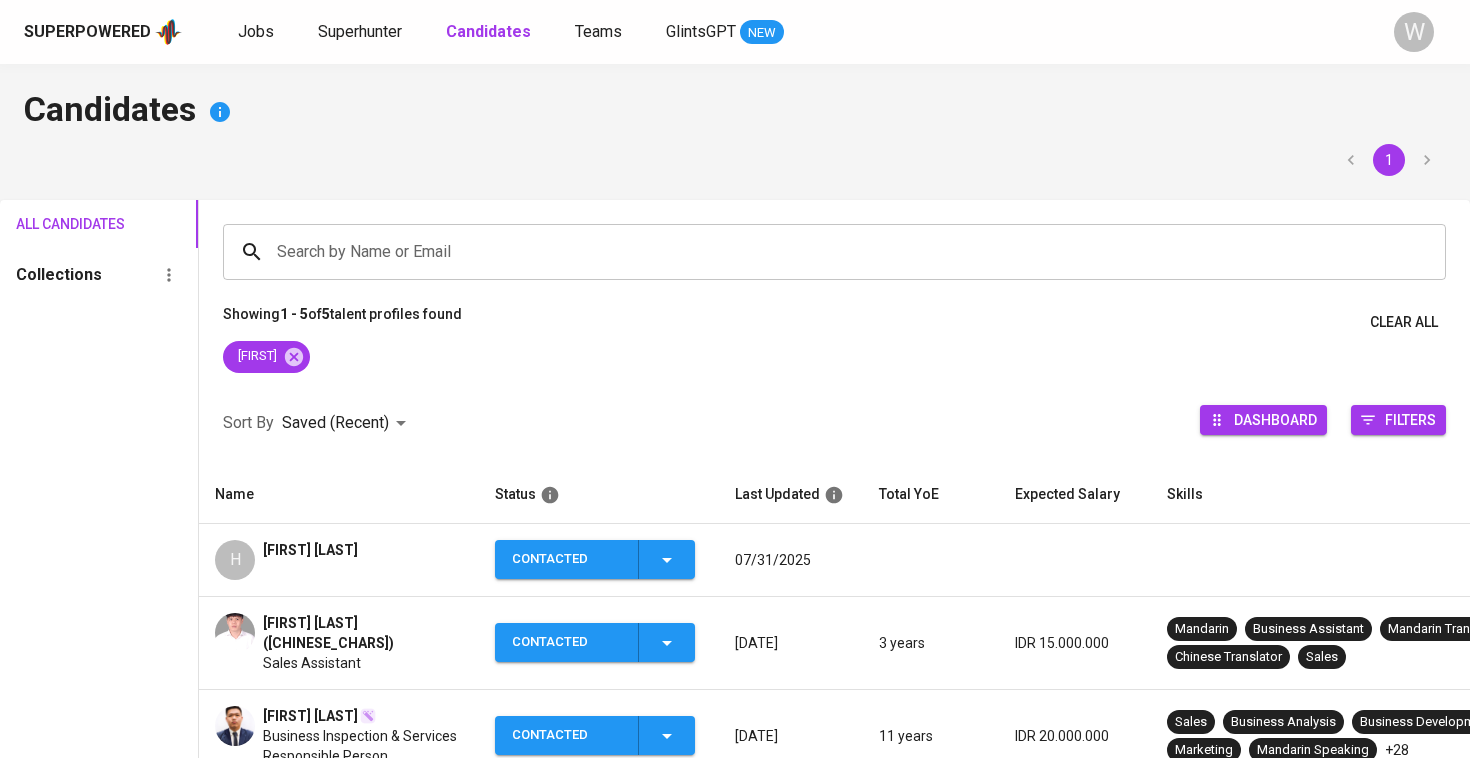 click on "H Hans nan" at bounding box center (339, 560) 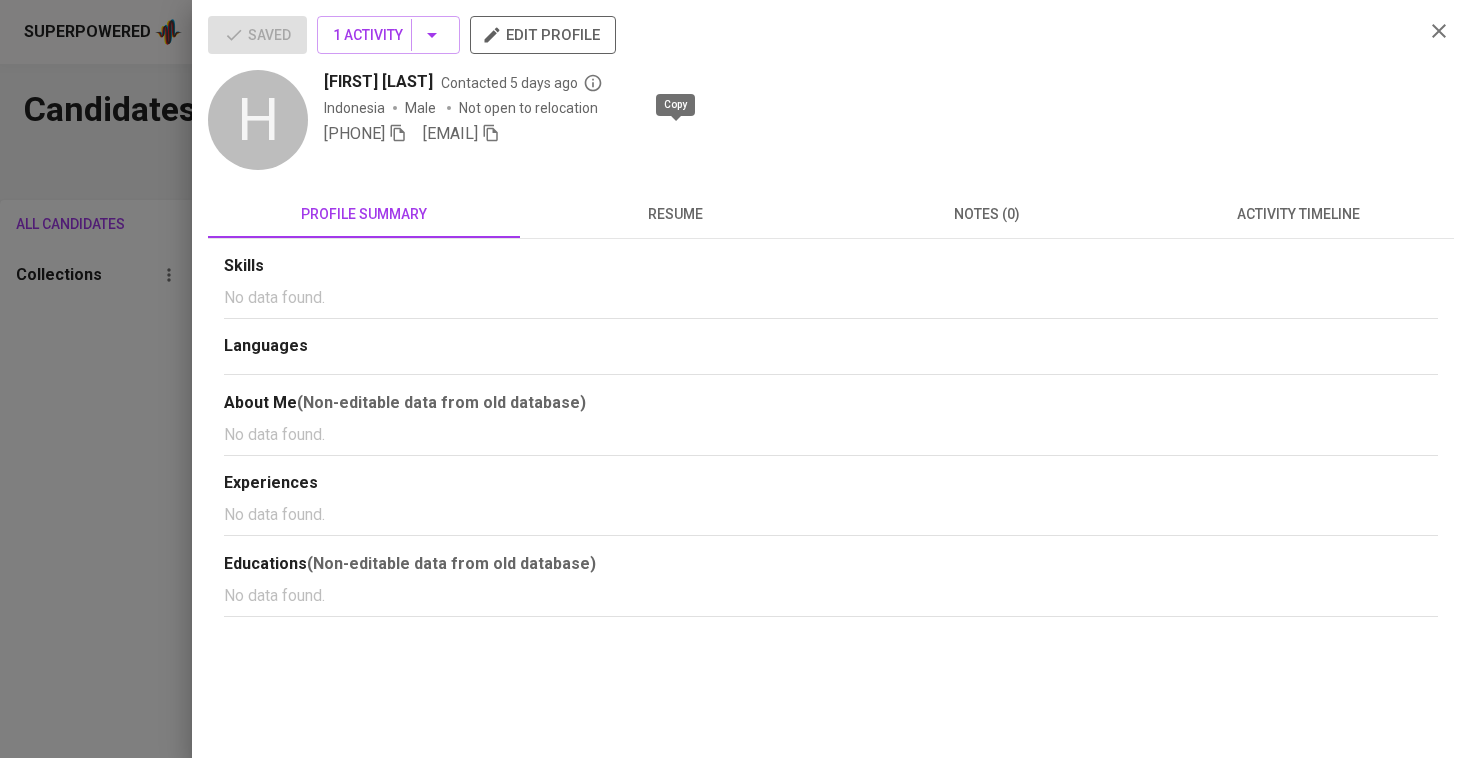 click 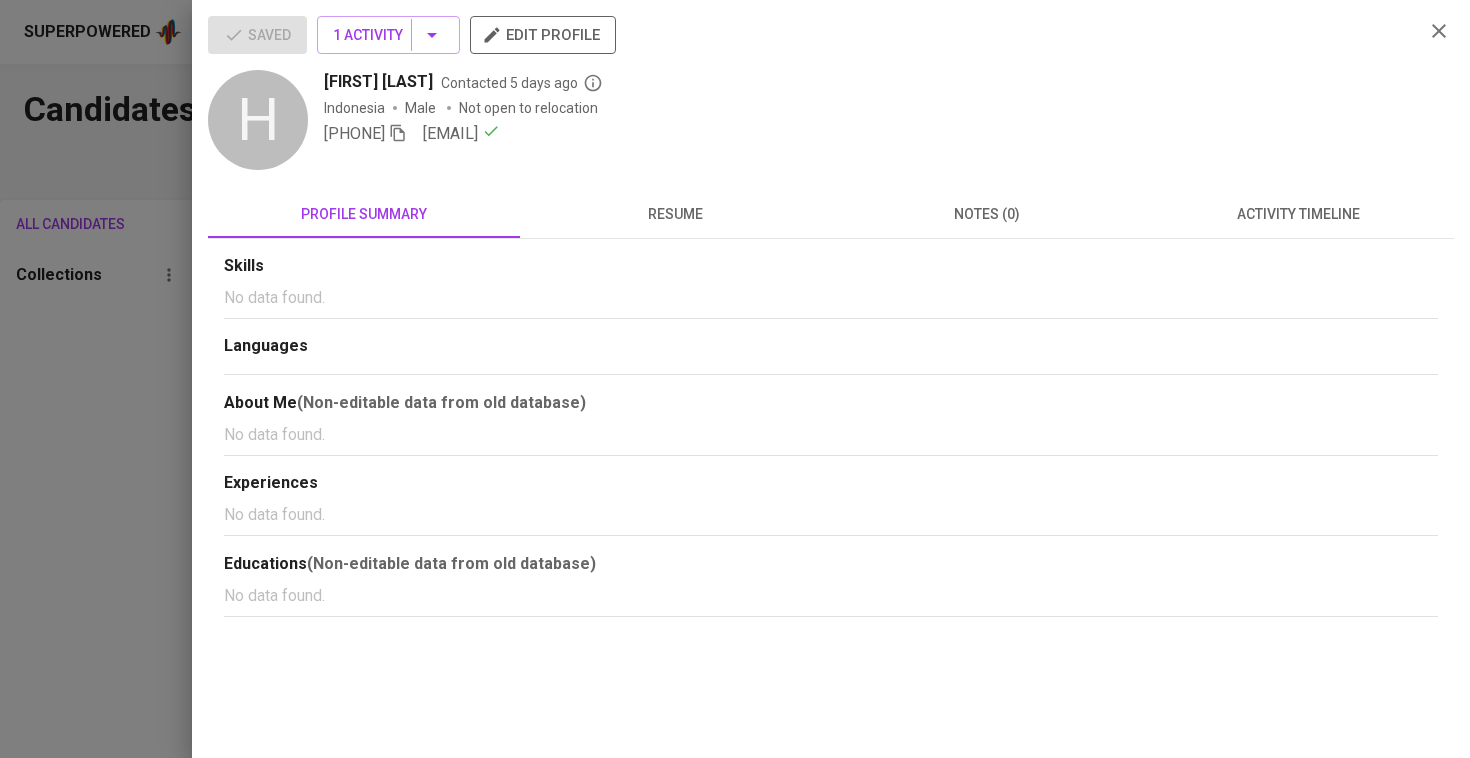 click at bounding box center (735, 379) 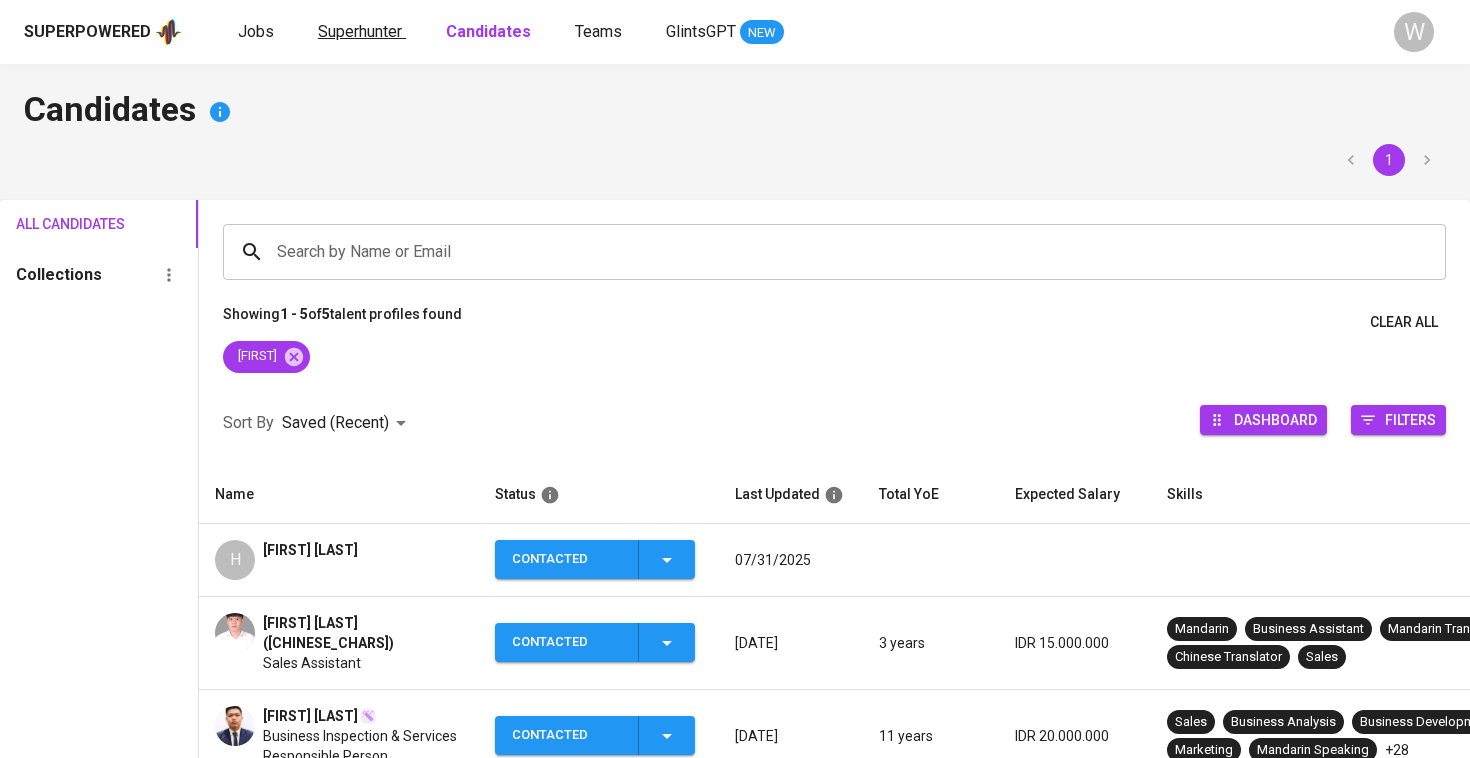 click on "Superhunter" at bounding box center [360, 31] 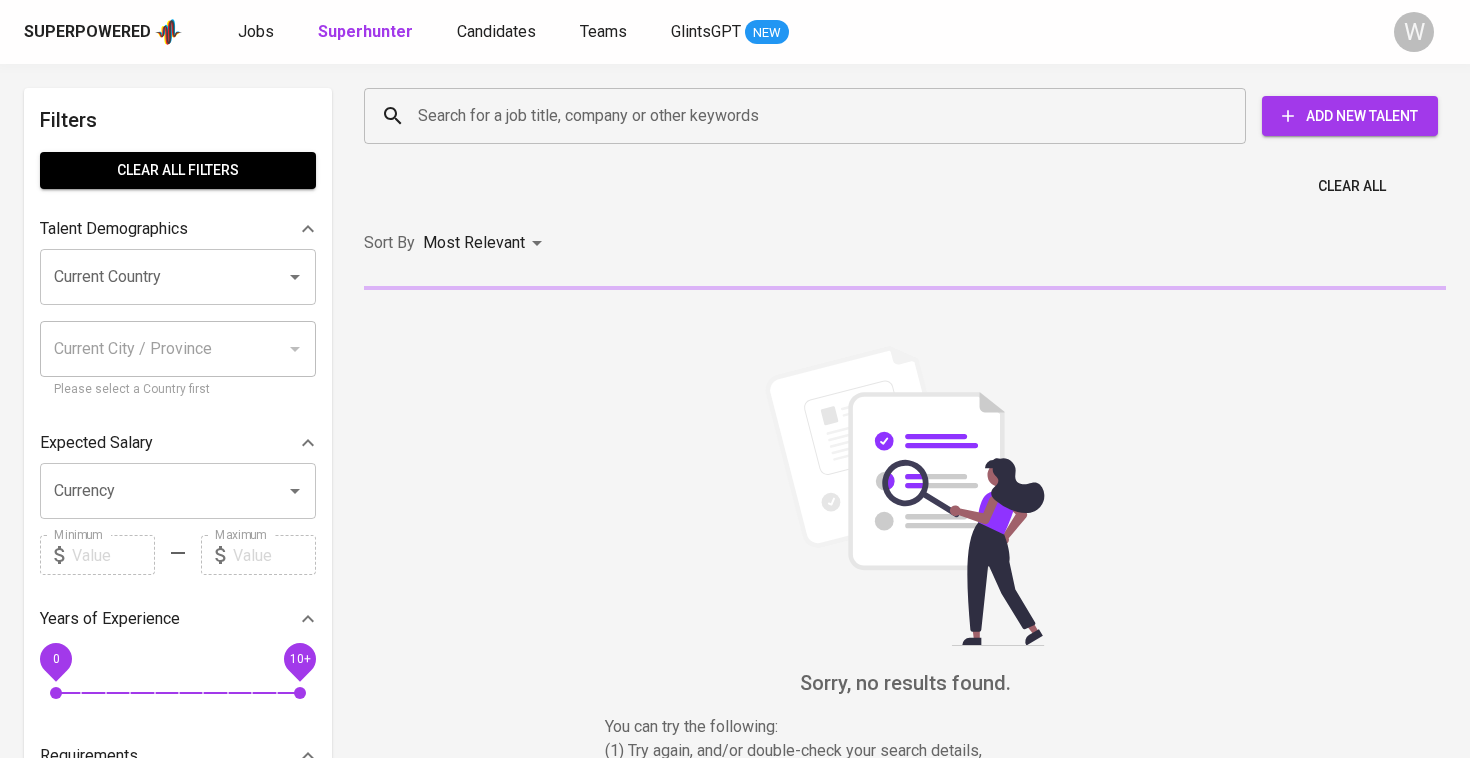 click on "Search for a job title, company or other keywords" at bounding box center [810, 116] 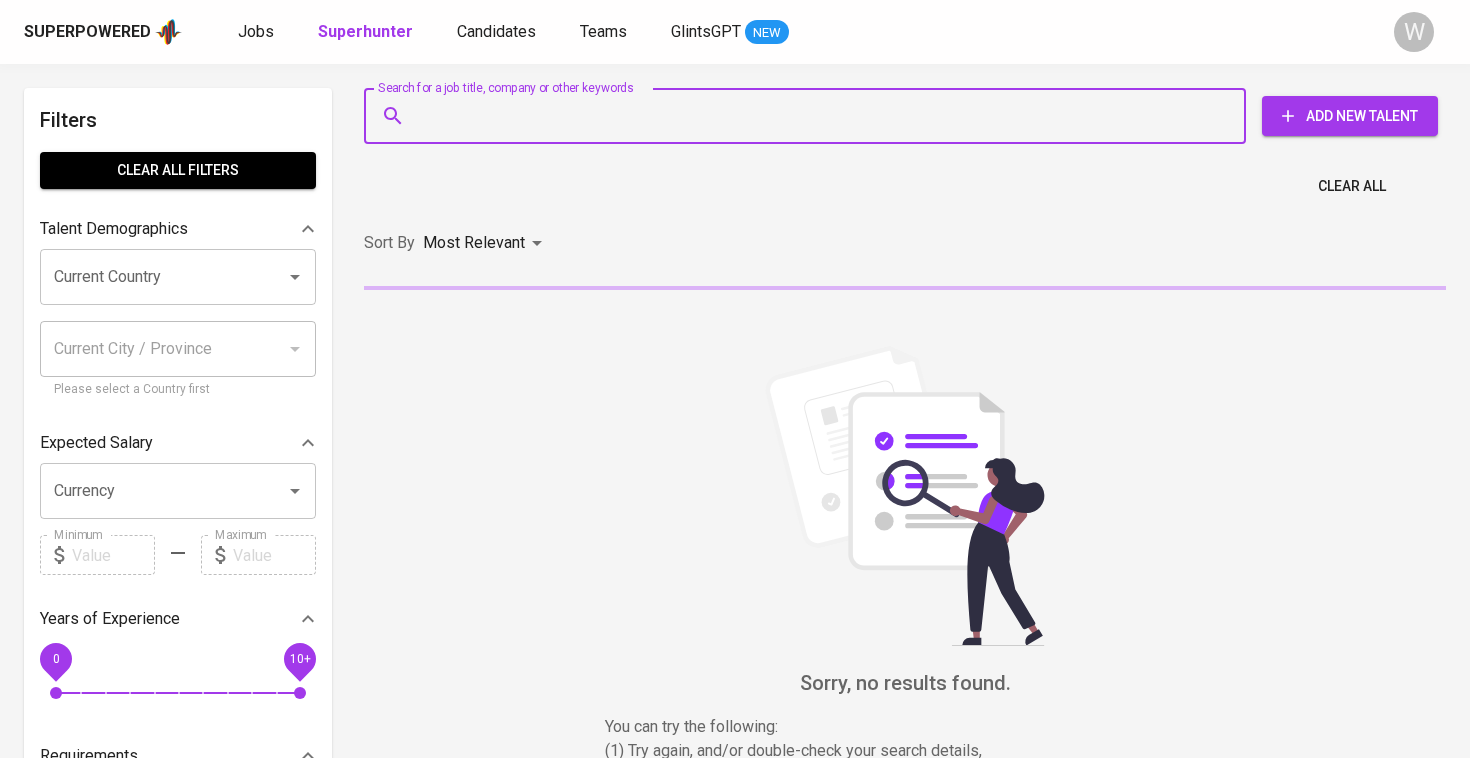 paste on "hanskiting@gmail.com" 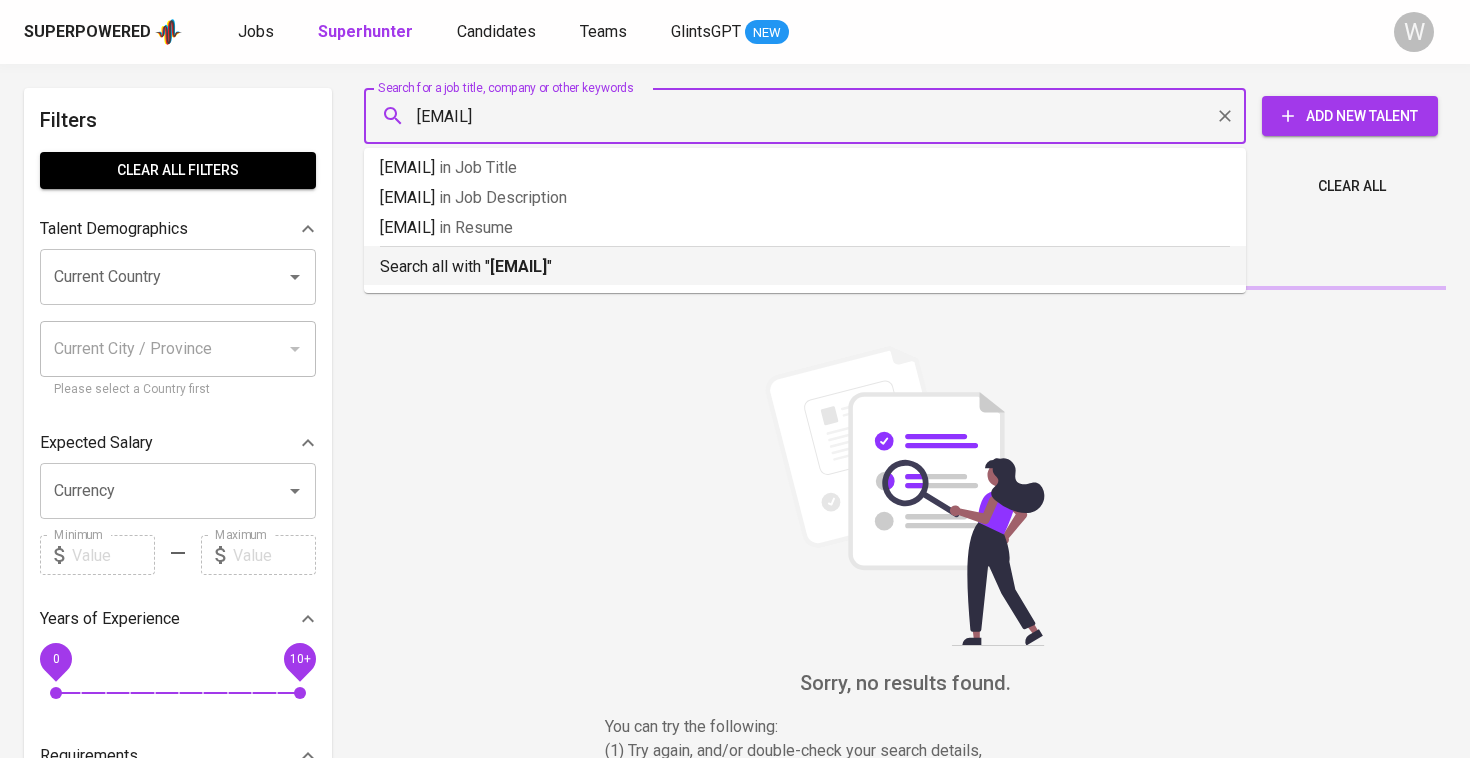 click on "hanskiting@gmail.com" at bounding box center [518, 266] 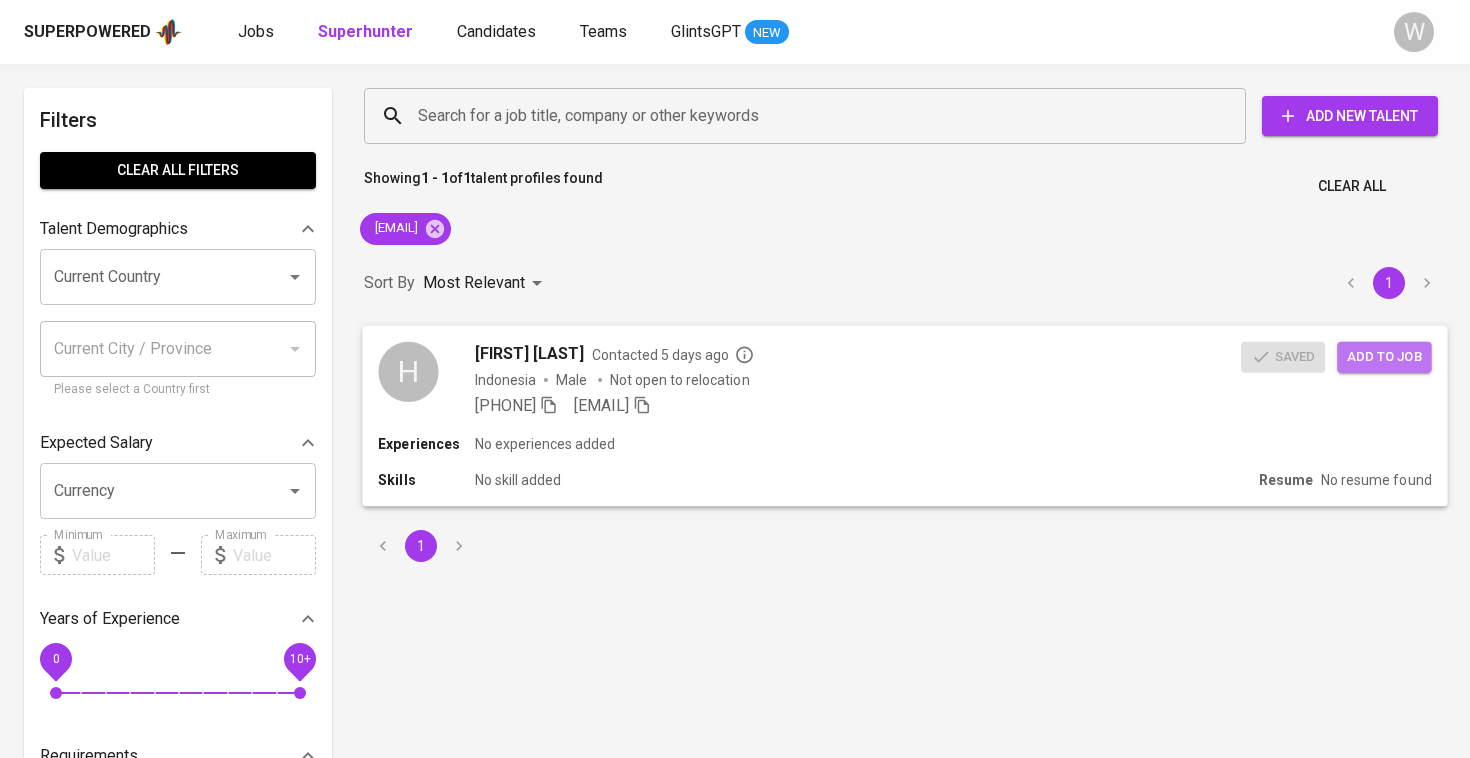 click on "Add to job" at bounding box center (1384, 356) 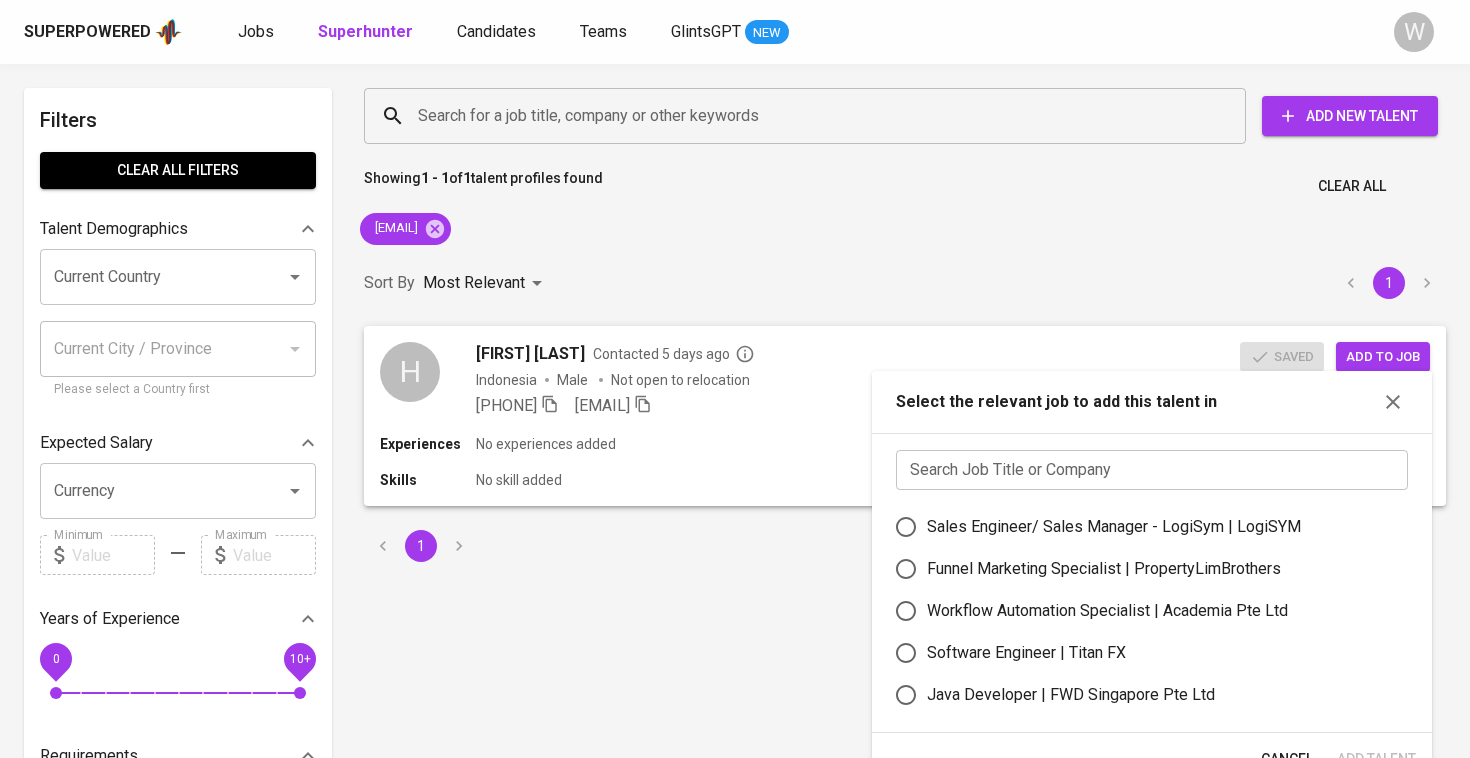 click on "Workflow Automation Specialist | Academia Pte Ltd" at bounding box center [1107, 611] 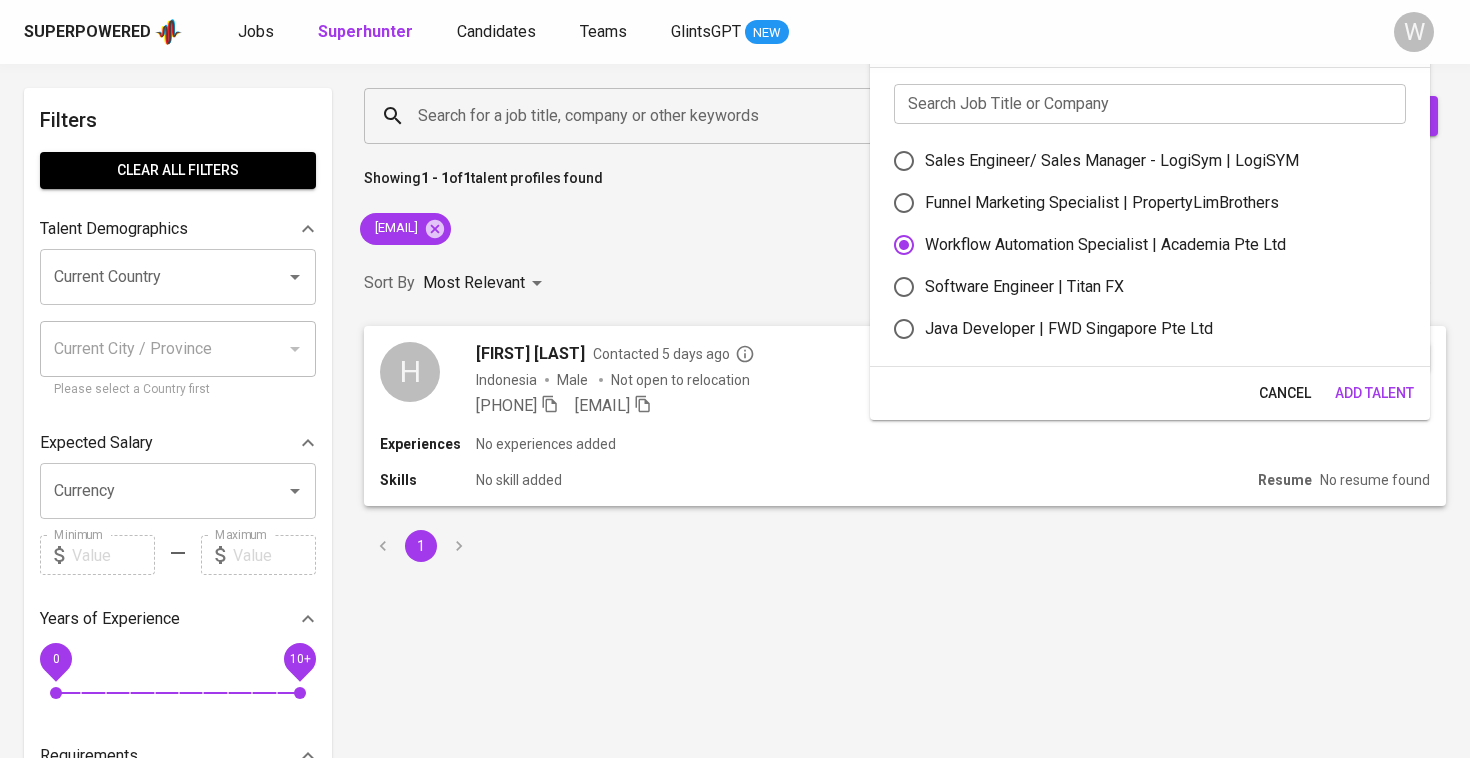 click on "Add Talent" at bounding box center (1374, 393) 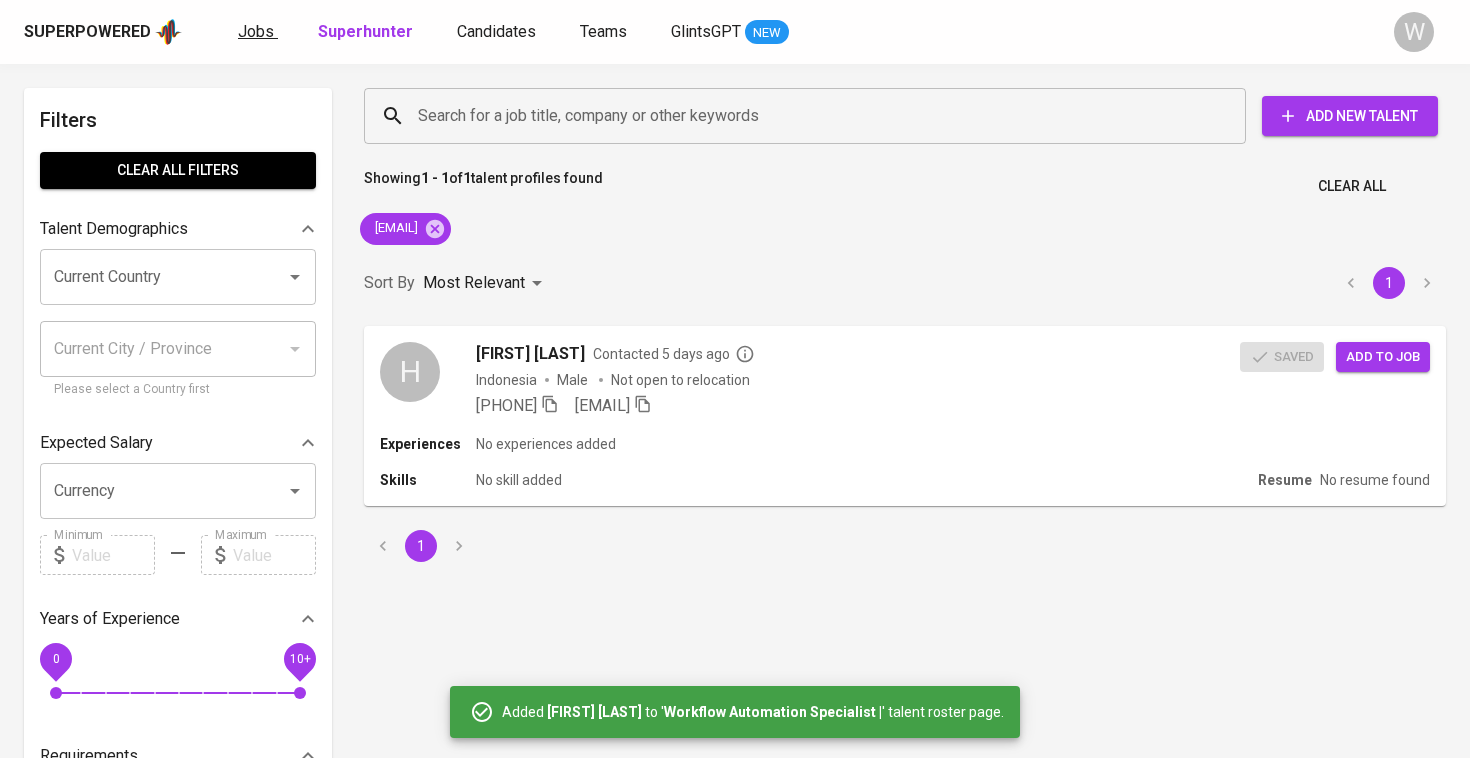 click on "Jobs" at bounding box center (256, 31) 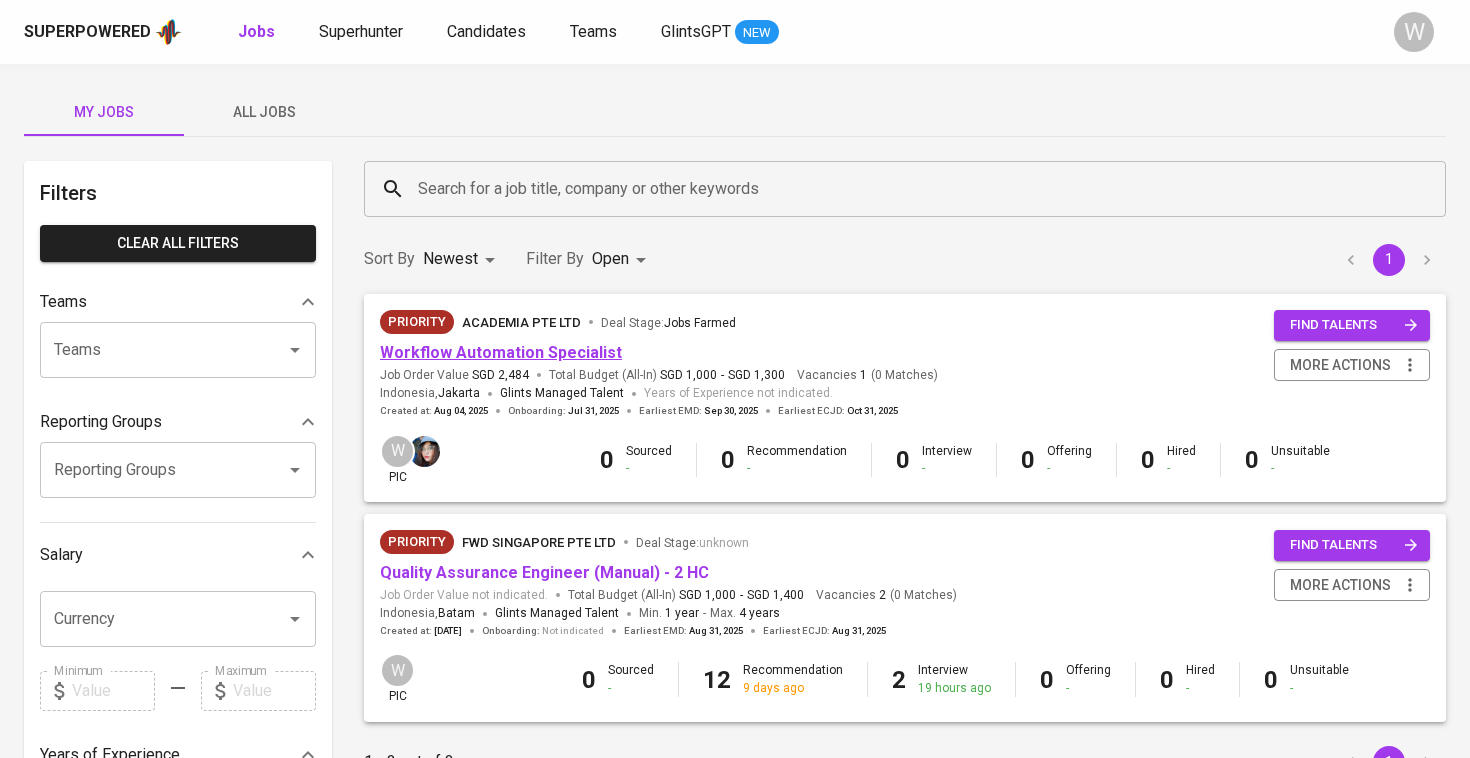 click on "Workflow Automation Specialist" at bounding box center [501, 352] 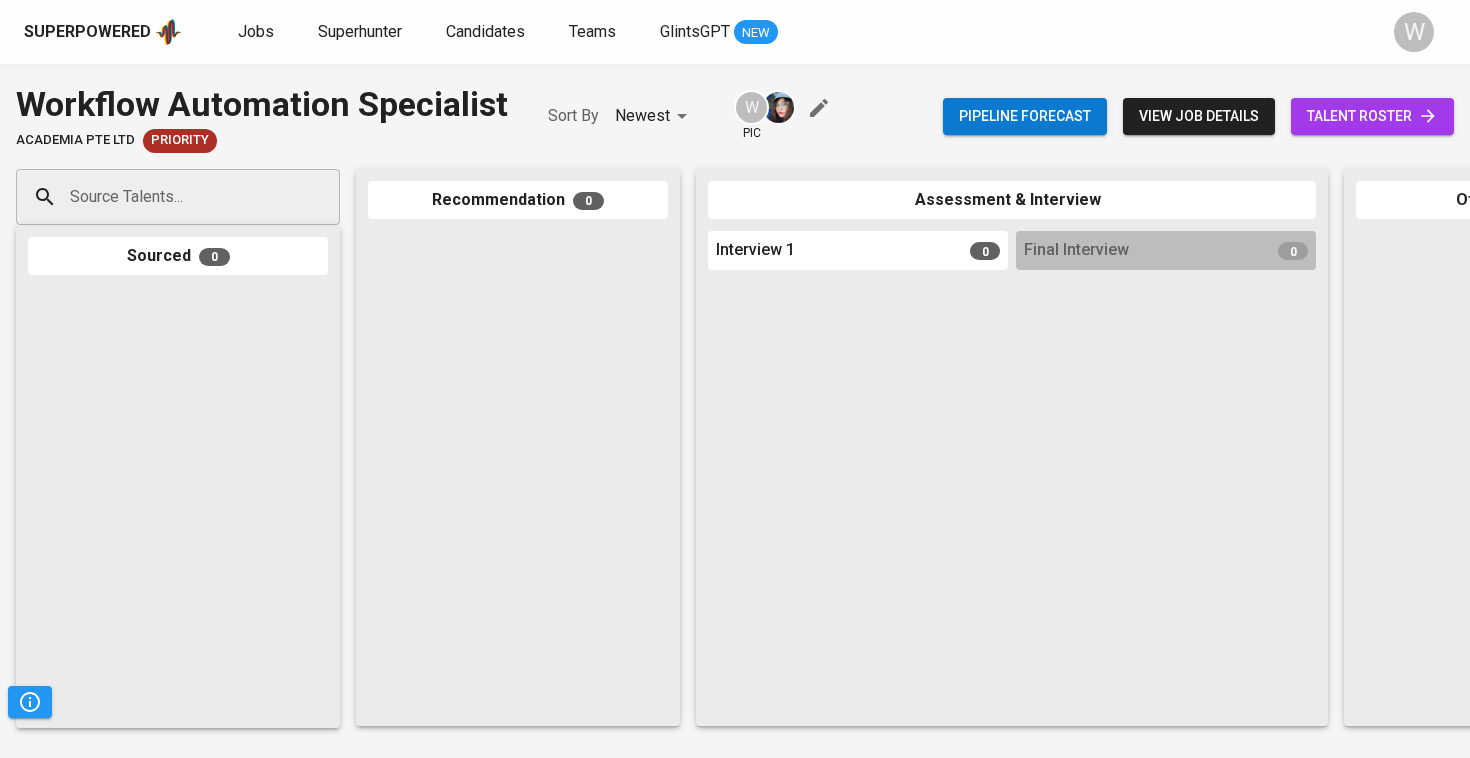 click on "talent roster" at bounding box center [1372, 116] 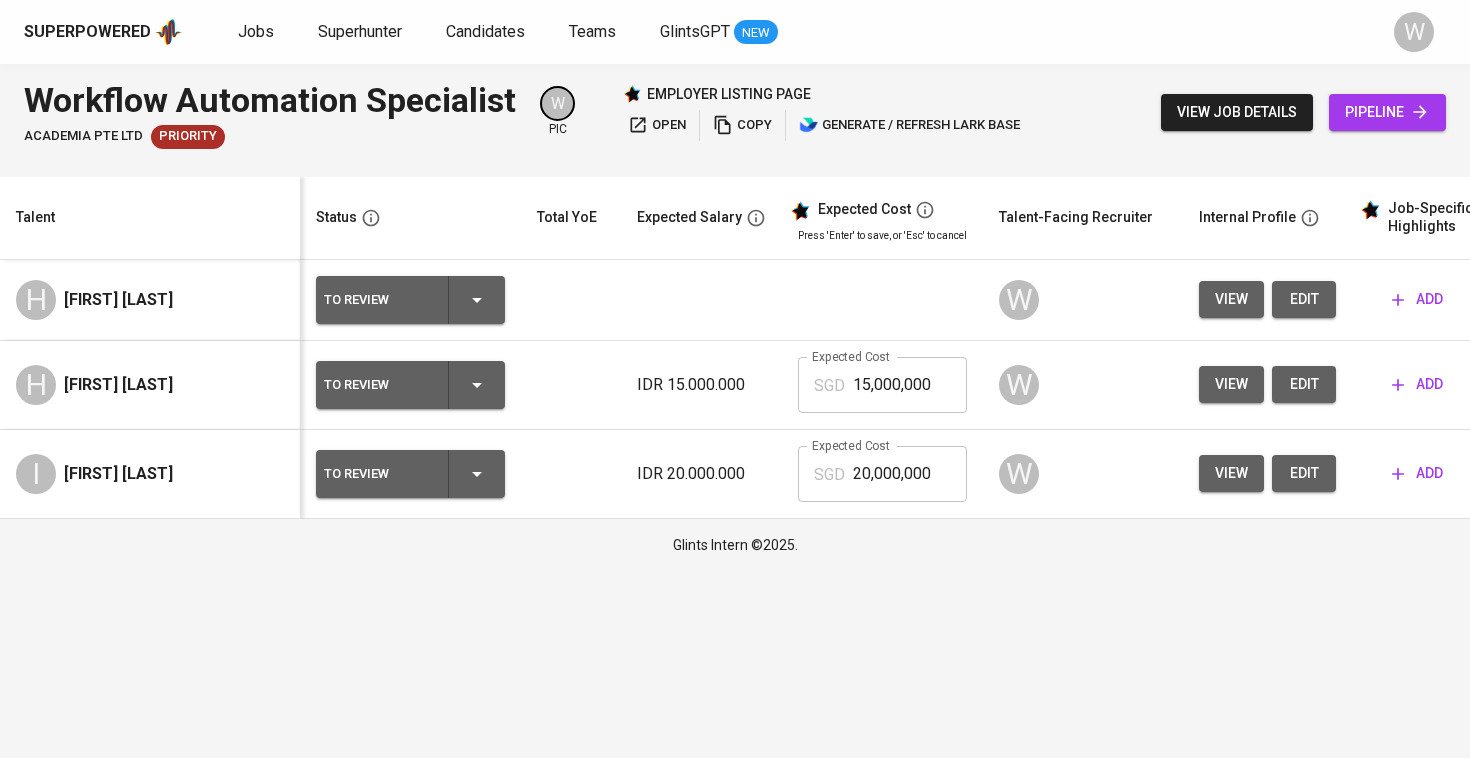 click on "edit" at bounding box center [1304, 473] 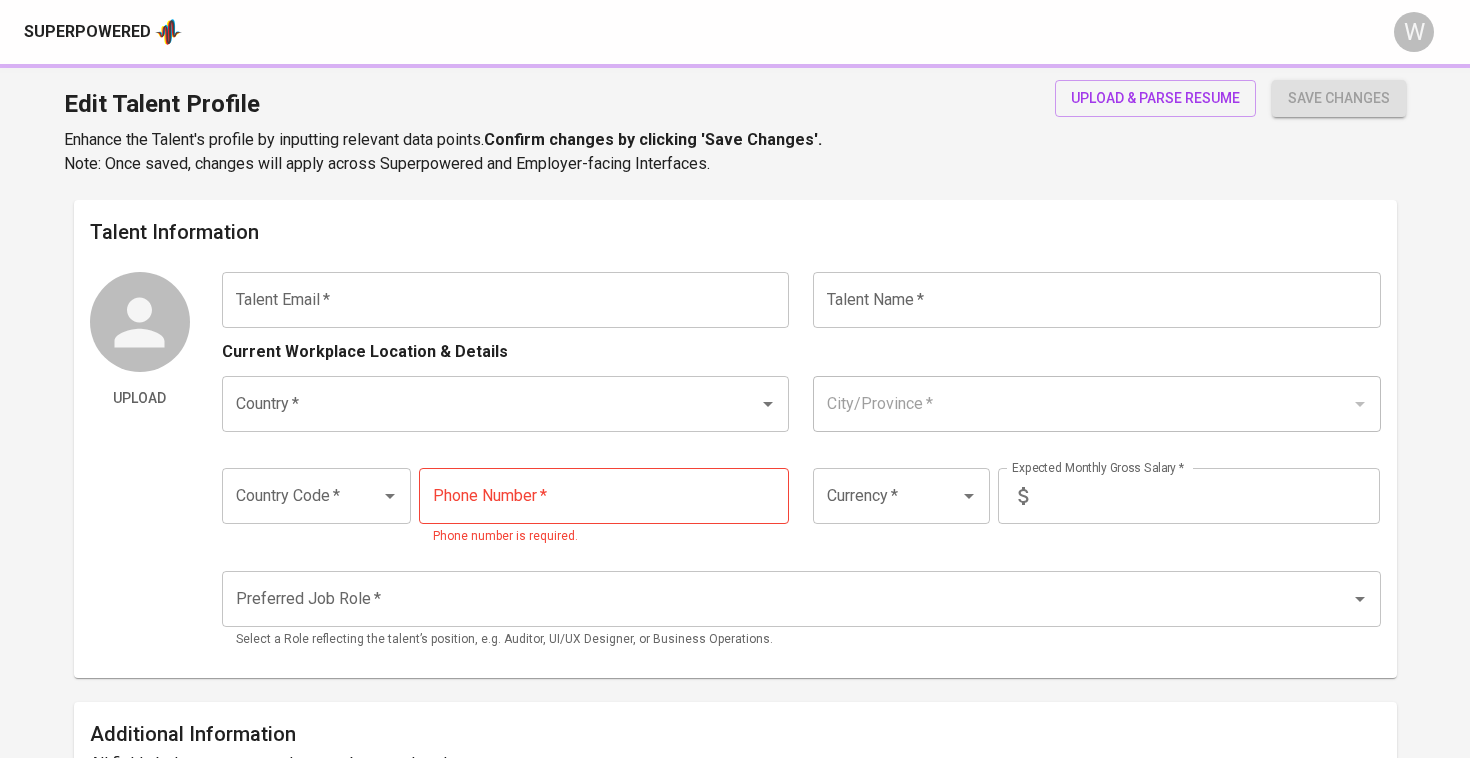 scroll, scrollTop: 0, scrollLeft: 0, axis: both 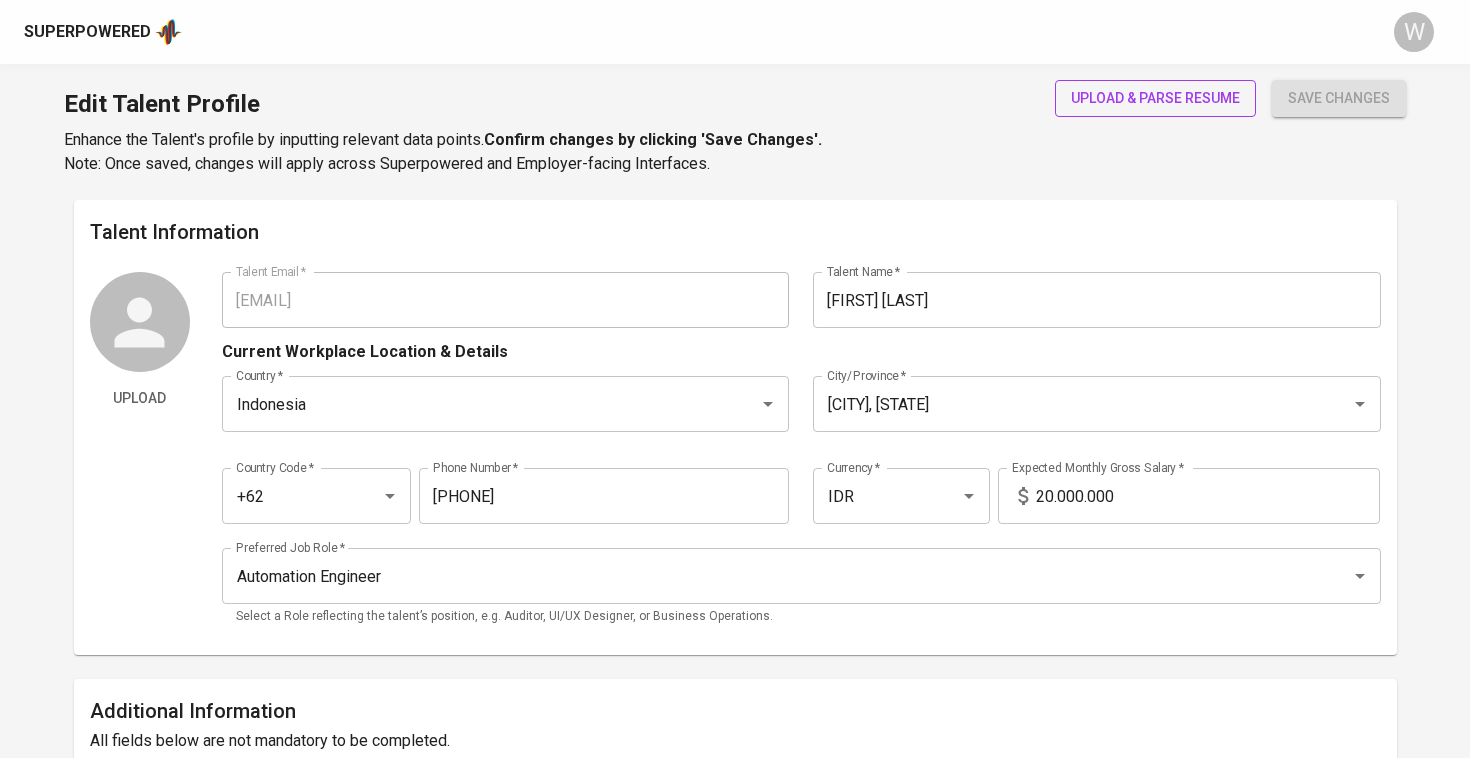 click on "upload & parse resume" at bounding box center (1155, 98) 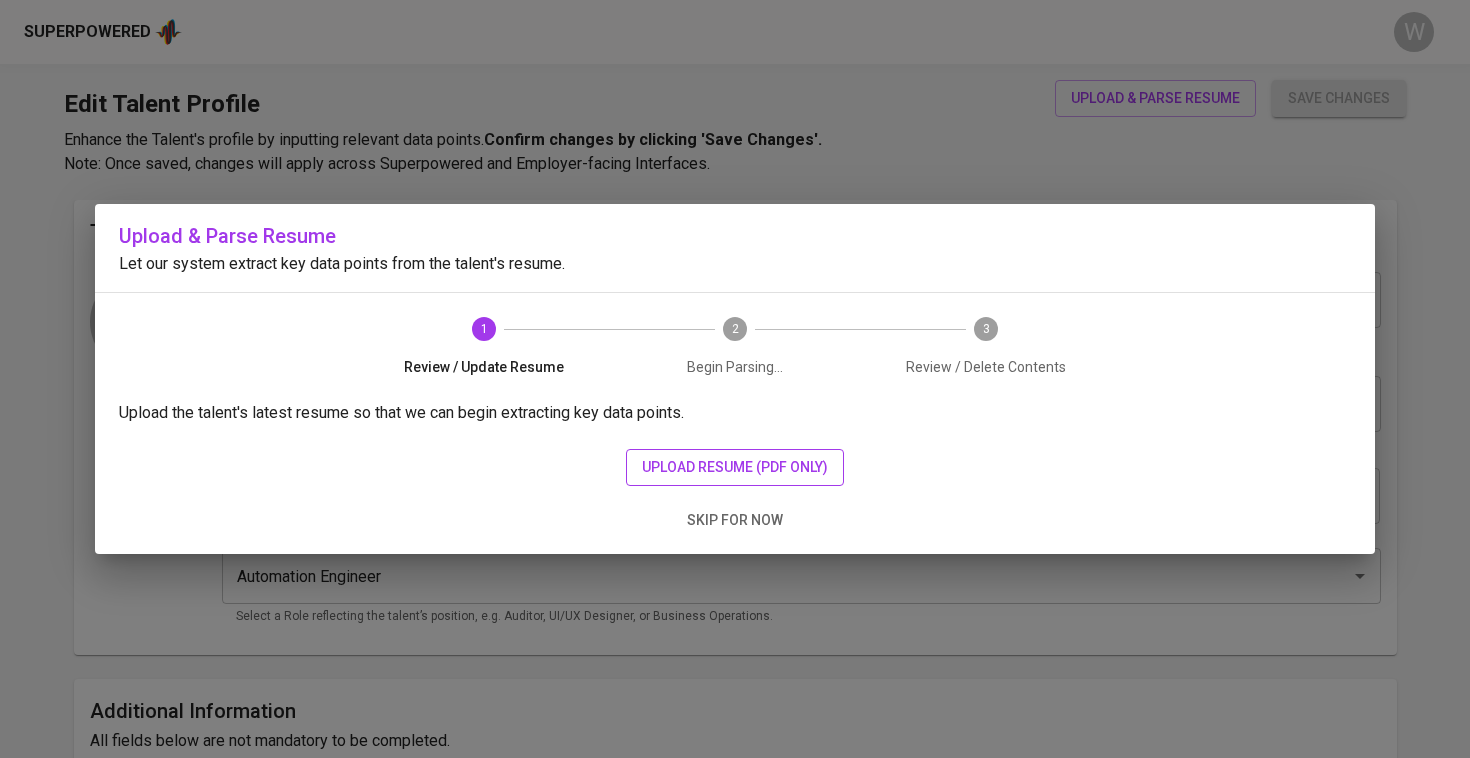 click on "upload resume (pdf only)" at bounding box center (735, 467) 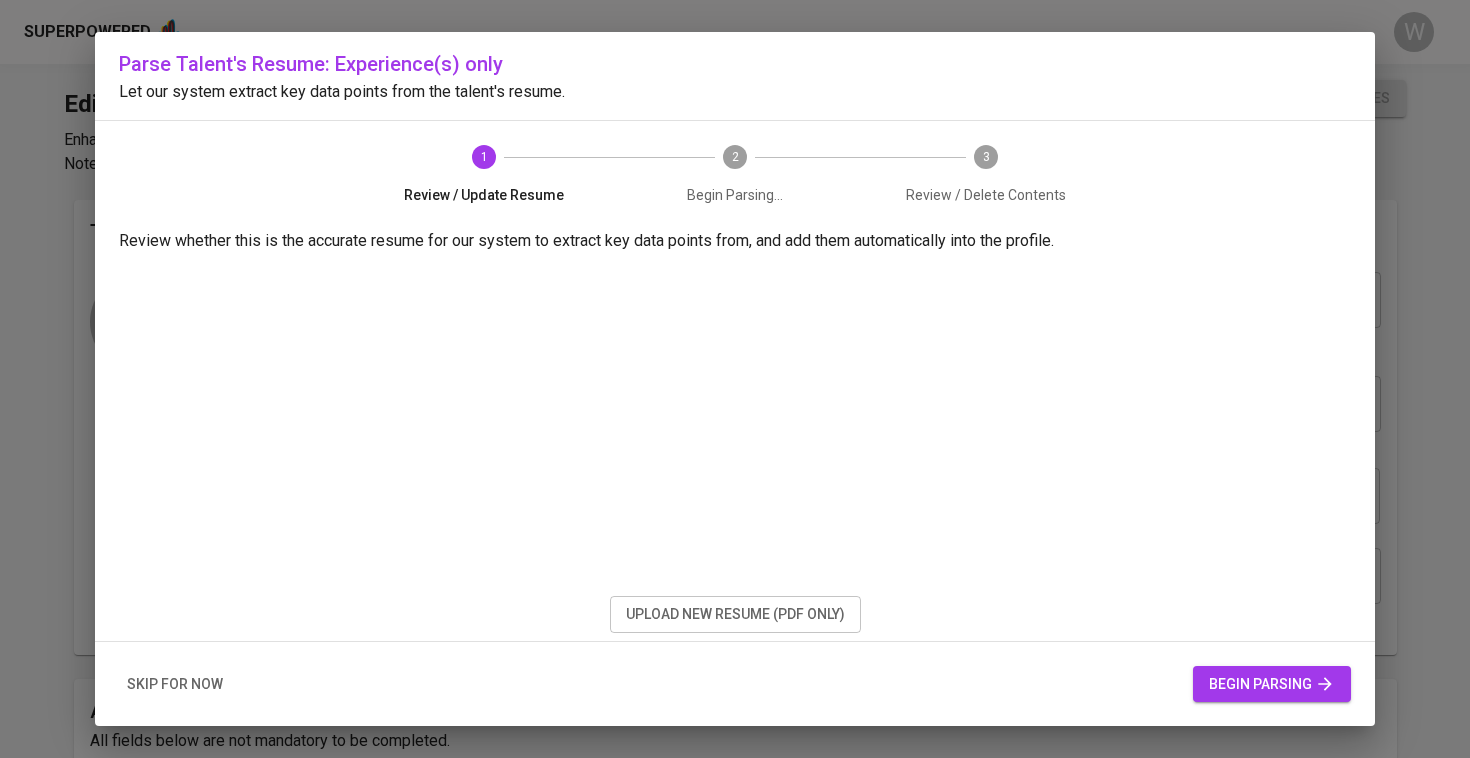click on "begin parsing" at bounding box center [1272, 684] 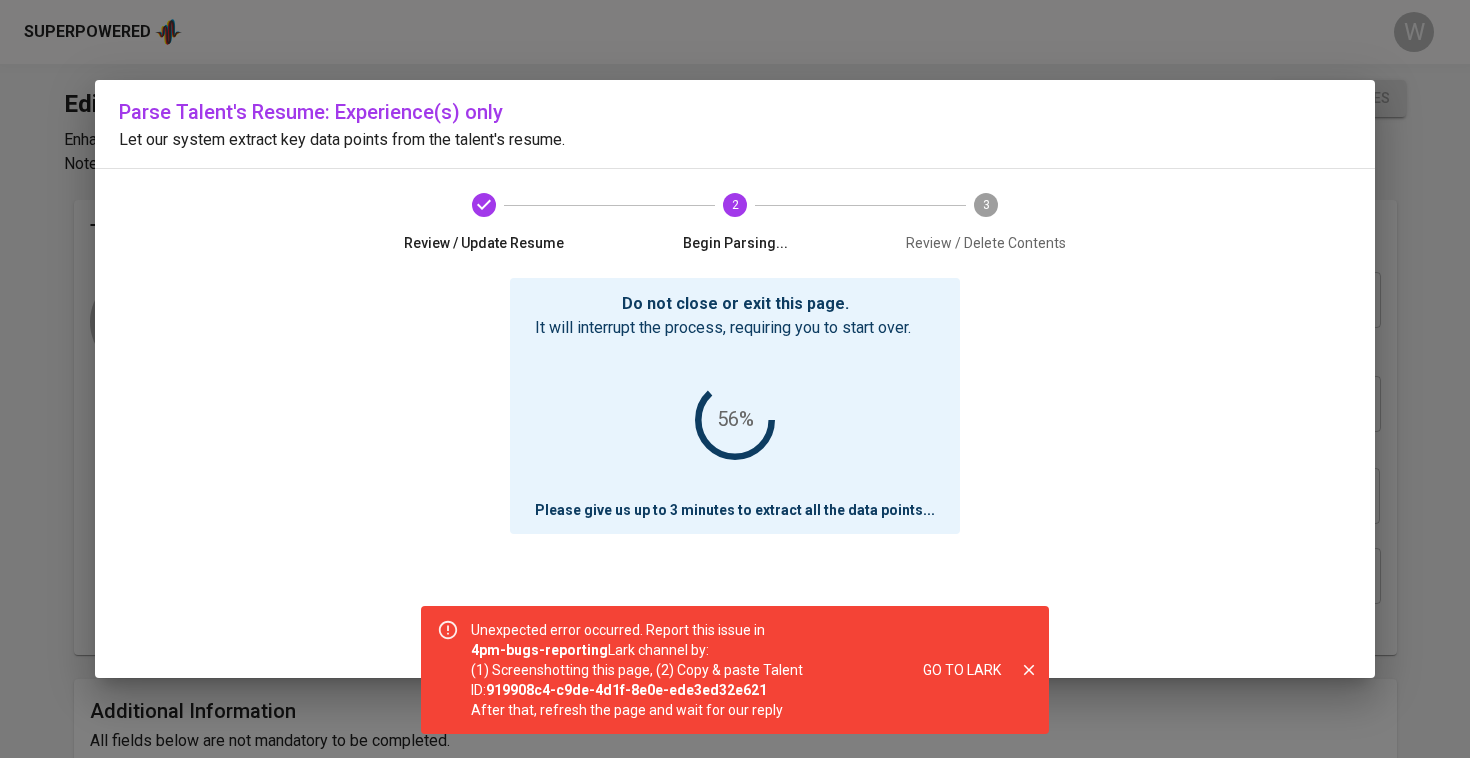 click 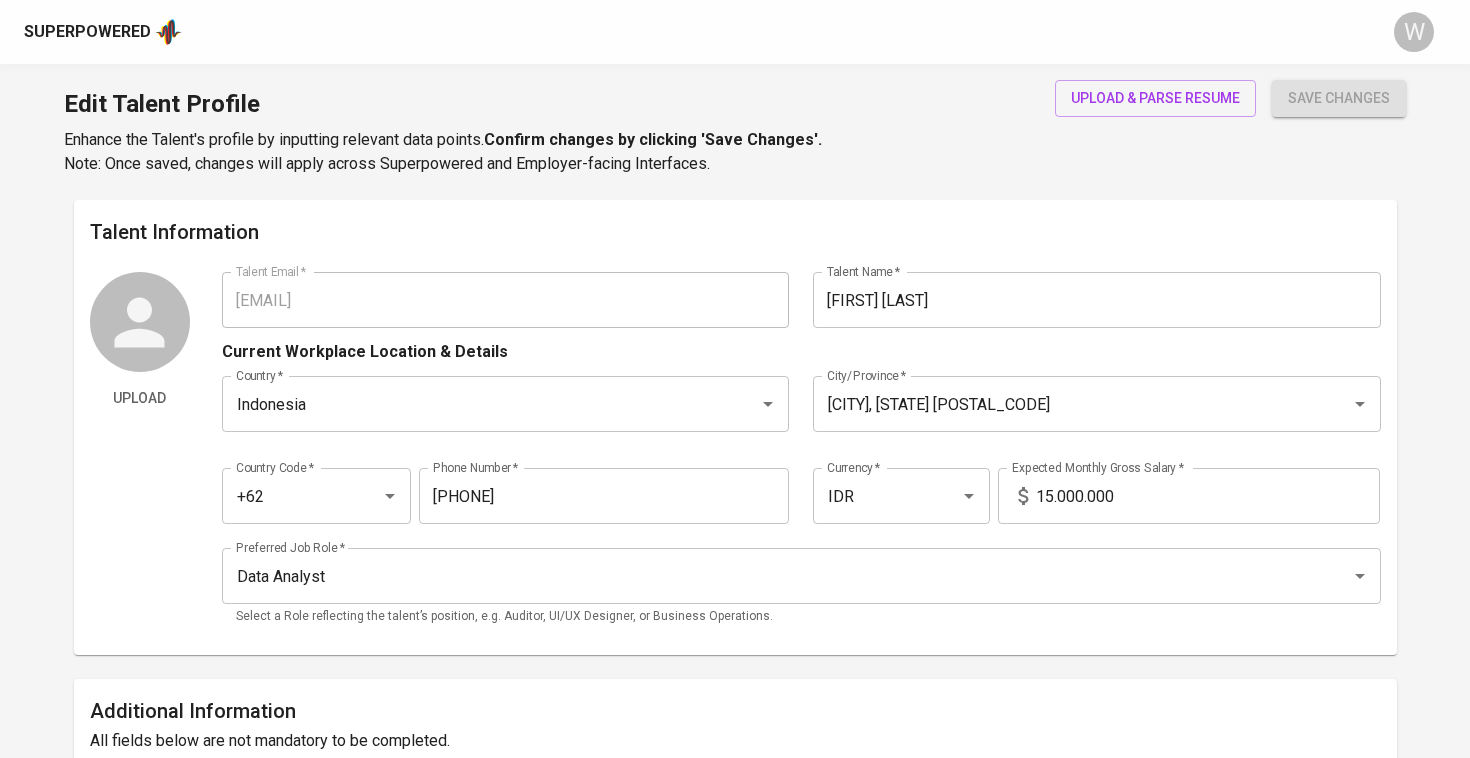 scroll, scrollTop: 0, scrollLeft: 0, axis: both 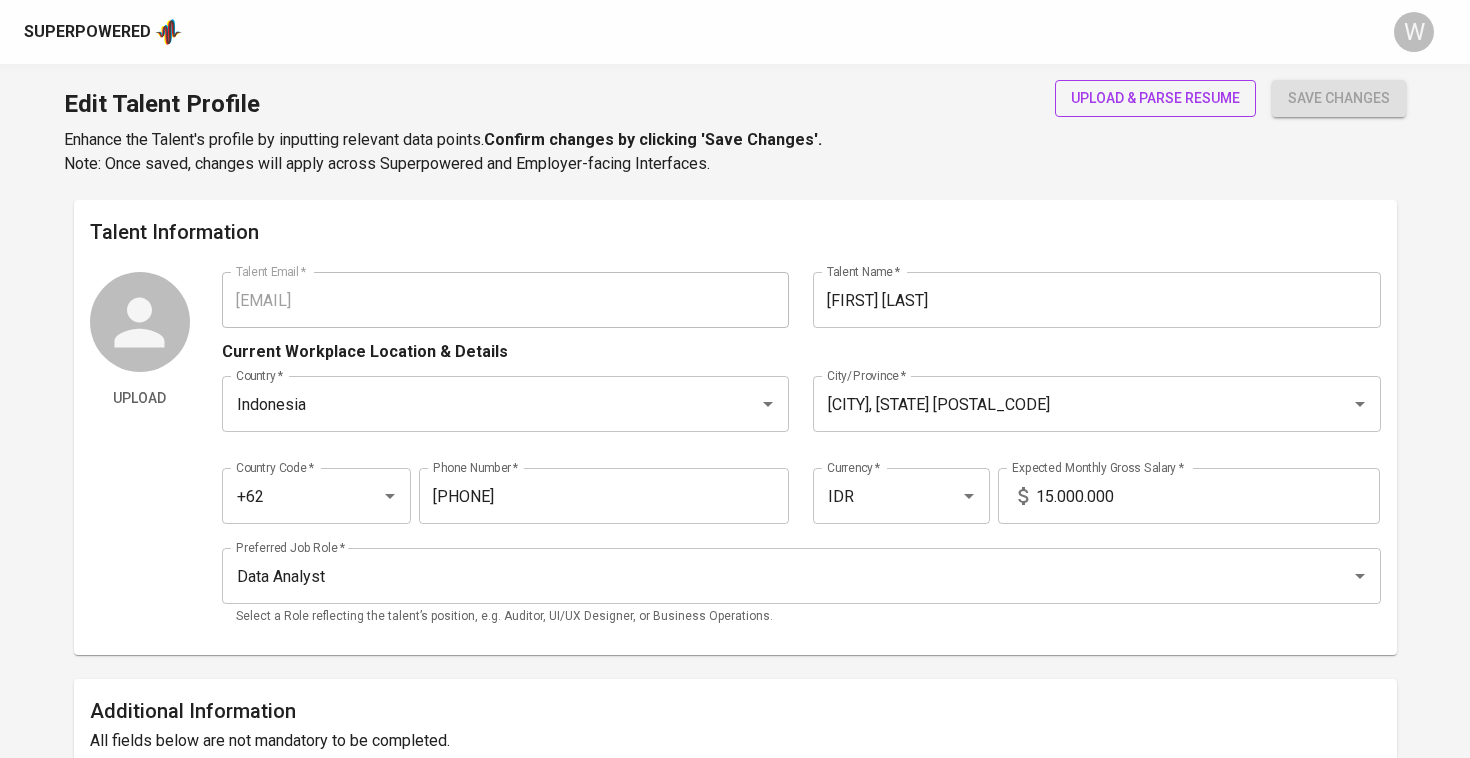 click on "upload & parse resume" at bounding box center [1155, 98] 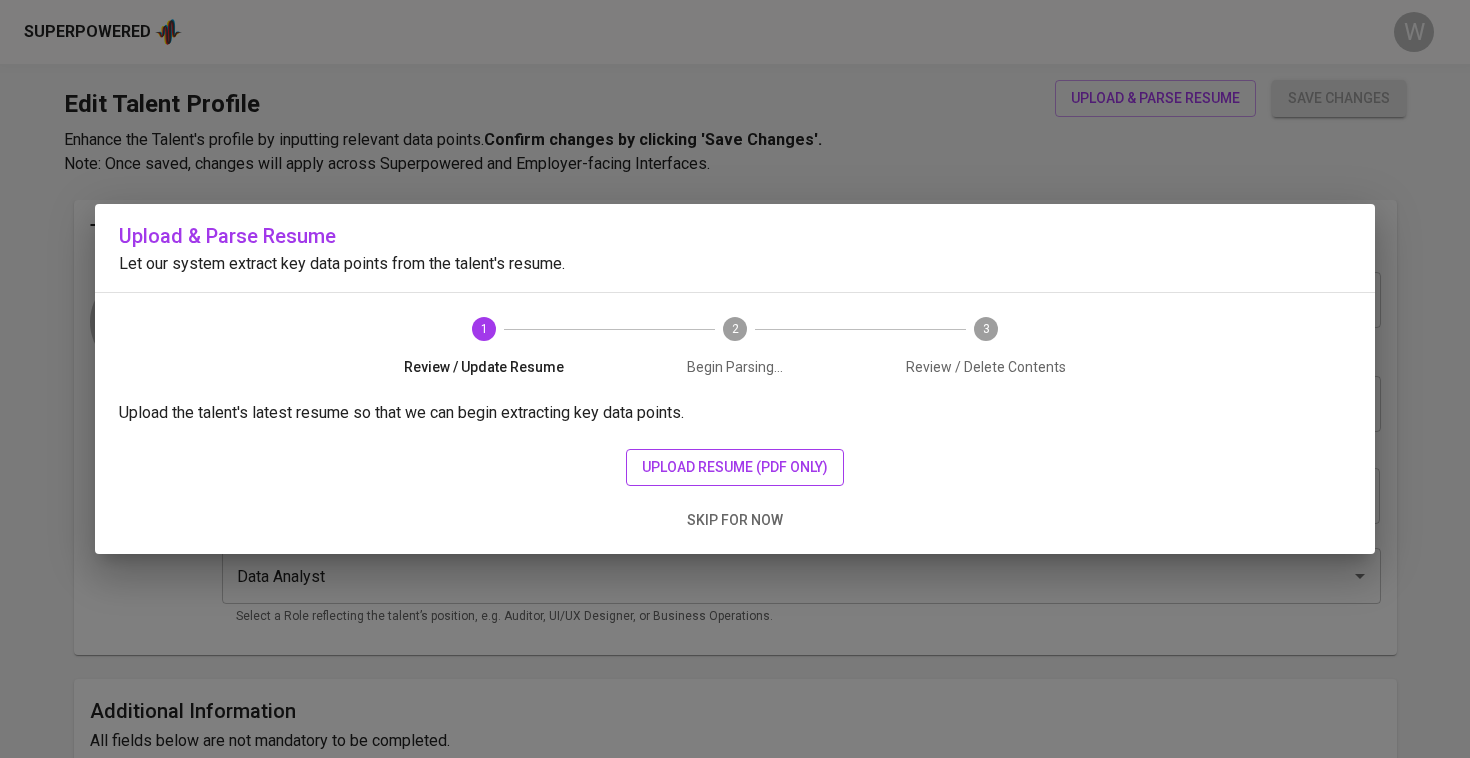 click on "upload resume (pdf only)" at bounding box center [735, 467] 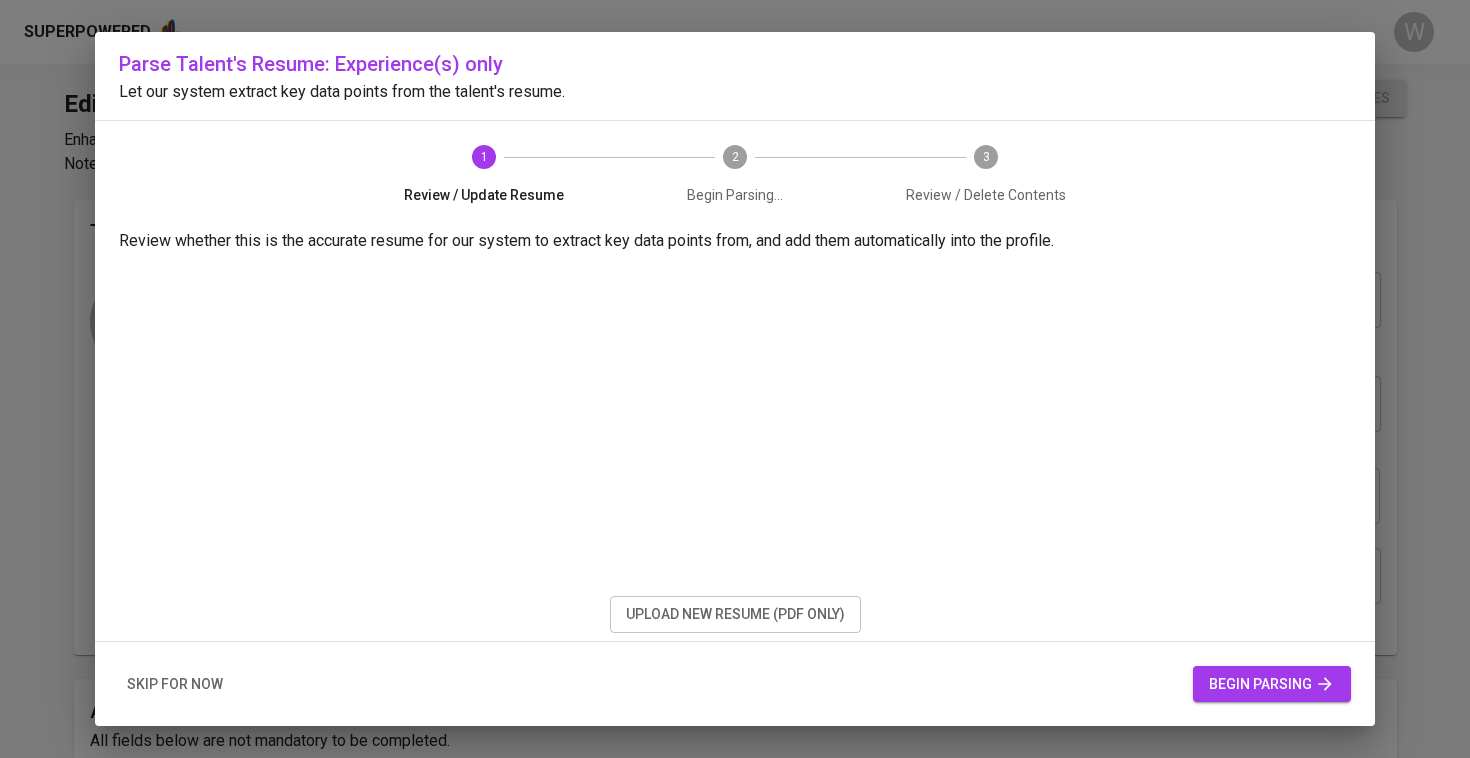 click on "begin parsing" at bounding box center [1272, 684] 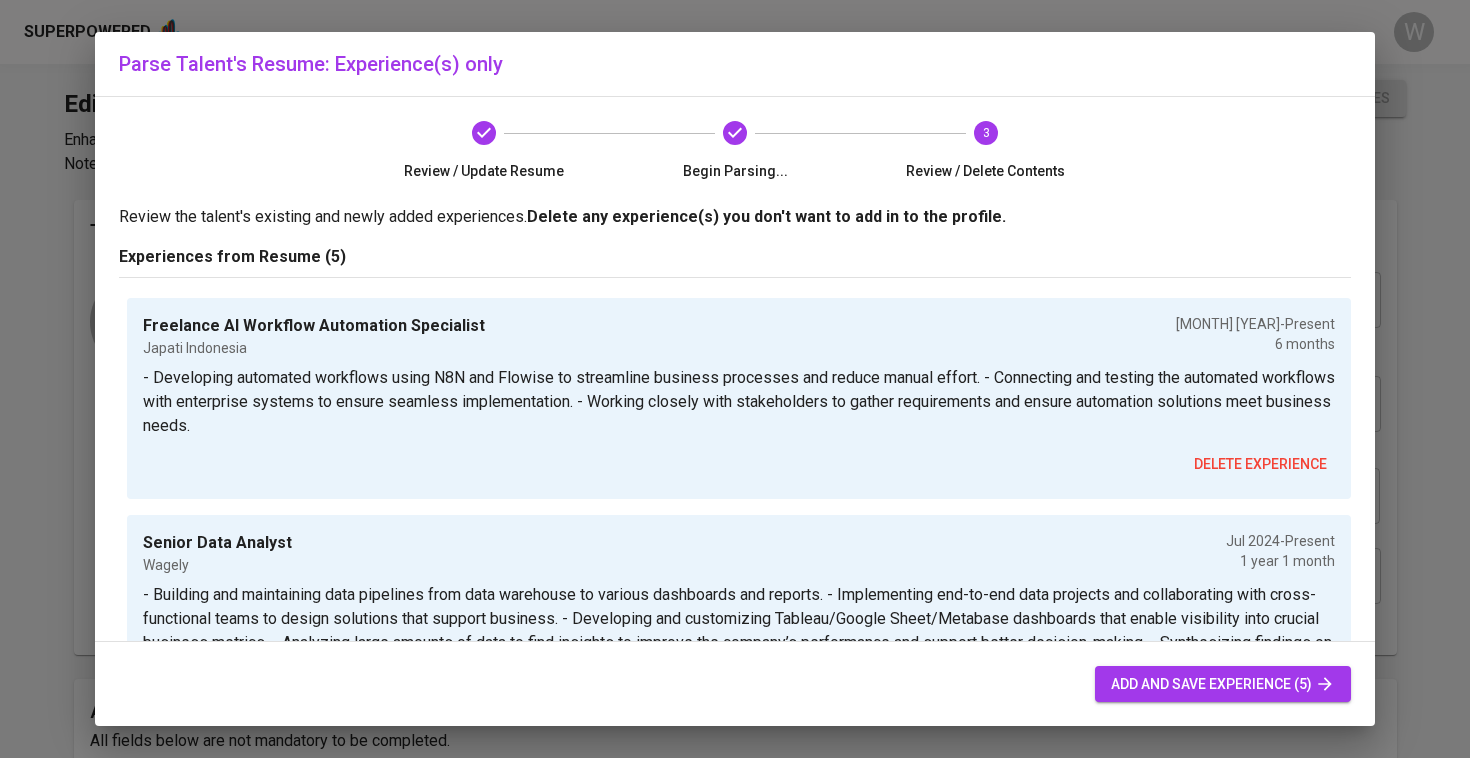 click on "add and save experience (5)" at bounding box center [1223, 684] 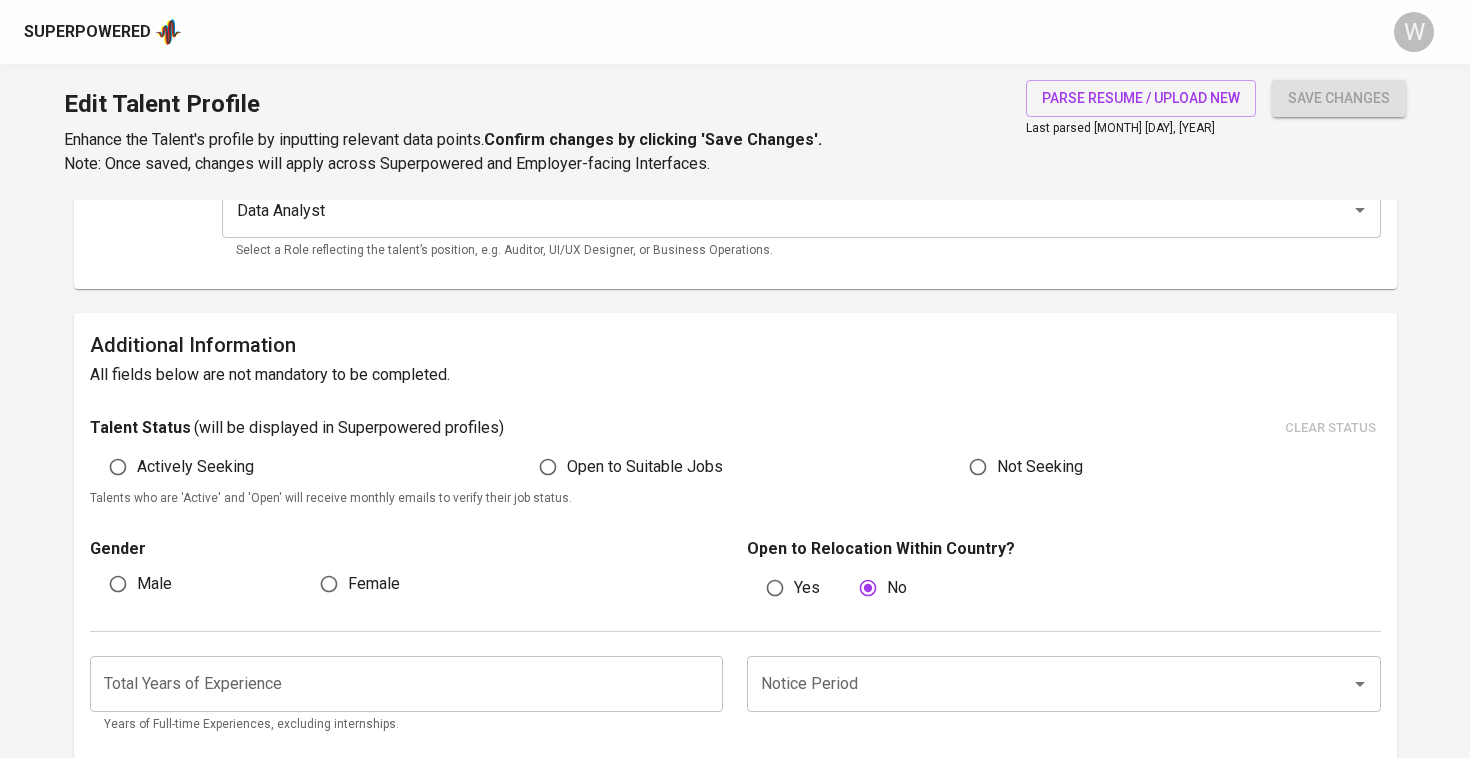 scroll, scrollTop: 429, scrollLeft: 0, axis: vertical 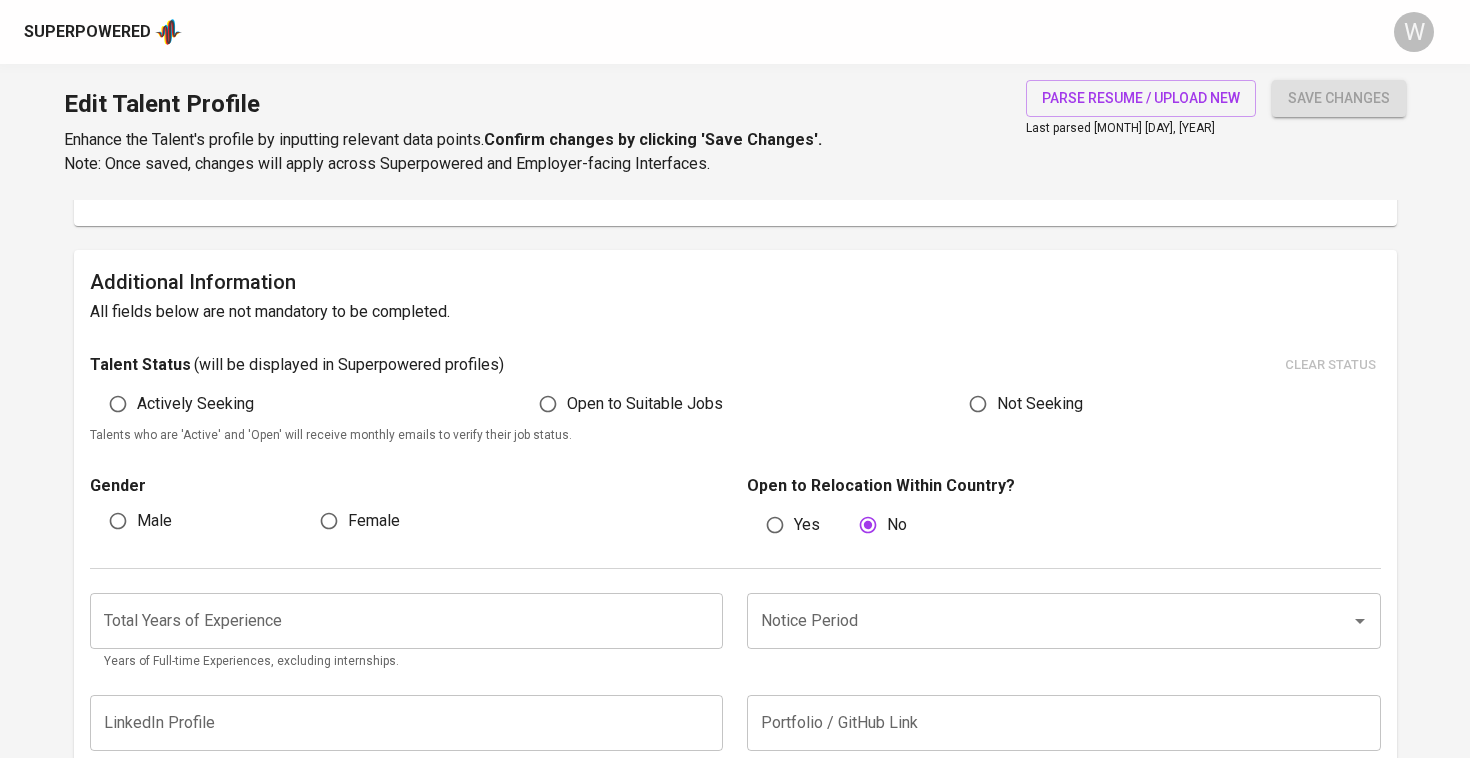 click at bounding box center (407, 621) 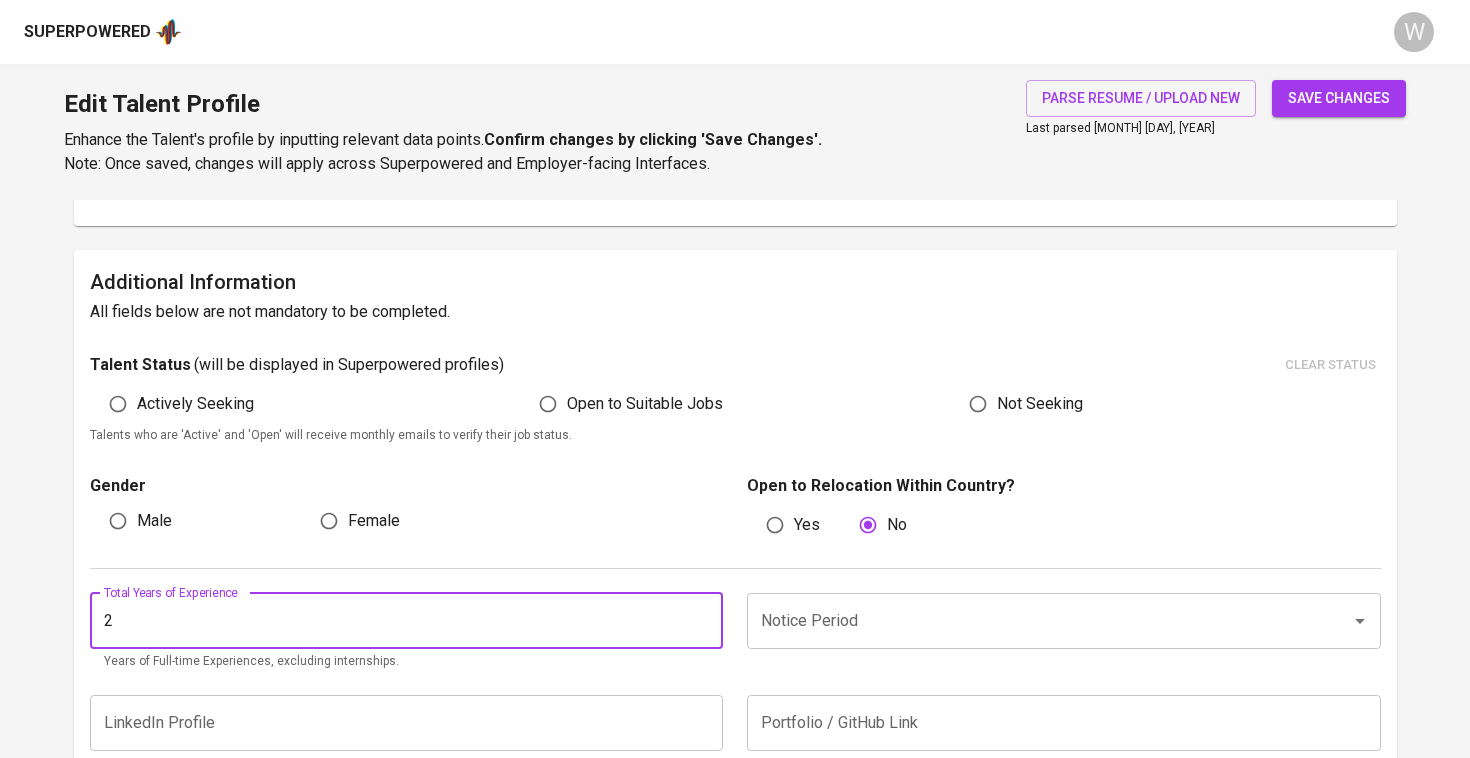 type on "2" 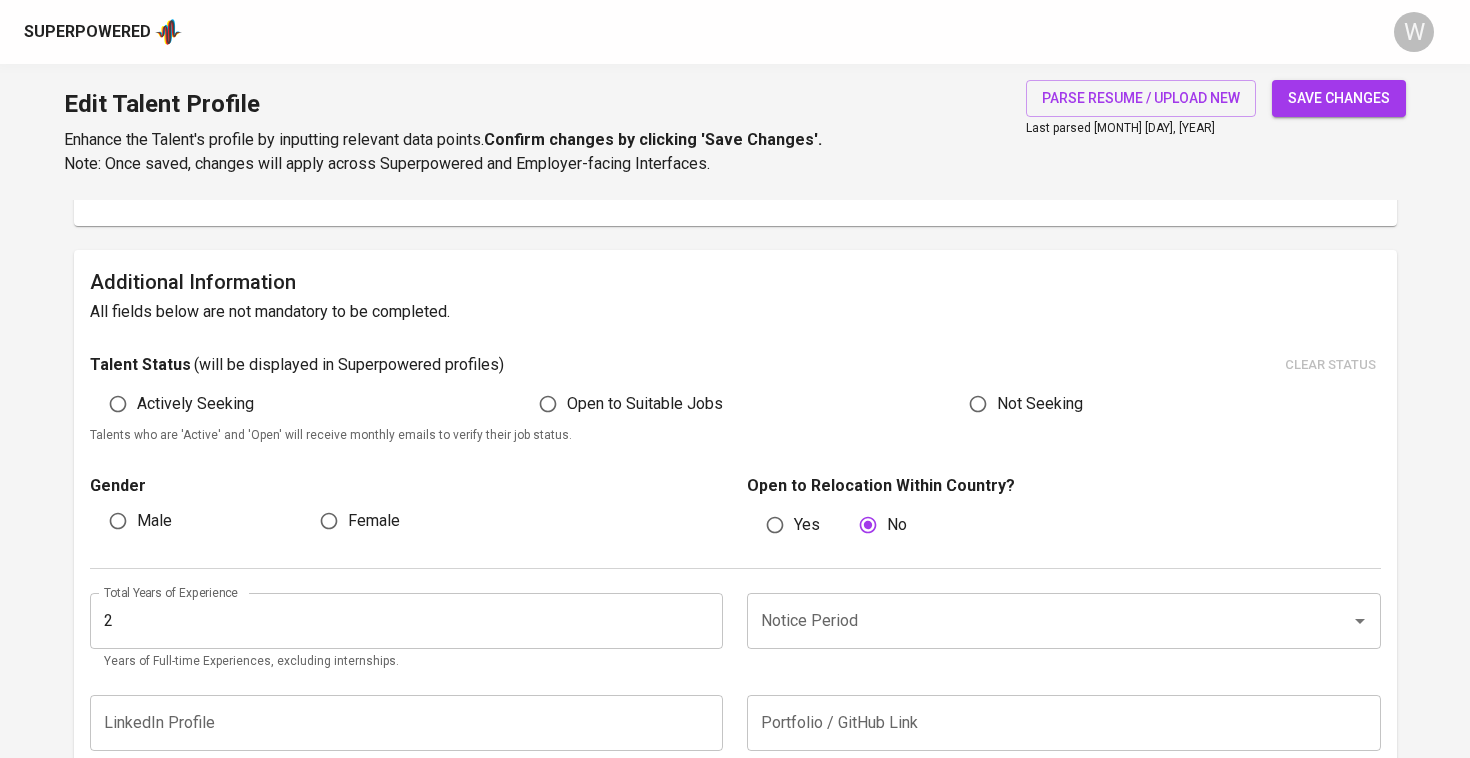click on "Male" at bounding box center [154, 521] 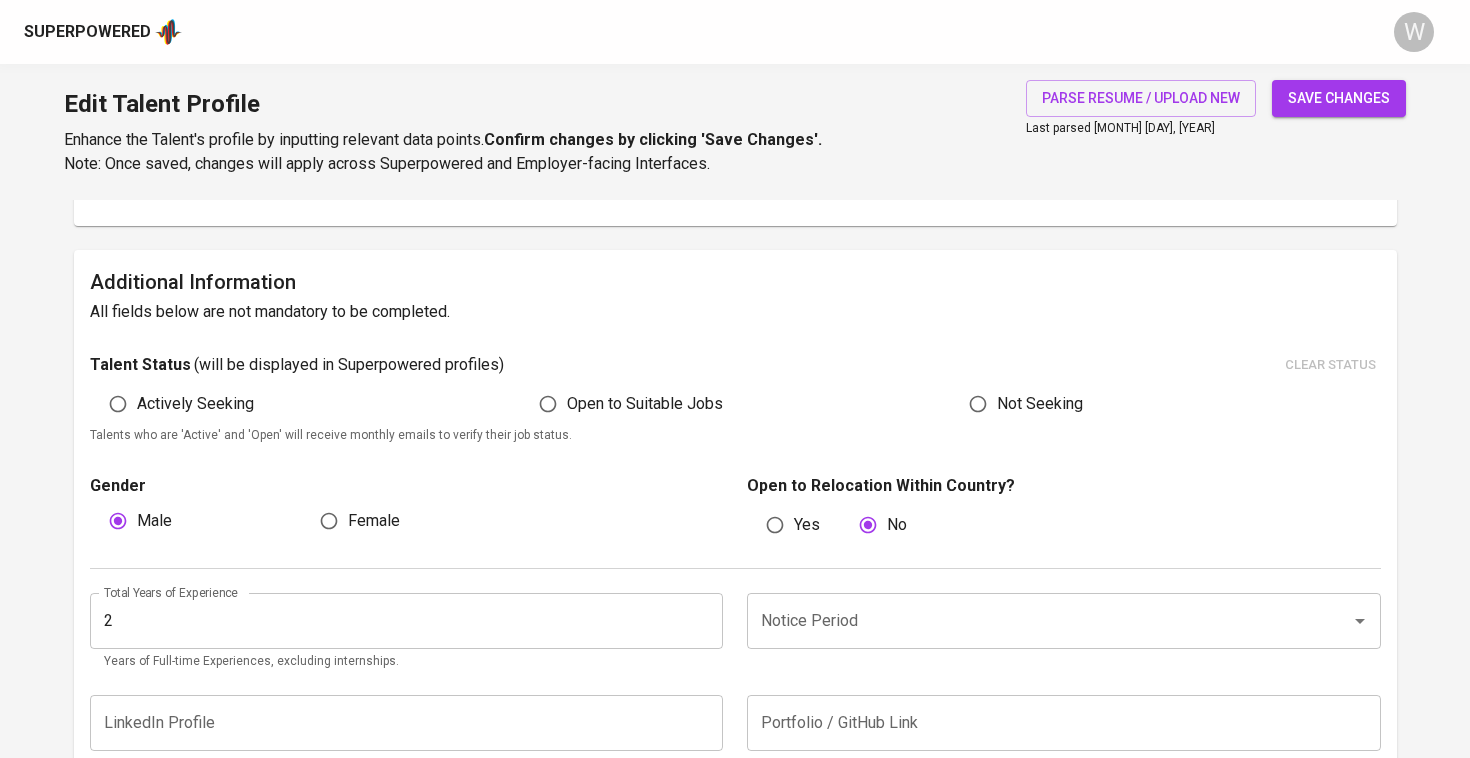 click on "Open to Suitable Jobs" at bounding box center (626, 404) 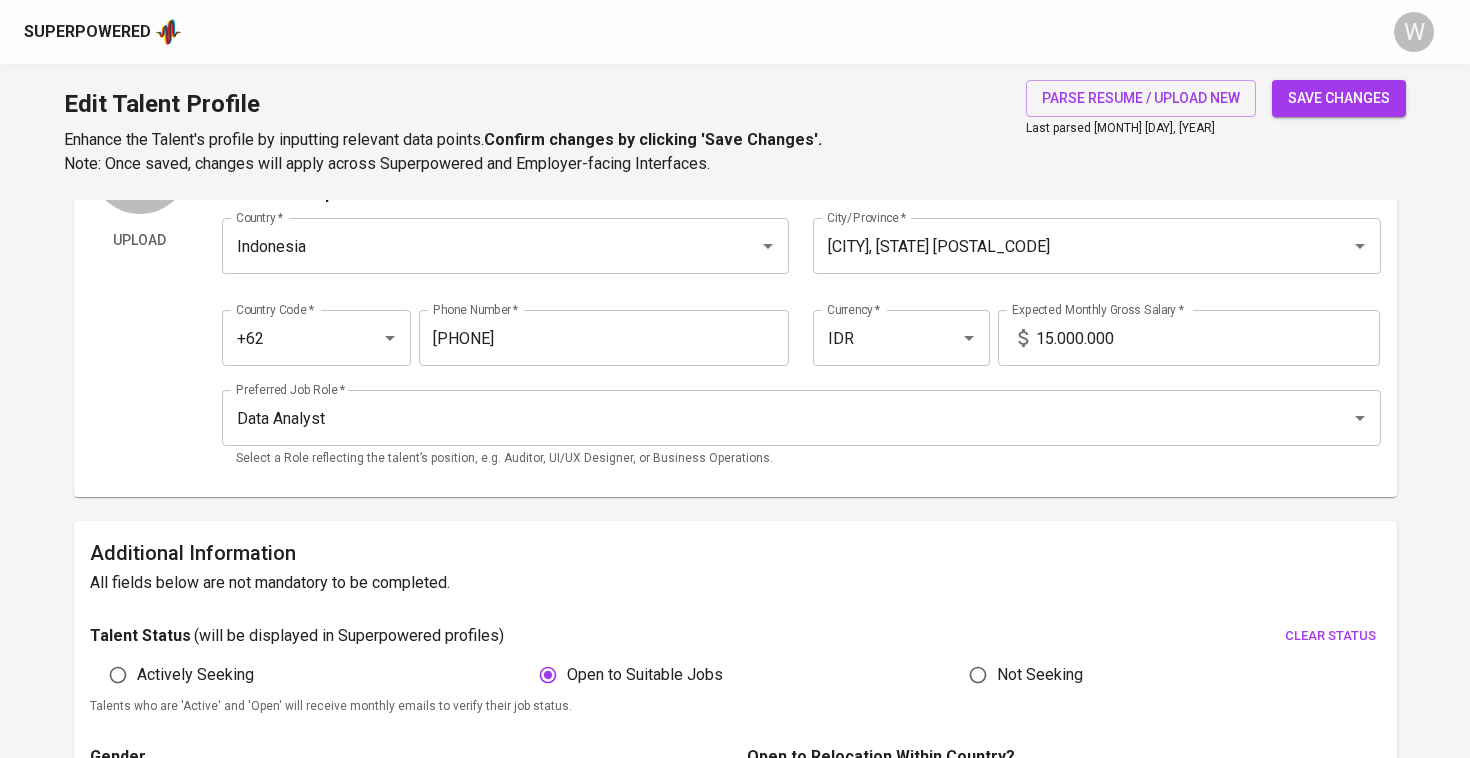 scroll, scrollTop: 153, scrollLeft: 0, axis: vertical 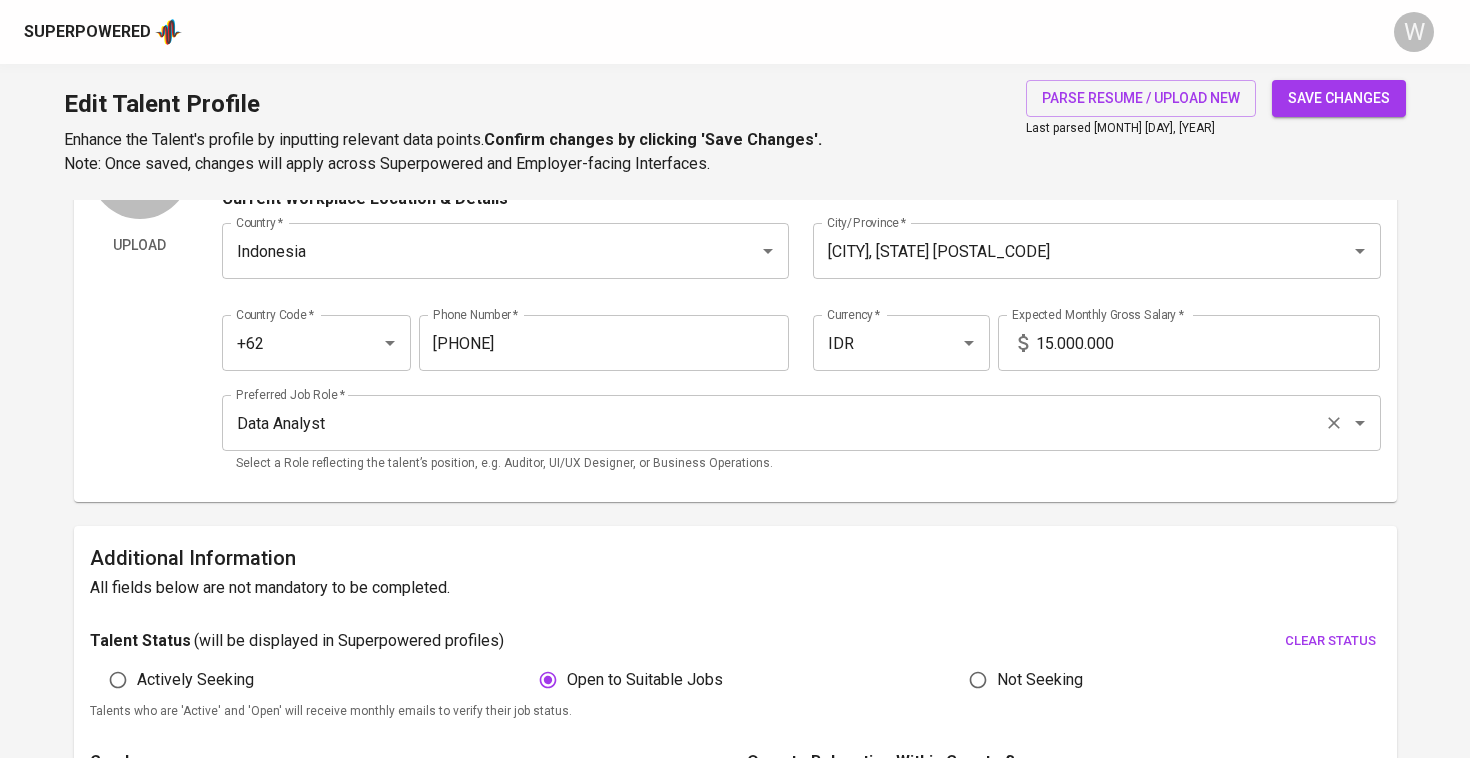 click on "Select a Role reflecting the talent’s position, e.g. Auditor, UI/UX Designer, or Business Operations." at bounding box center (801, 464) 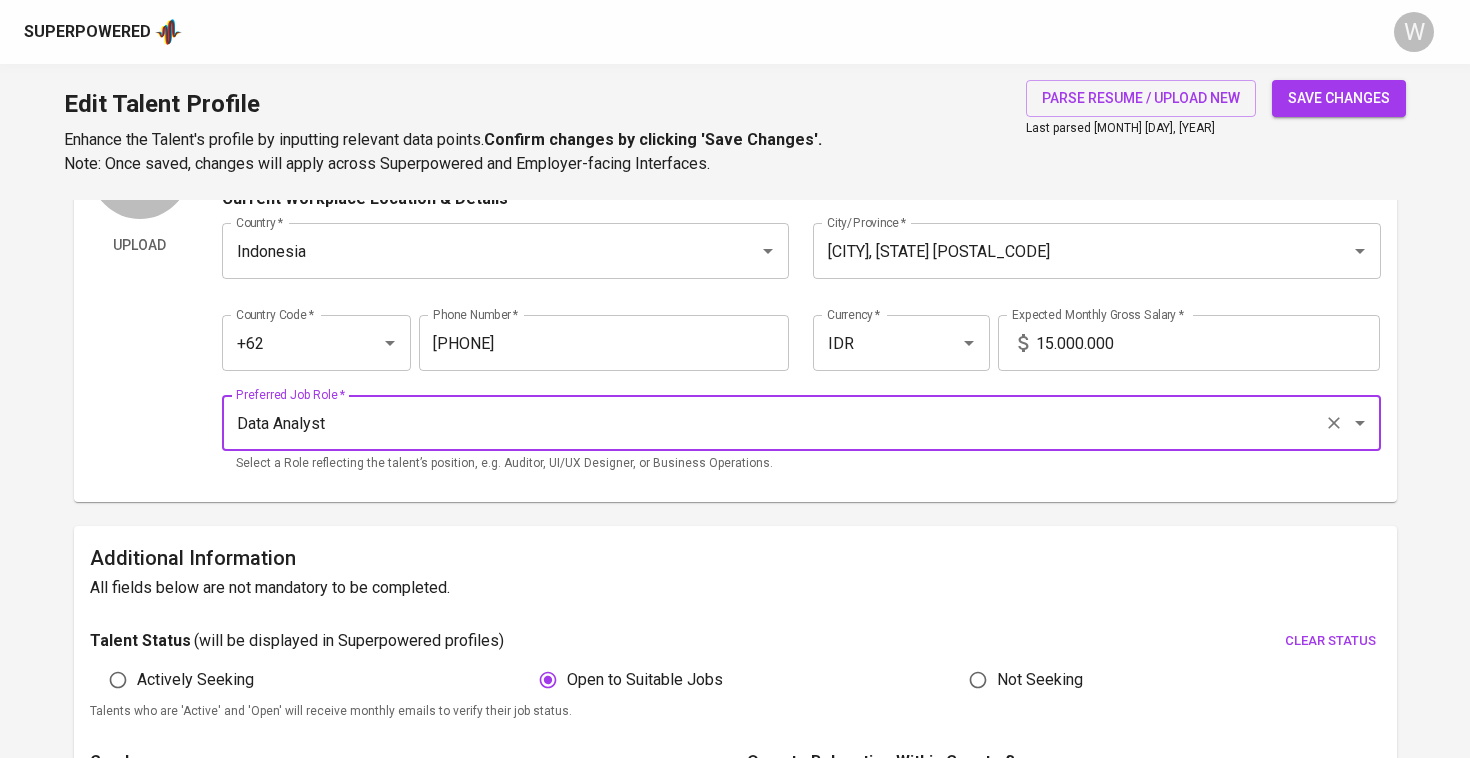 click on "15.000.000" at bounding box center (1208, 343) 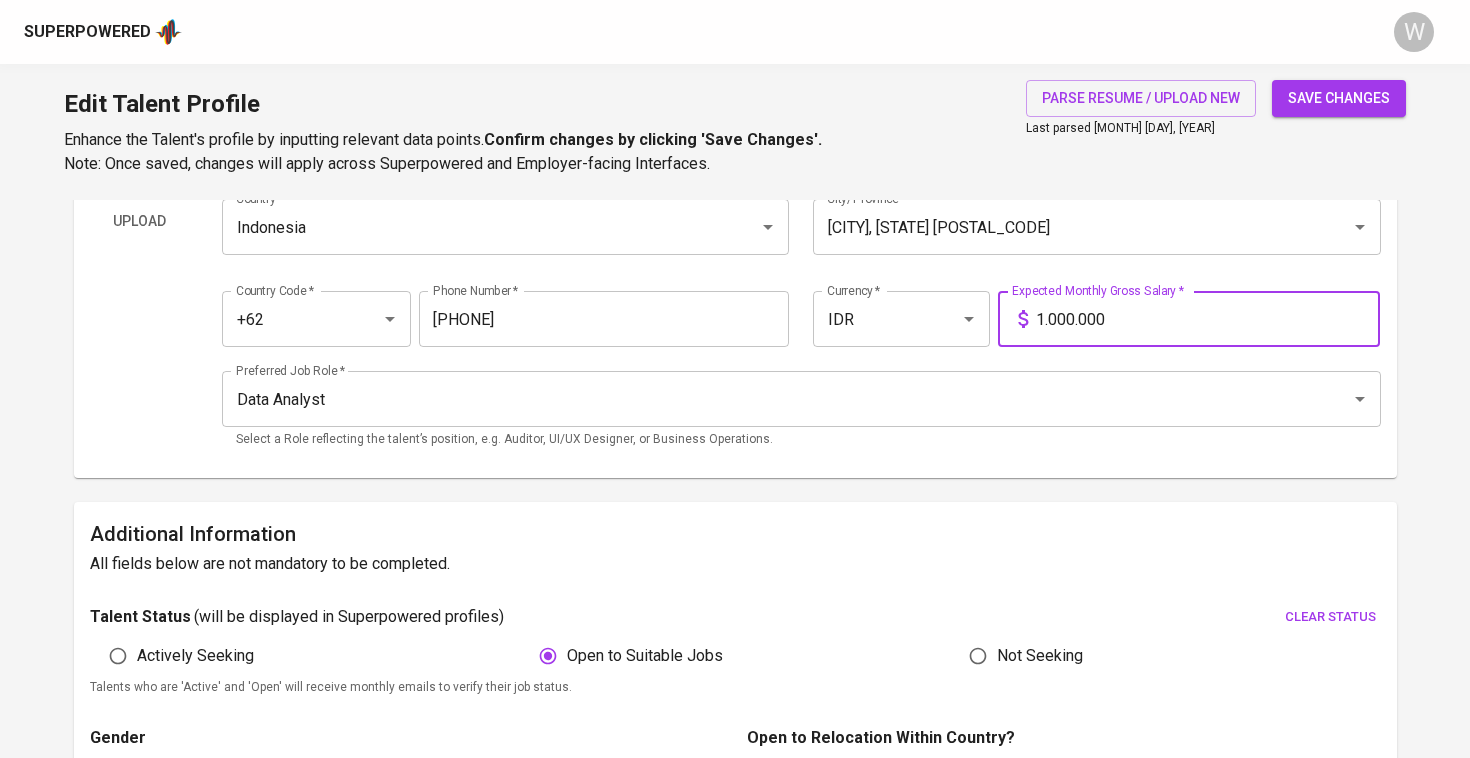 scroll, scrollTop: 175, scrollLeft: 0, axis: vertical 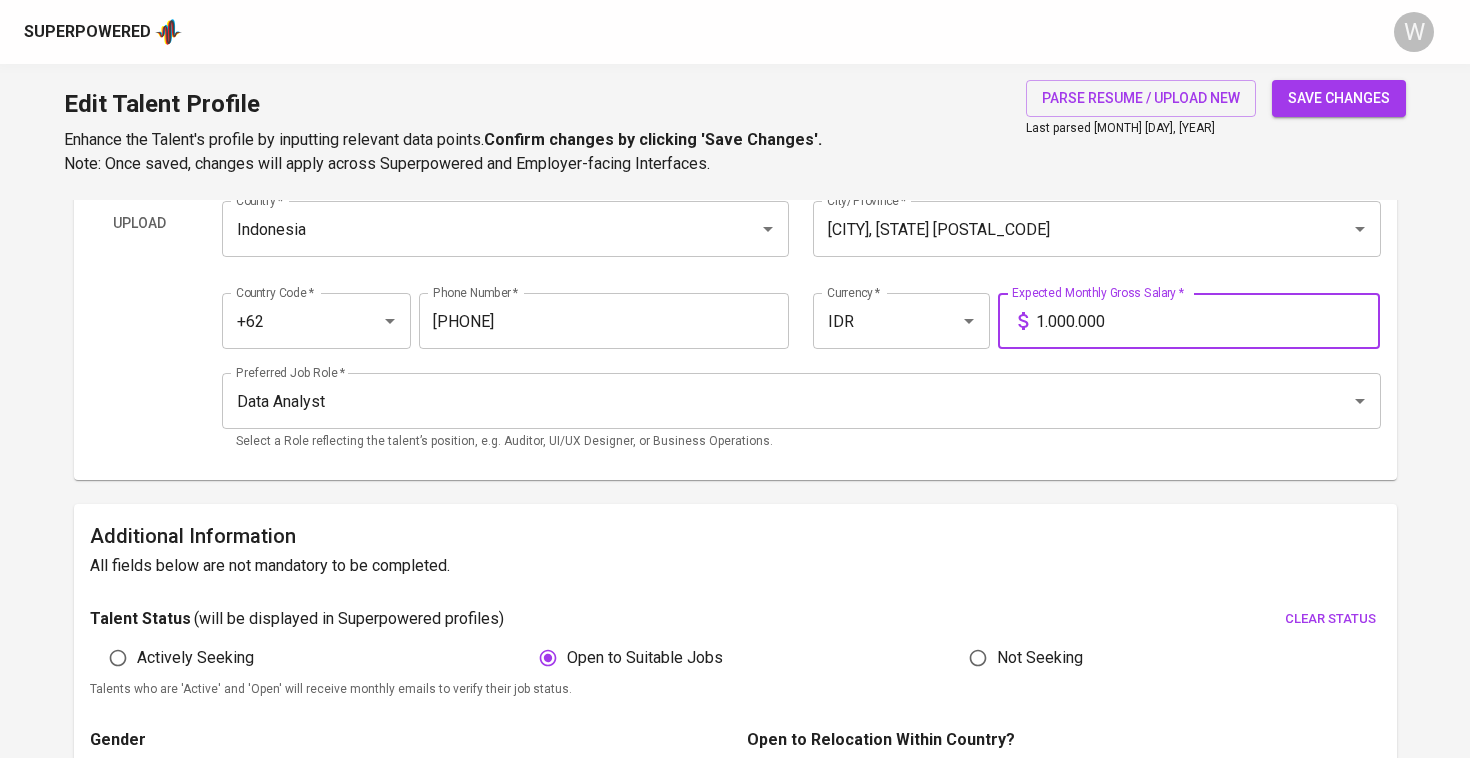 type on "15.000.000" 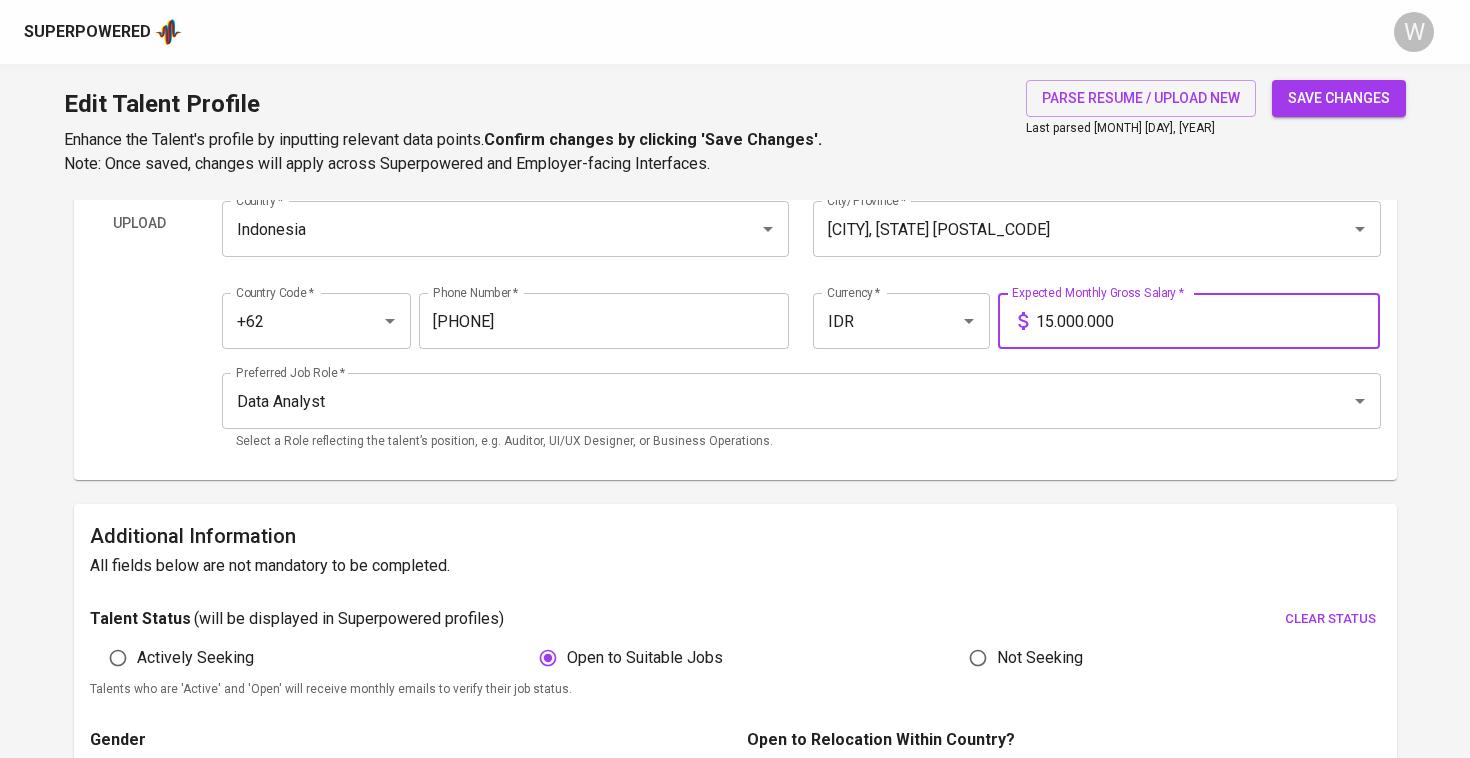 click on "All fields below are not mandatory to be completed." at bounding box center [735, 566] 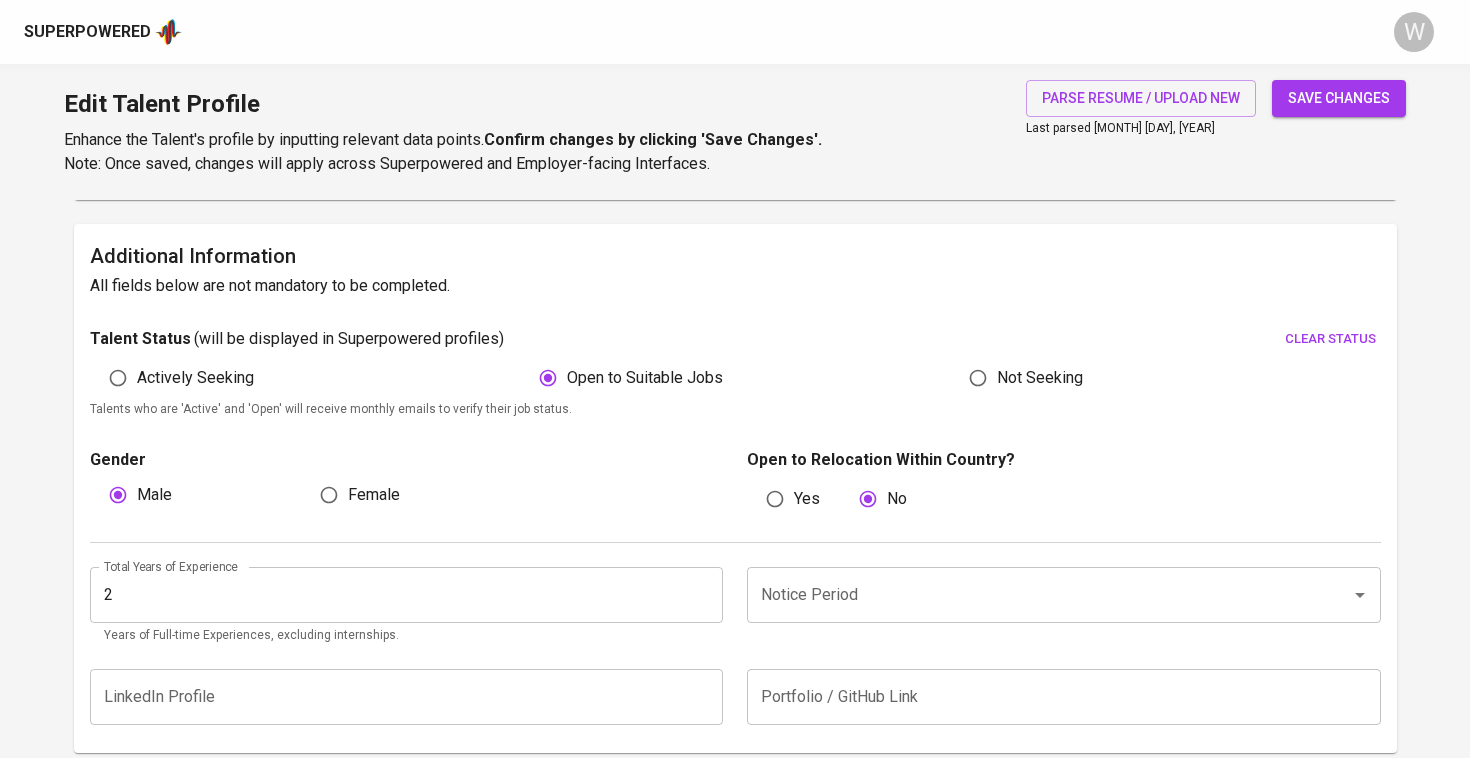 scroll, scrollTop: 465, scrollLeft: 0, axis: vertical 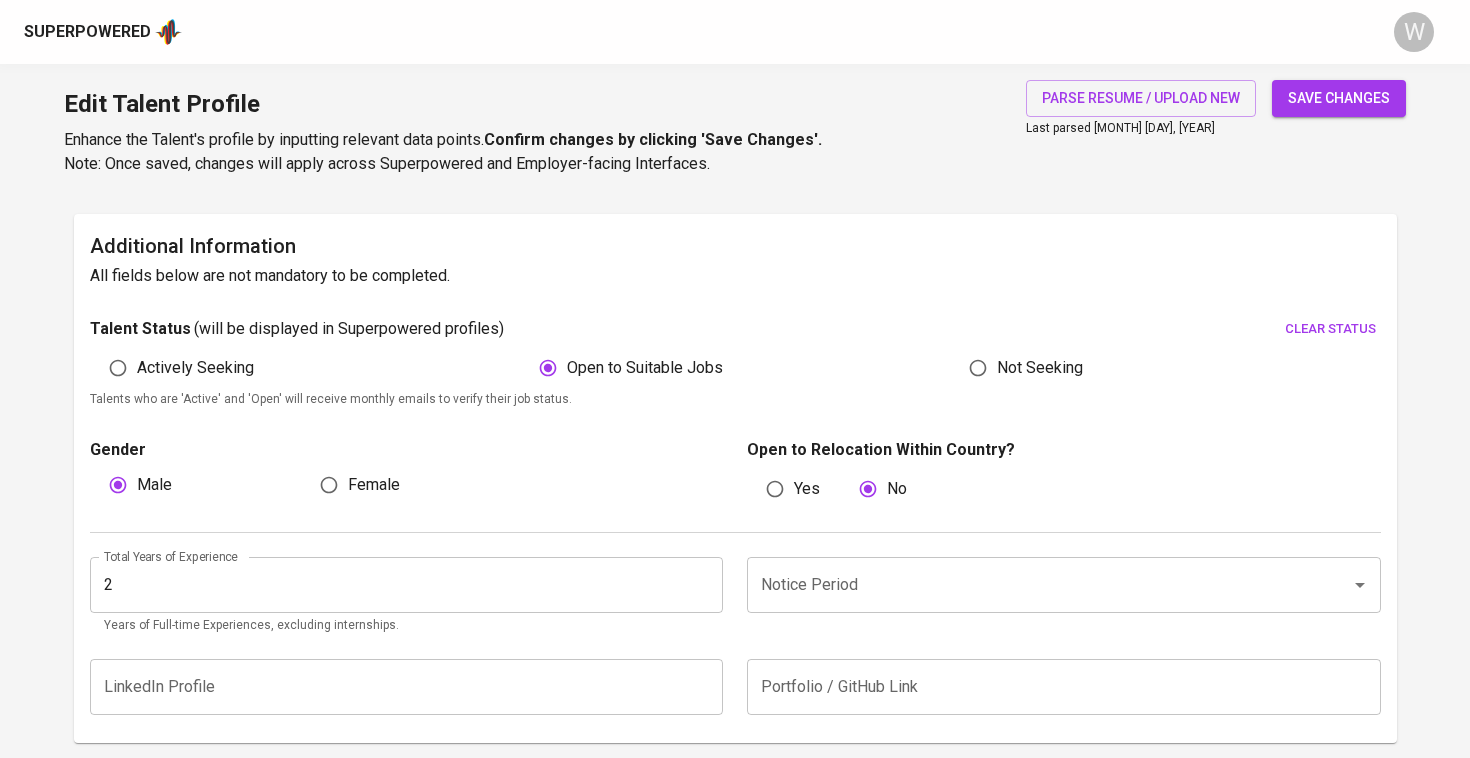click on "Notice Period" at bounding box center (1064, 585) 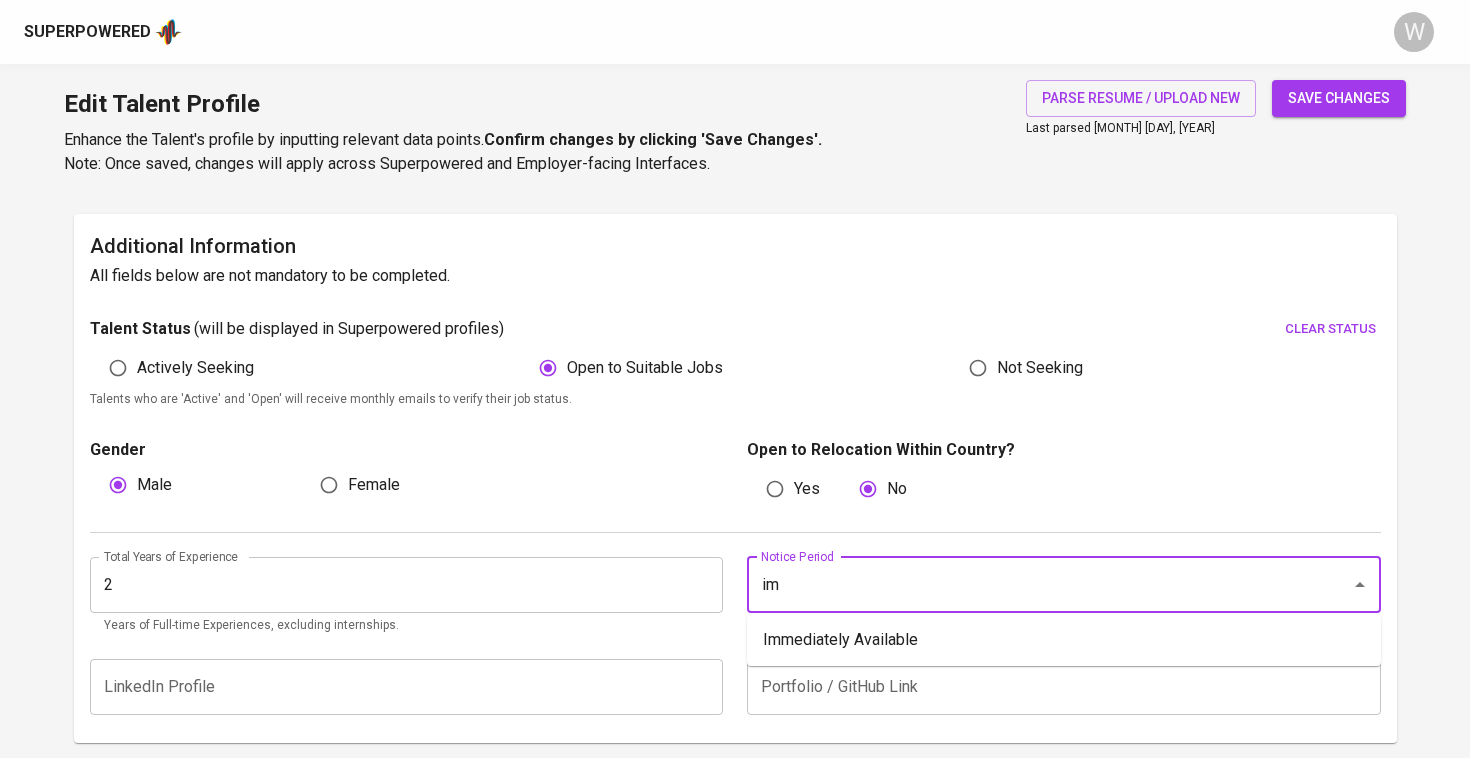type on "i" 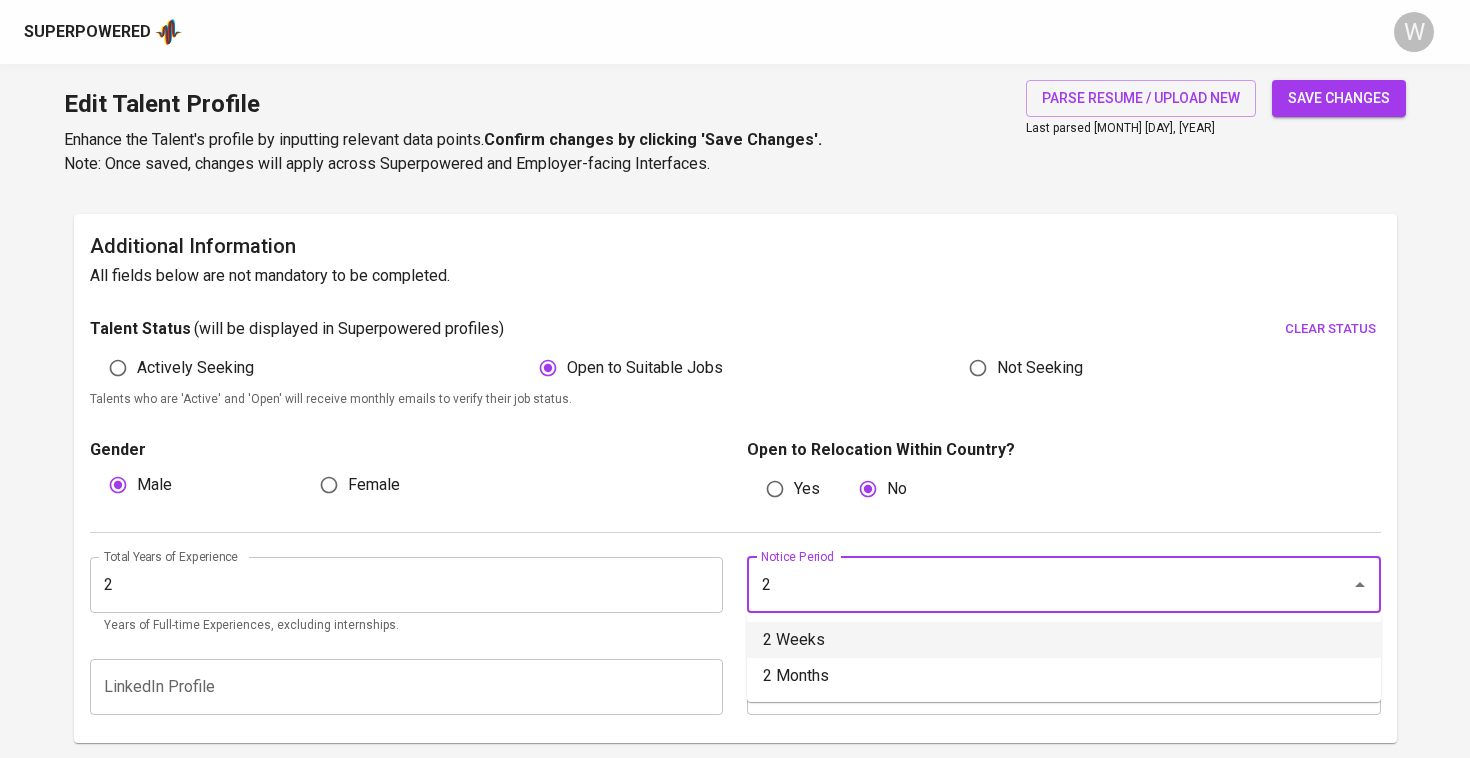 click on "2 Weeks" at bounding box center [1064, 640] 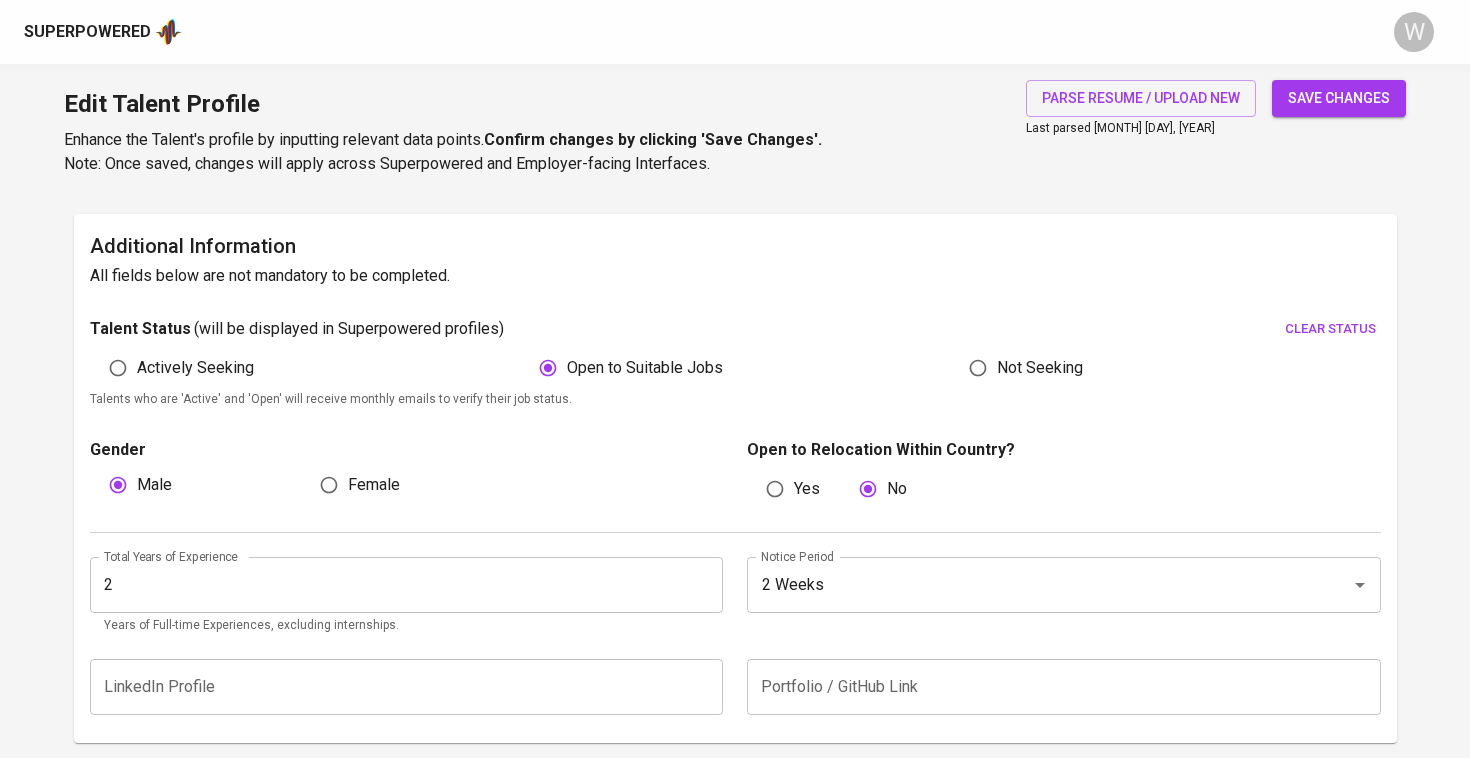 click on "Gender" at bounding box center [407, 450] 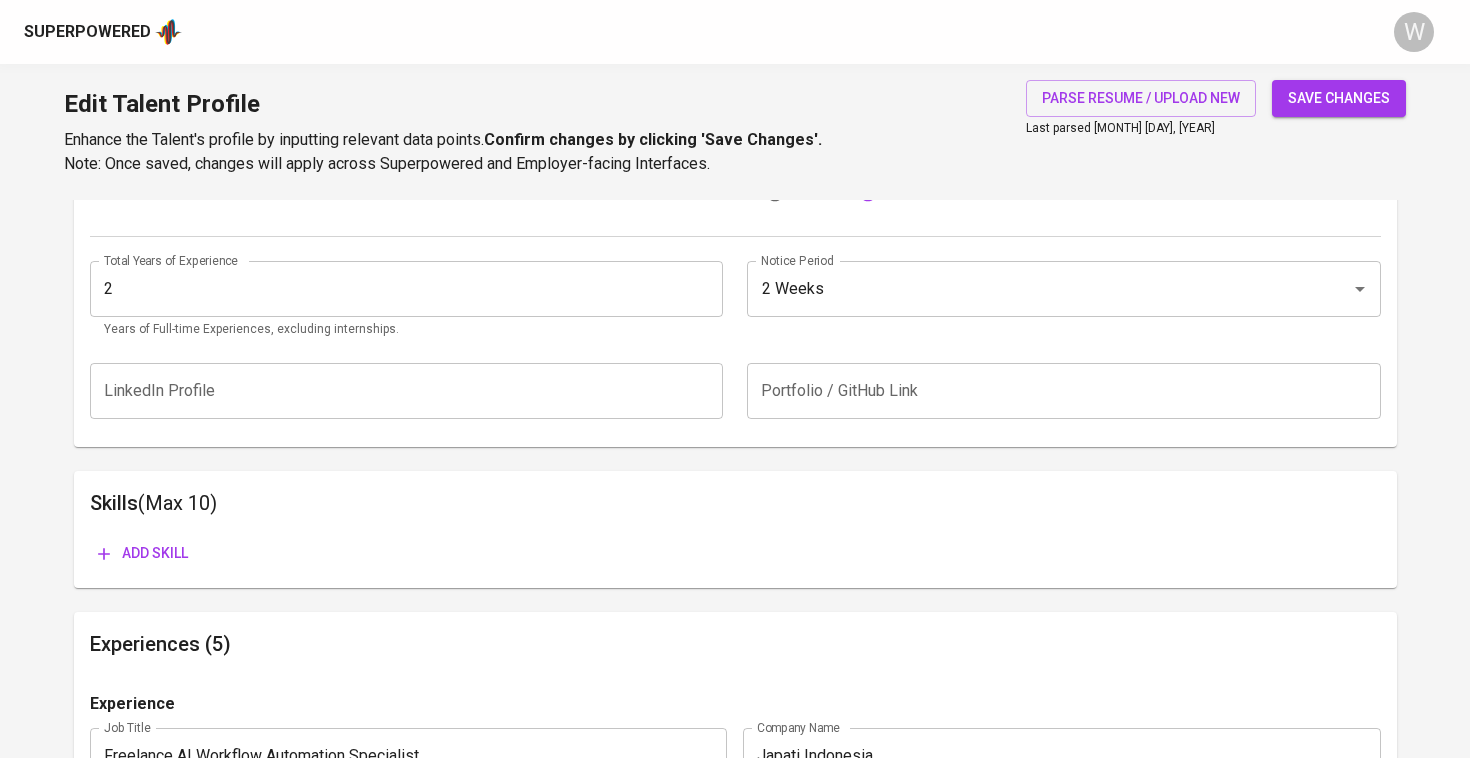 scroll, scrollTop: 771, scrollLeft: 0, axis: vertical 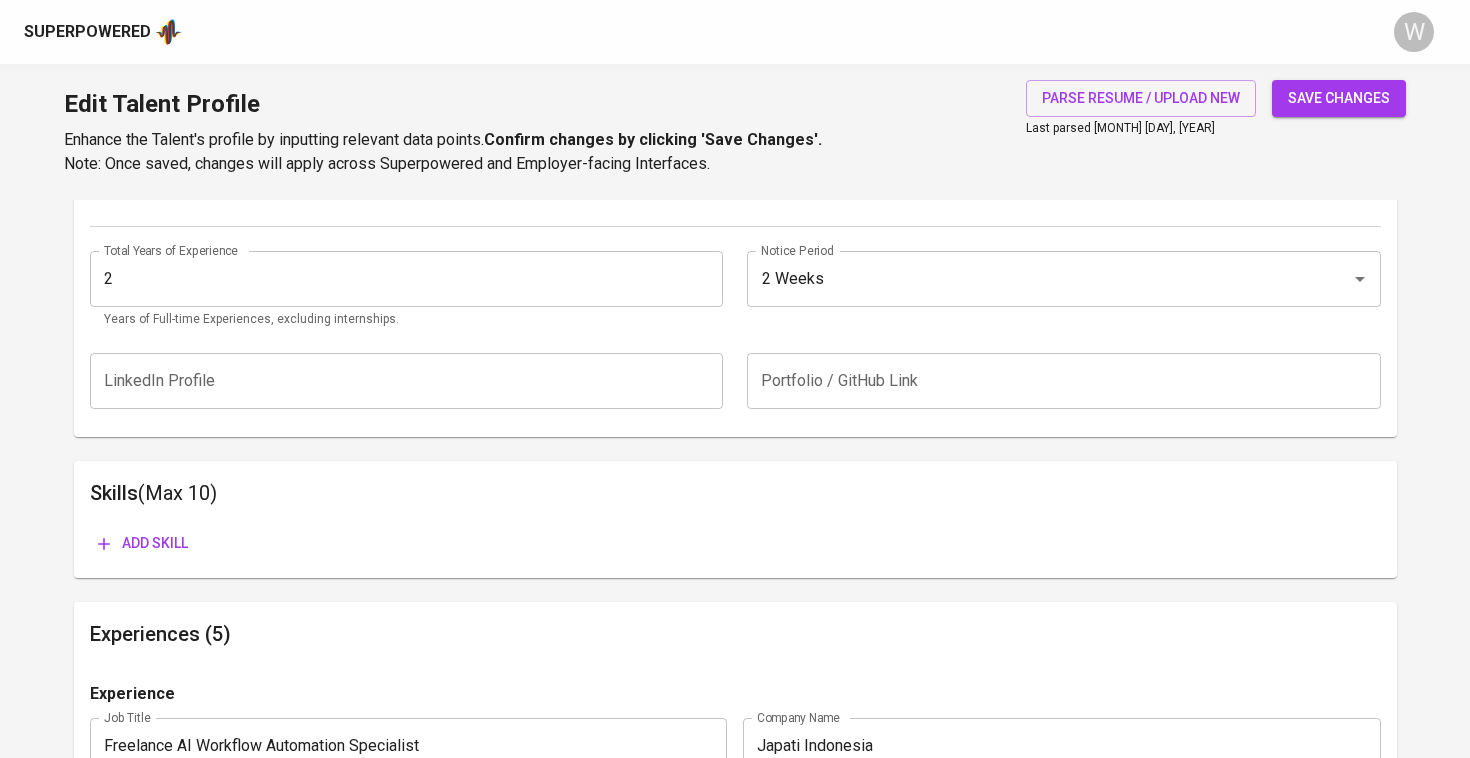 click on "Add skill" at bounding box center (143, 543) 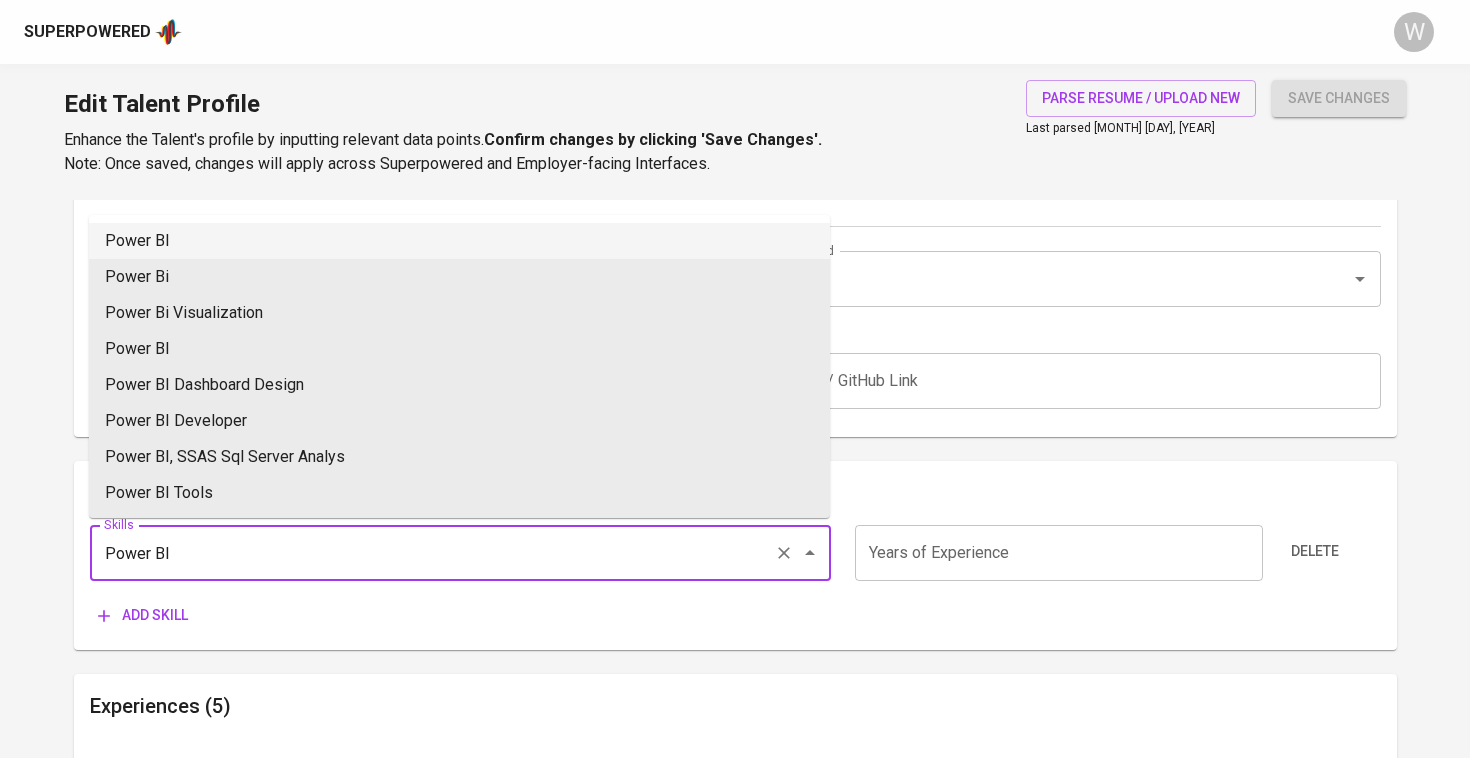 click on "Power BI Power Bi Power Bi Visualization Power BI​ Power BI Dashboard Design Power BI Developer Power BI, SSAS Sql Server Analys Power BI Tools Power BI sales data hub analysis Power BI Desktop Power BI Report Builder Power BI Data Analyst Power BI. Communication Power BI. Web Analytics Power BI Intern Power BI Implementation Power BI Data Analyst Associate Power Bi Data Gateway Connection Power Bi Report POWER BI DEVELOPER" at bounding box center (459, 366) 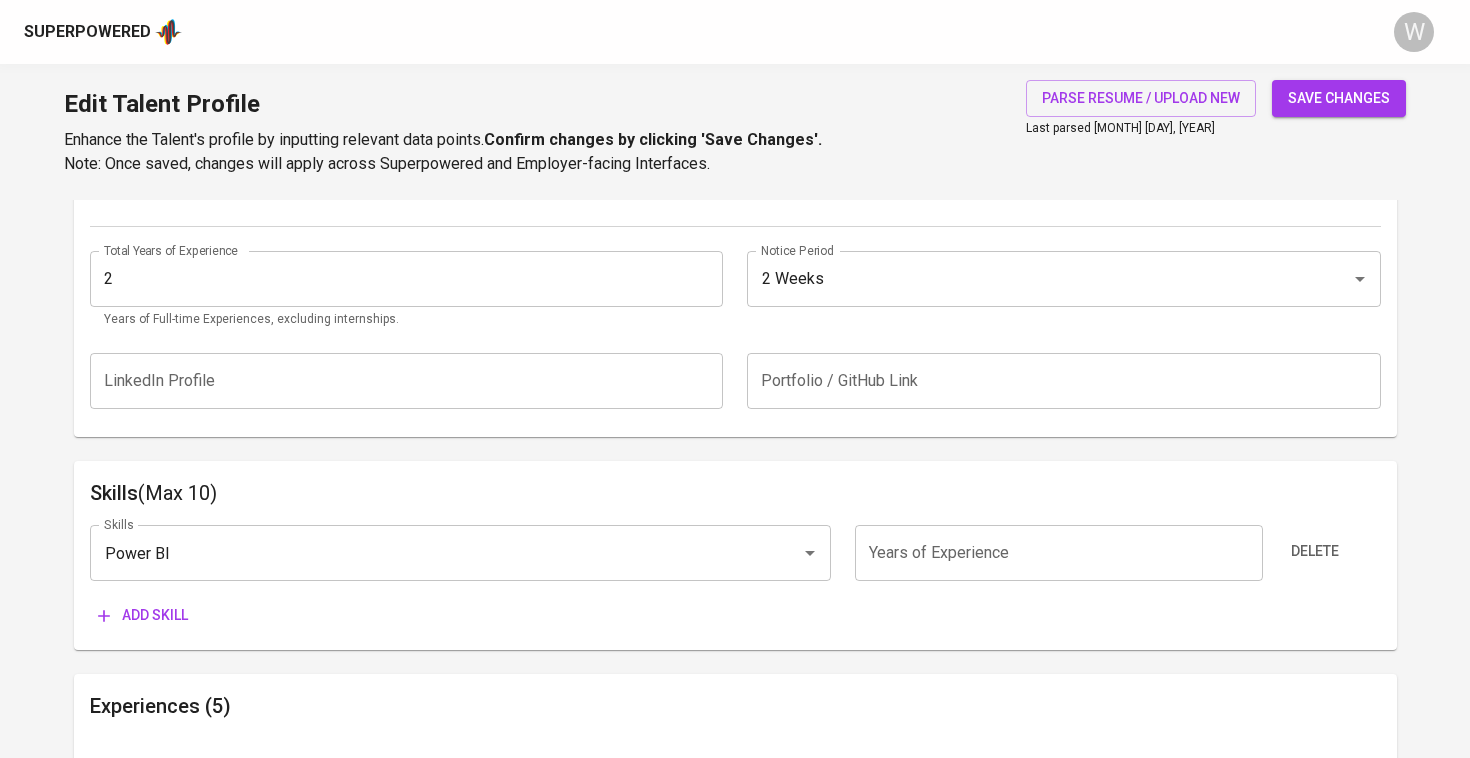 click on "Skills  (Max 10) Skills Power BI Skills Years of Experience Years of Experience Delete Add skill" at bounding box center (735, 555) 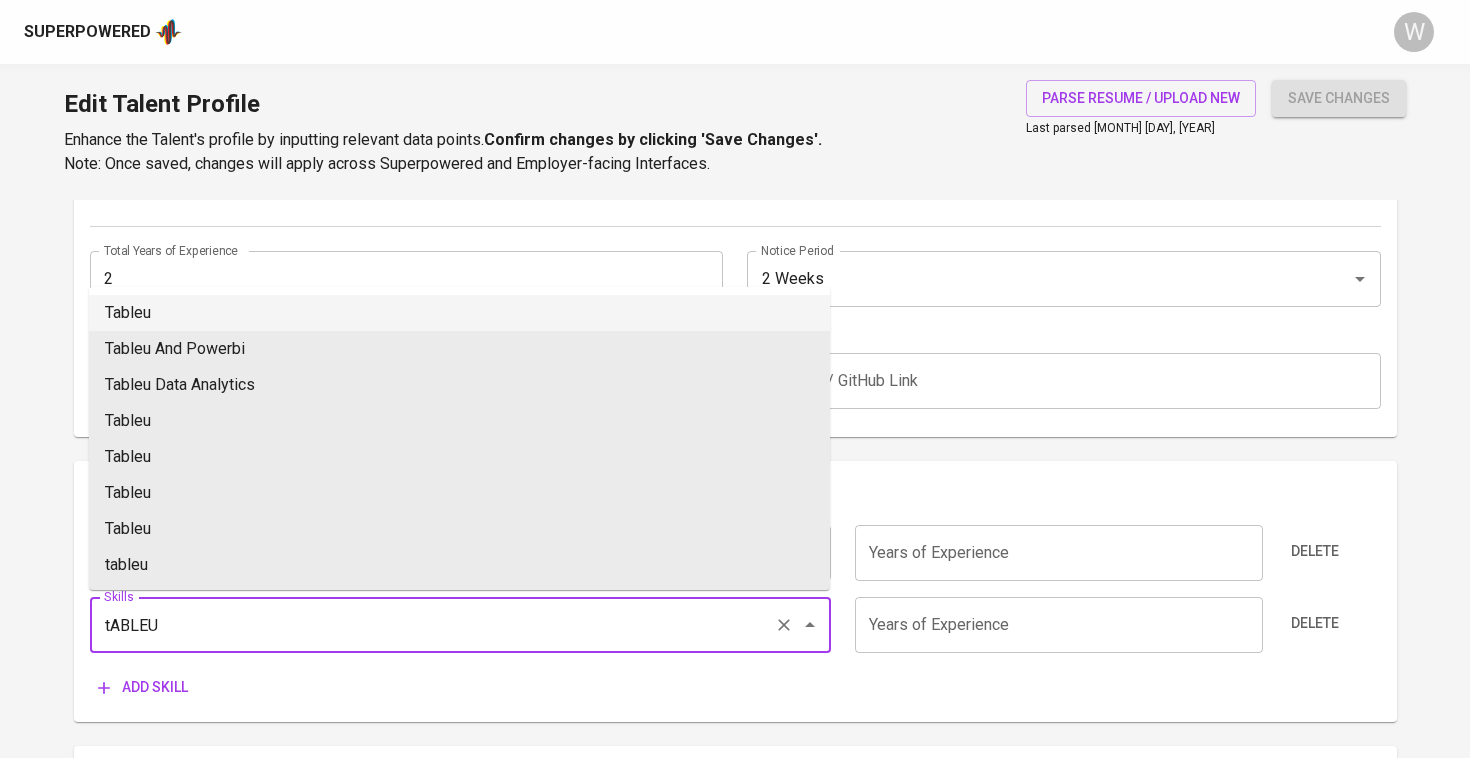 click on "Tableu" at bounding box center [459, 313] 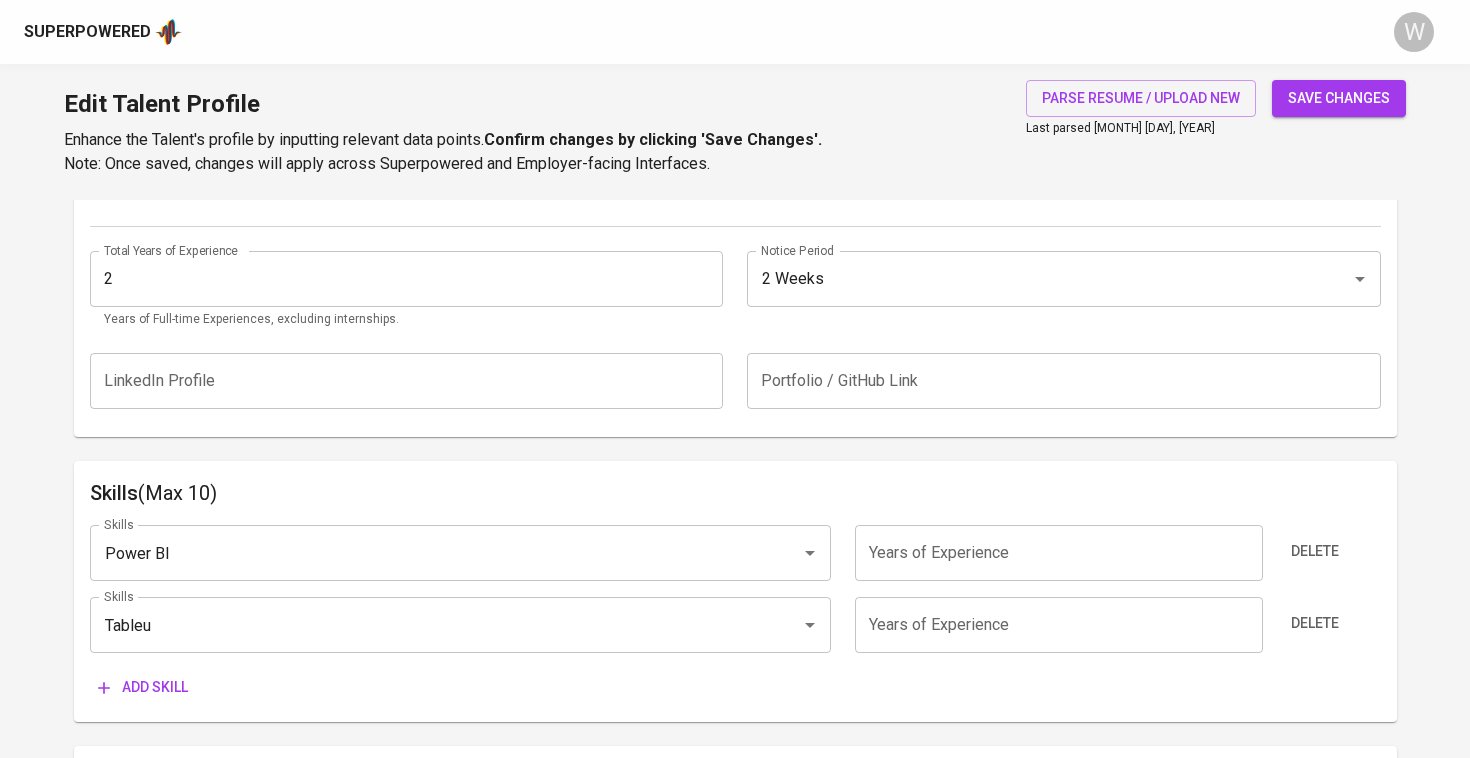 click on "Add skill" at bounding box center (143, 687) 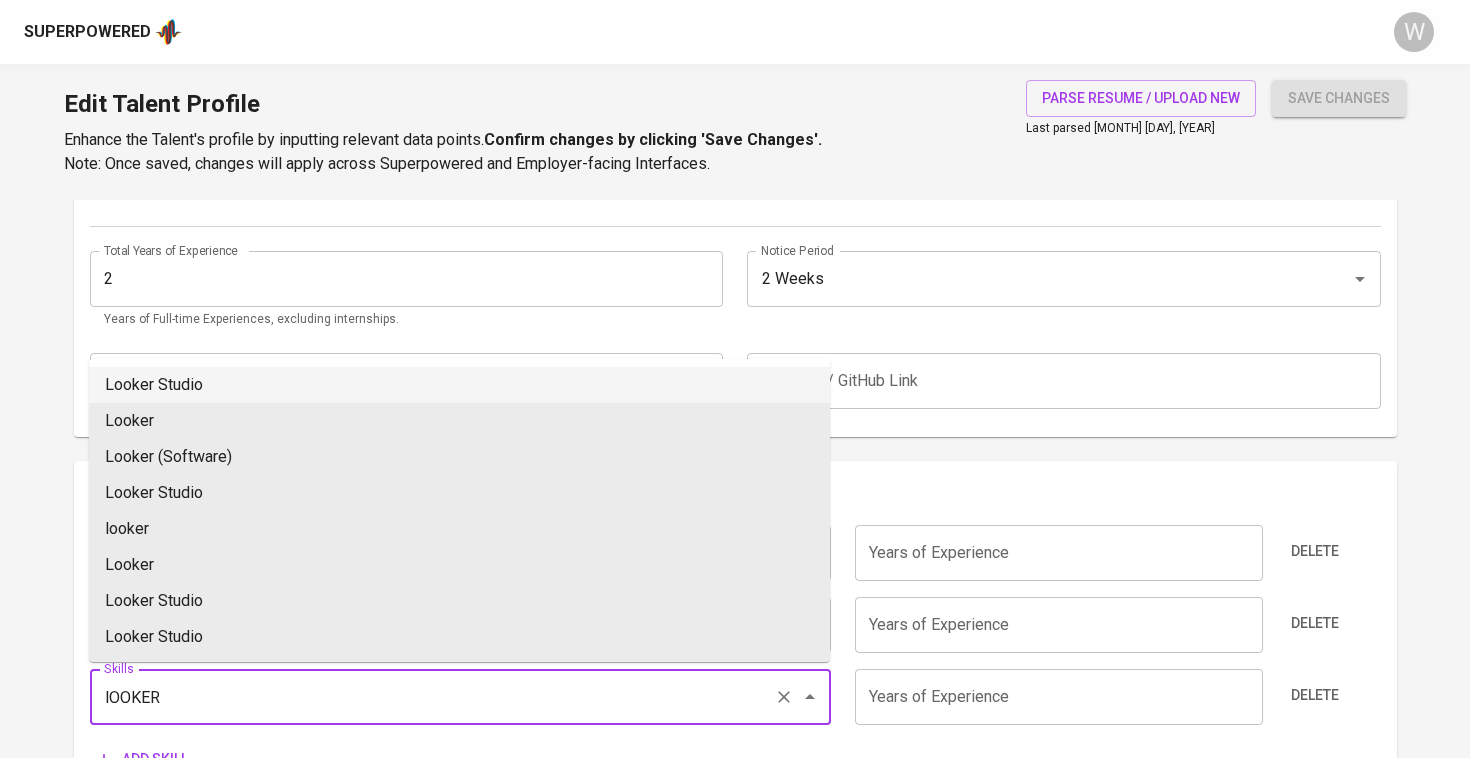 click on "Looker Studio" at bounding box center [459, 385] 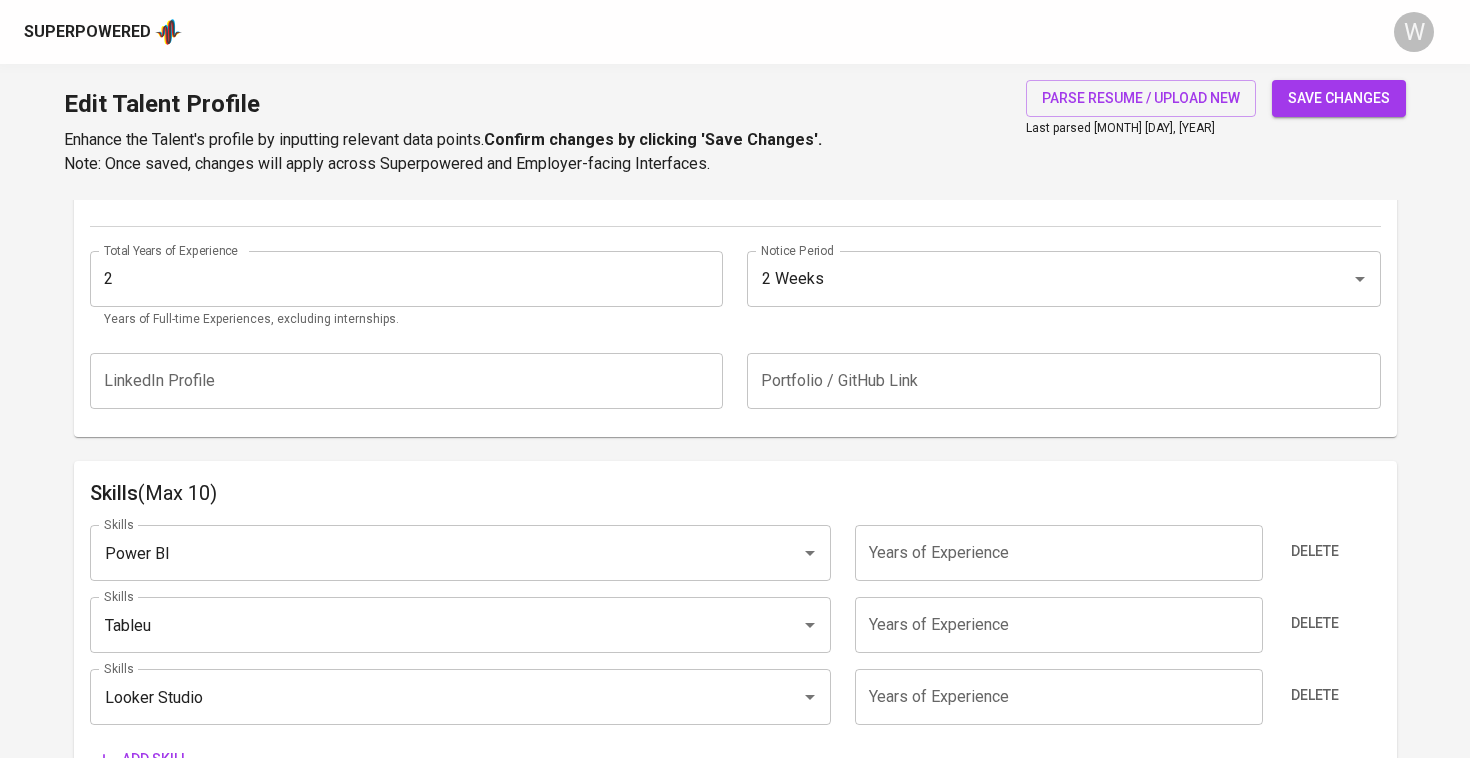 click at bounding box center (407, 381) 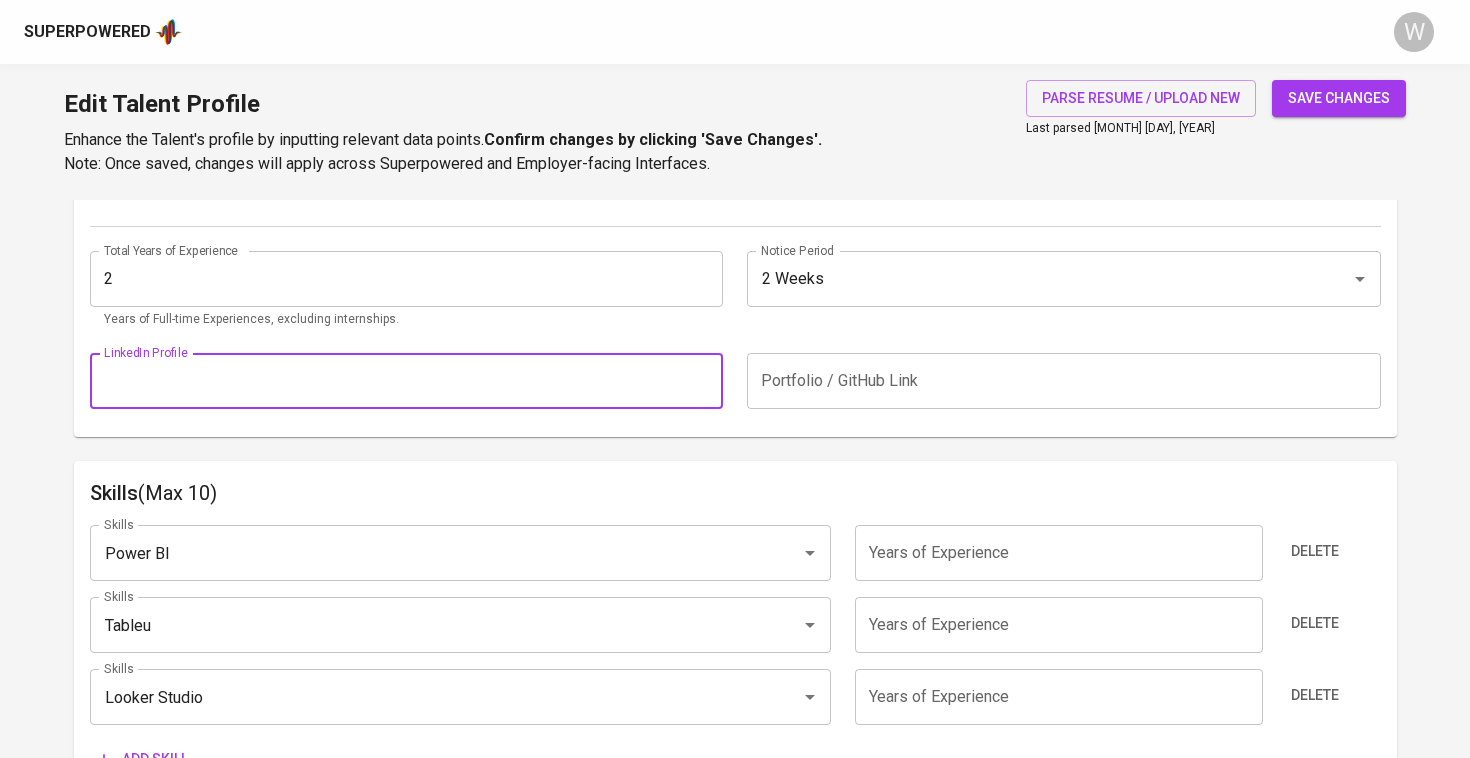 click on "Skills  (Max 10)" at bounding box center [735, 493] 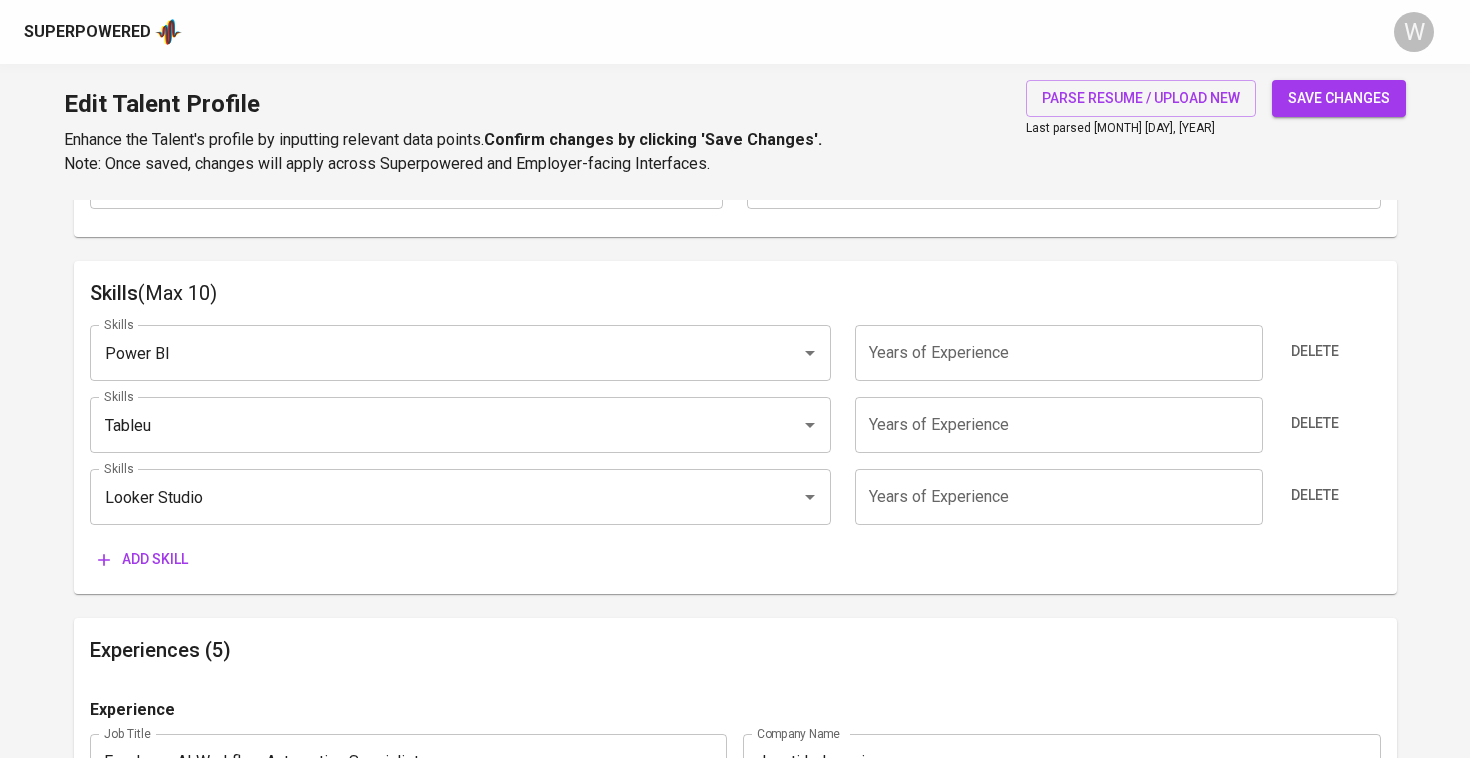scroll, scrollTop: 1020, scrollLeft: 0, axis: vertical 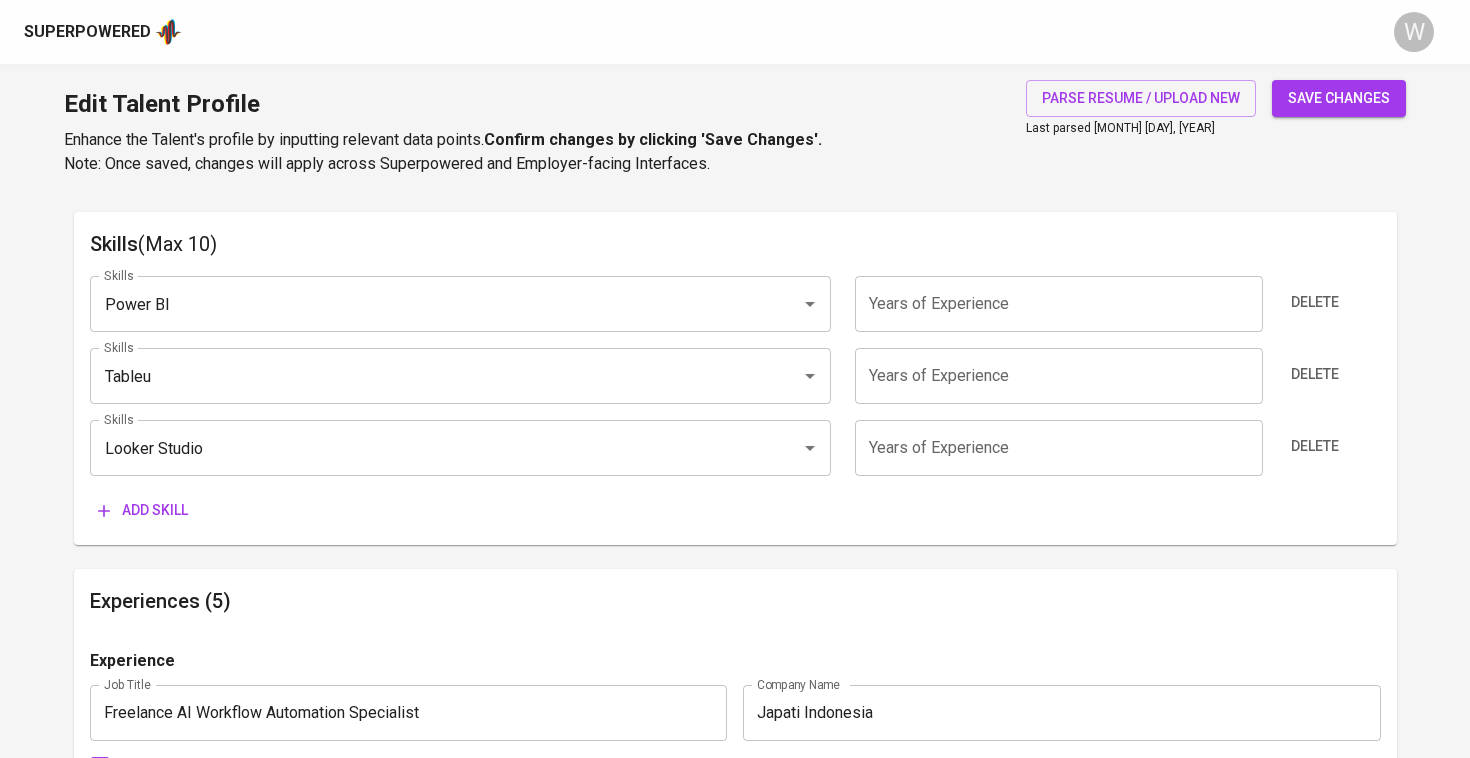 click on "Add skill" at bounding box center (143, 510) 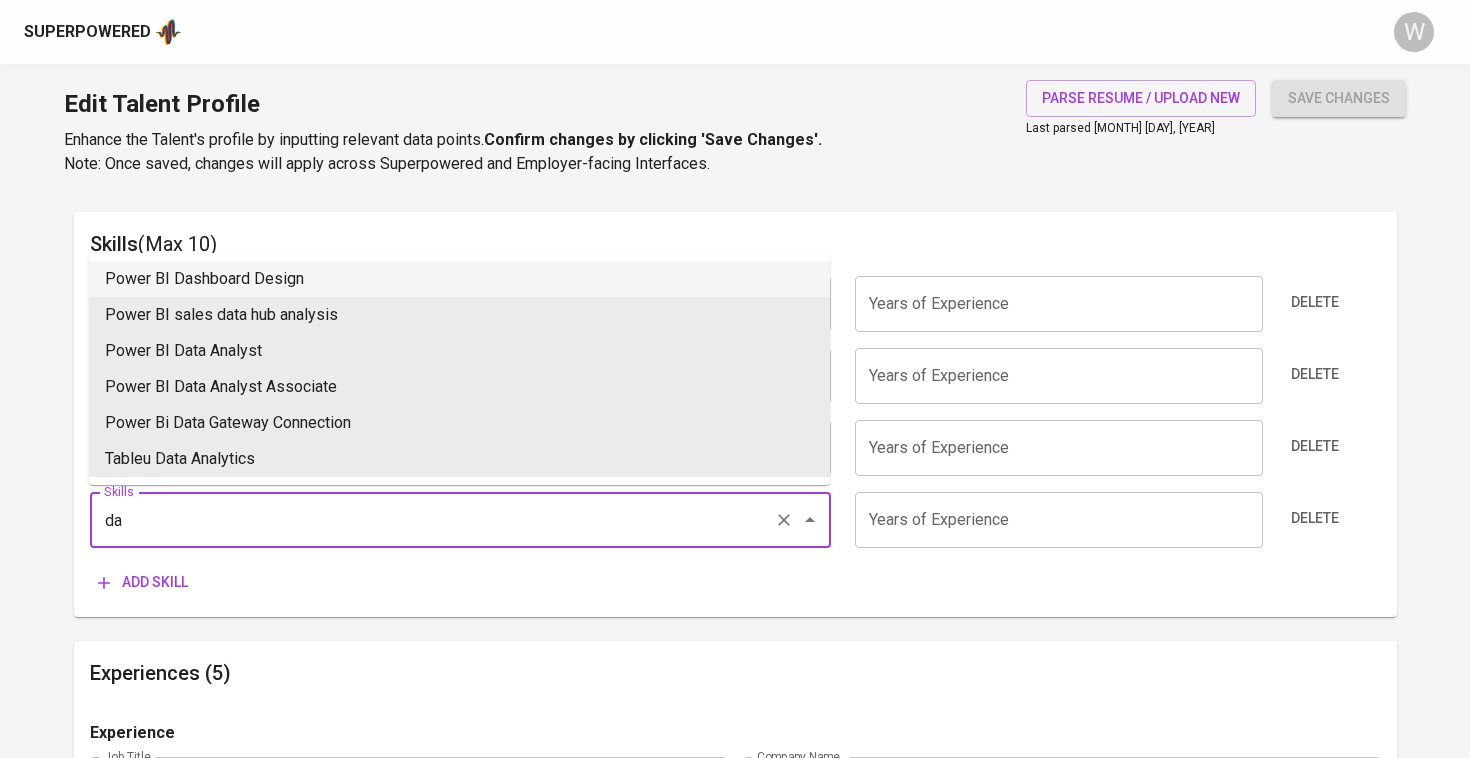 type on "d" 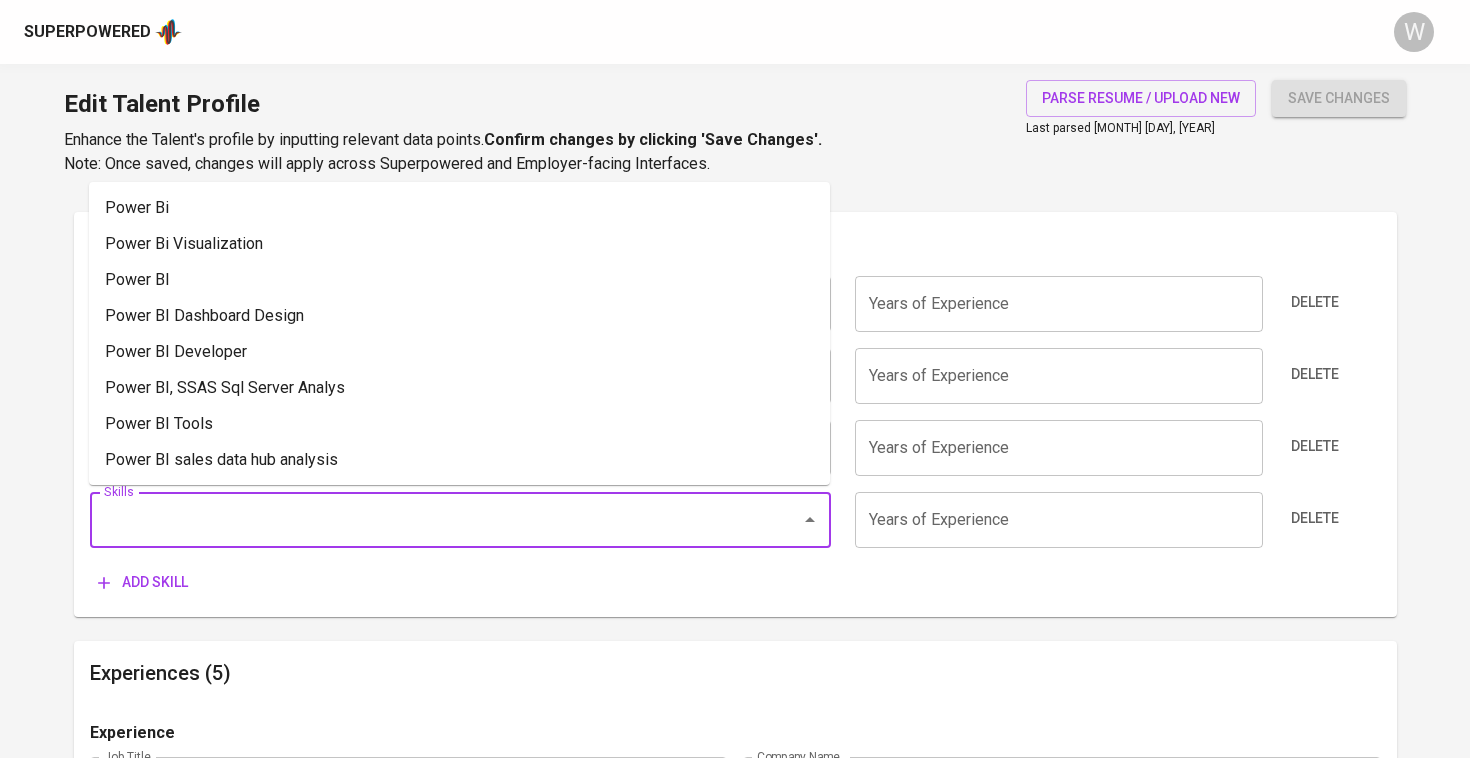 type on "d" 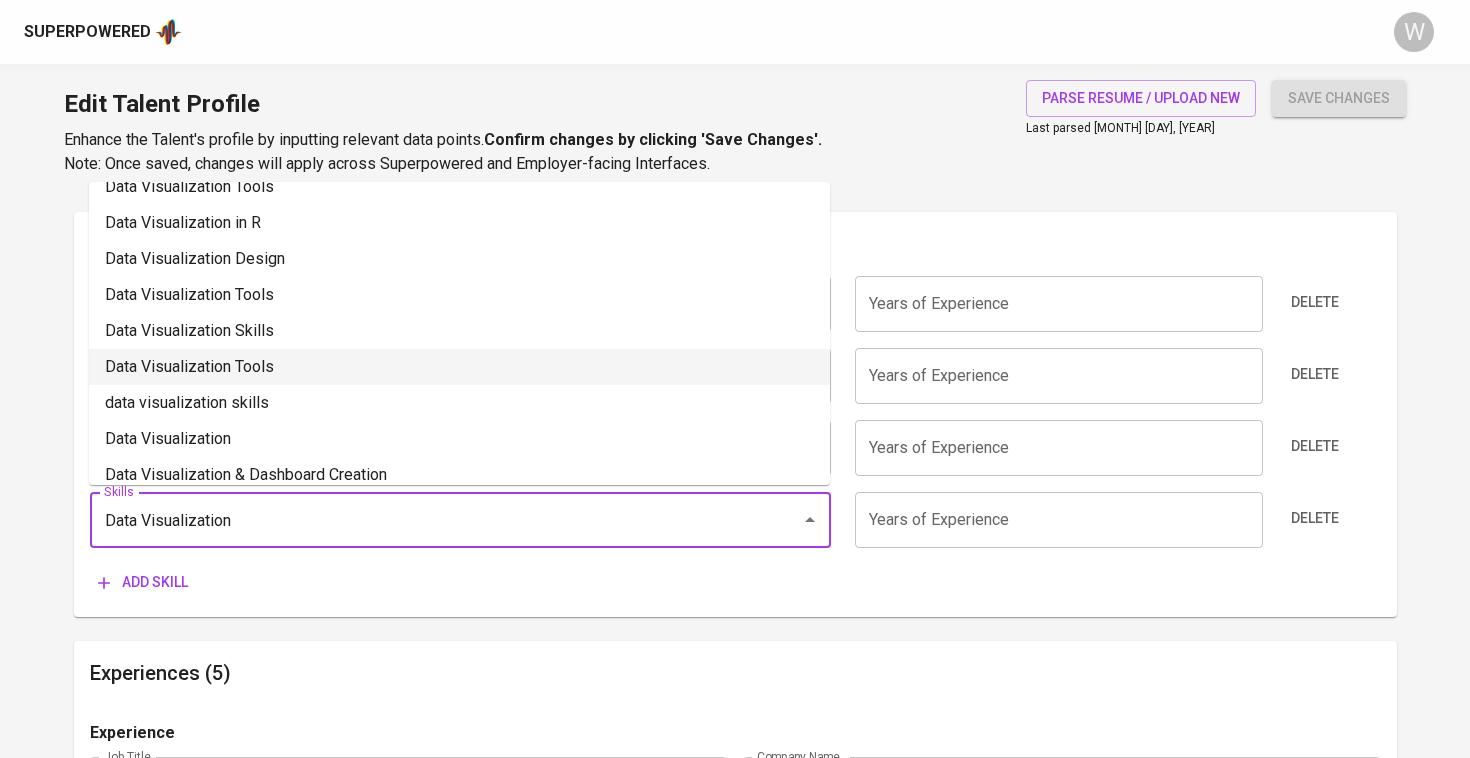 scroll, scrollTop: 24, scrollLeft: 0, axis: vertical 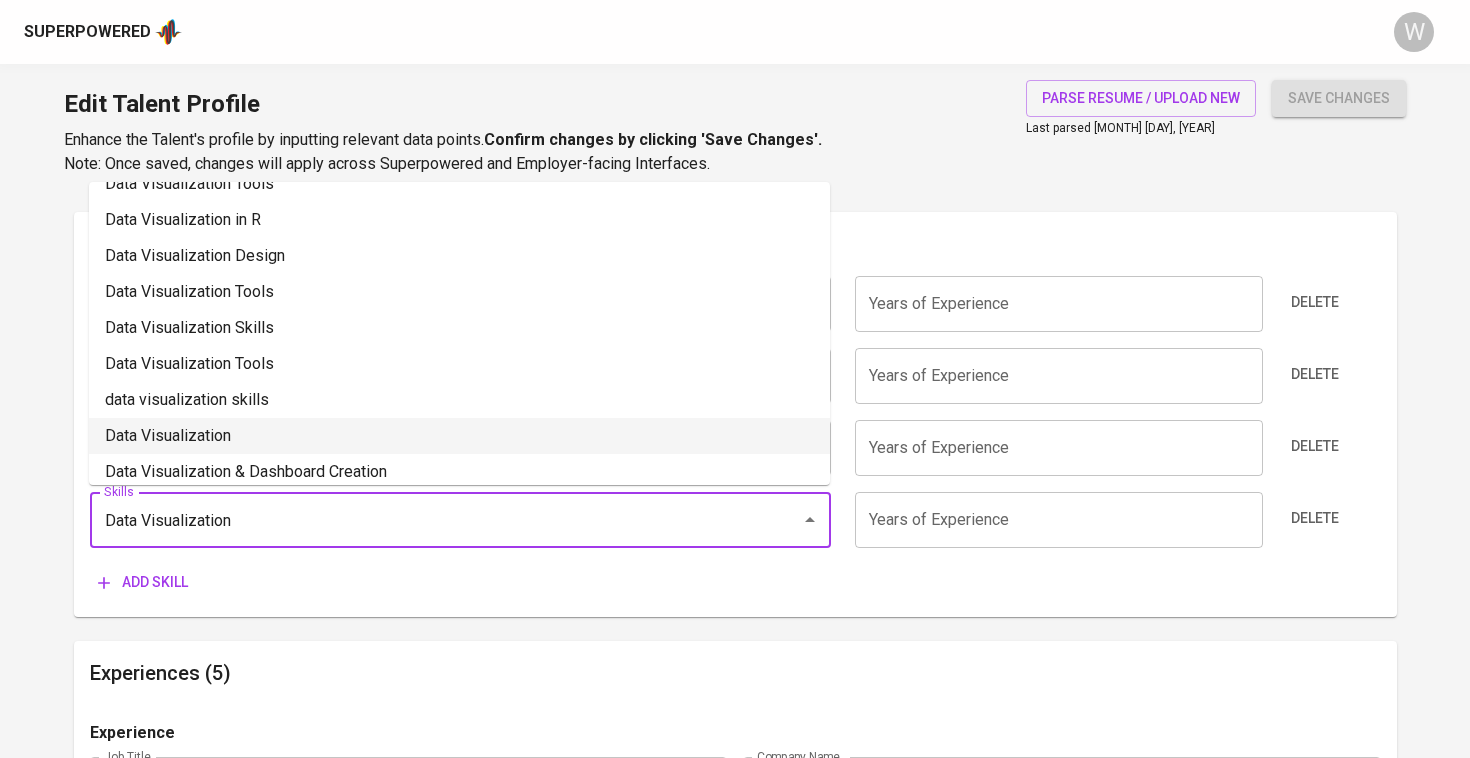 click on "Data Visualization" at bounding box center [459, 436] 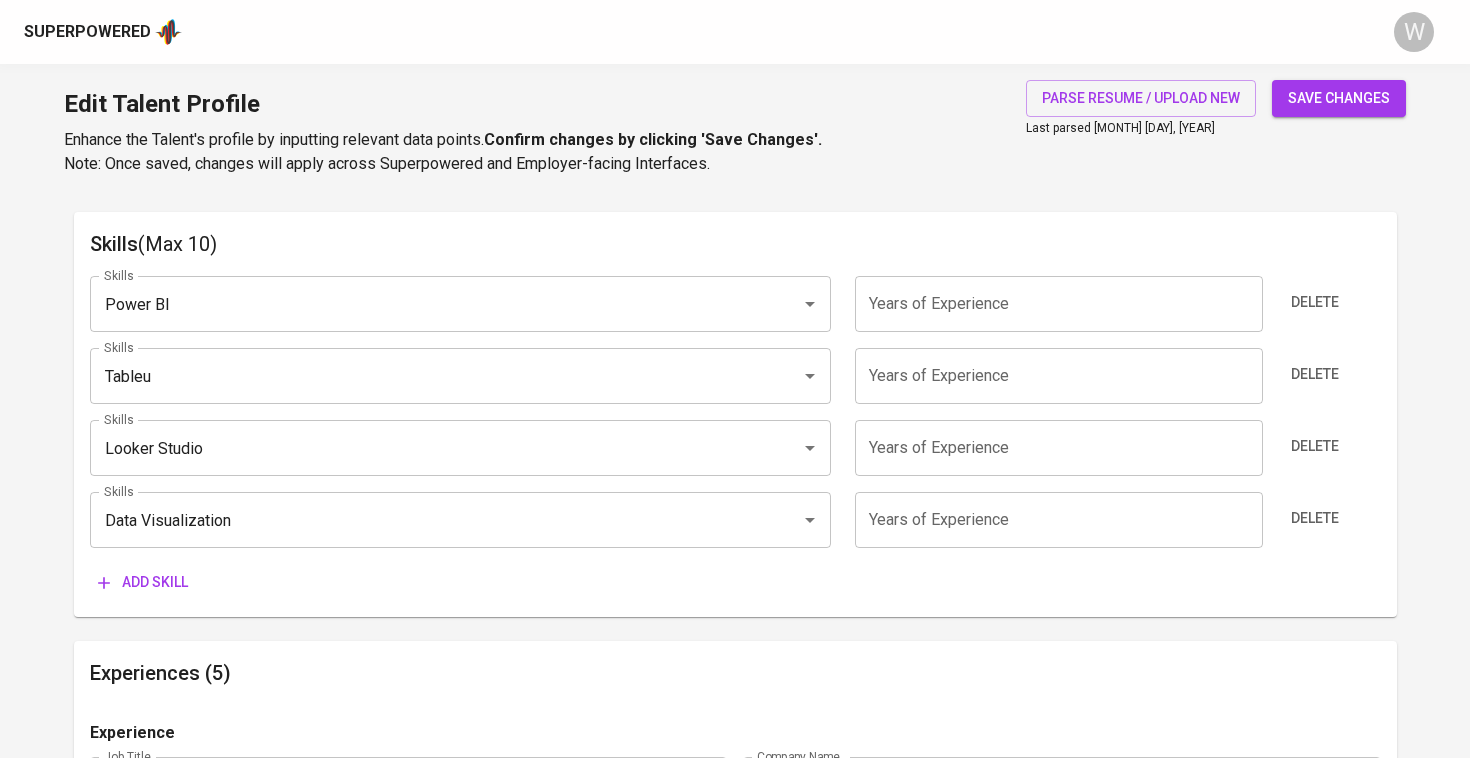 click on "Add skill" at bounding box center [143, 582] 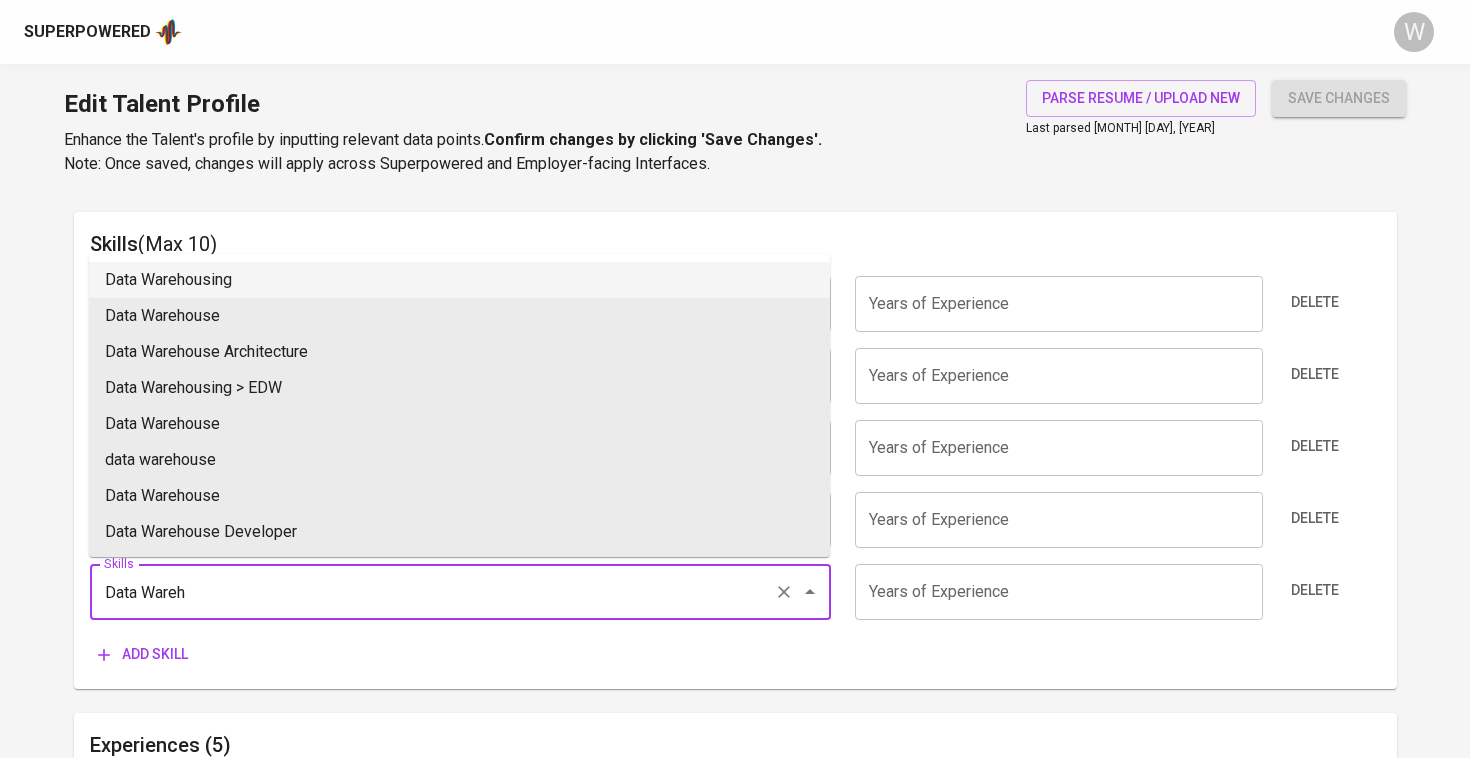 click on "Data Warehousing" at bounding box center [459, 280] 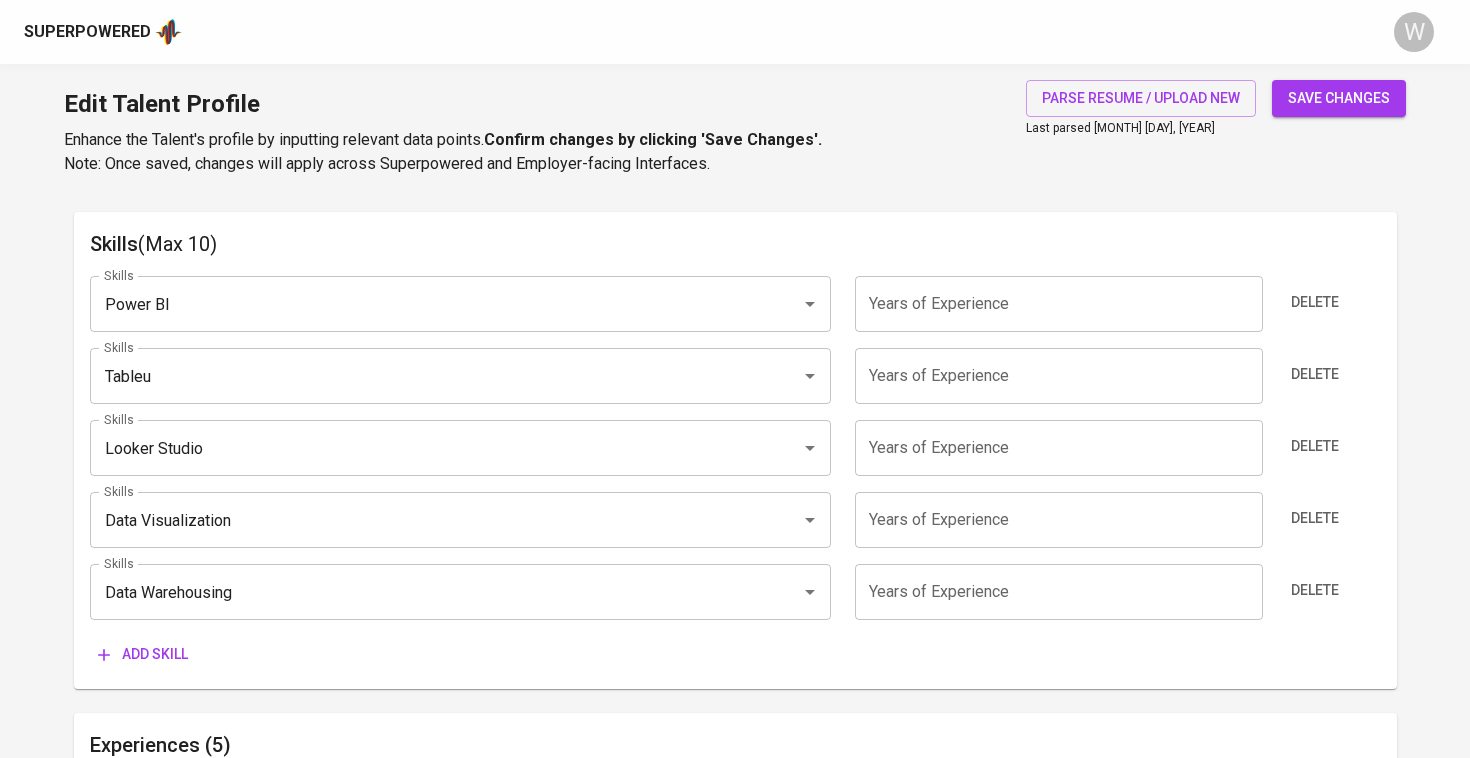 click on "Add skill" at bounding box center (143, 654) 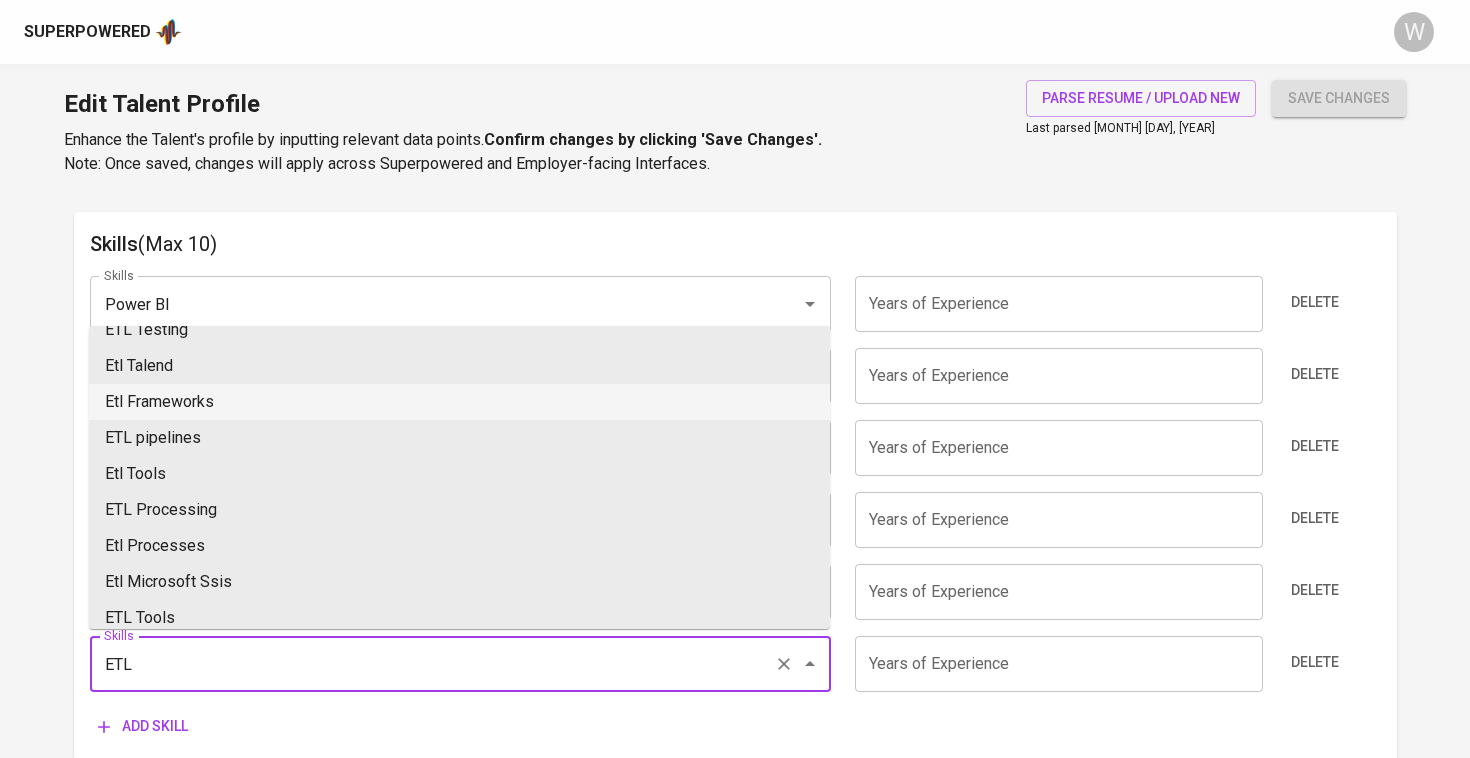 scroll, scrollTop: 168, scrollLeft: 0, axis: vertical 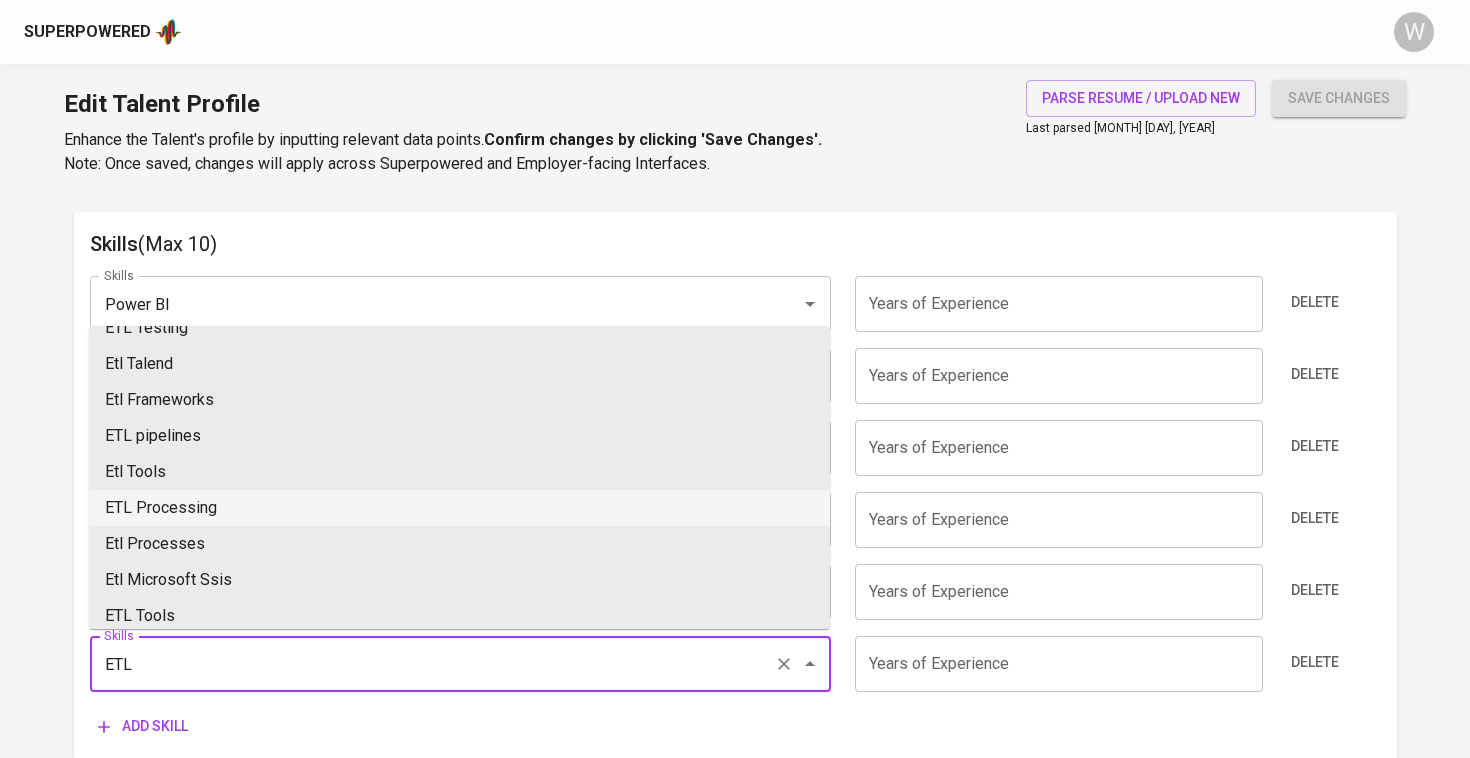 click on "ETL Processing" at bounding box center [459, 508] 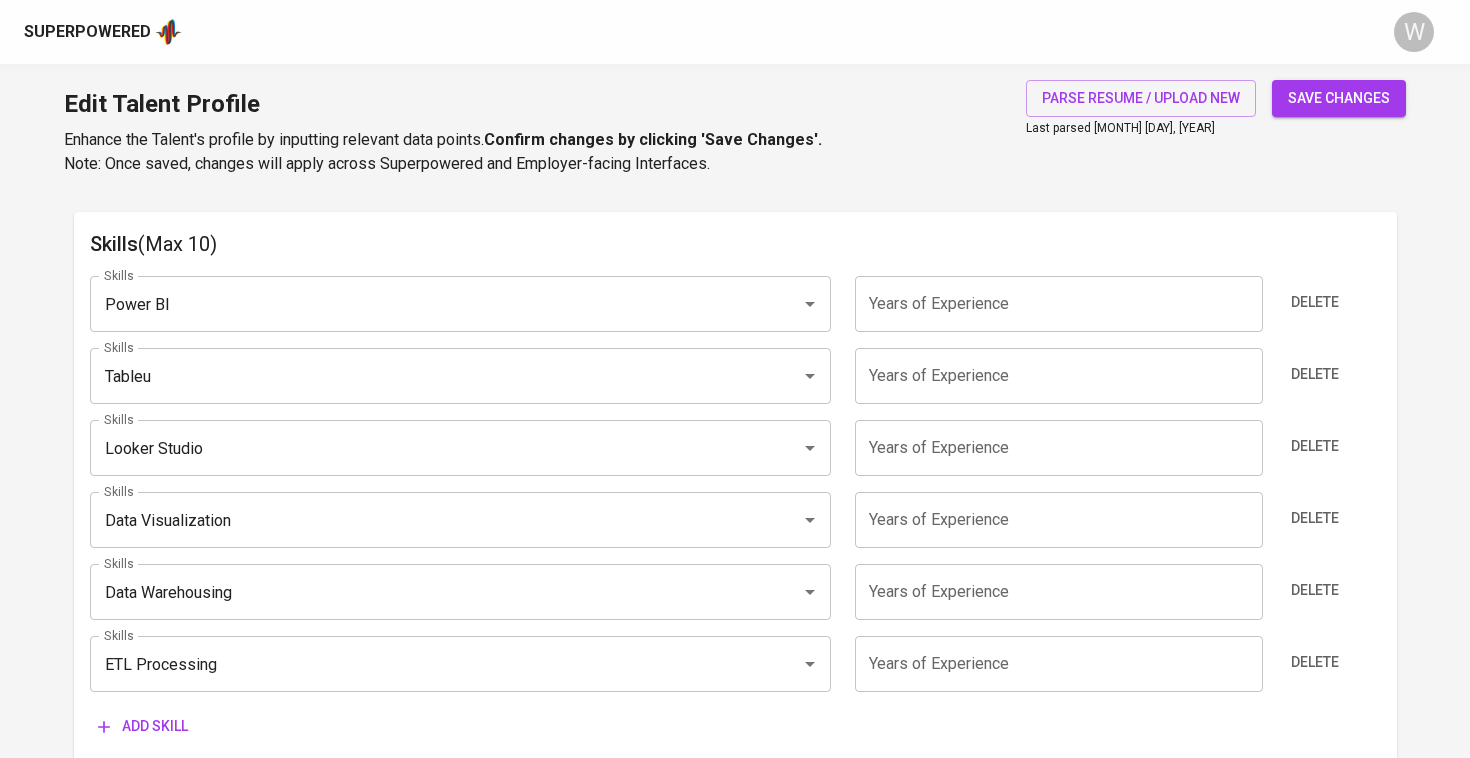 click on "Add skill" at bounding box center [143, 726] 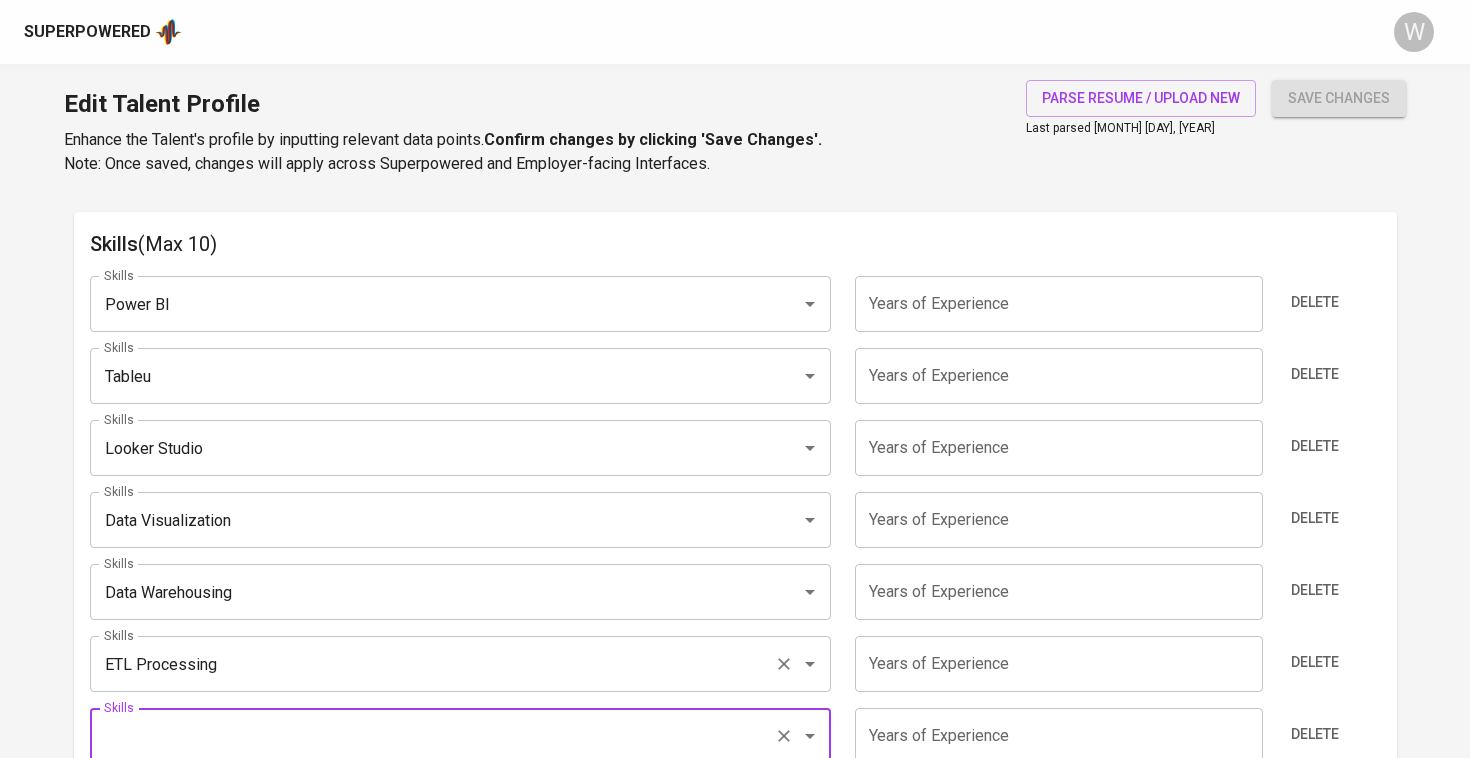 scroll, scrollTop: 1109, scrollLeft: 0, axis: vertical 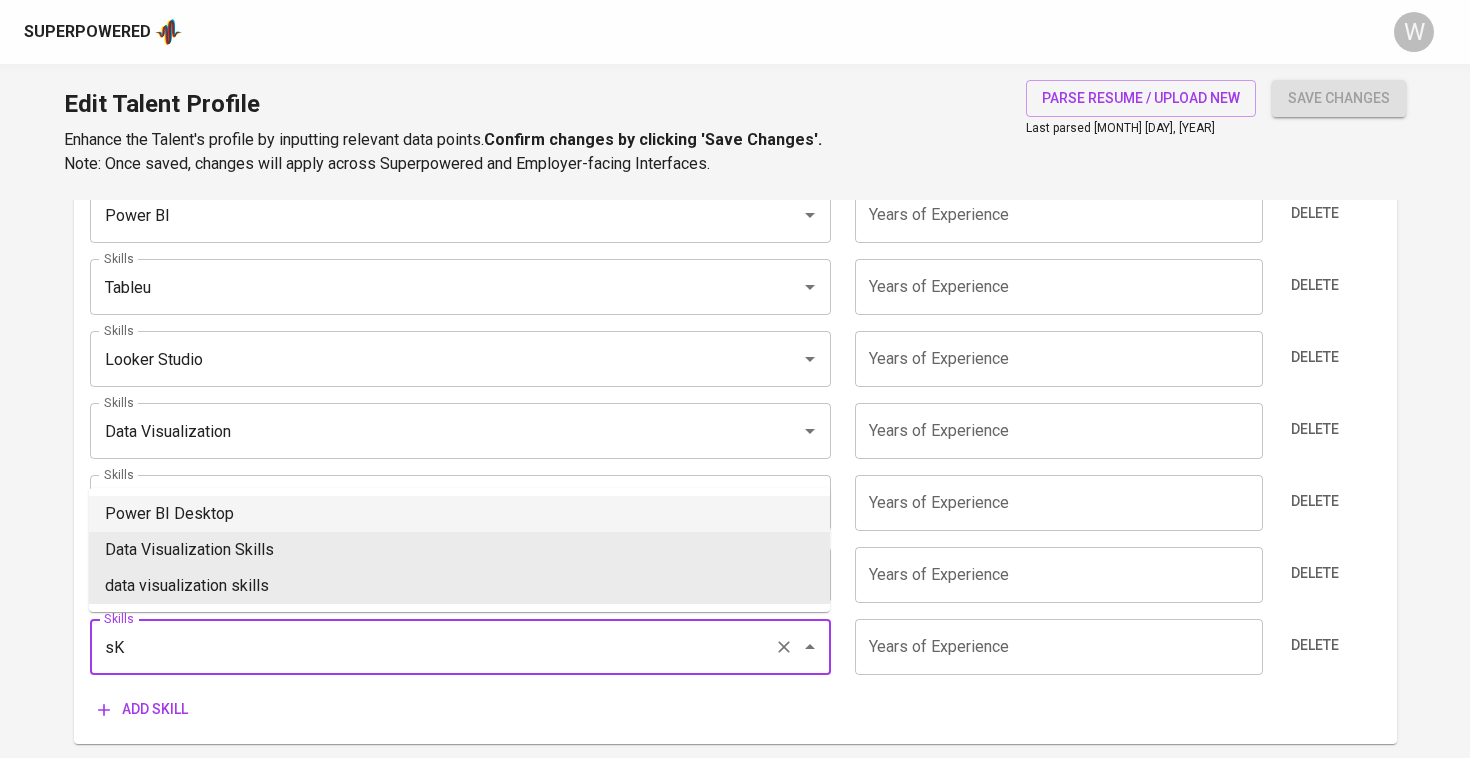 type on "s" 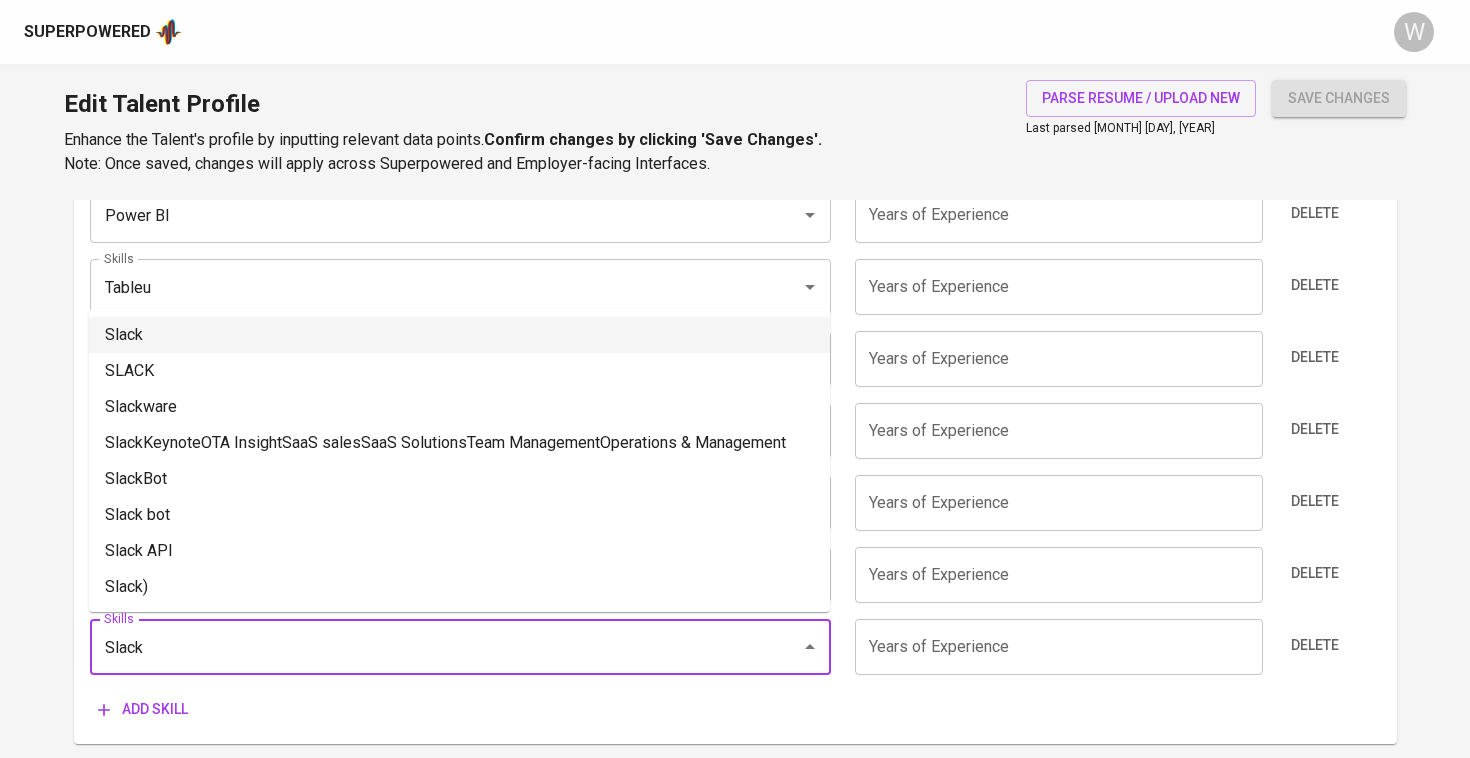 click on "Slack" at bounding box center [459, 335] 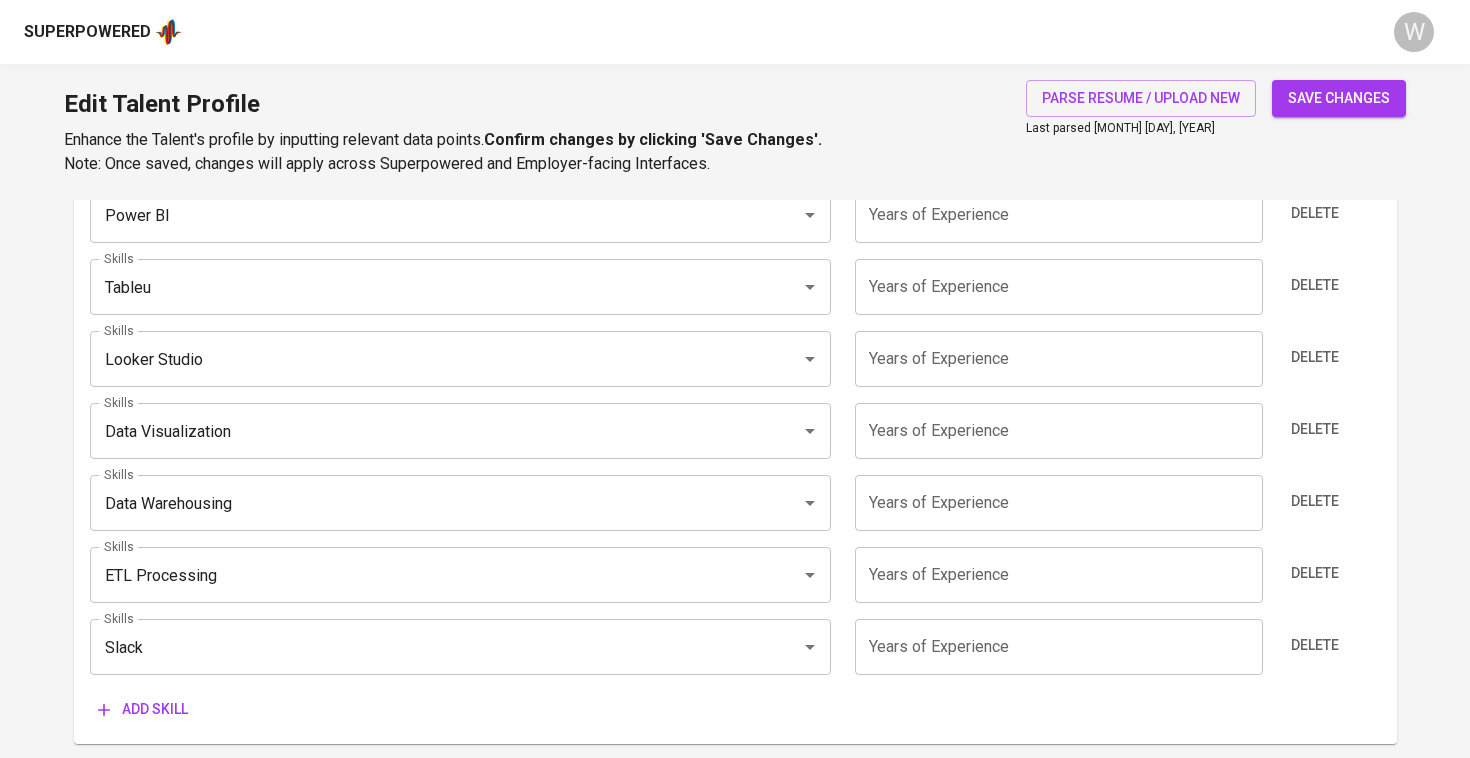 click on "Add skill" at bounding box center (143, 709) 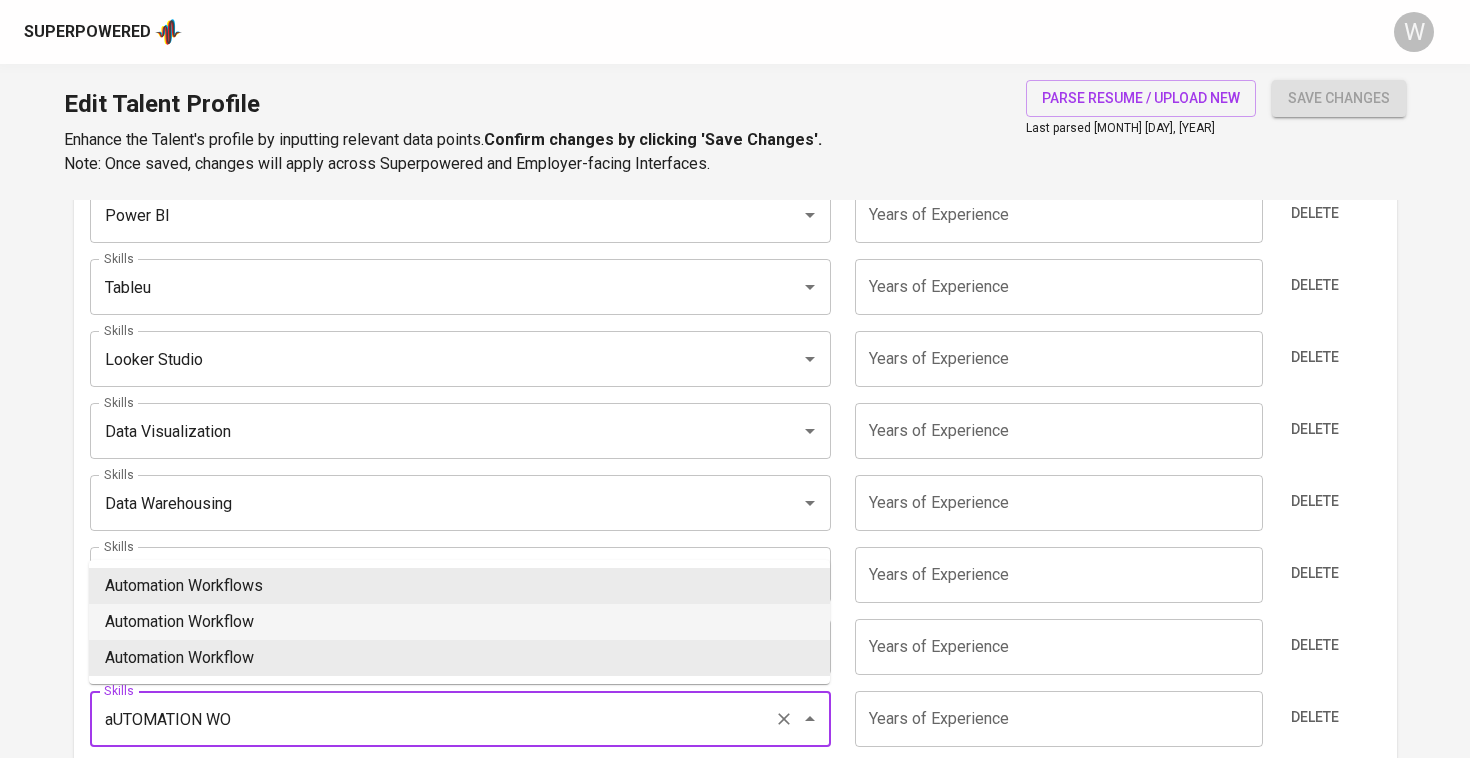 click on "Automation Workflow" at bounding box center (459, 622) 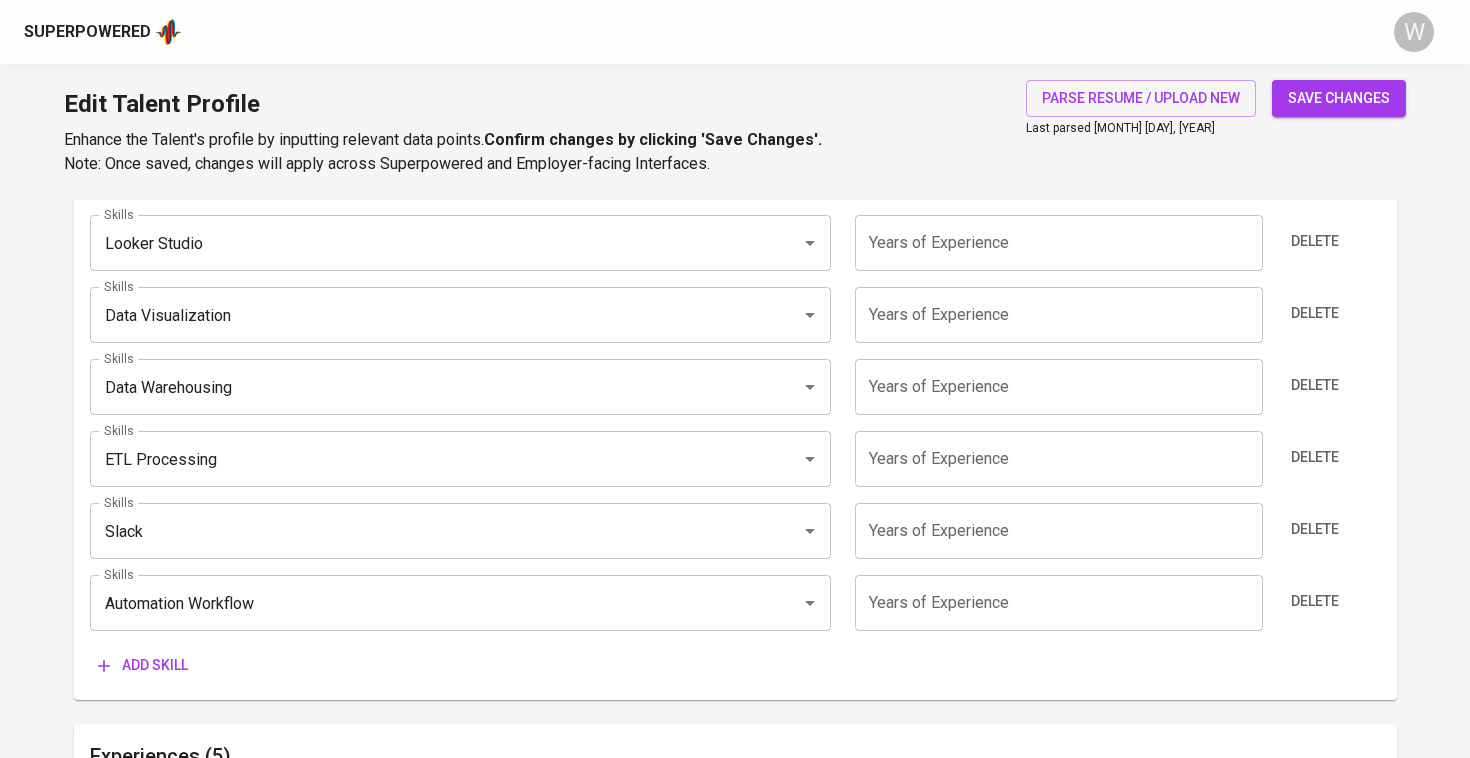 scroll, scrollTop: 1239, scrollLeft: 0, axis: vertical 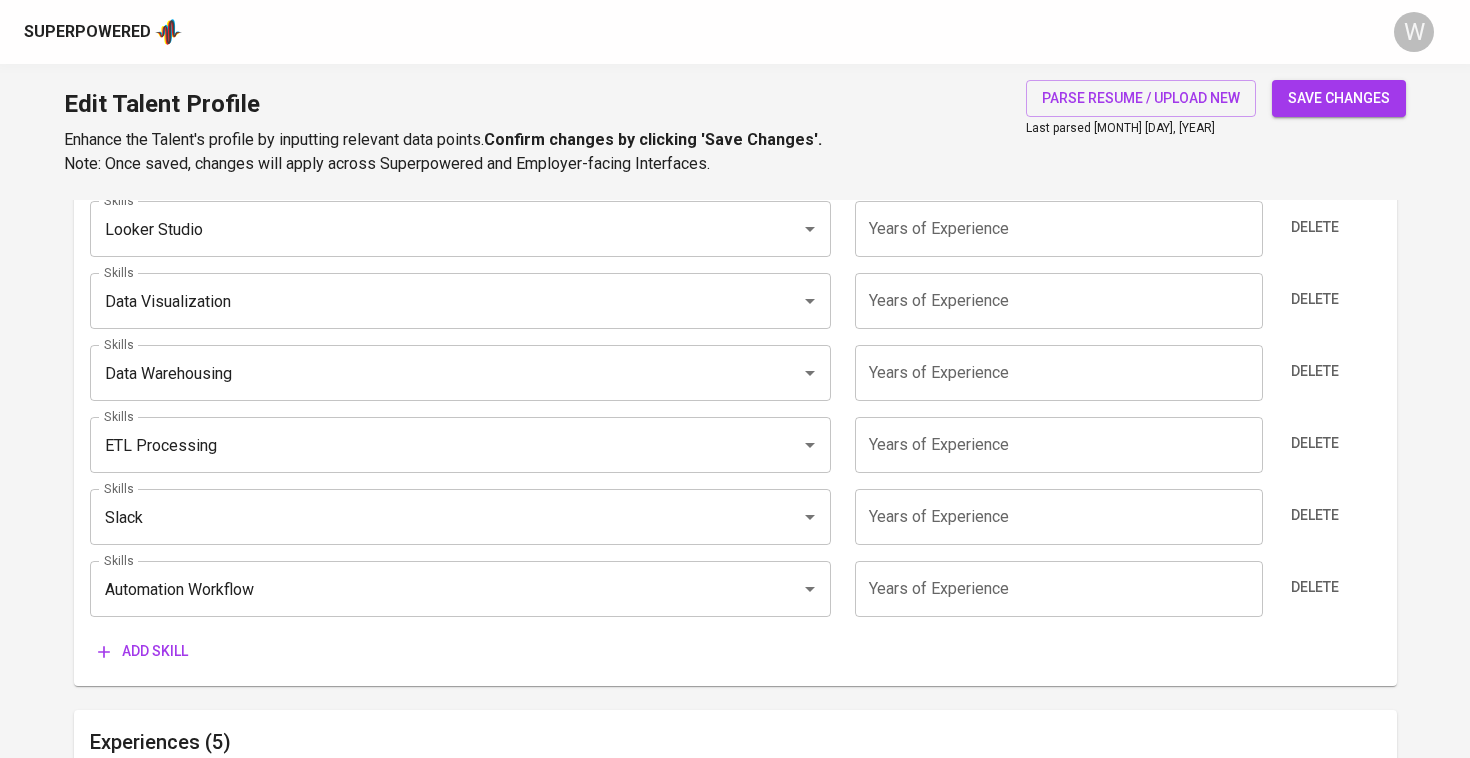click on "Add skill" at bounding box center [143, 651] 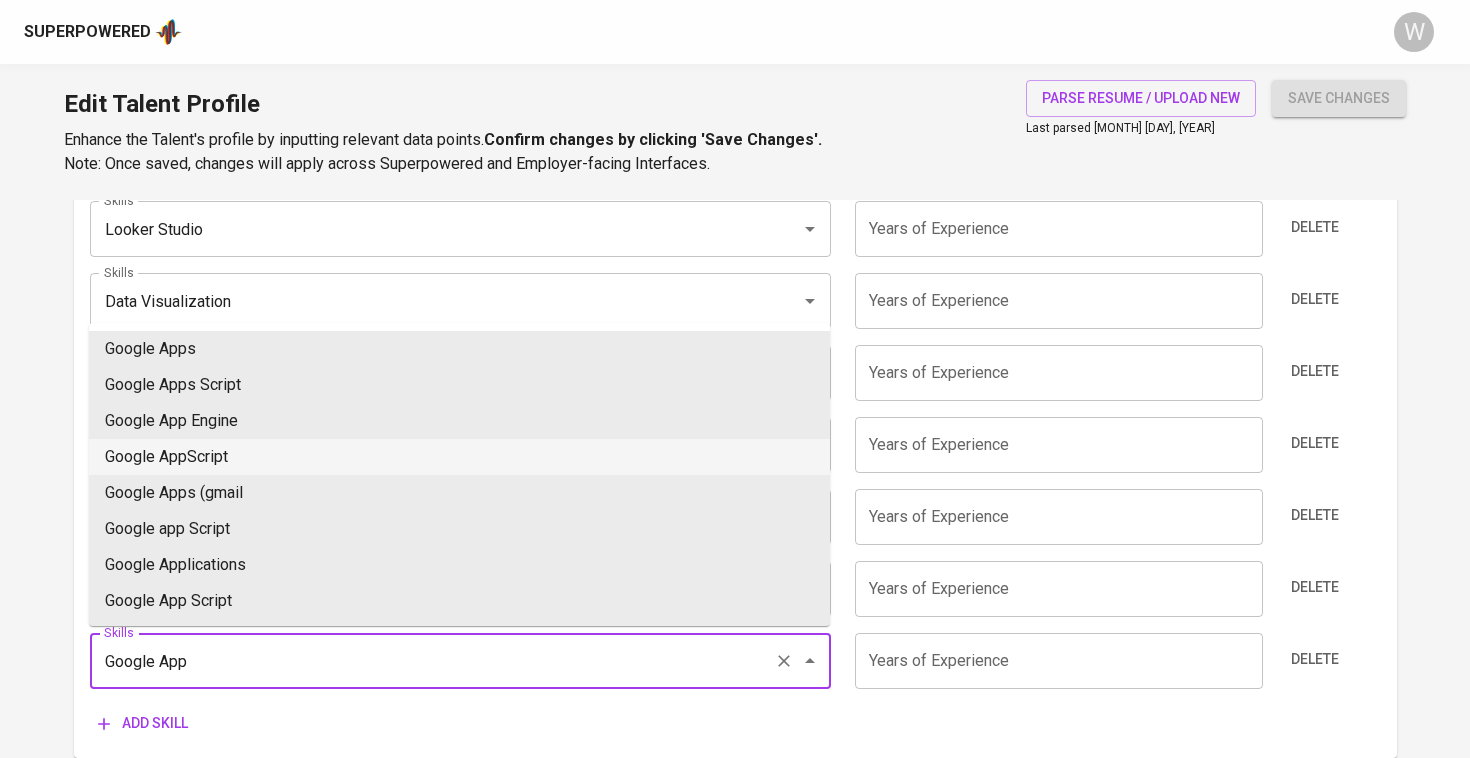 click on "Google AppScript" at bounding box center (459, 457) 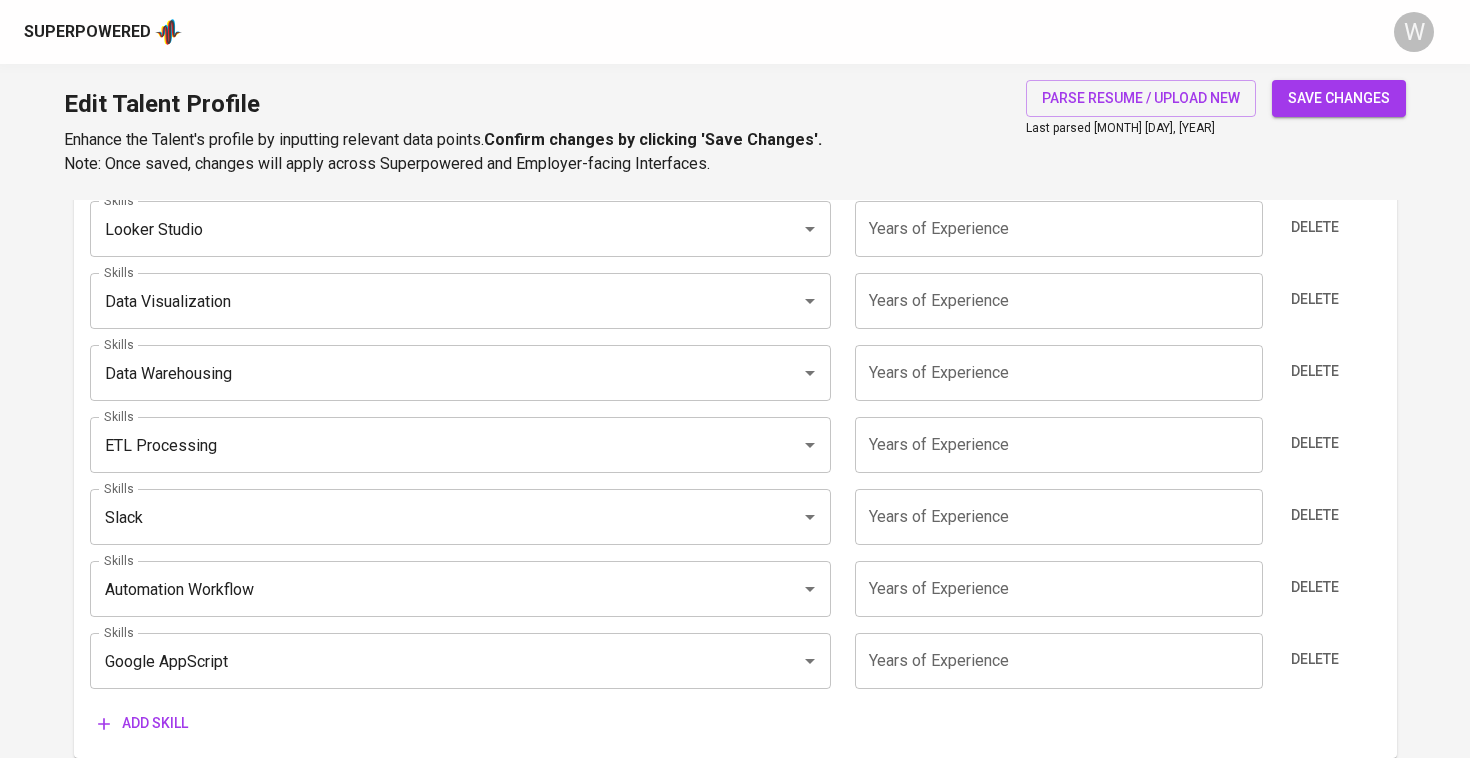click on "Add skill" at bounding box center (143, 723) 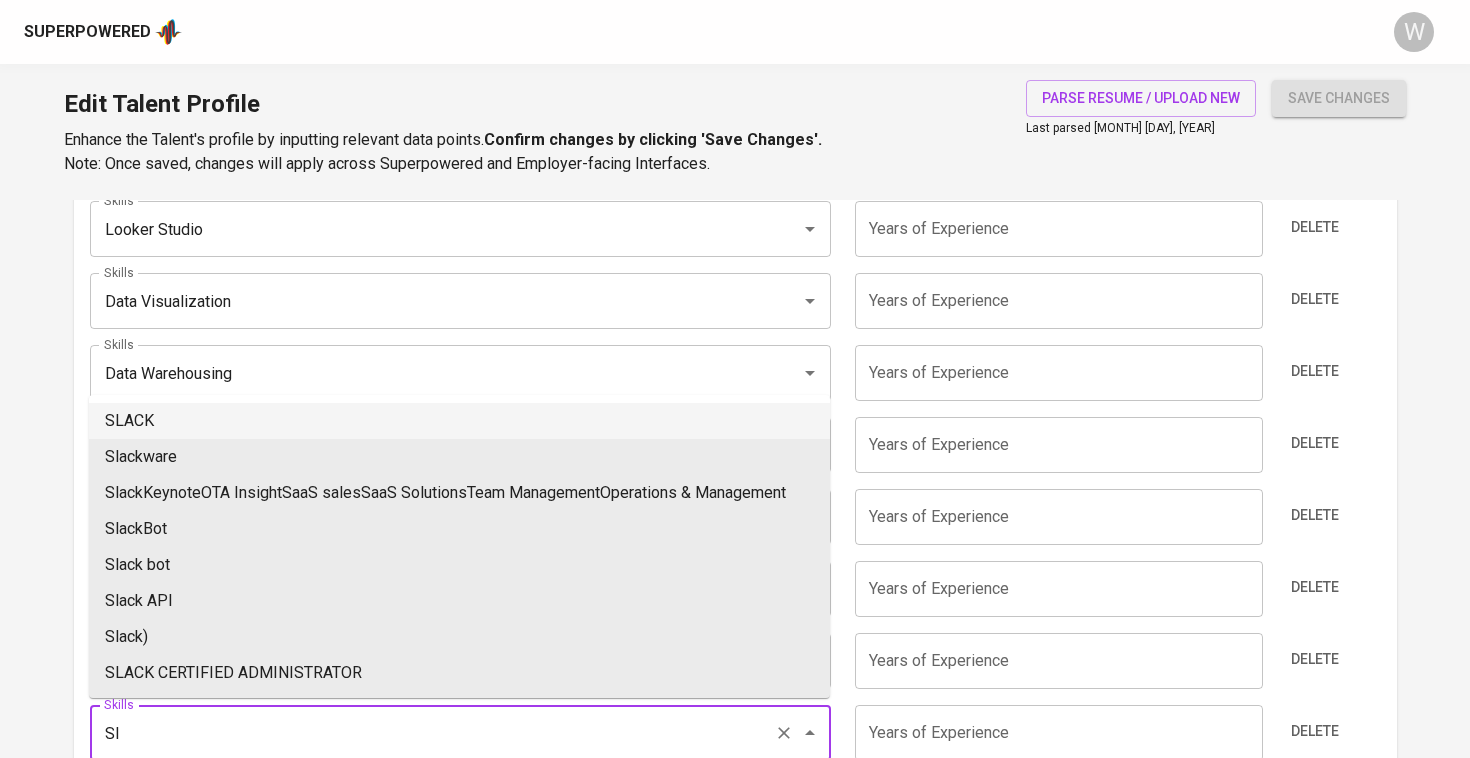 type on "S" 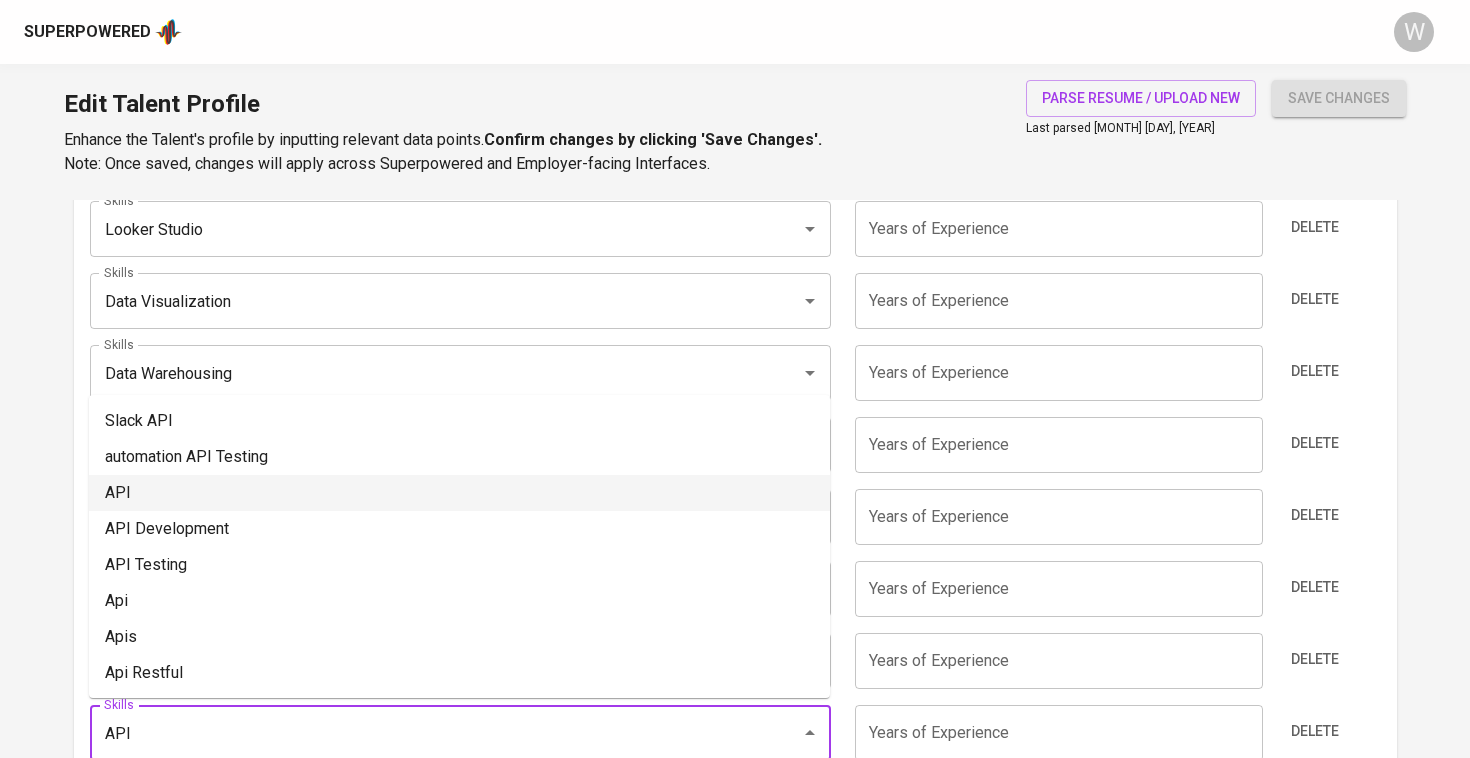 click on "API" at bounding box center [459, 493] 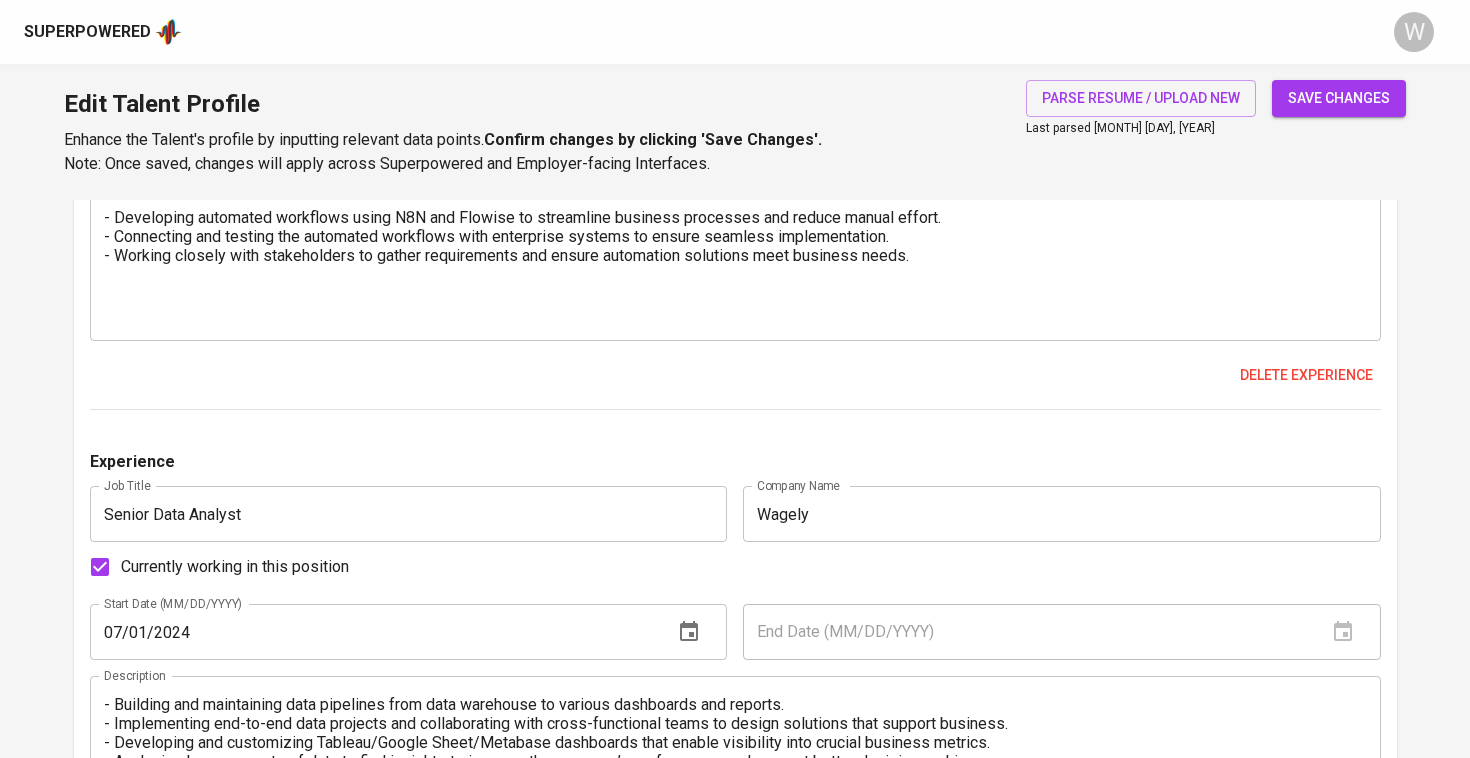 scroll, scrollTop: 2211, scrollLeft: 0, axis: vertical 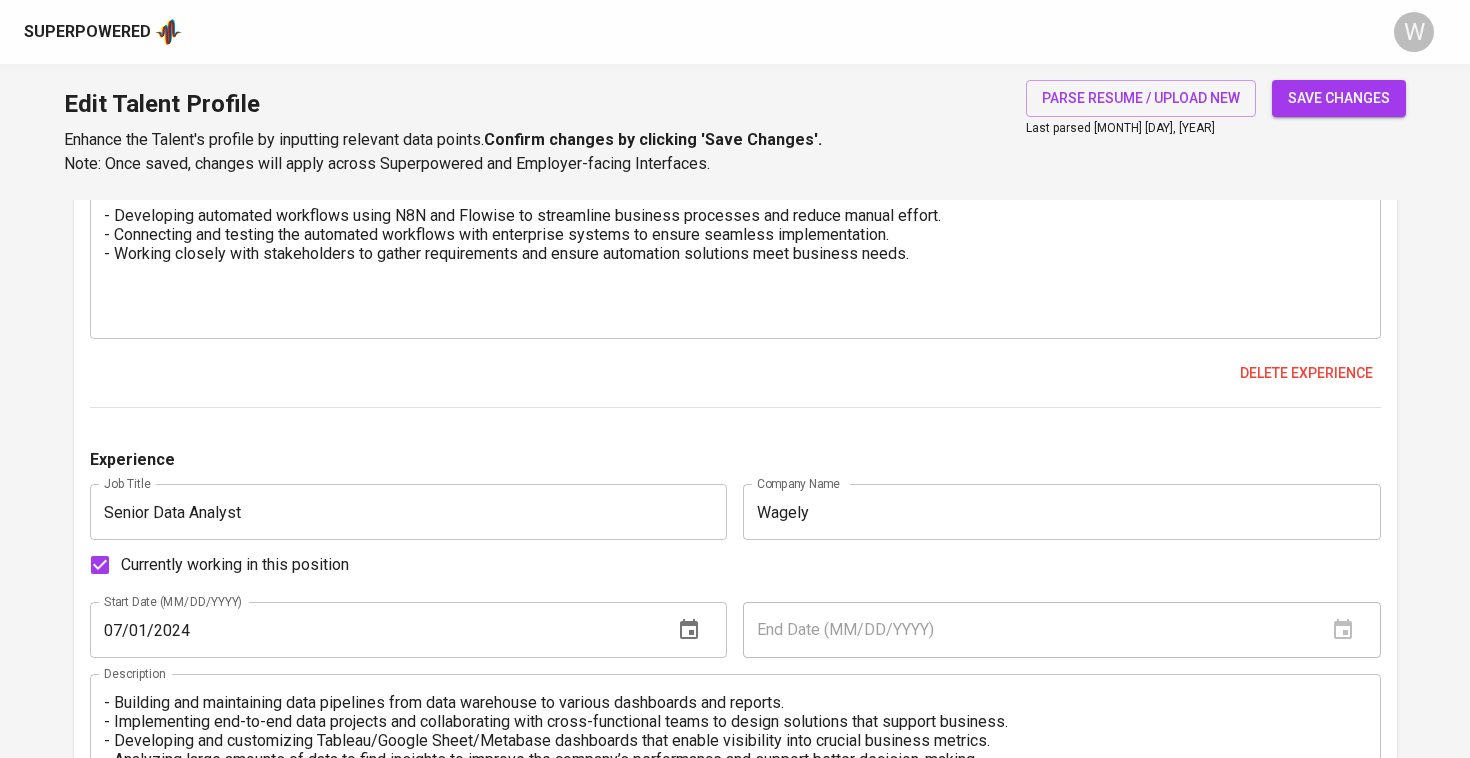 click on "Currently working in this position" at bounding box center [235, 565] 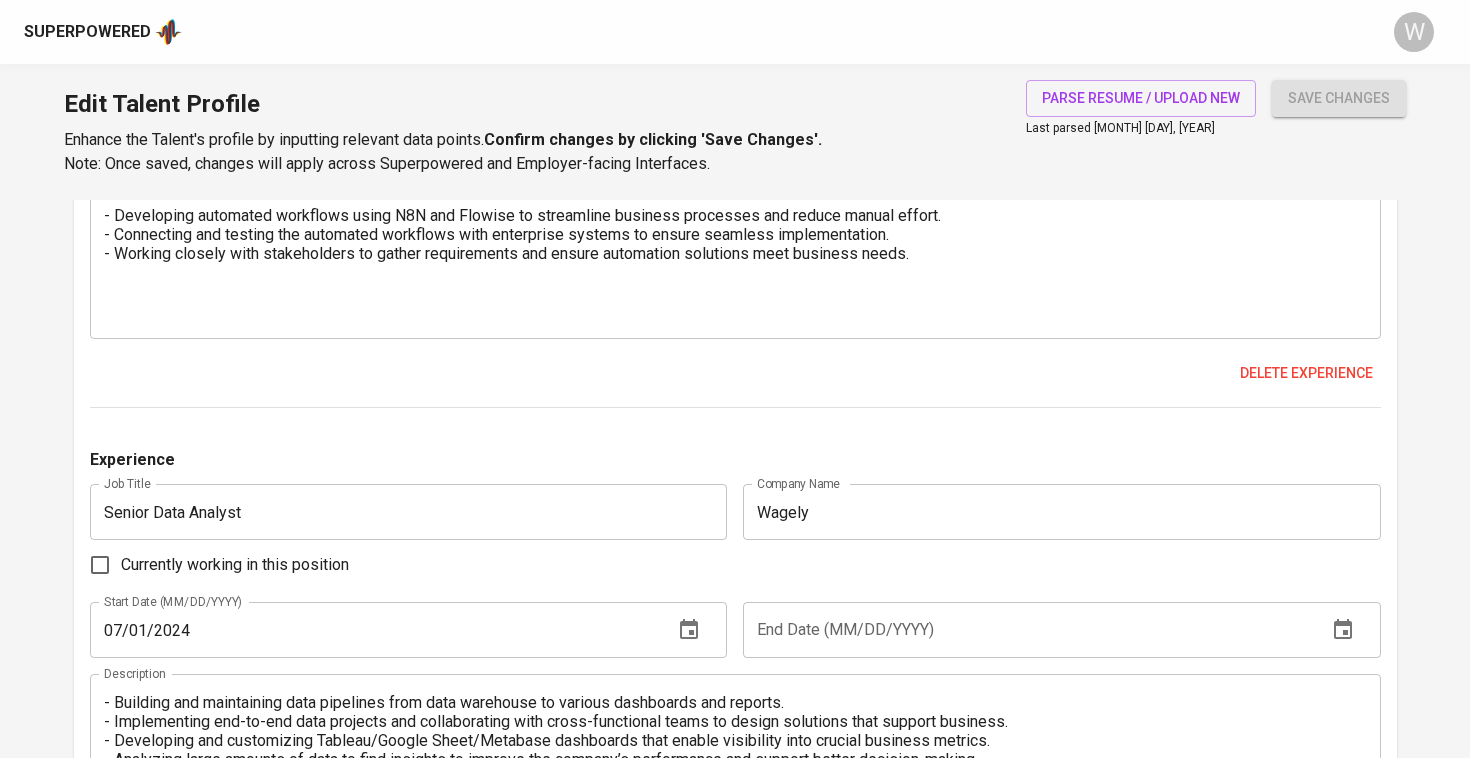 click 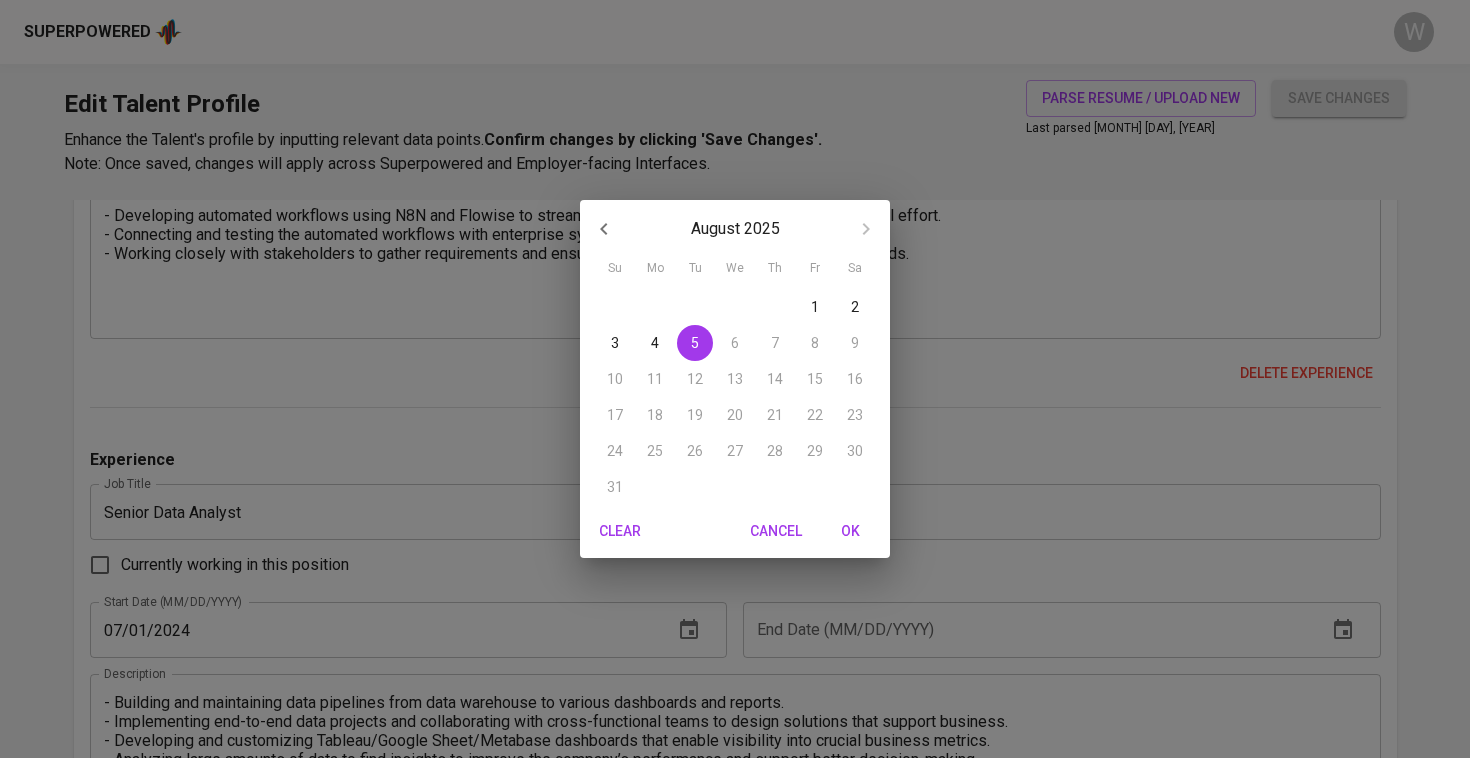 click on "30" at bounding box center (855, 451) 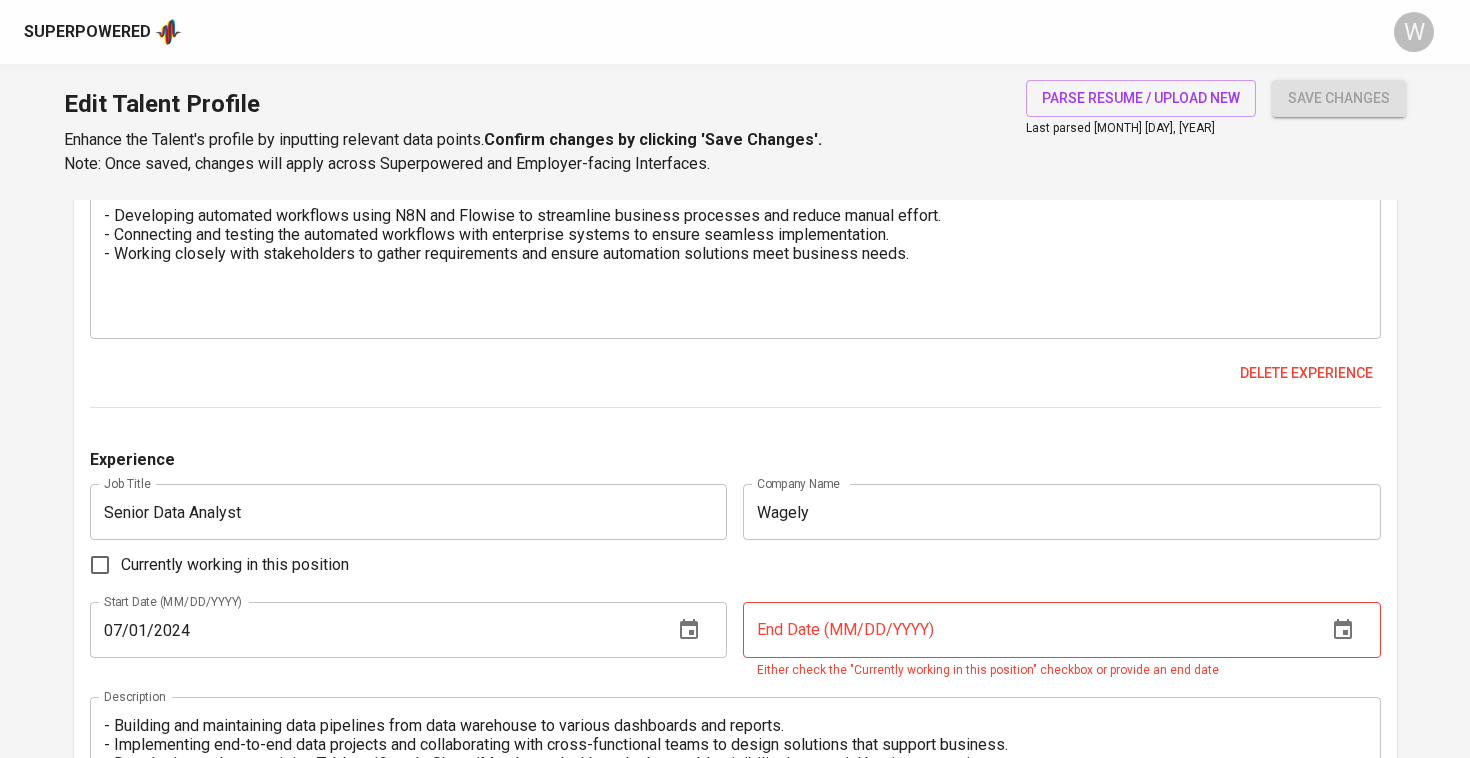 click on "Currently working in this position" at bounding box center [100, 565] 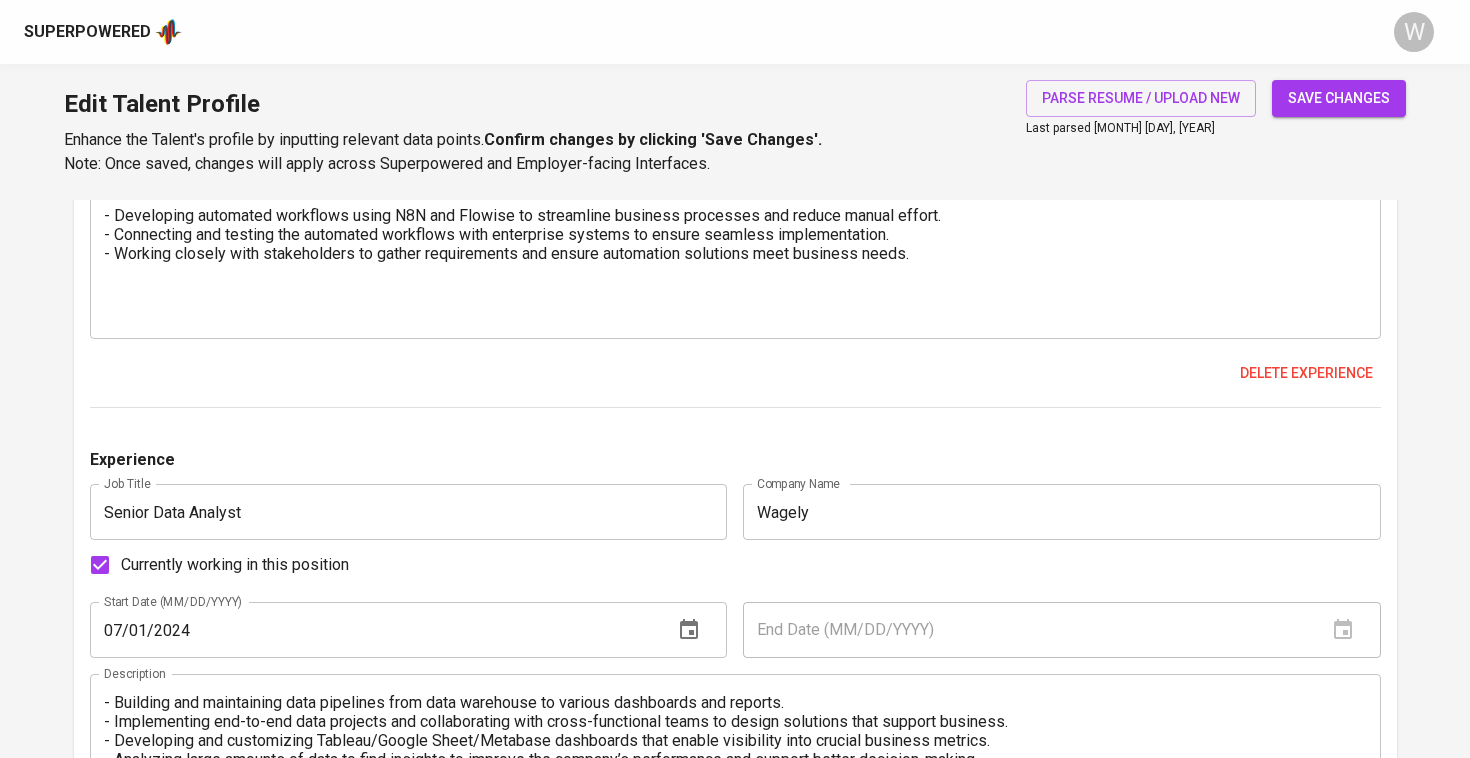 click on "save changes" at bounding box center (1339, 98) 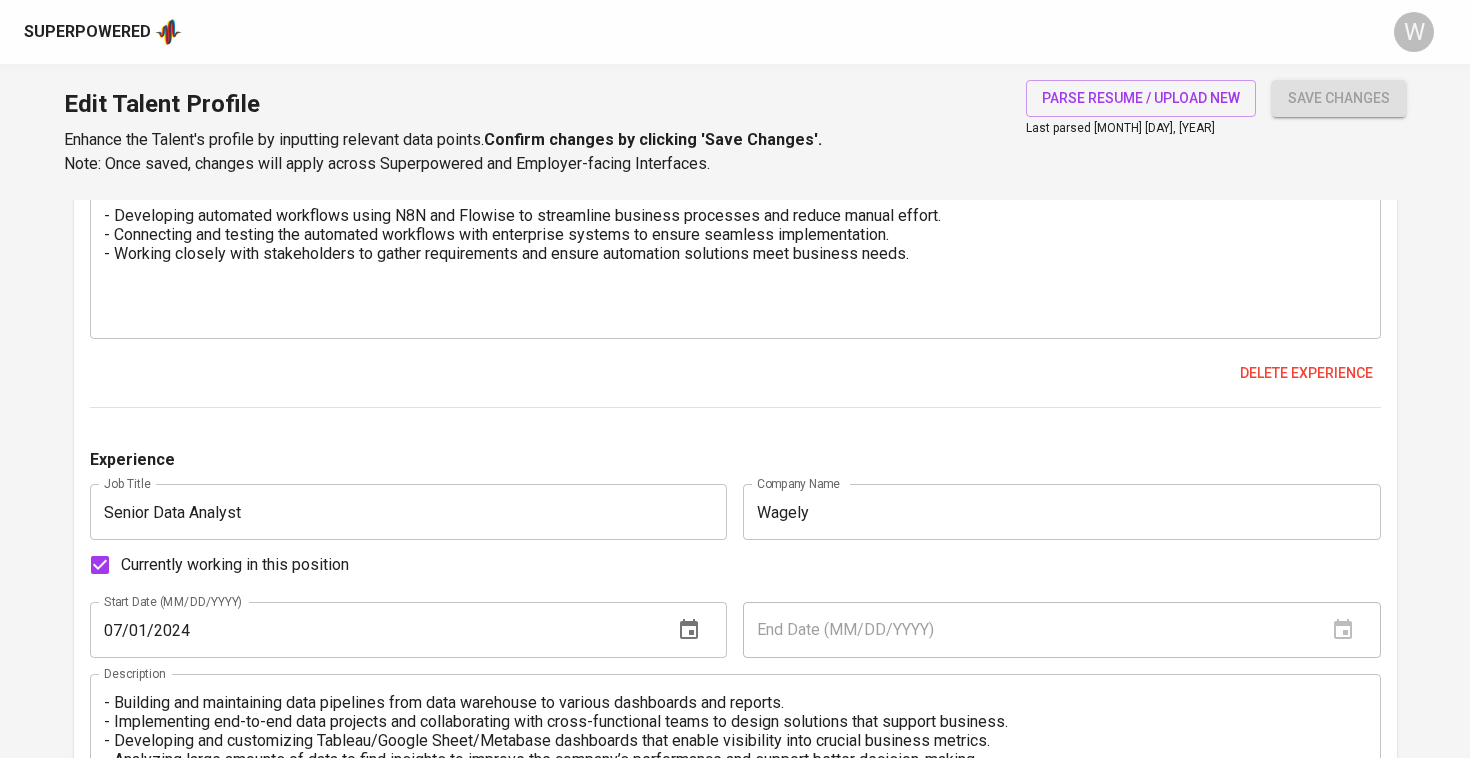 type on "API" 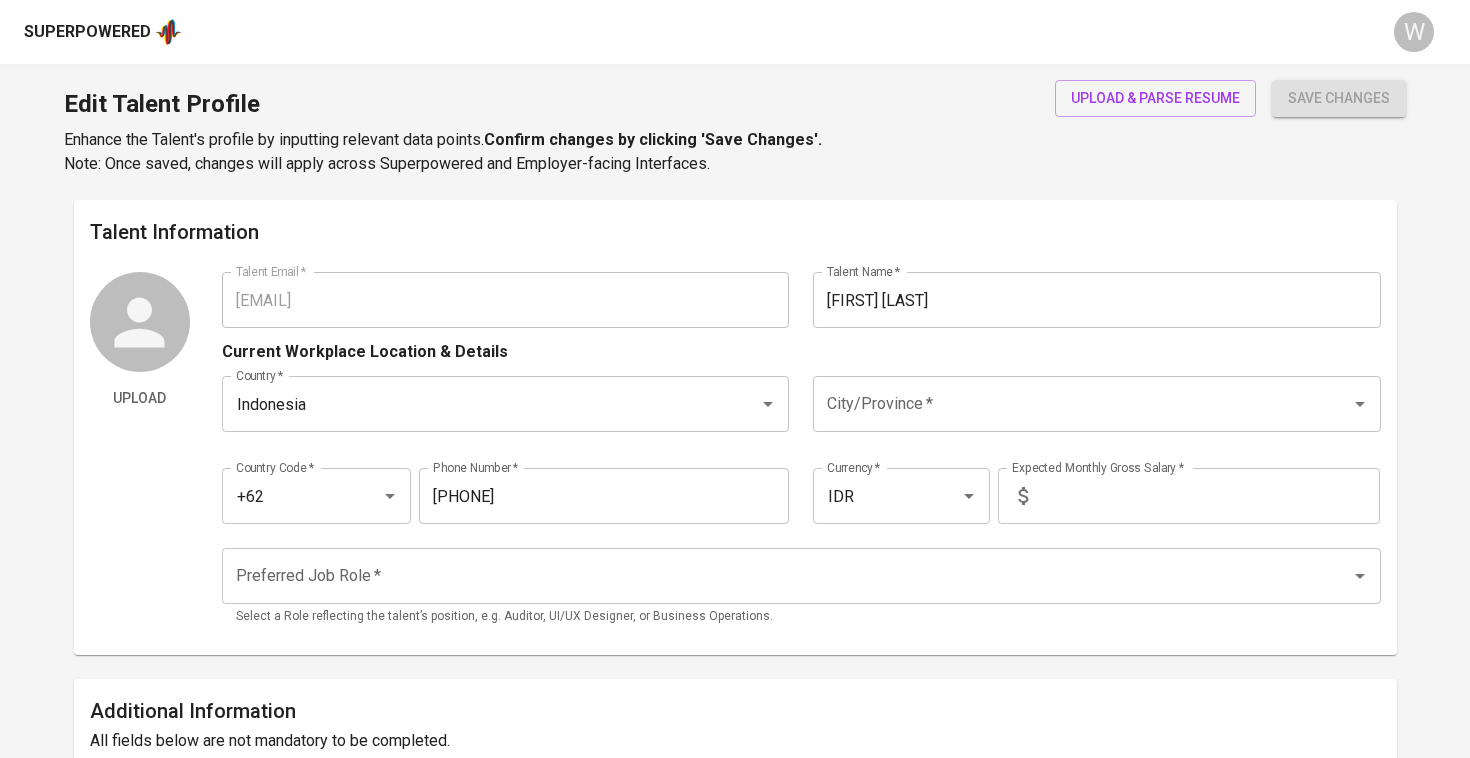 scroll, scrollTop: 0, scrollLeft: 0, axis: both 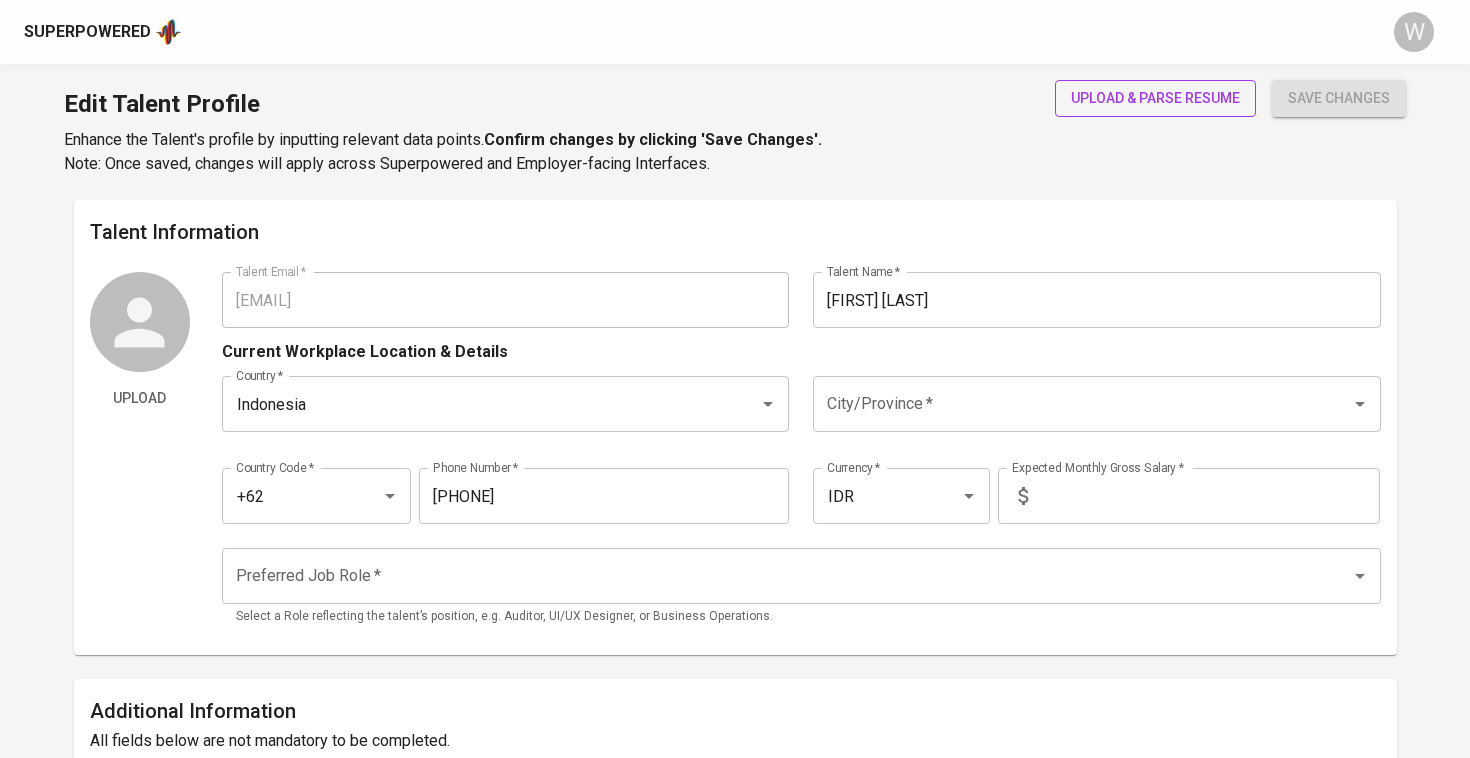 click on "upload & parse resume" at bounding box center (1155, 98) 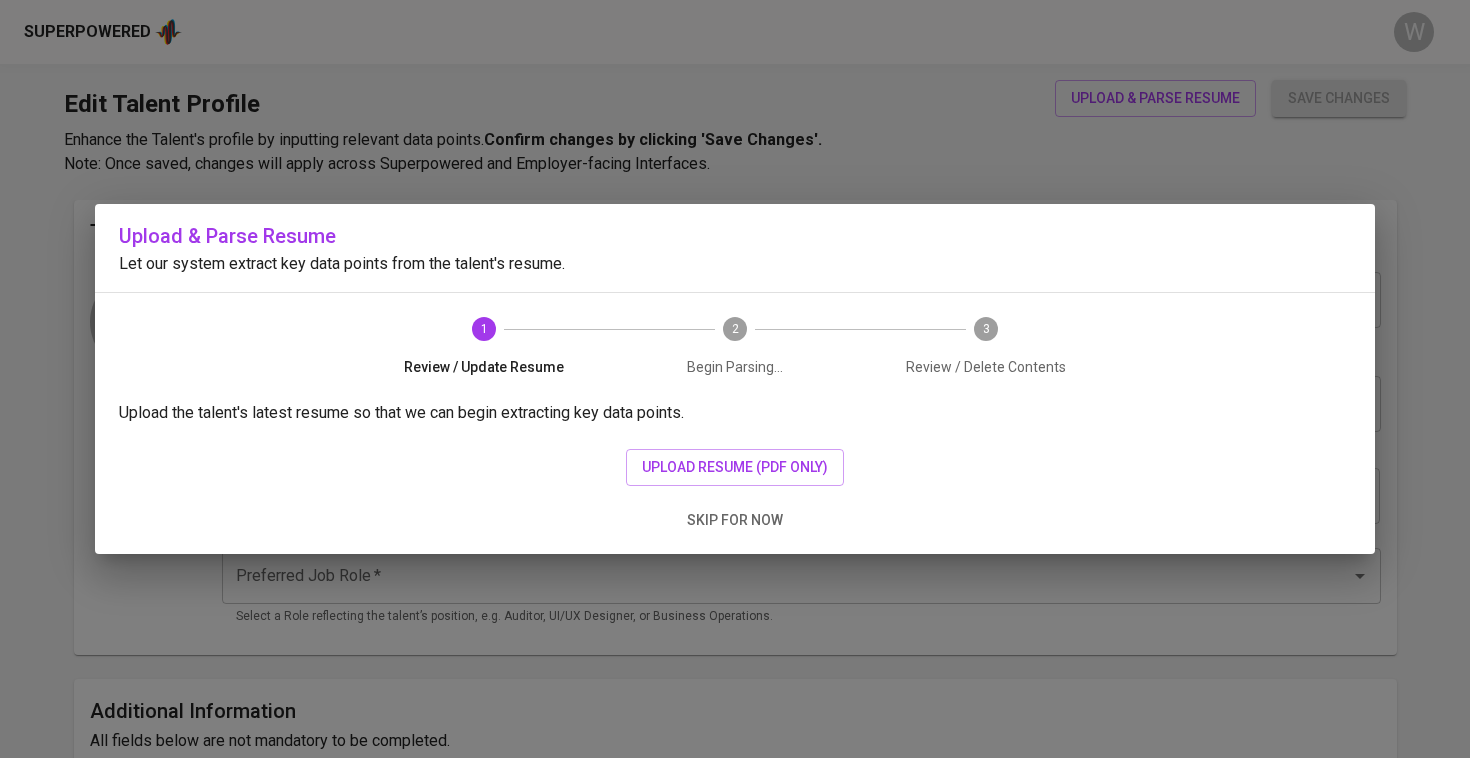 click on "Upload the talent's latest resume so that we can begin extracting key data points. upload resume (pdf only) skip for now" at bounding box center [735, 477] 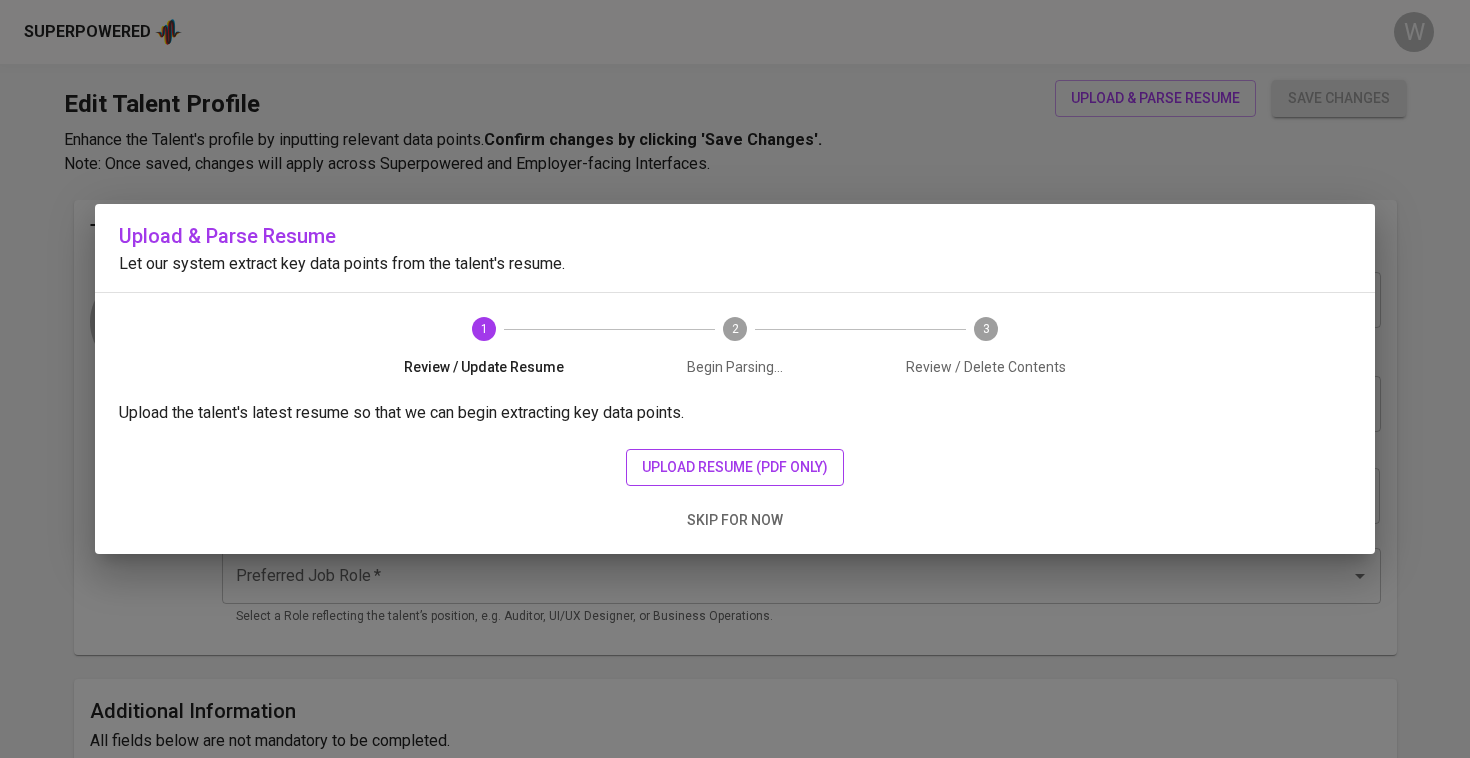 click on "upload resume (pdf only)" at bounding box center [735, 467] 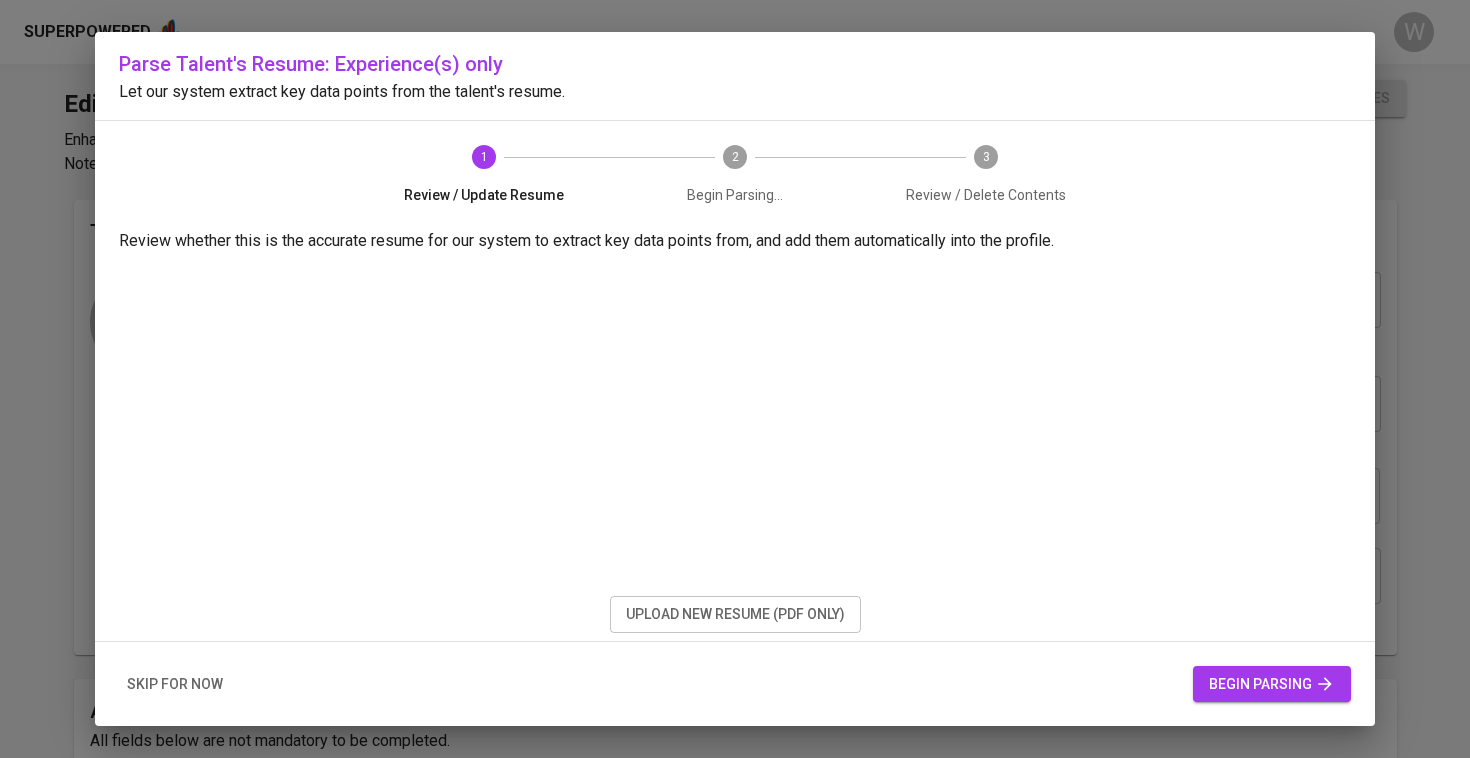 click on "begin parsing" at bounding box center (1272, 684) 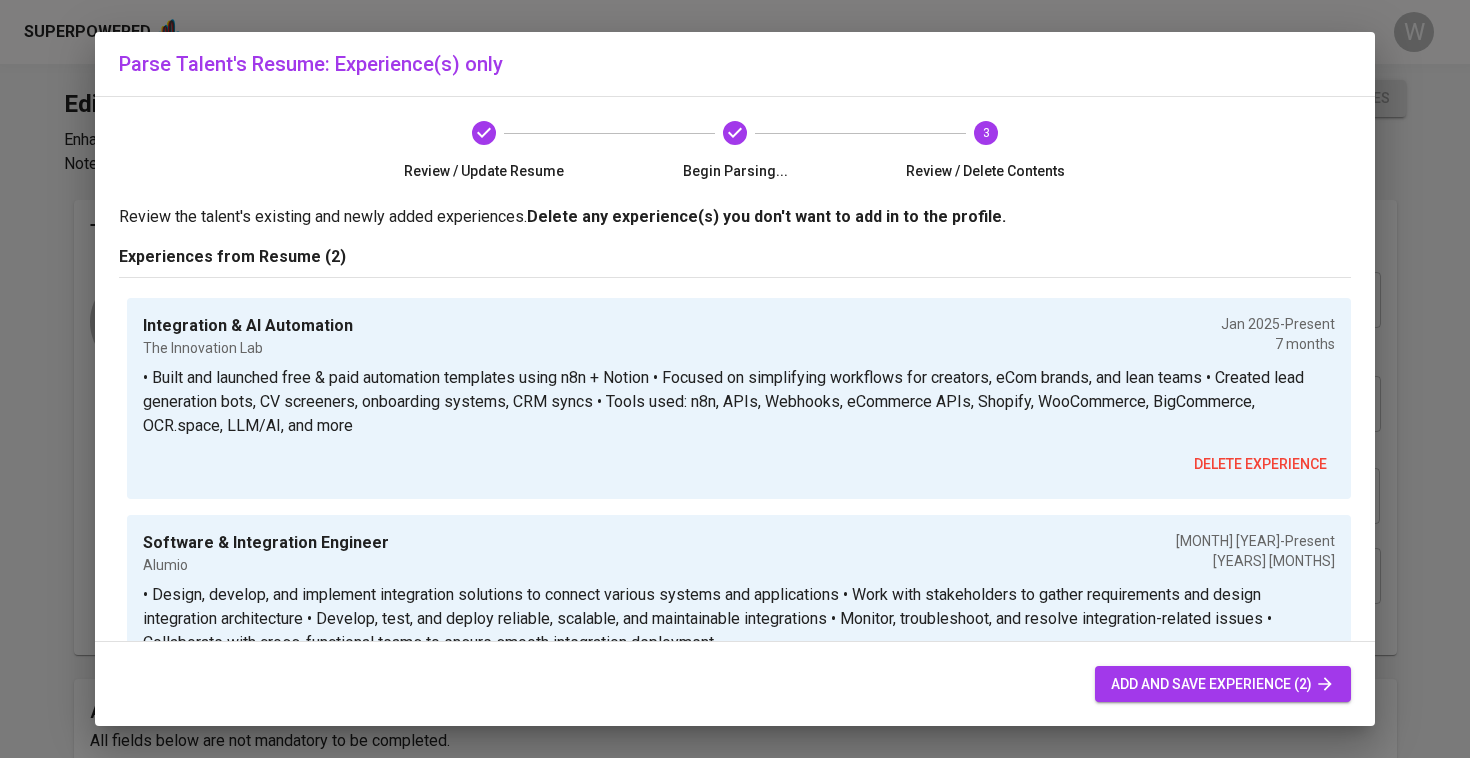 click on "add and save experience (2)" at bounding box center (1223, 684) 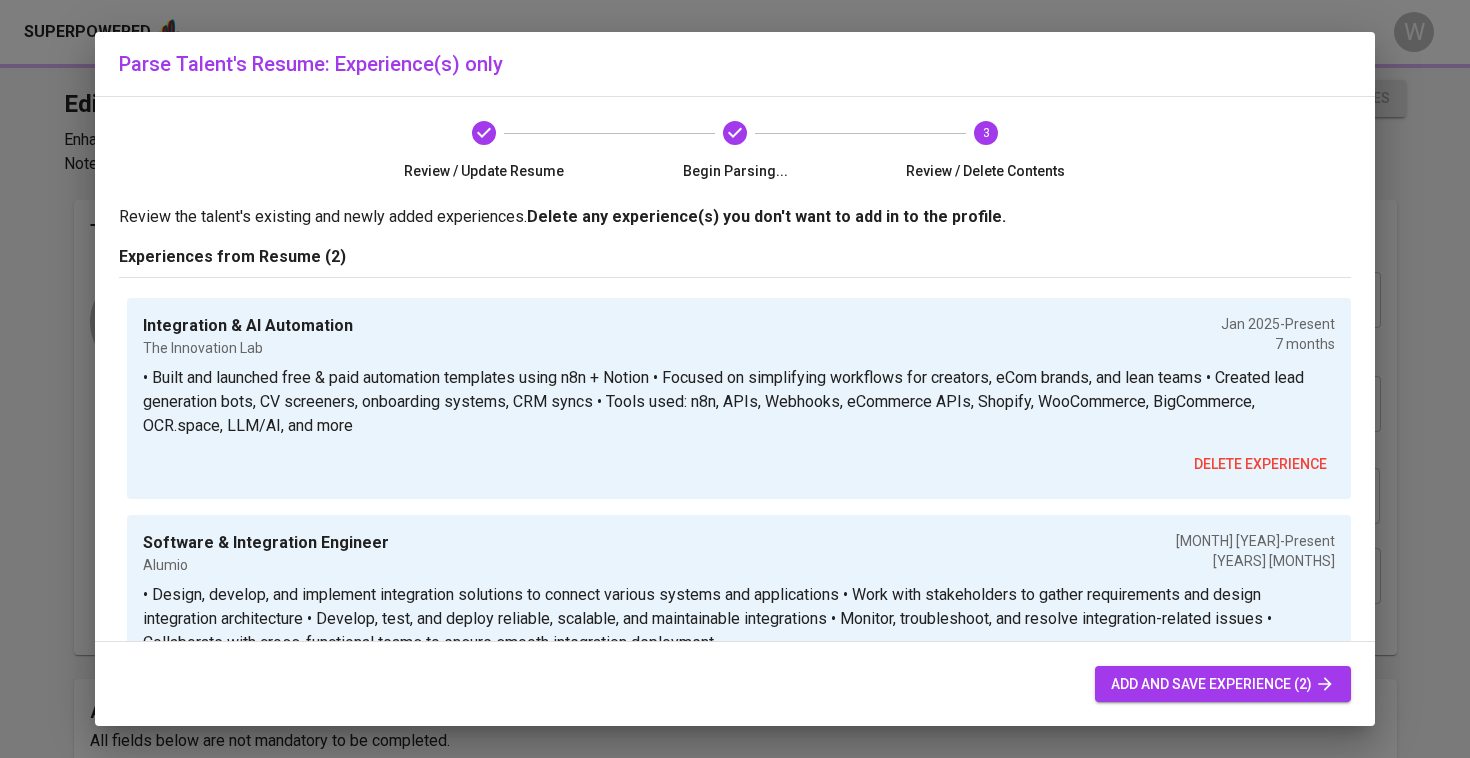 type 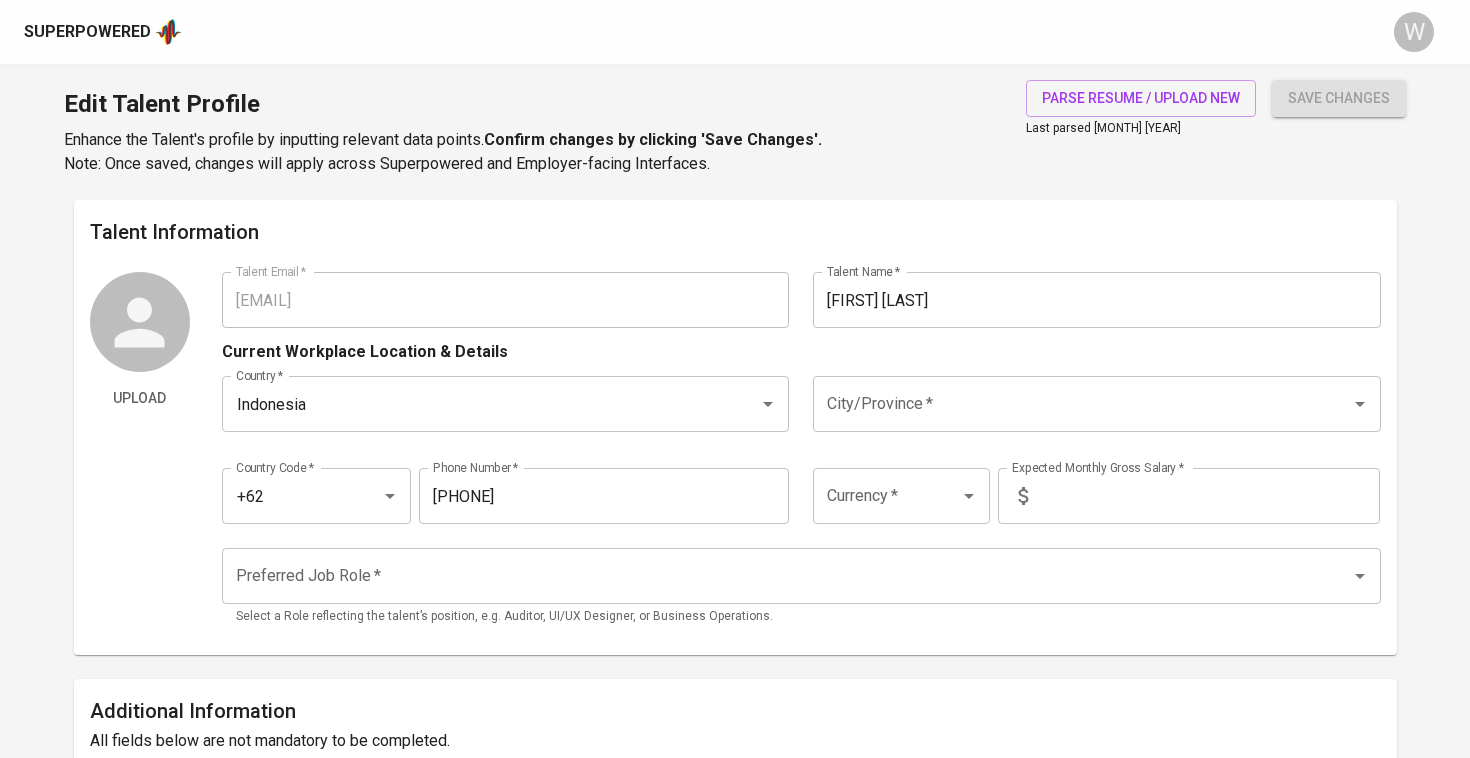 scroll, scrollTop: 0, scrollLeft: 0, axis: both 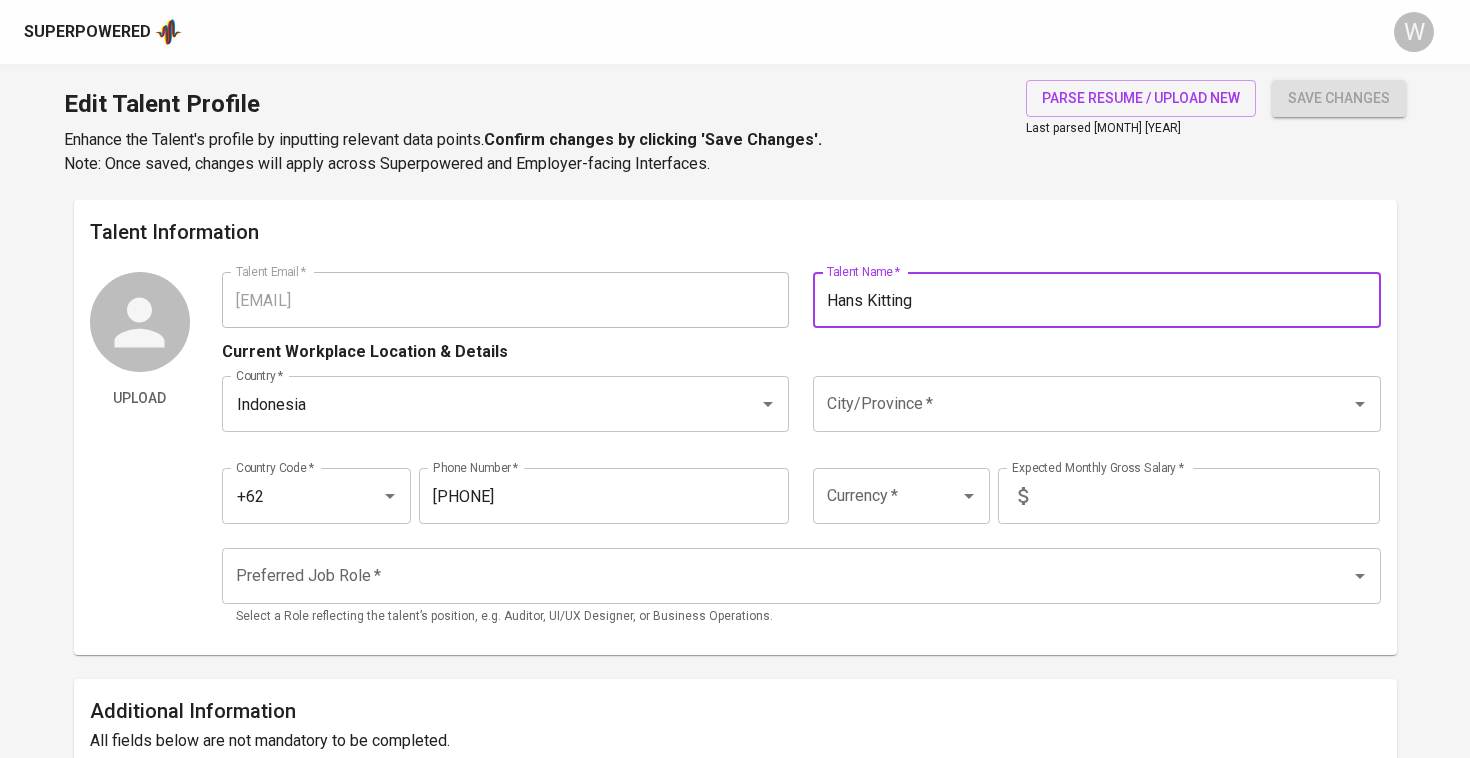 type on "Hans Kitting" 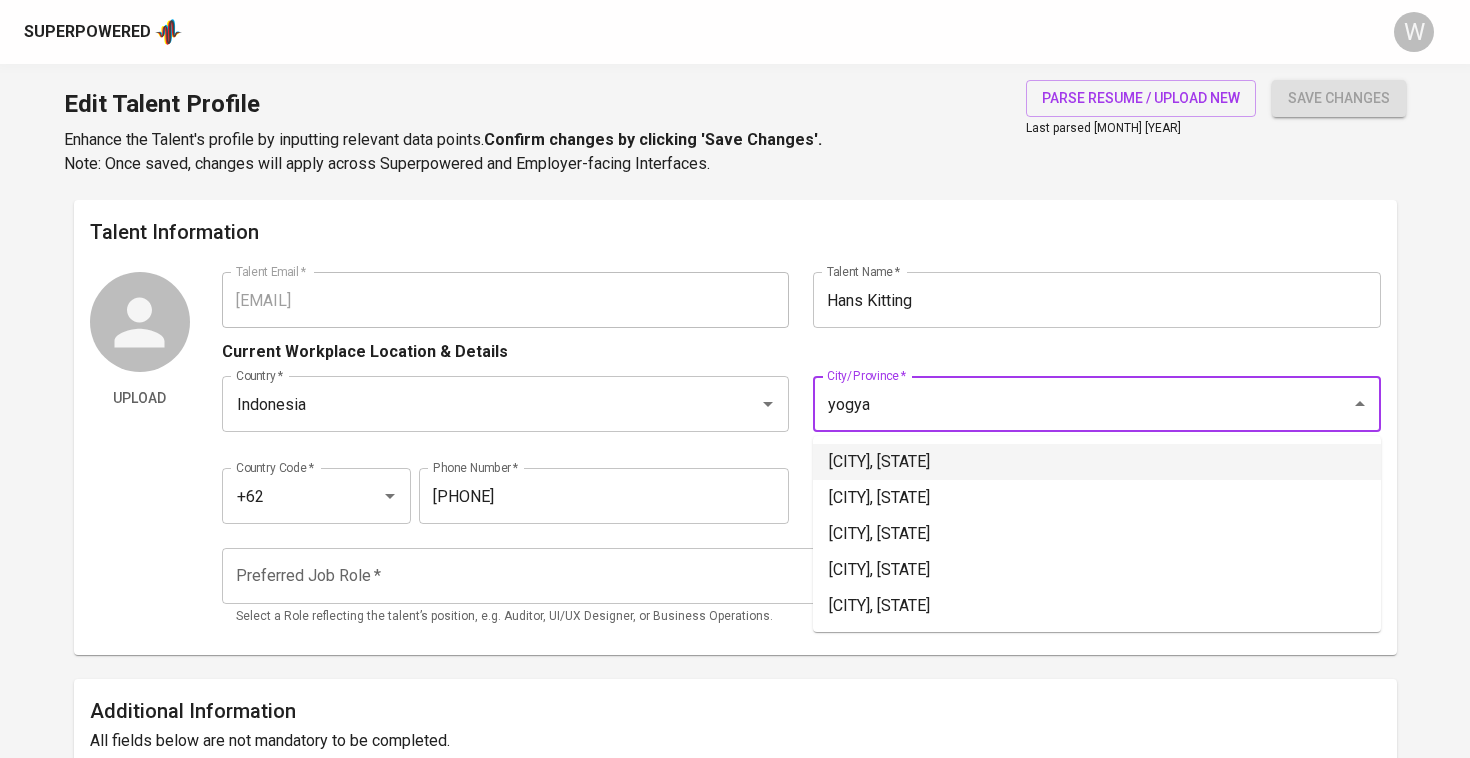 click on "[CITY], [STATE]" at bounding box center (1097, 462) 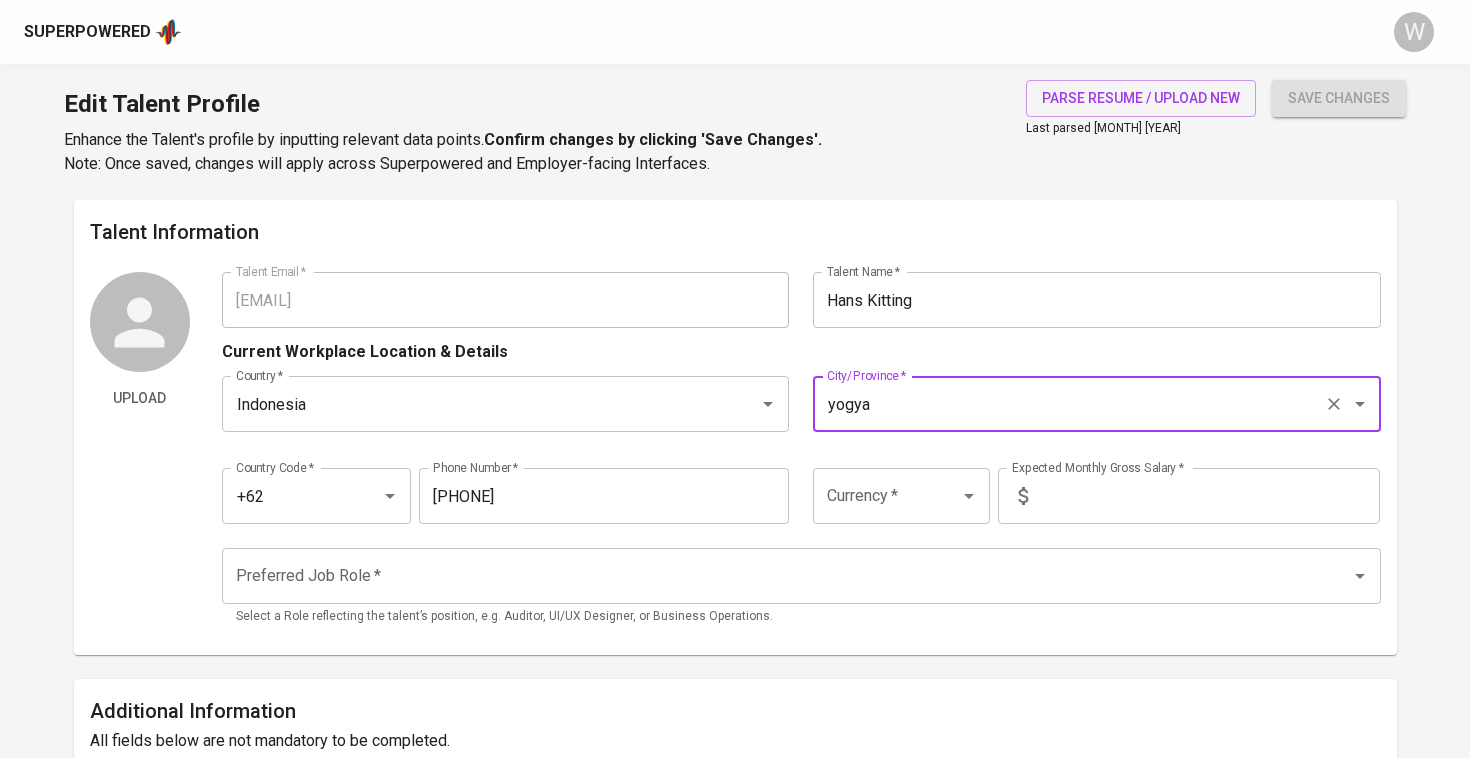 type on "[CITY], [STATE]" 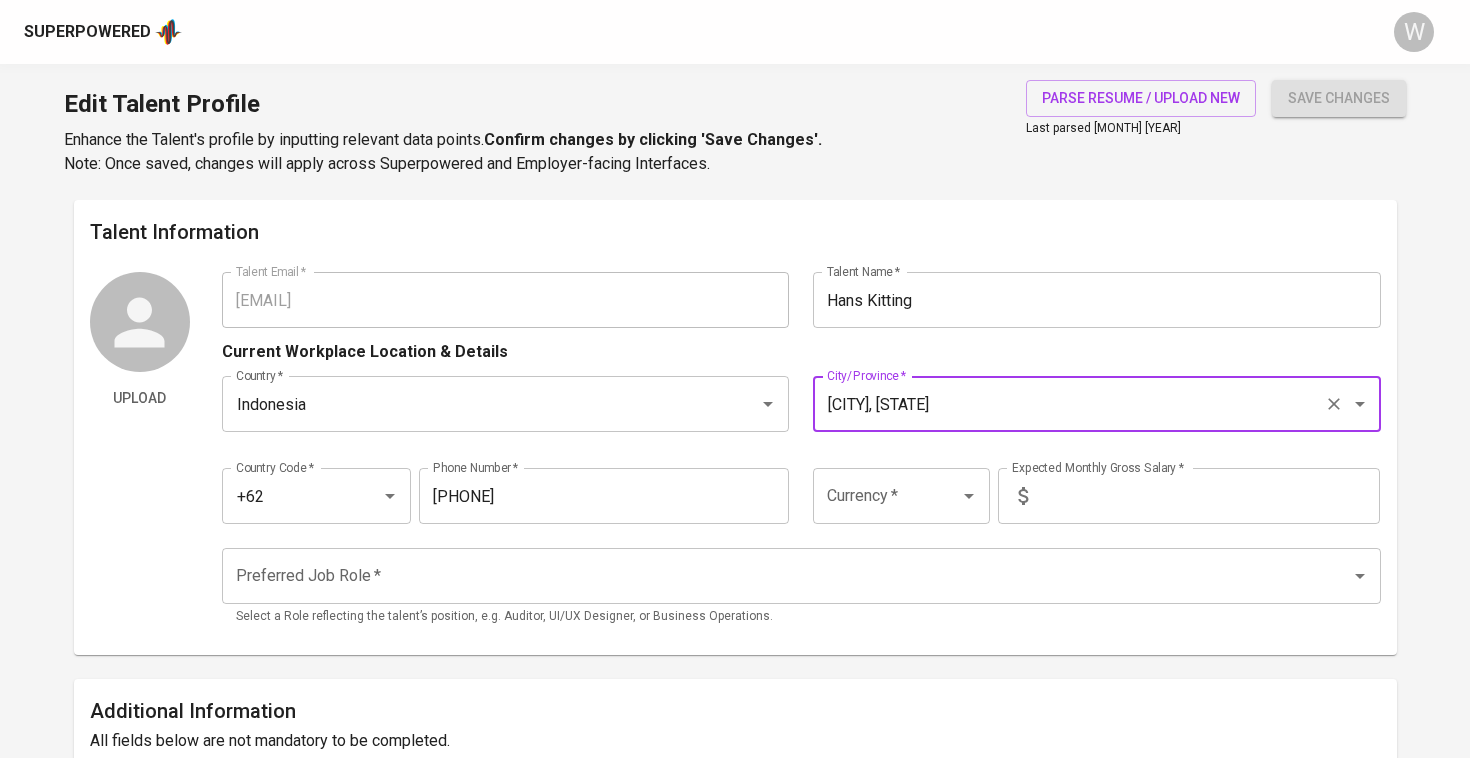 click on "Currency   *" at bounding box center [873, 496] 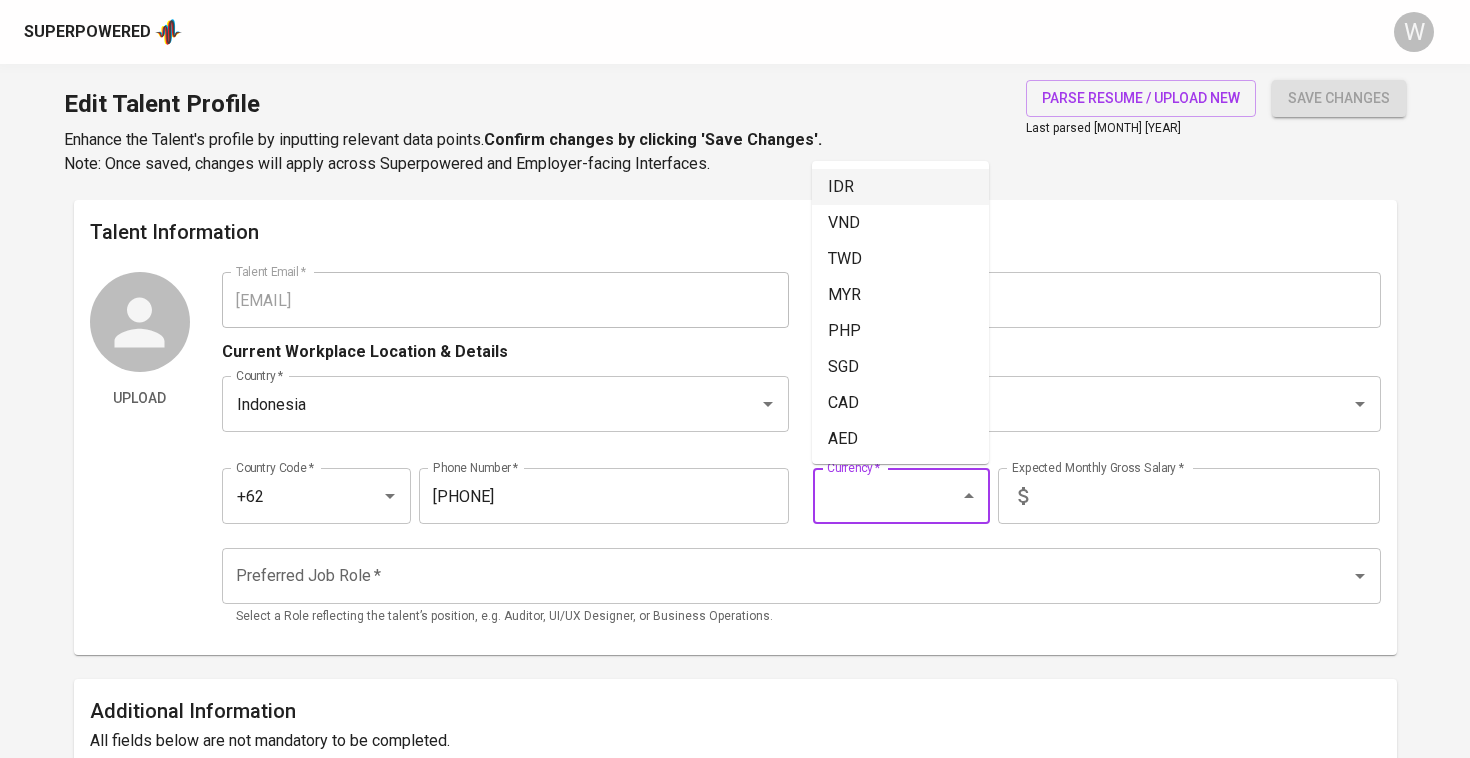 click on "IDR" at bounding box center (900, 187) 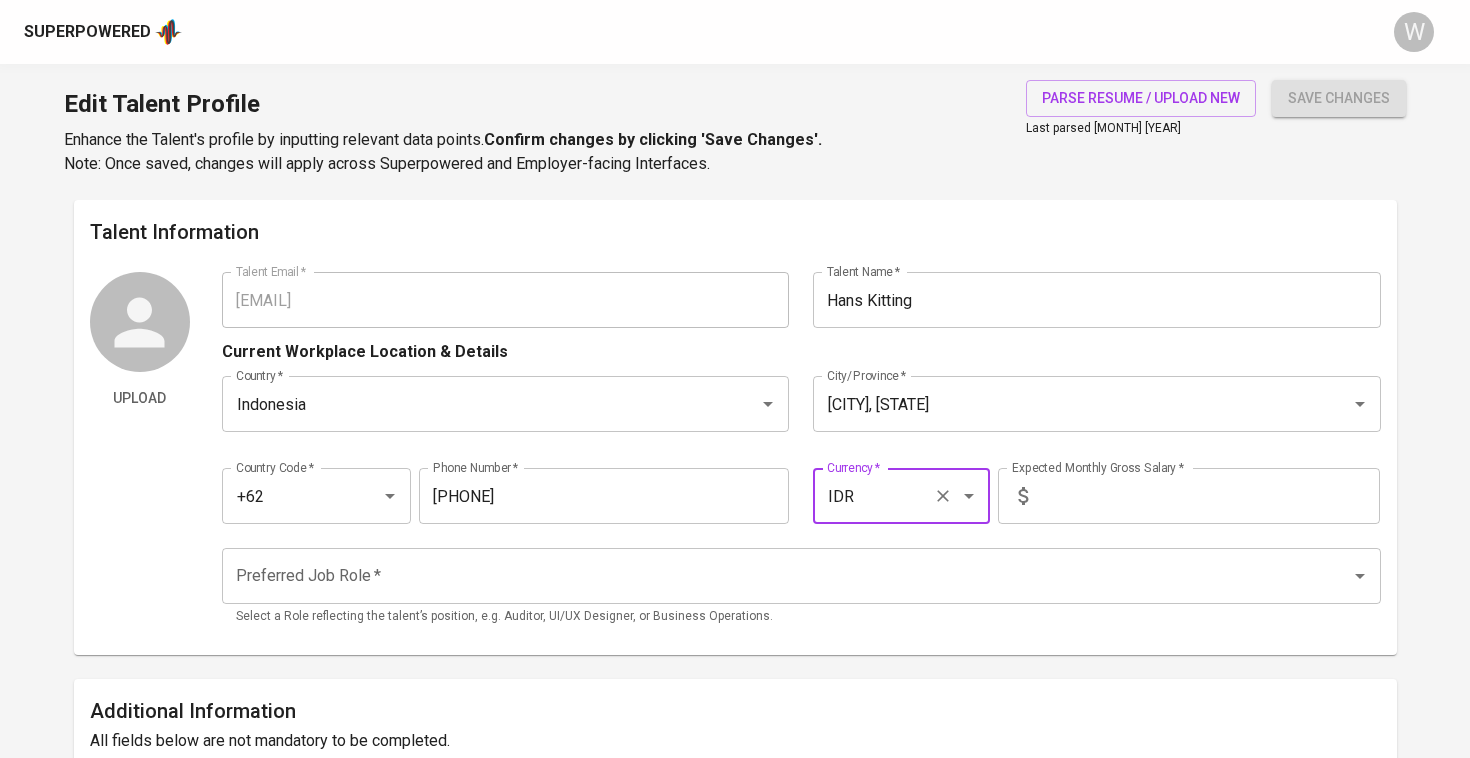 click at bounding box center (1208, 496) 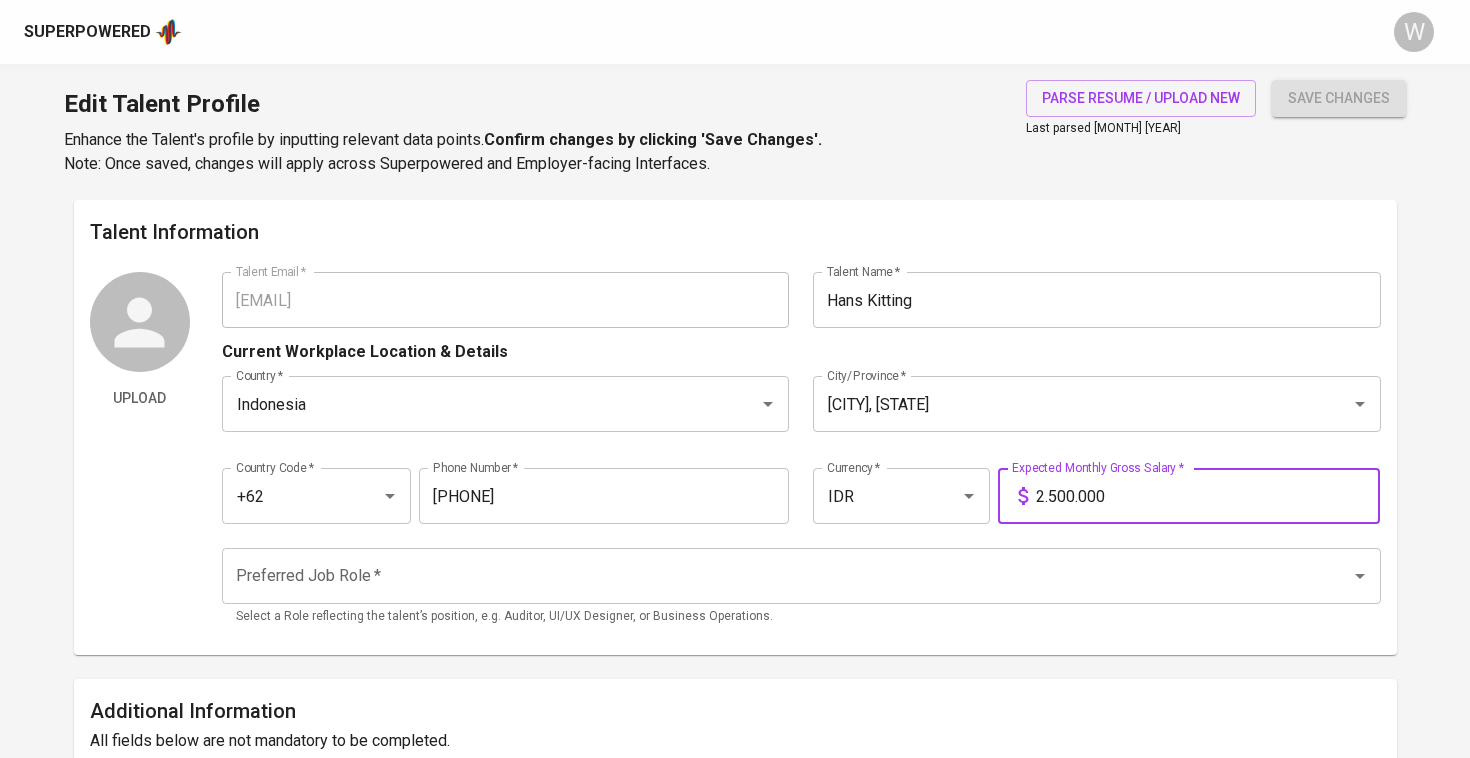 type on "25.000.000" 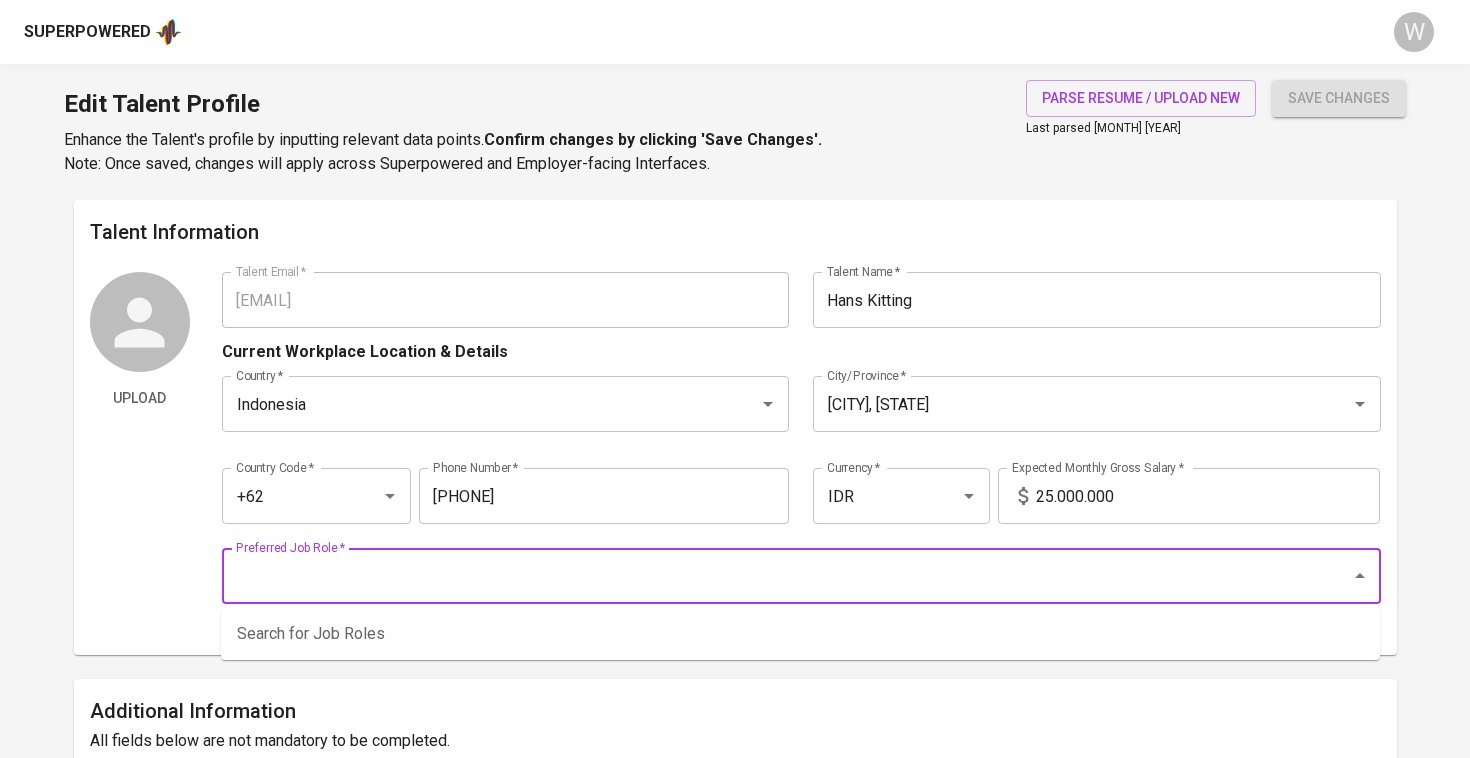 click on "Preferred Job Role   *" at bounding box center [773, 576] 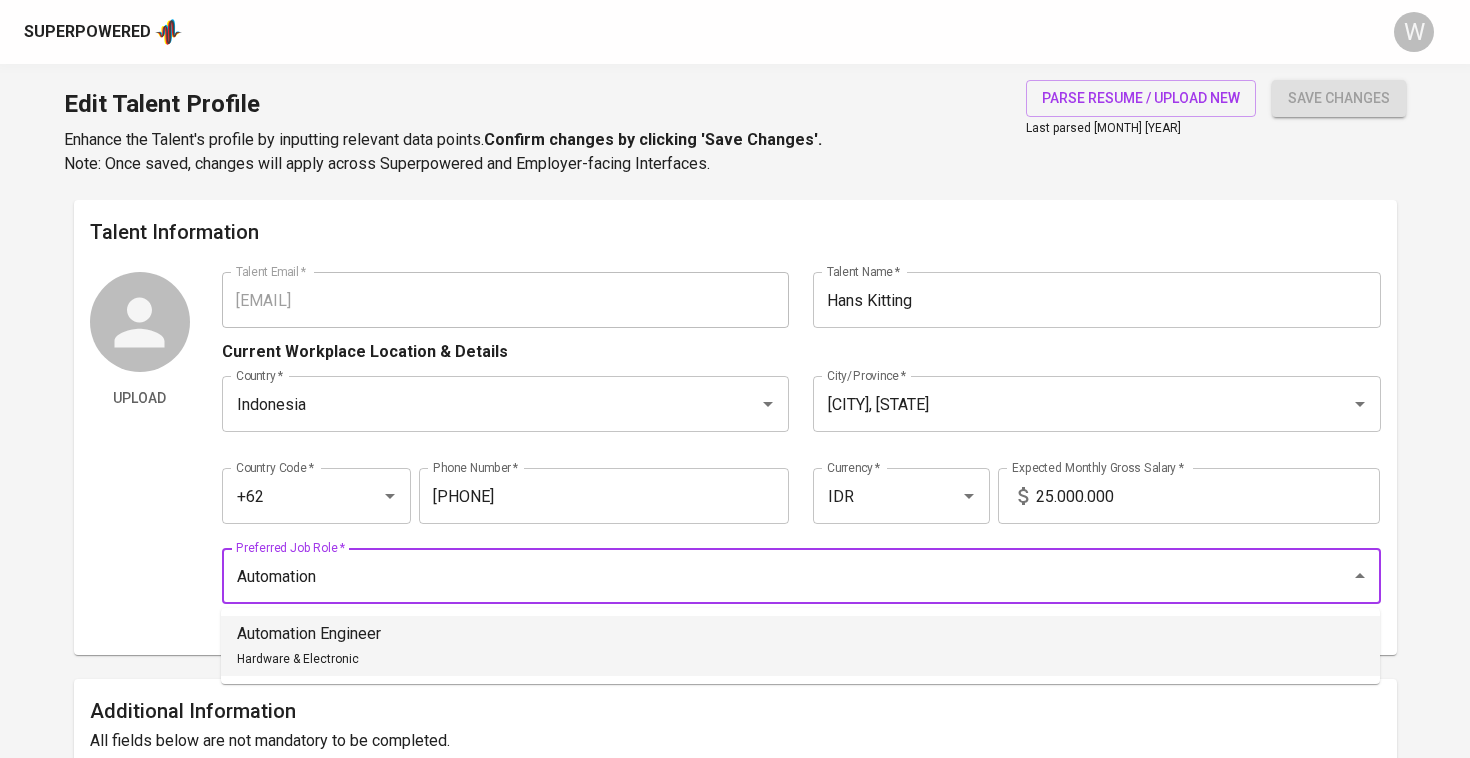 click on "Automation Engineer Hardware & Electronic" at bounding box center (800, 646) 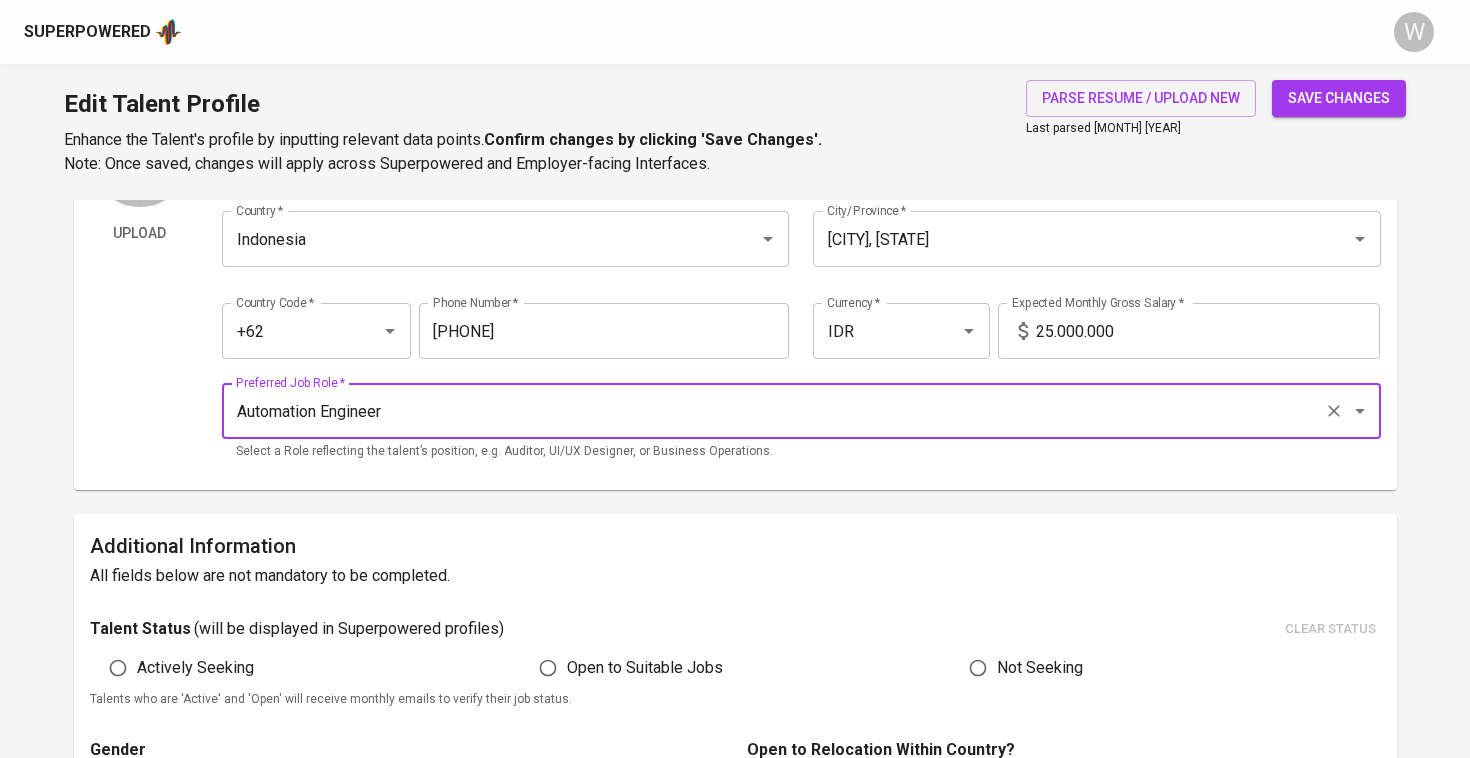 scroll, scrollTop: 313, scrollLeft: 0, axis: vertical 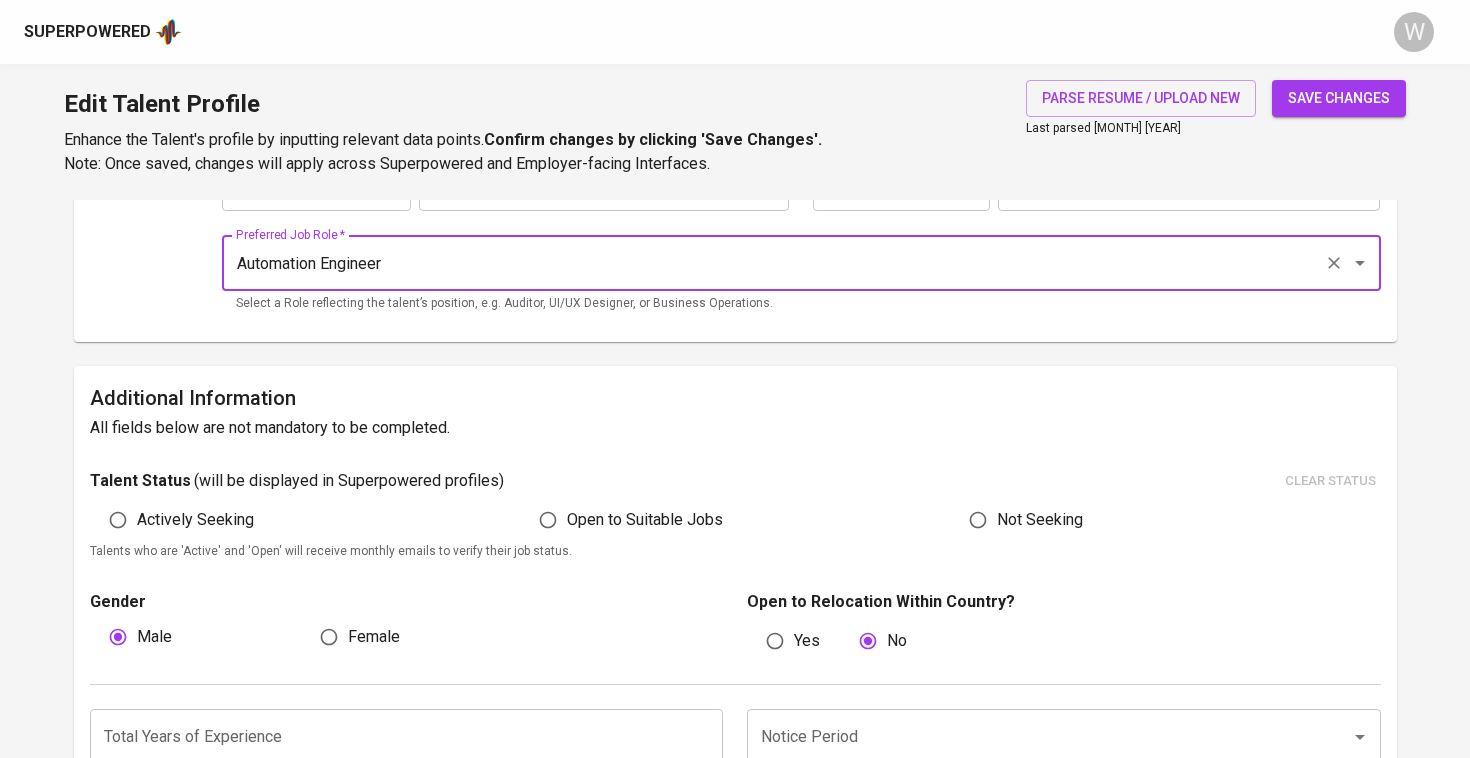 click on "Open to Suitable Jobs" at bounding box center [645, 520] 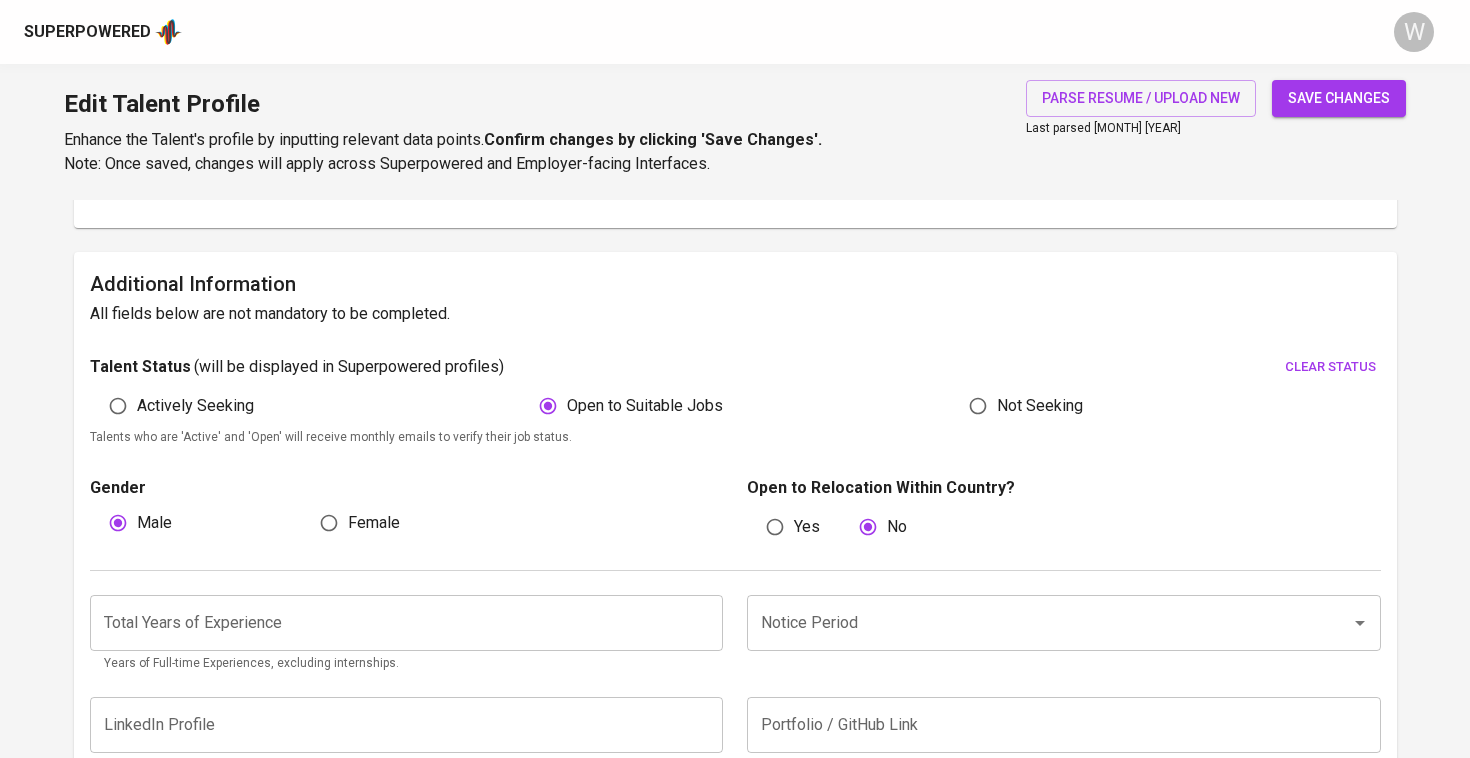 scroll, scrollTop: 453, scrollLeft: 0, axis: vertical 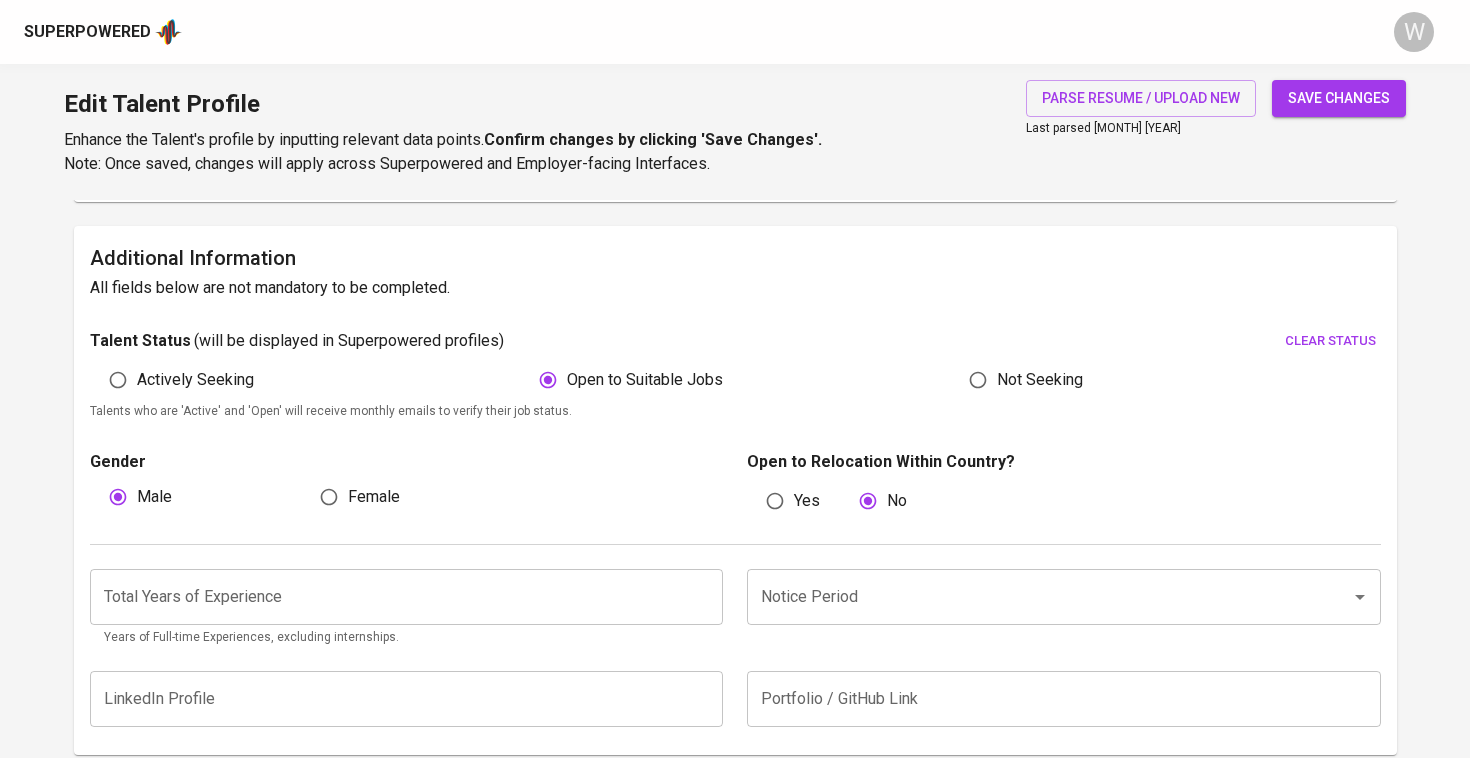 click at bounding box center (407, 597) 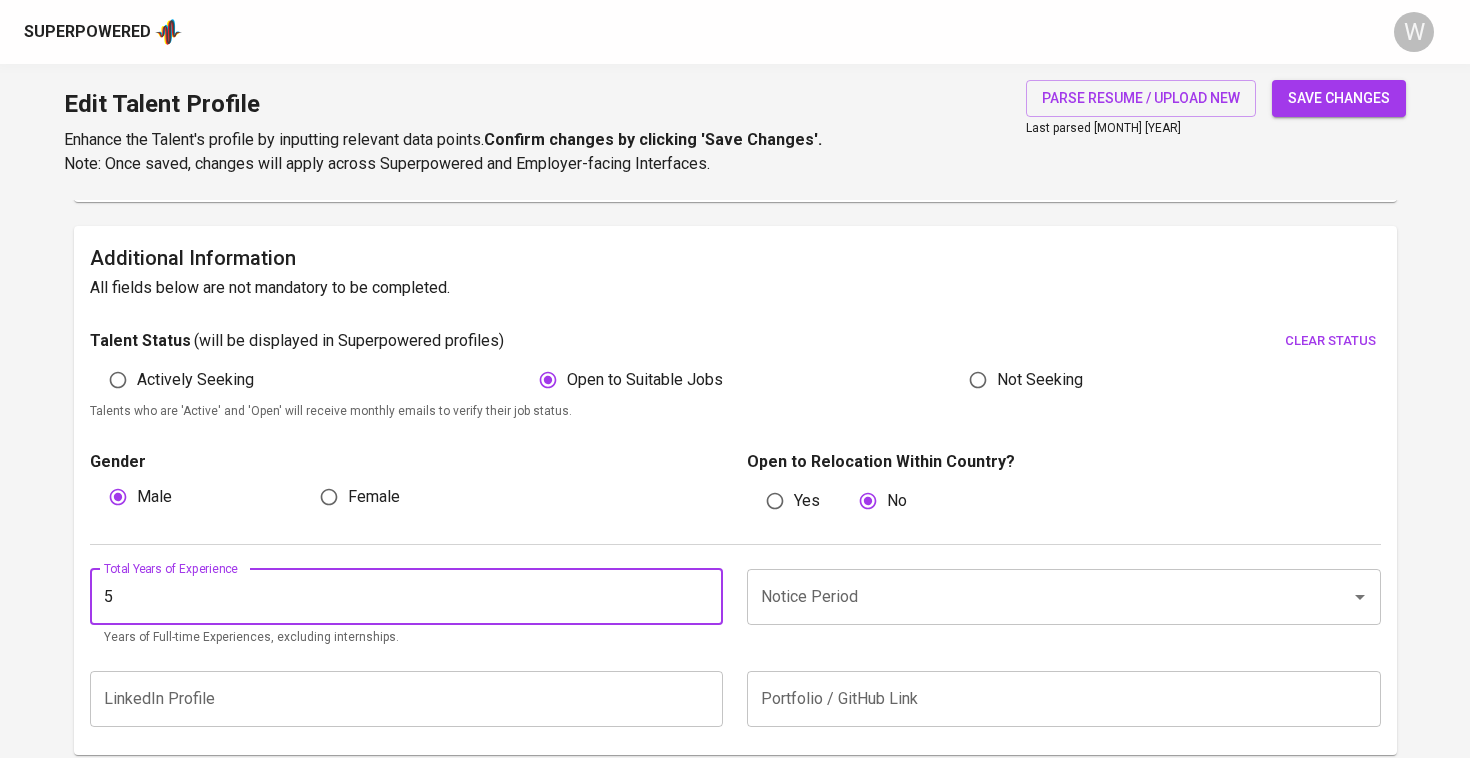 click on "Notice Period" at bounding box center [1064, 597] 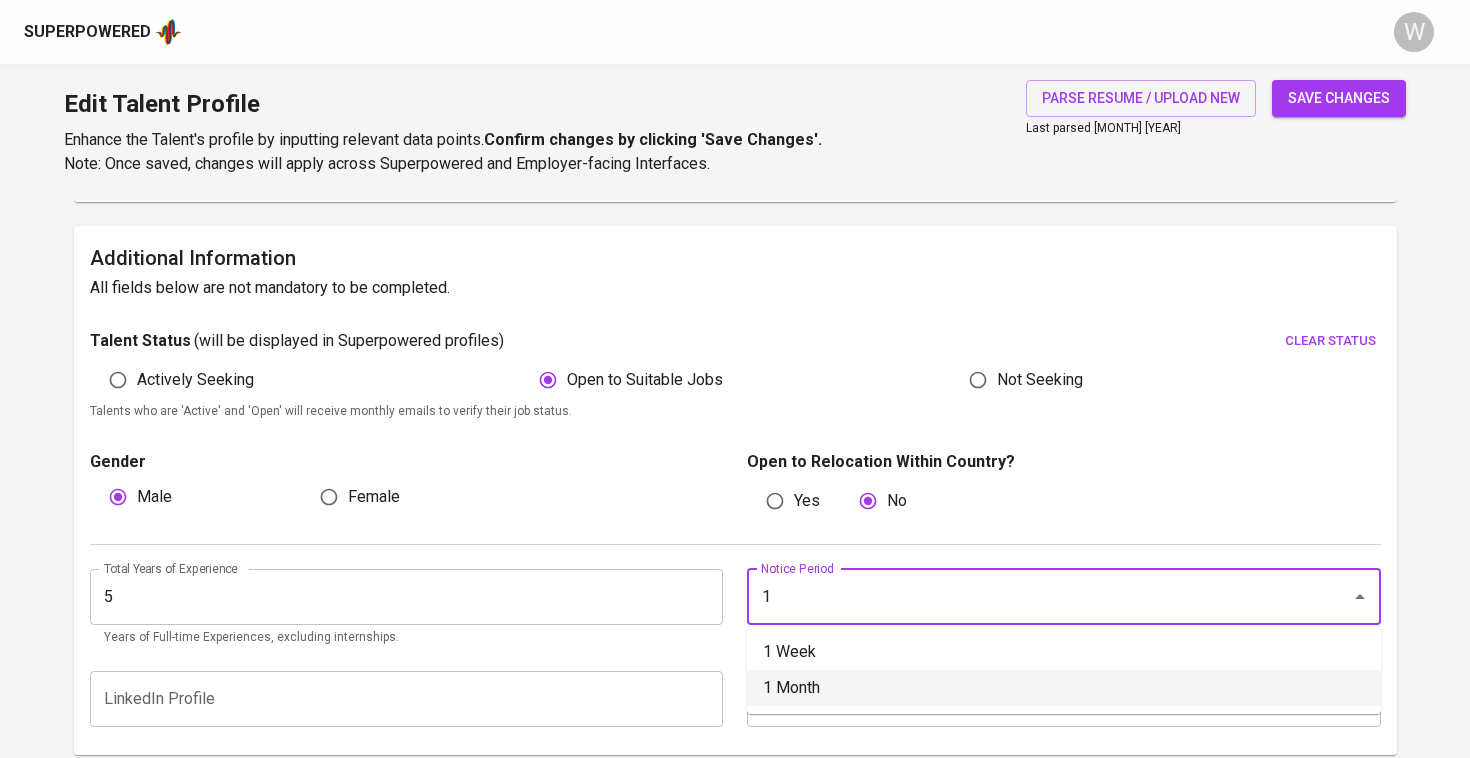 click on "1 Month" at bounding box center (1064, 688) 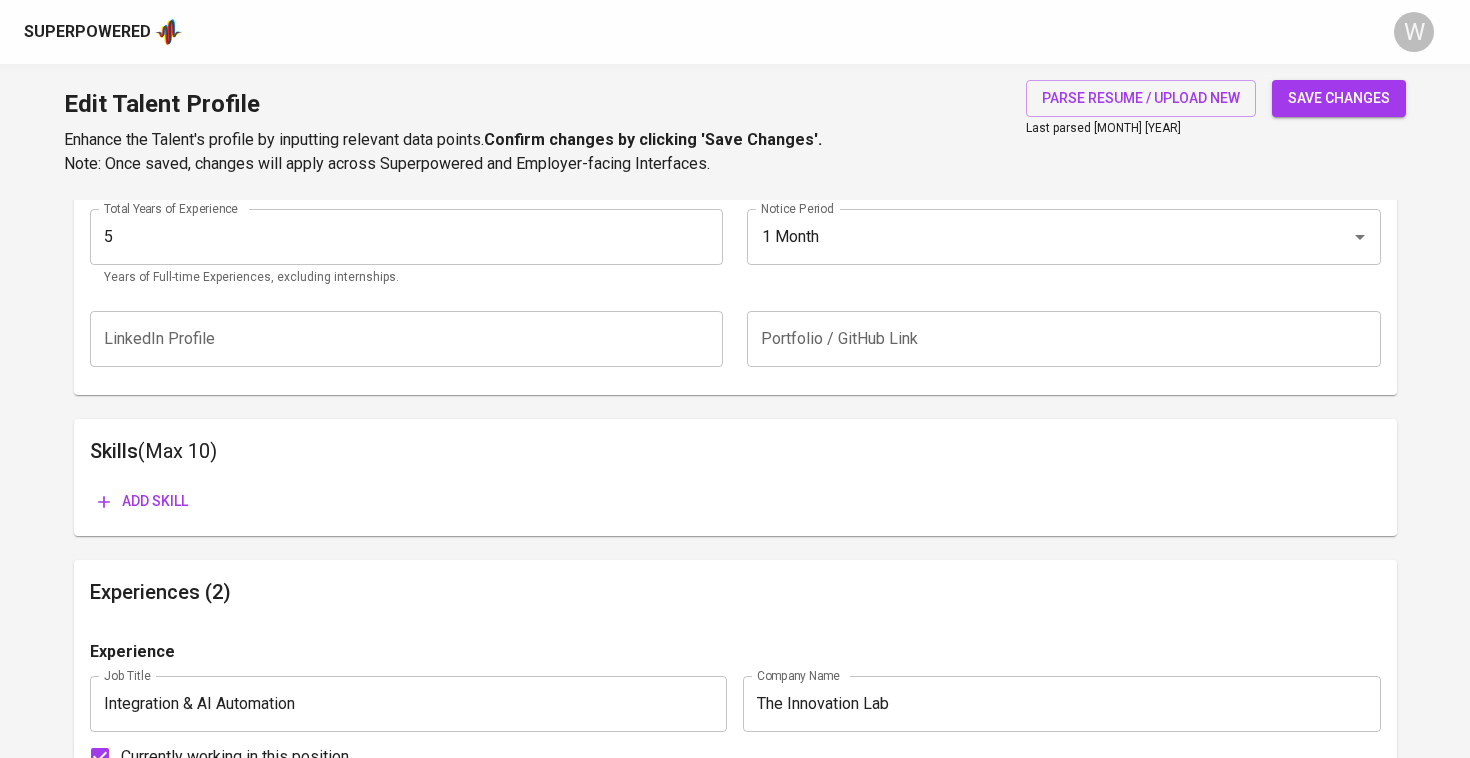 scroll, scrollTop: 818, scrollLeft: 0, axis: vertical 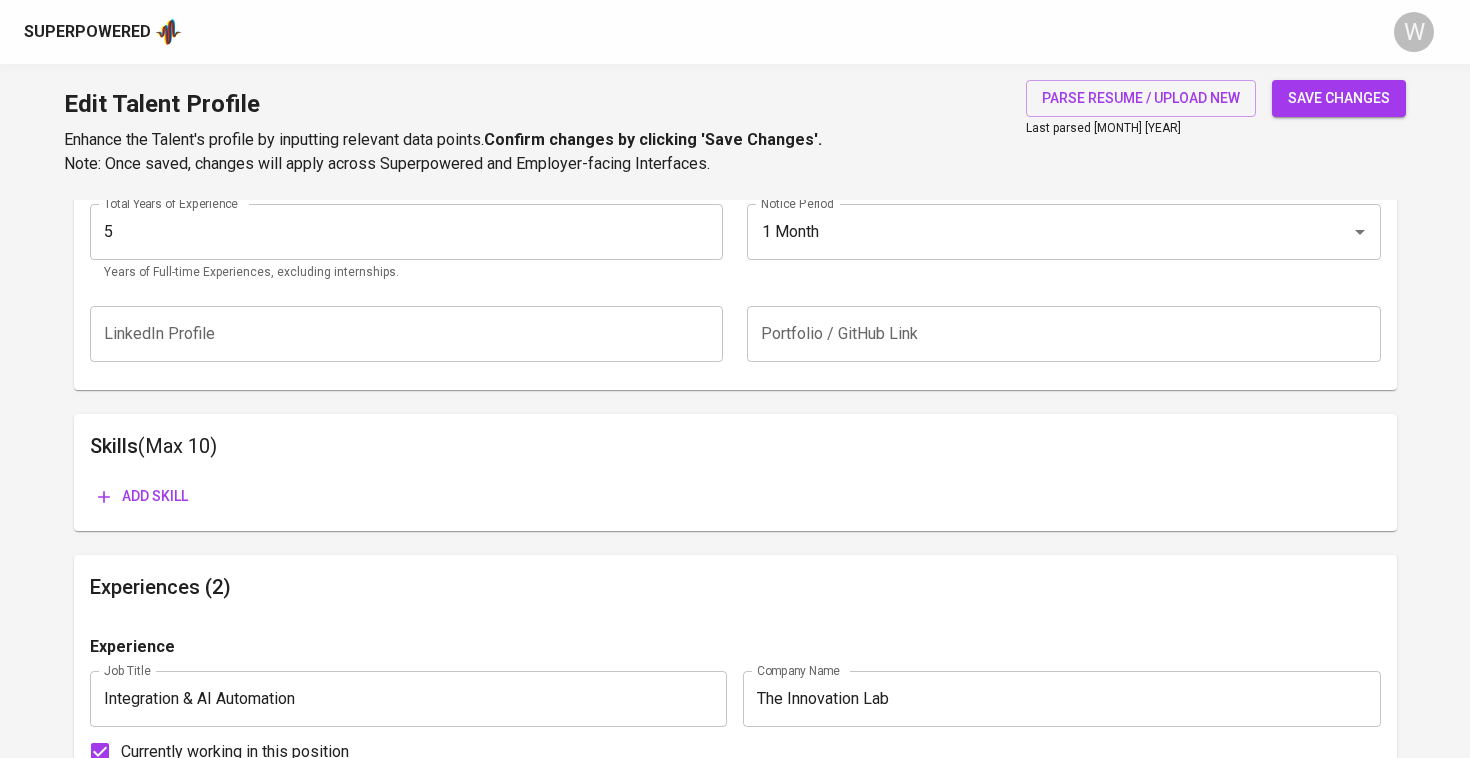 click on "Add skill" at bounding box center (143, 496) 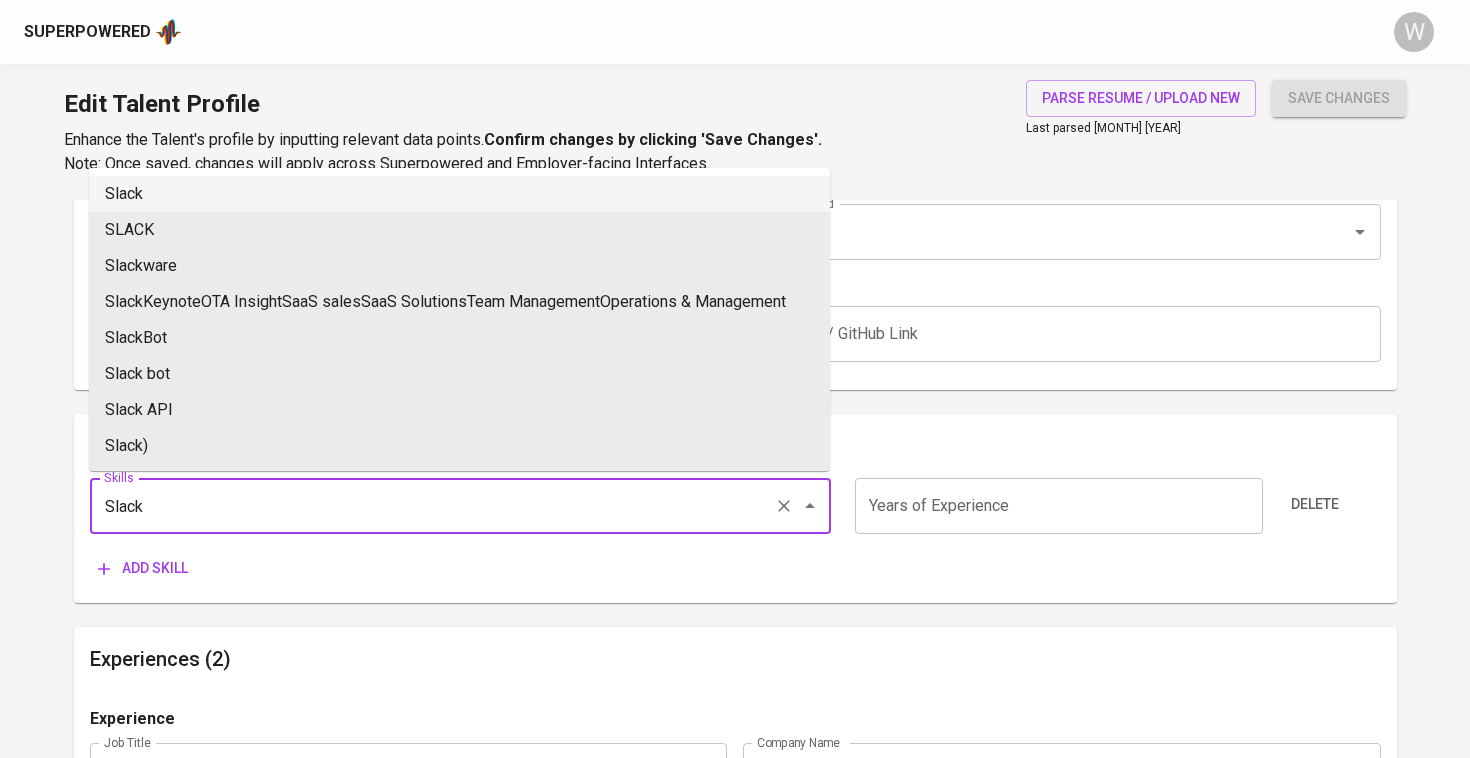 click on "Slack" at bounding box center [459, 194] 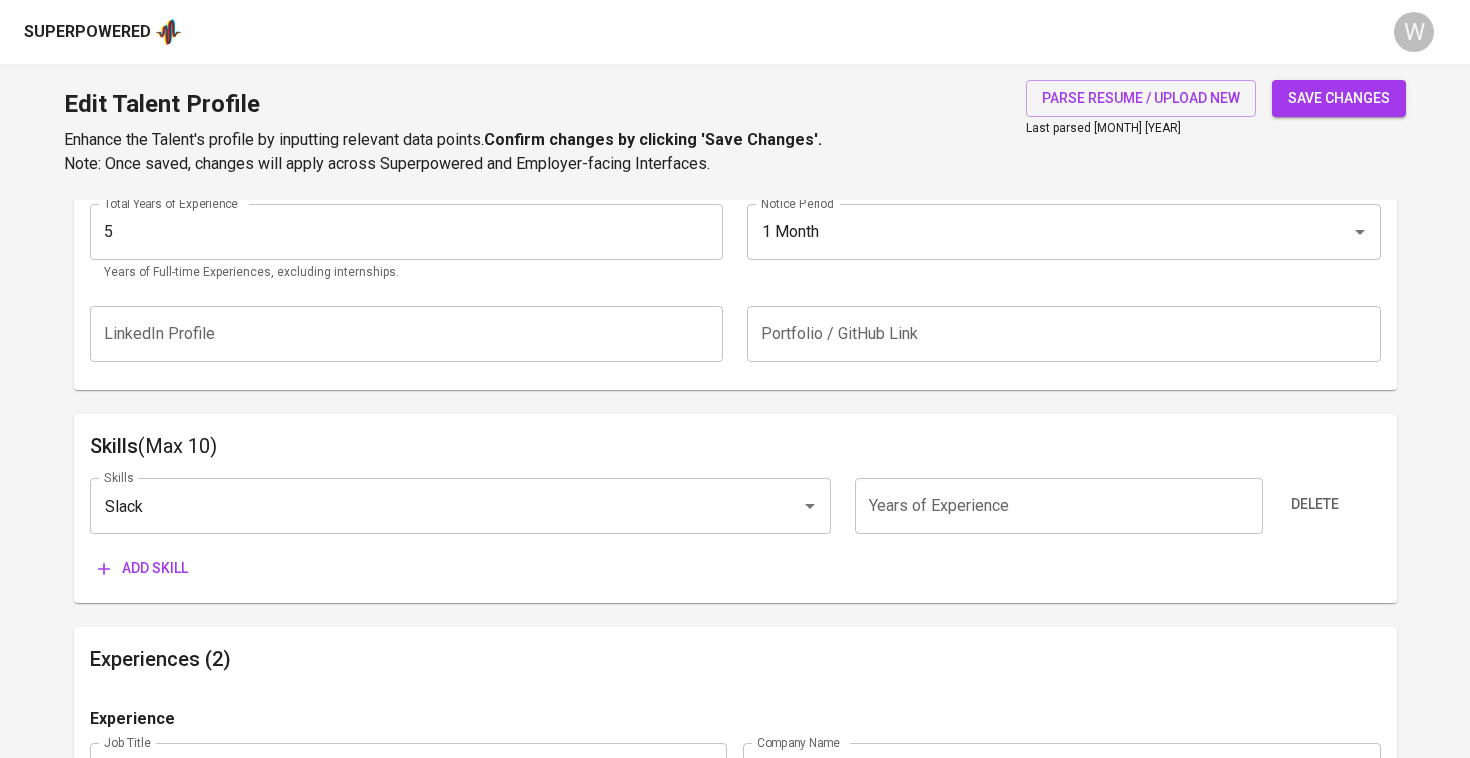click on "Add skill" at bounding box center [143, 568] 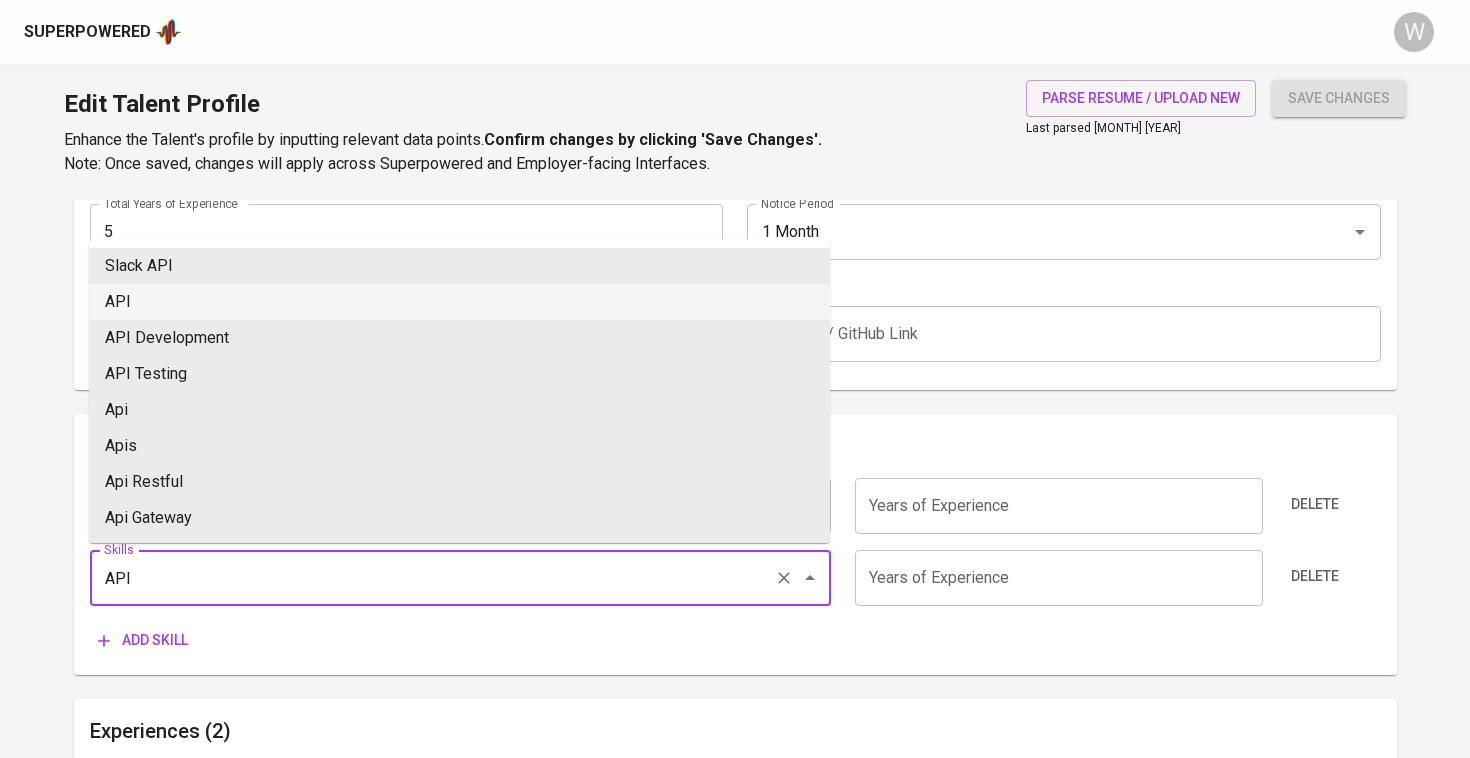 click on "API" at bounding box center [459, 302] 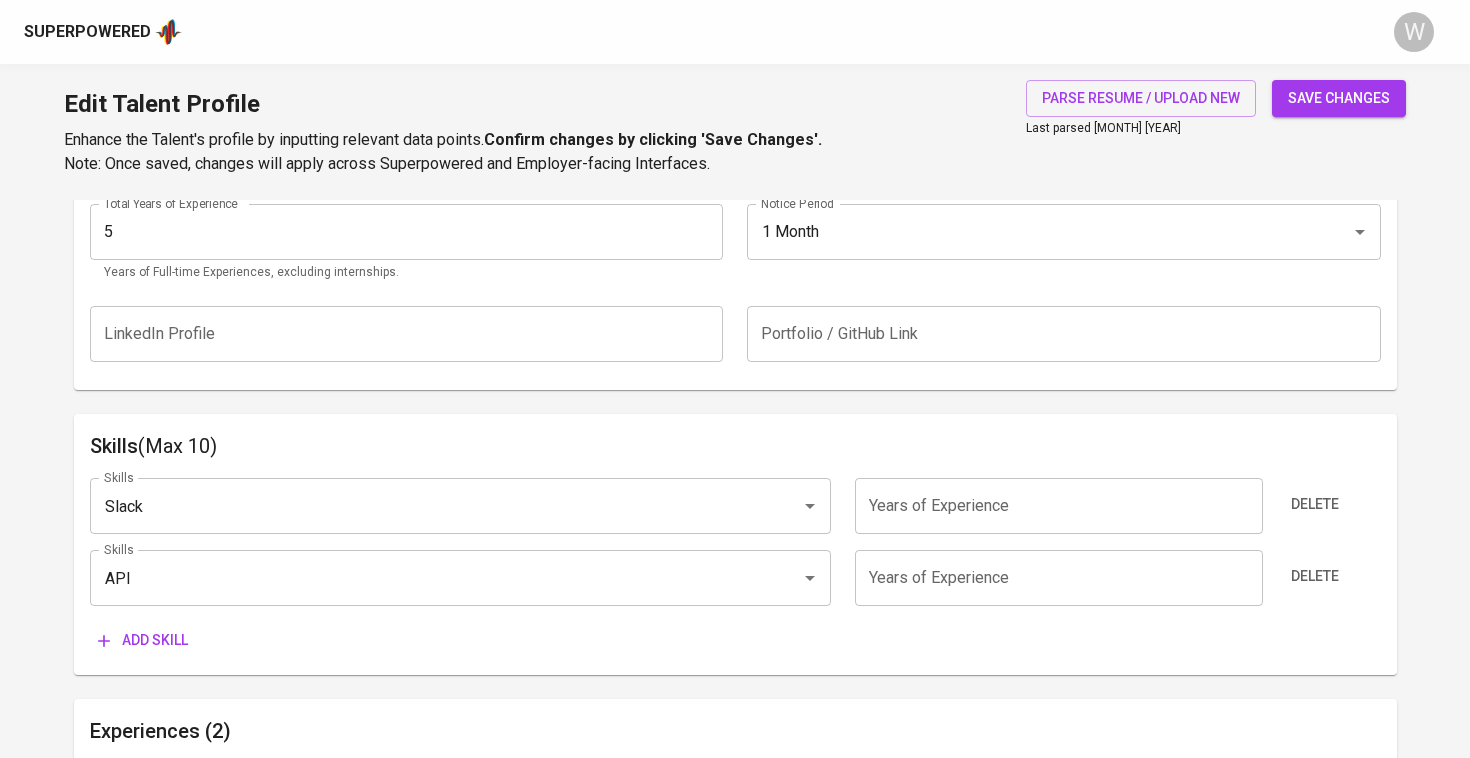 click on "Add skill" at bounding box center (143, 640) 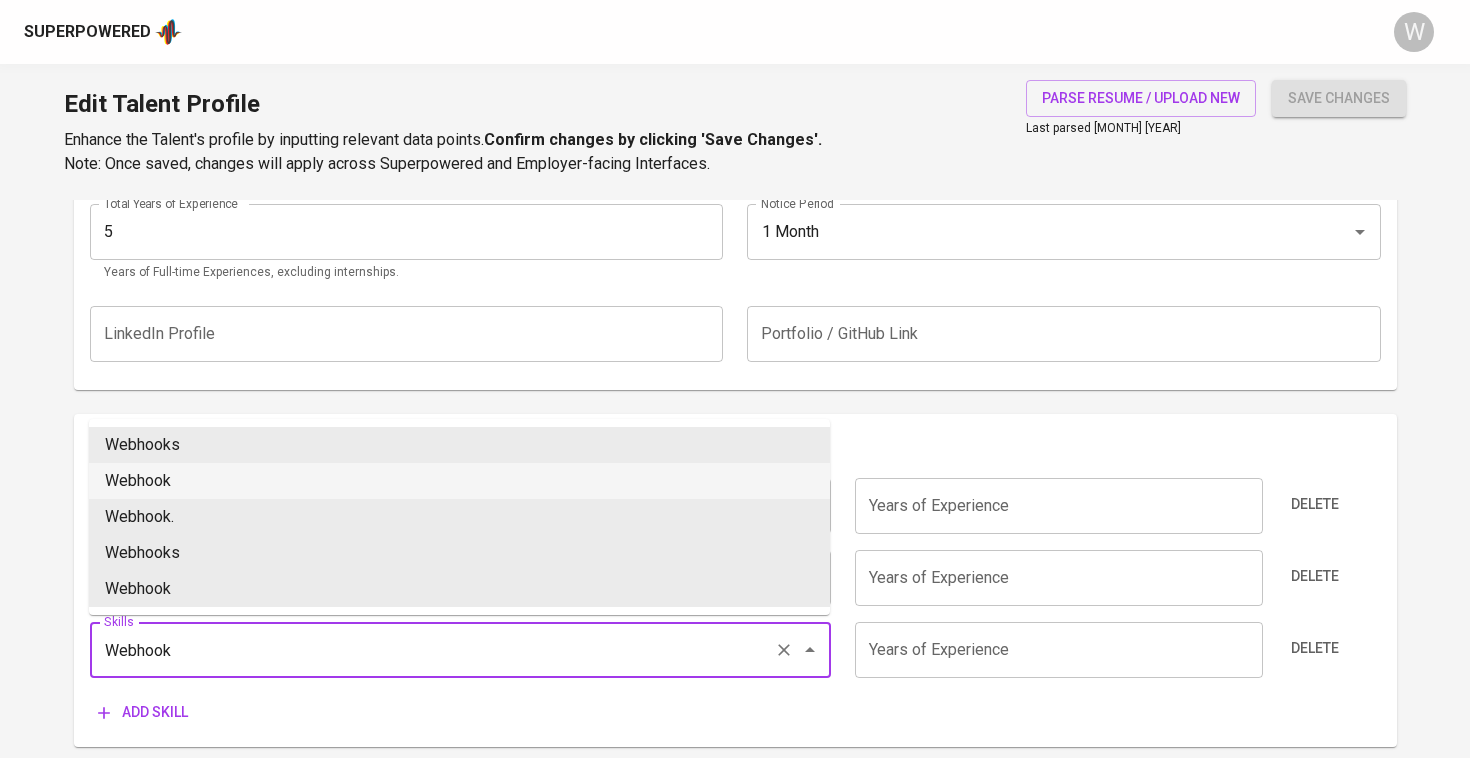 click on "Webhook" at bounding box center [459, 481] 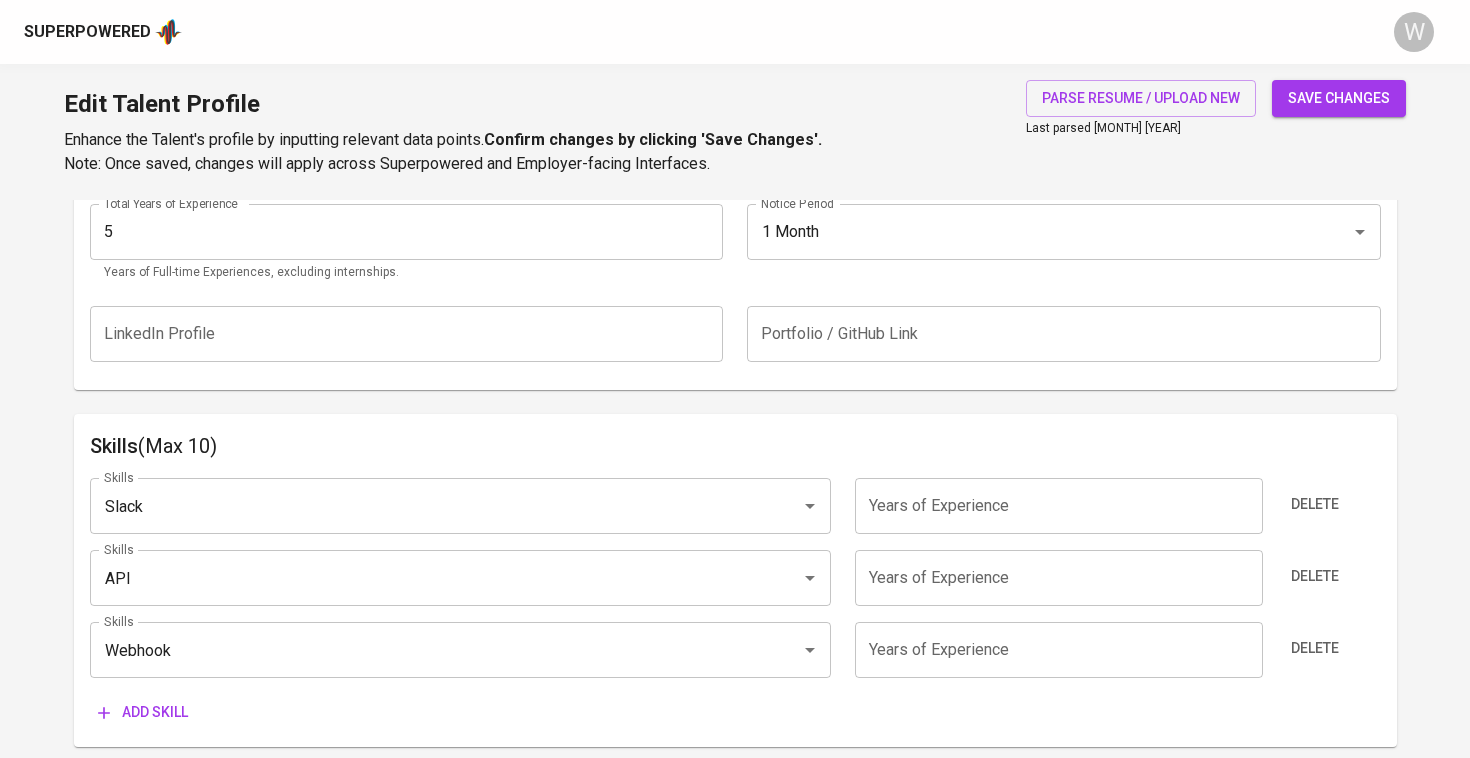 click on "Add skill" at bounding box center [143, 712] 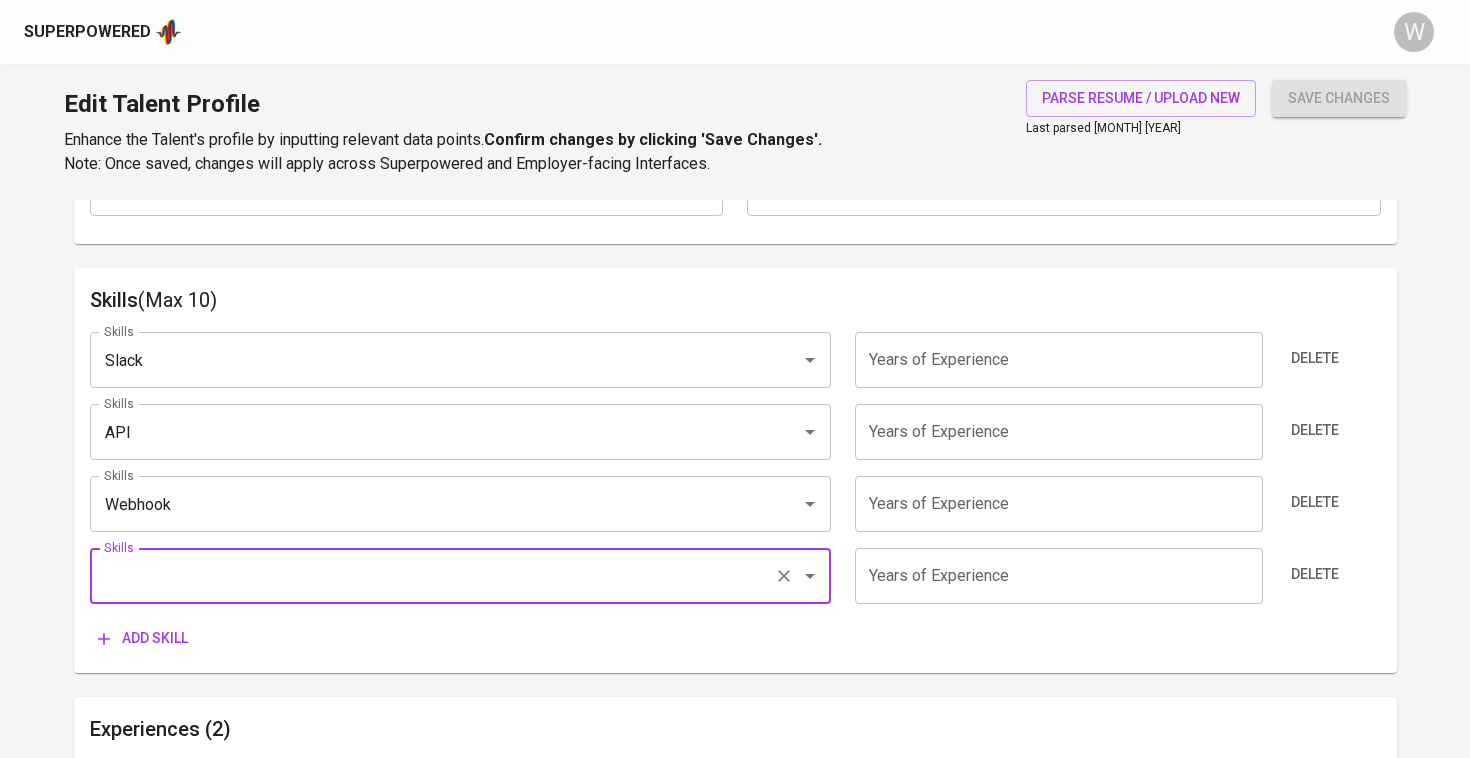 scroll, scrollTop: 971, scrollLeft: 0, axis: vertical 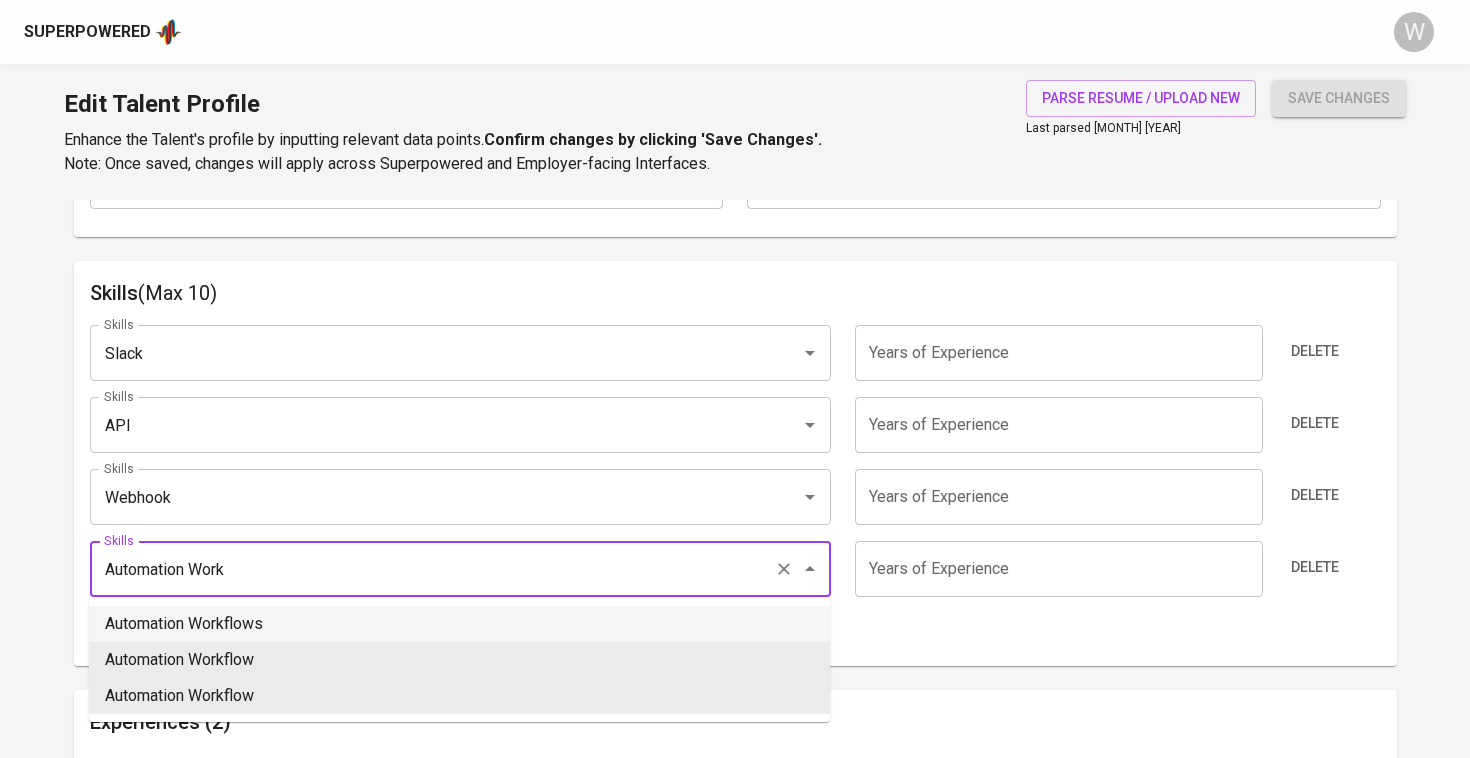 click on "Automation Workflows" at bounding box center (459, 624) 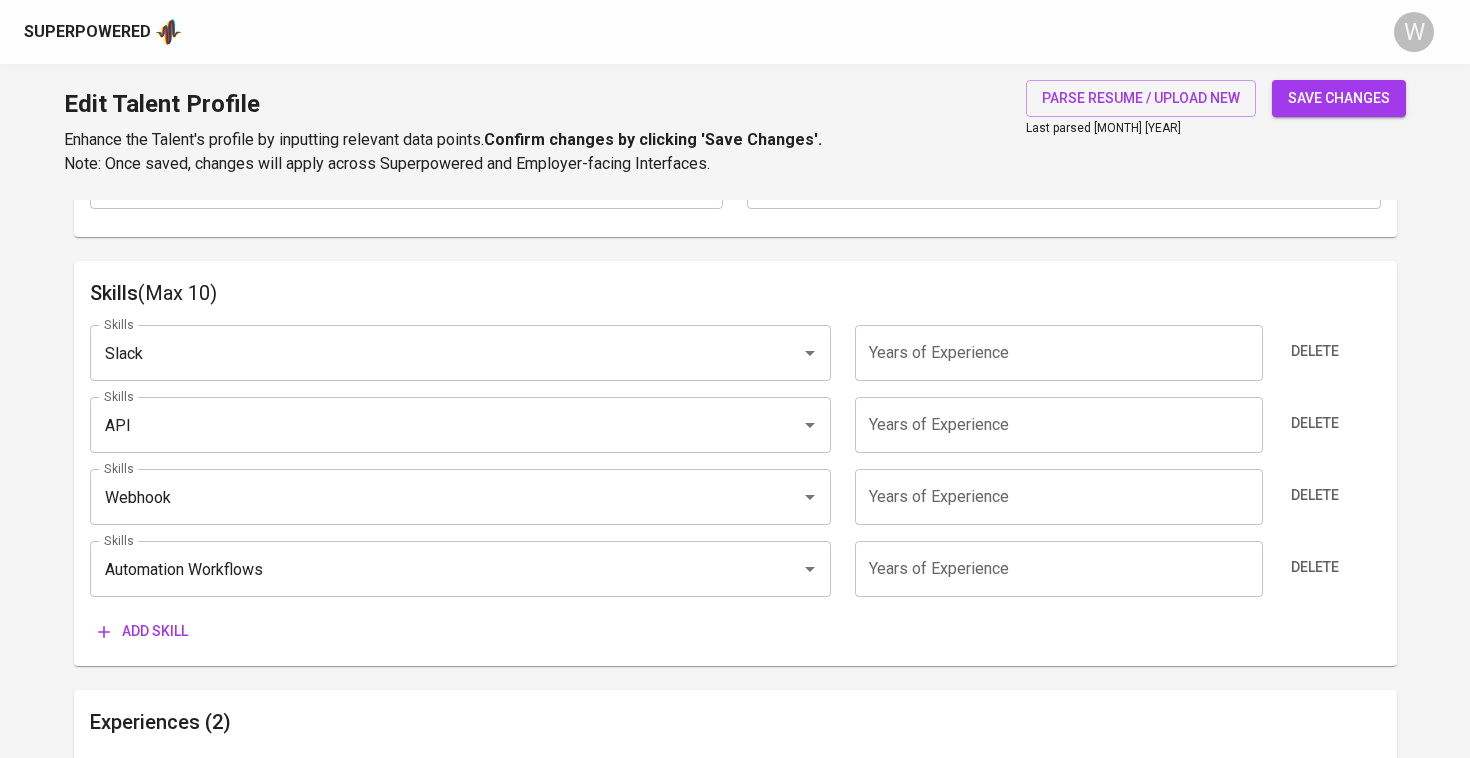 click on "Add skill" at bounding box center (143, 631) 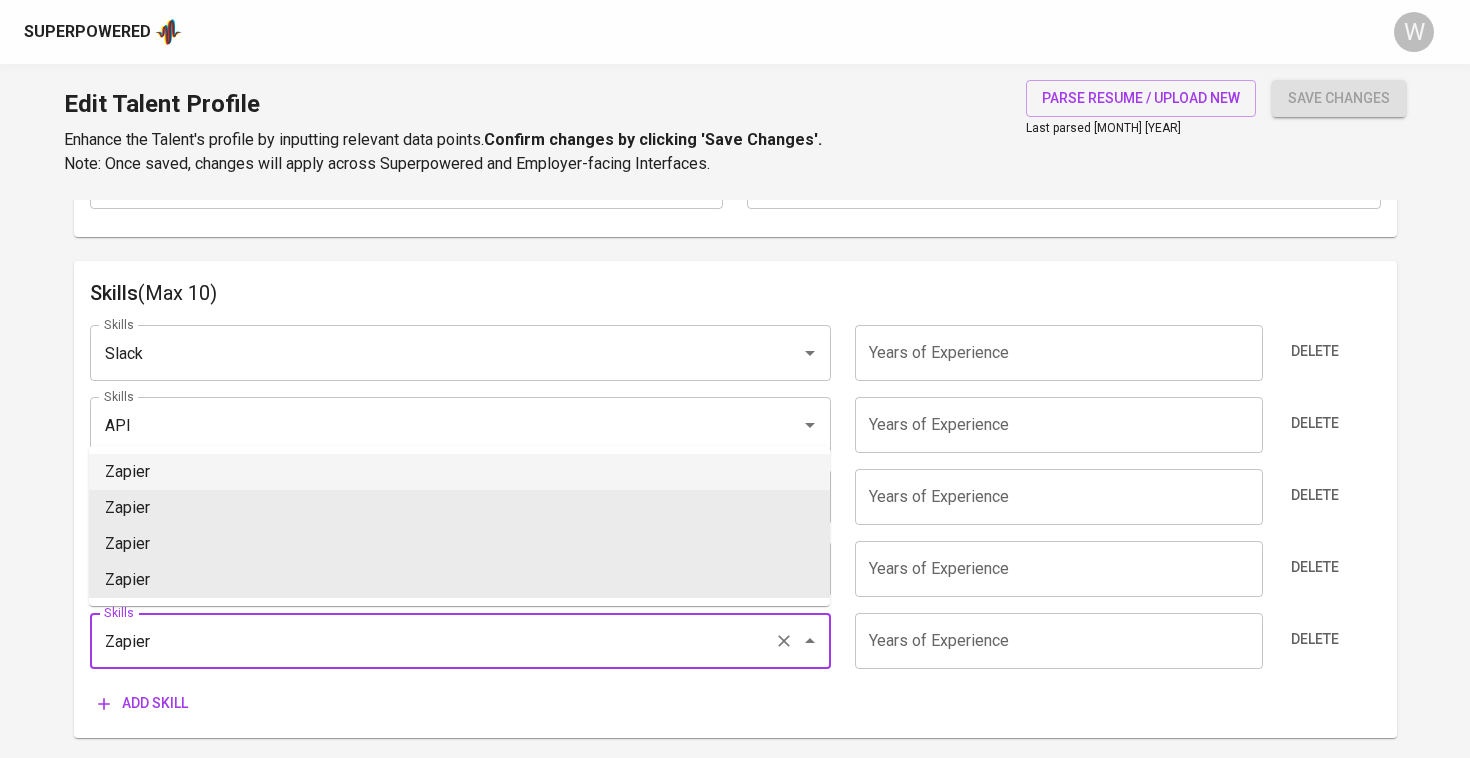 click on "Zapier" at bounding box center (459, 472) 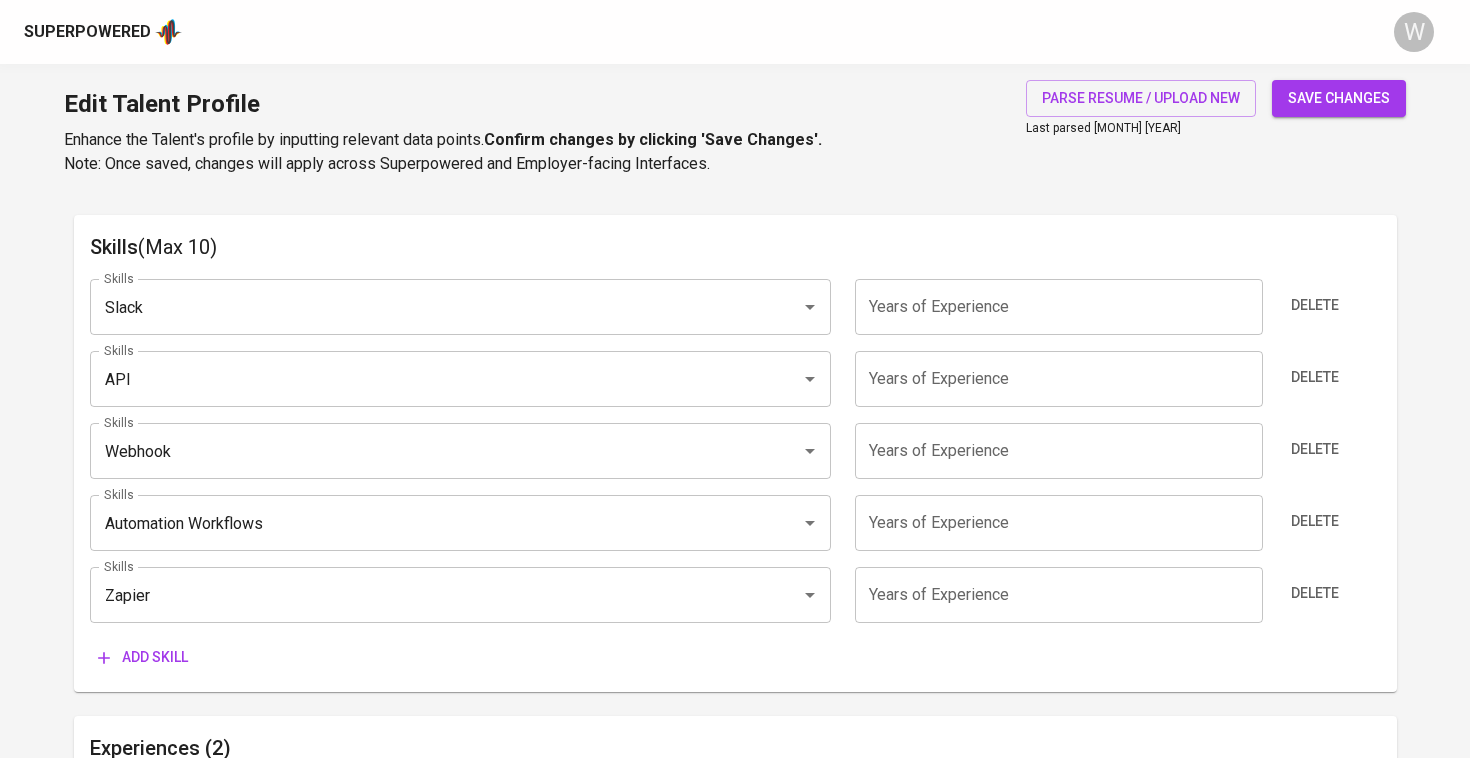 scroll, scrollTop: 1019, scrollLeft: 0, axis: vertical 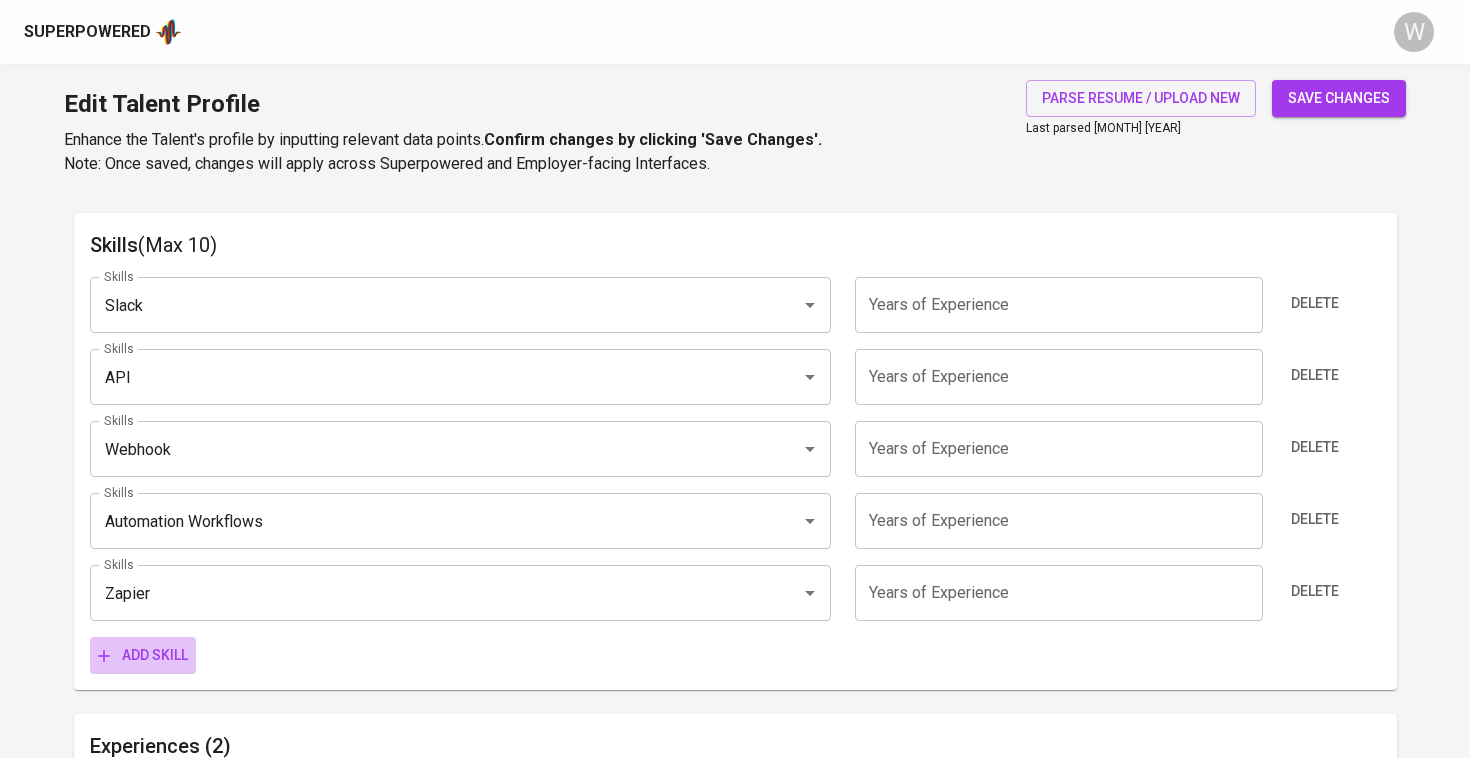 click on "Add skill" at bounding box center (143, 655) 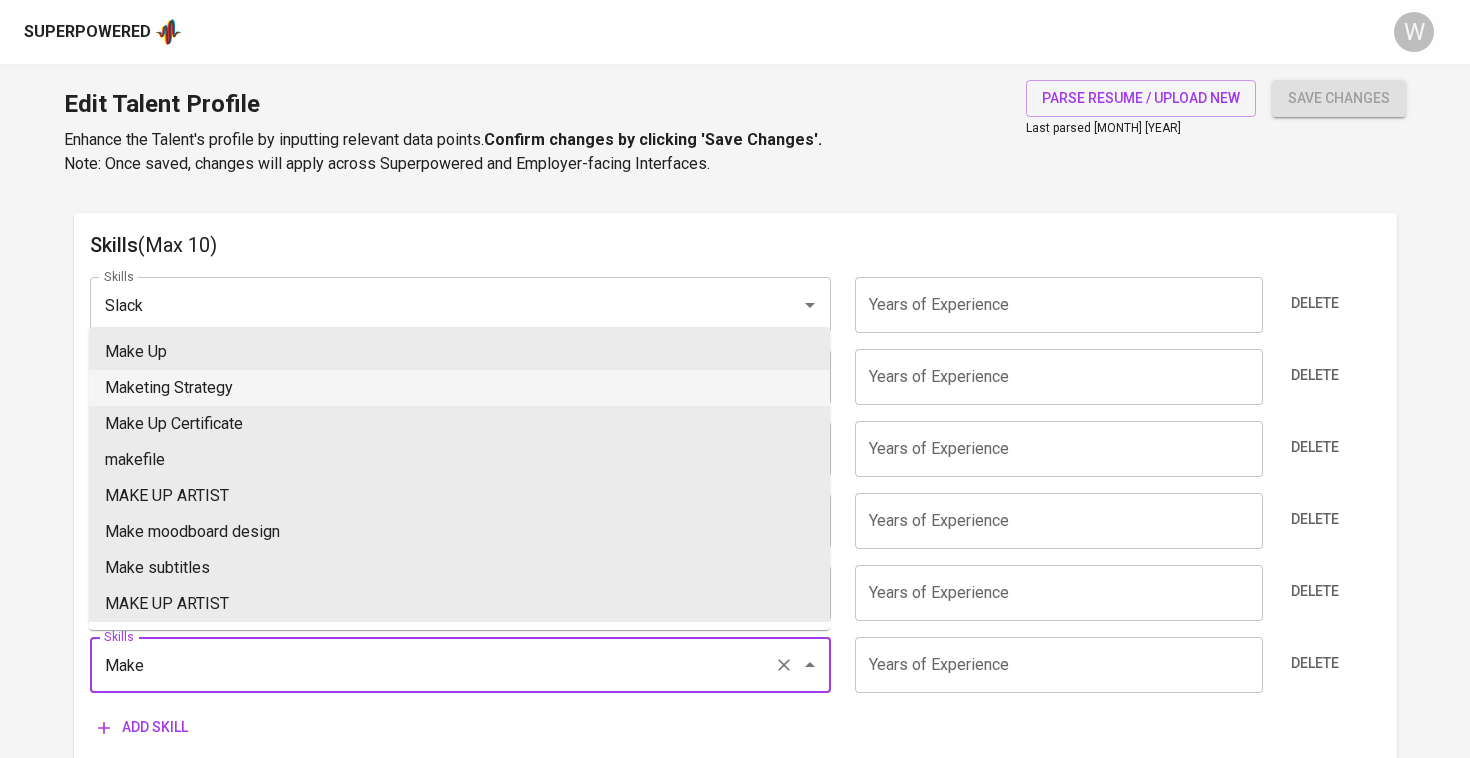 scroll, scrollTop: 433, scrollLeft: 0, axis: vertical 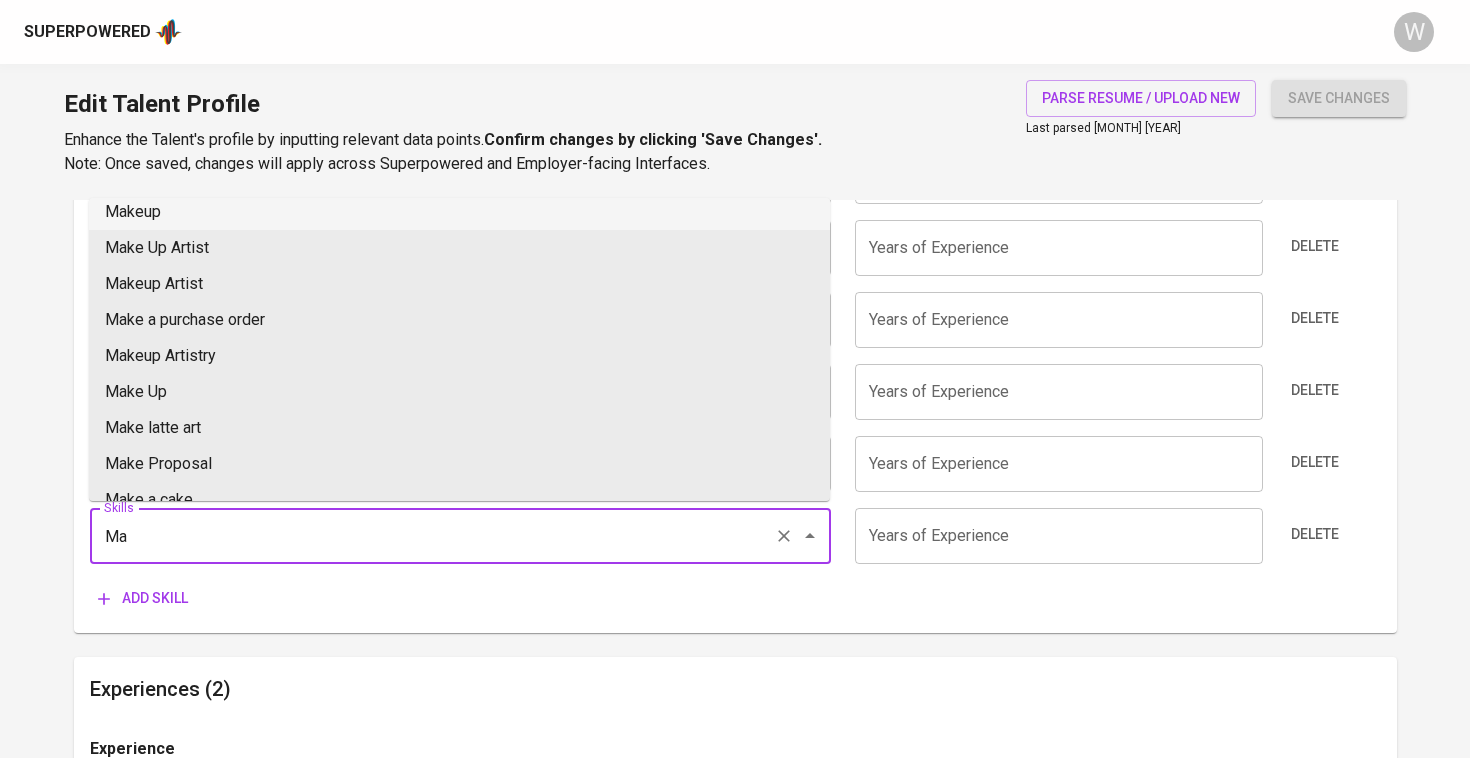type on "M" 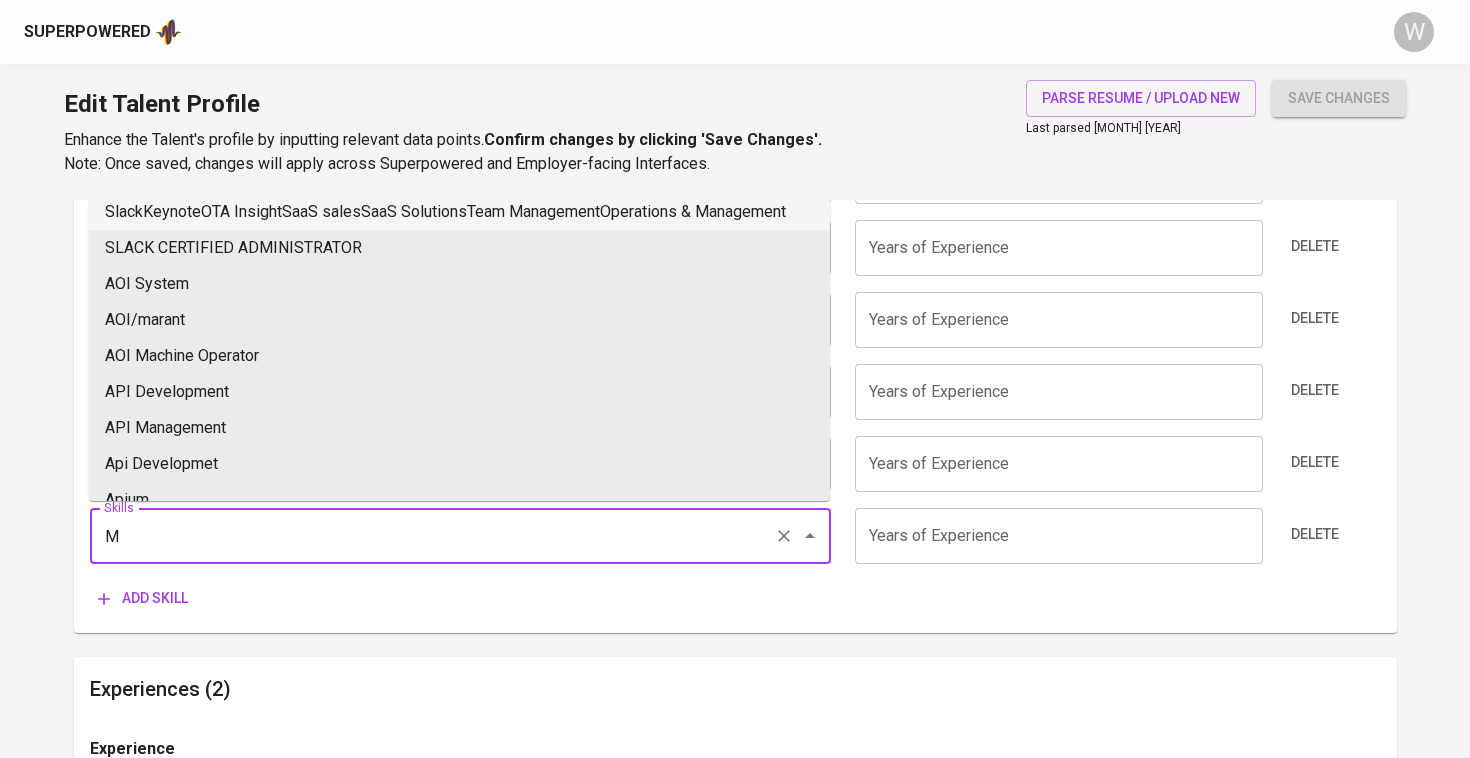 type 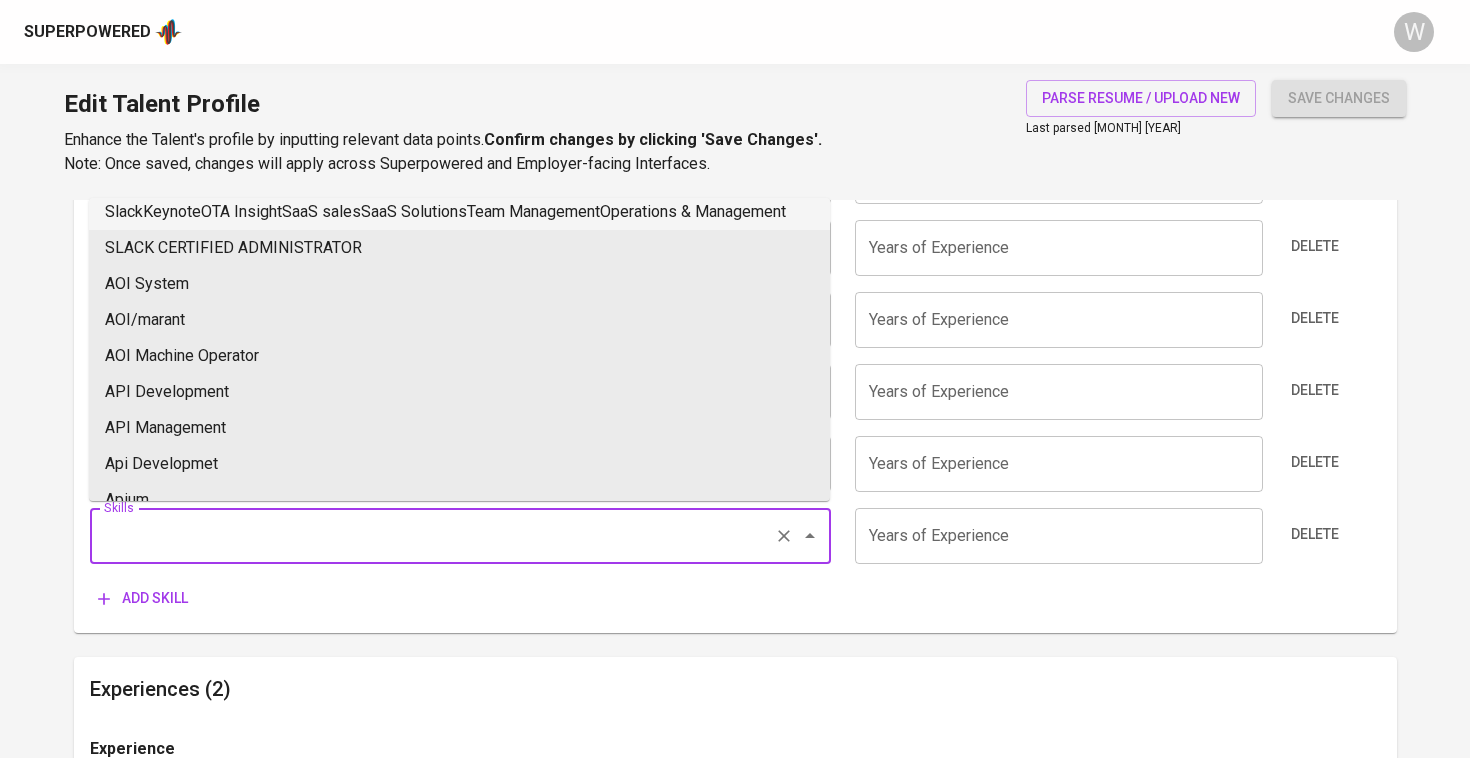 scroll, scrollTop: 0, scrollLeft: 0, axis: both 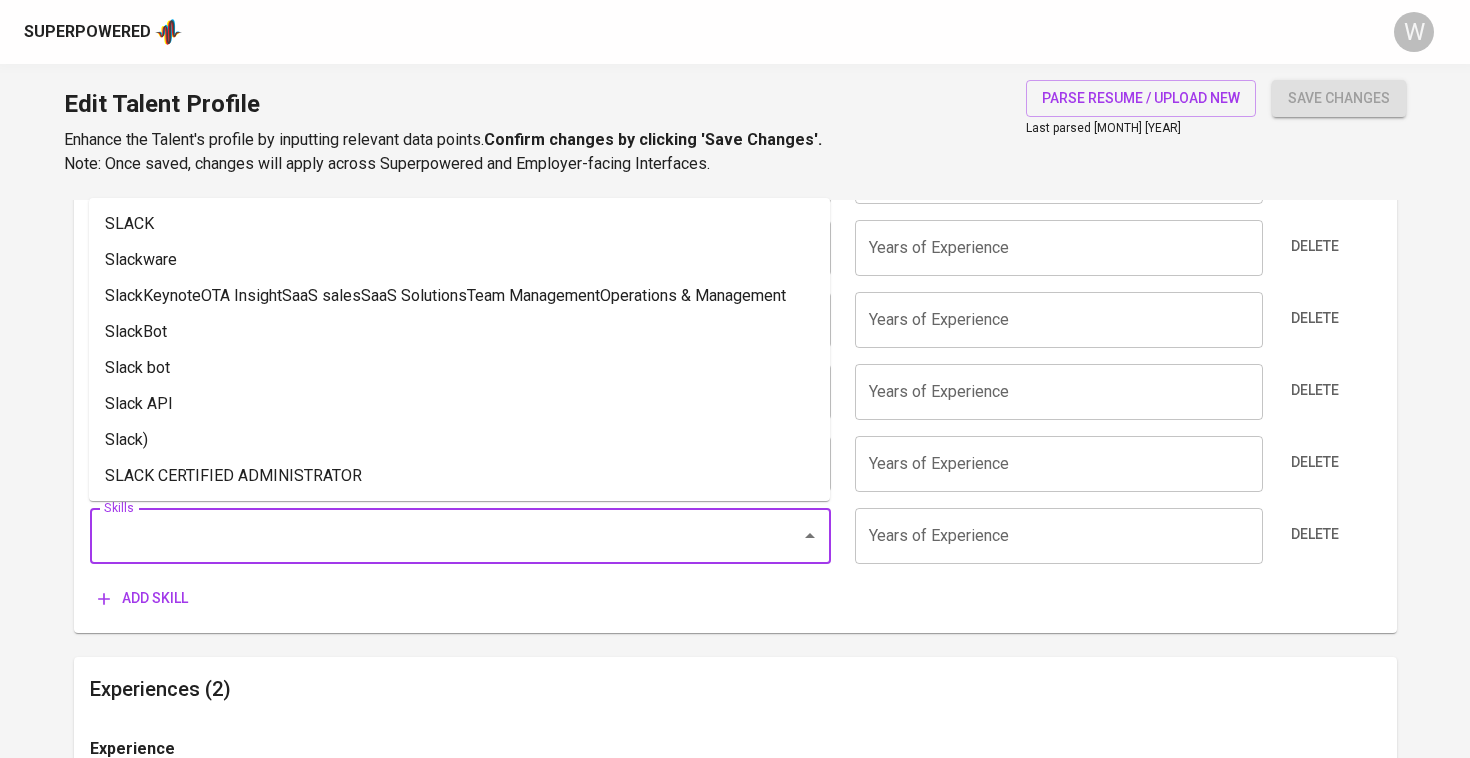 click on "Skills  (Max 10) Skills Slack Skills Years of Experience Years of Experience Delete Skills API Skills Years of Experience Years of Experience Delete Skills Webhook Skills Years of Experience Years of Experience Delete Skills Automation Workflows Skills Years of Experience Years of Experience Delete Skills Zapier Skills Years of Experience Years of Experience Delete Skills Skills Years of Experience Years of Experience Delete Add skill" at bounding box center [735, 358] 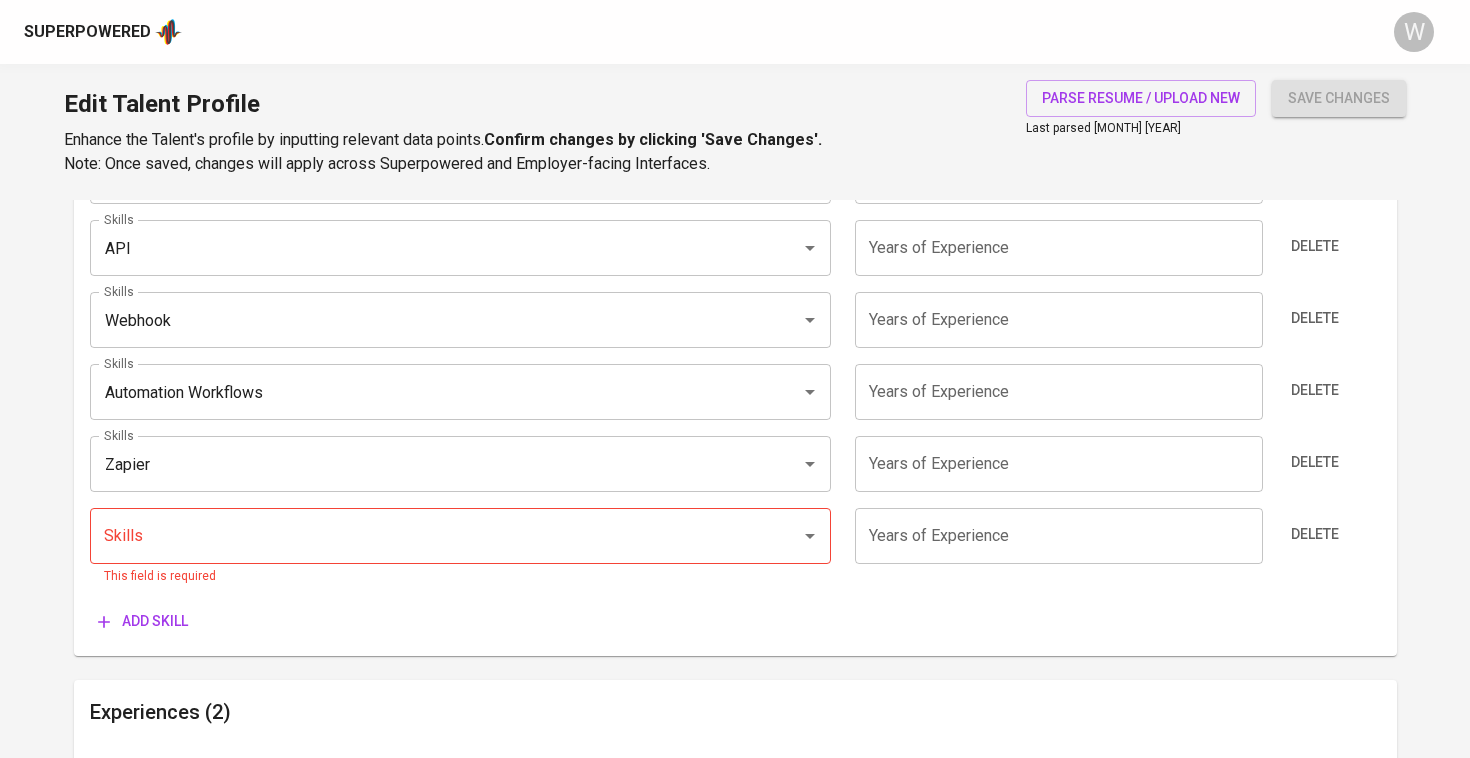click on "Skills" at bounding box center (432, 536) 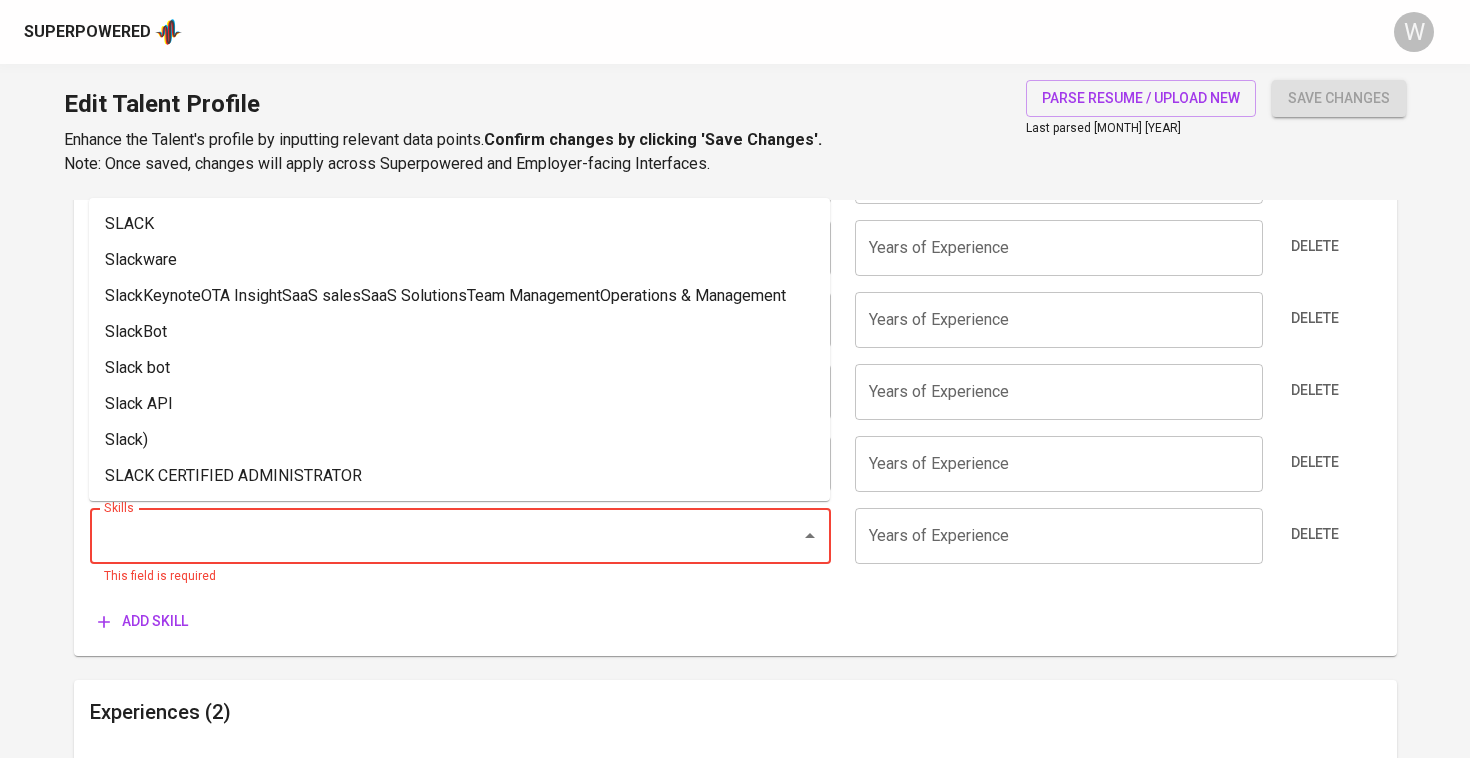 click on "Add skill" at bounding box center [197, 621] 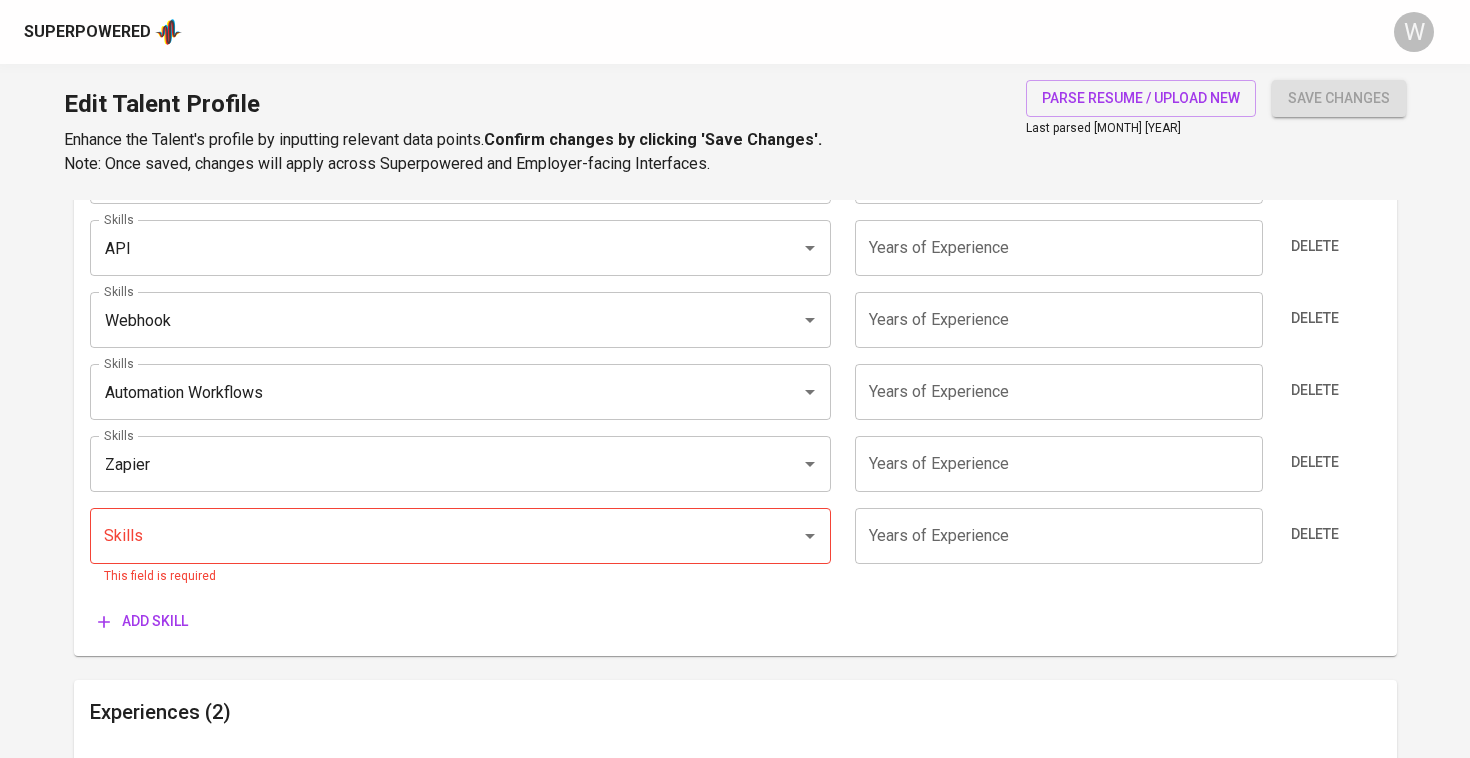 click on "Skills" at bounding box center (460, 536) 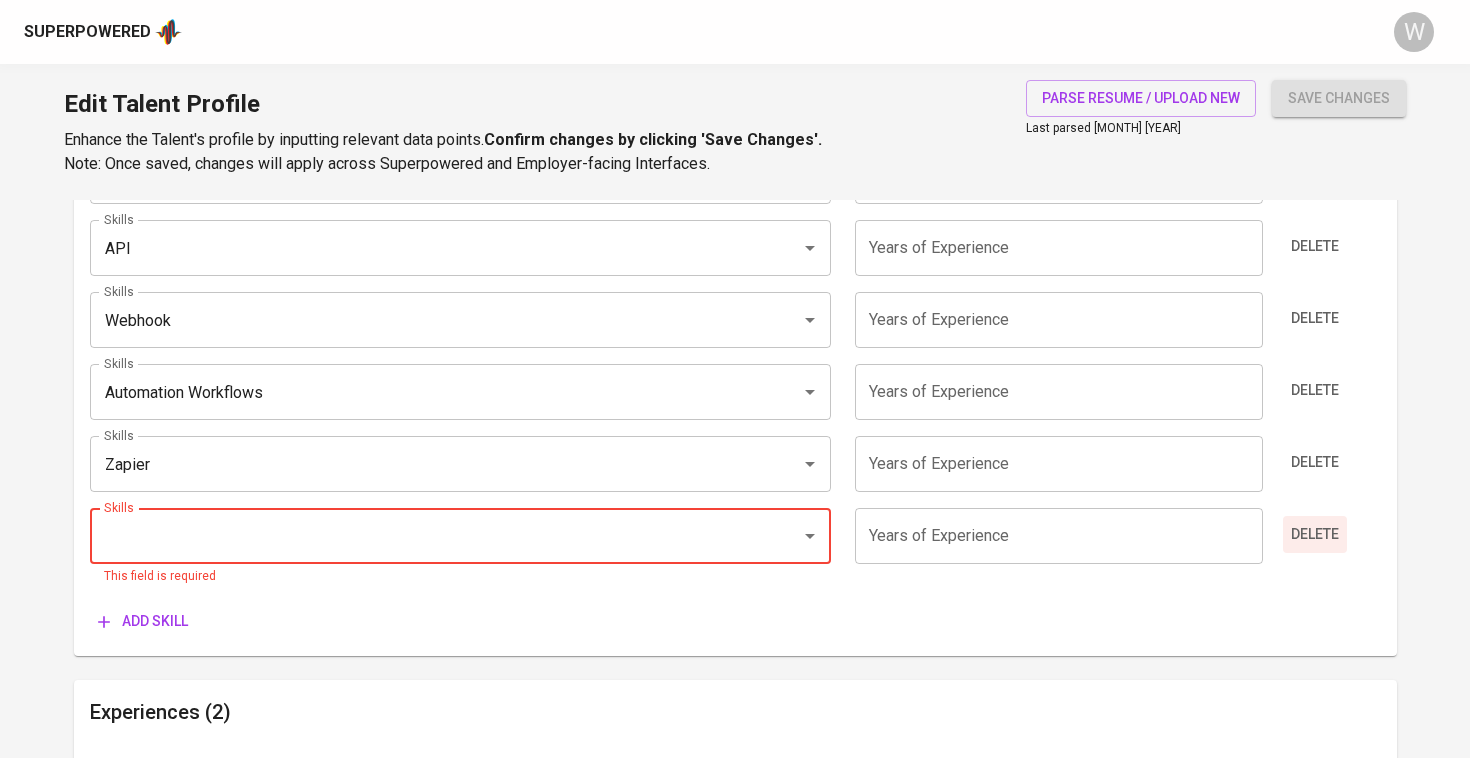 click on "Delete" at bounding box center [1315, 534] 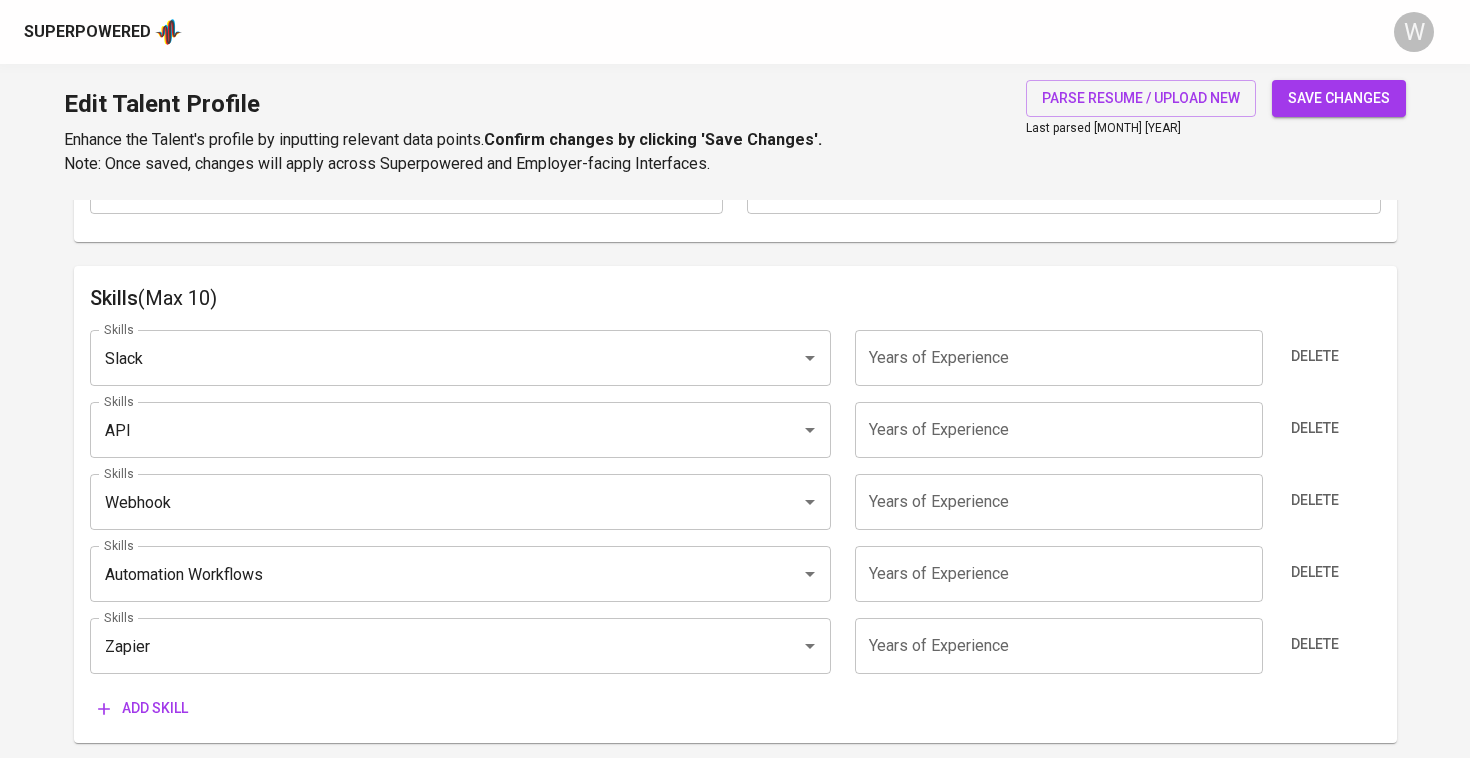 scroll, scrollTop: 970, scrollLeft: 0, axis: vertical 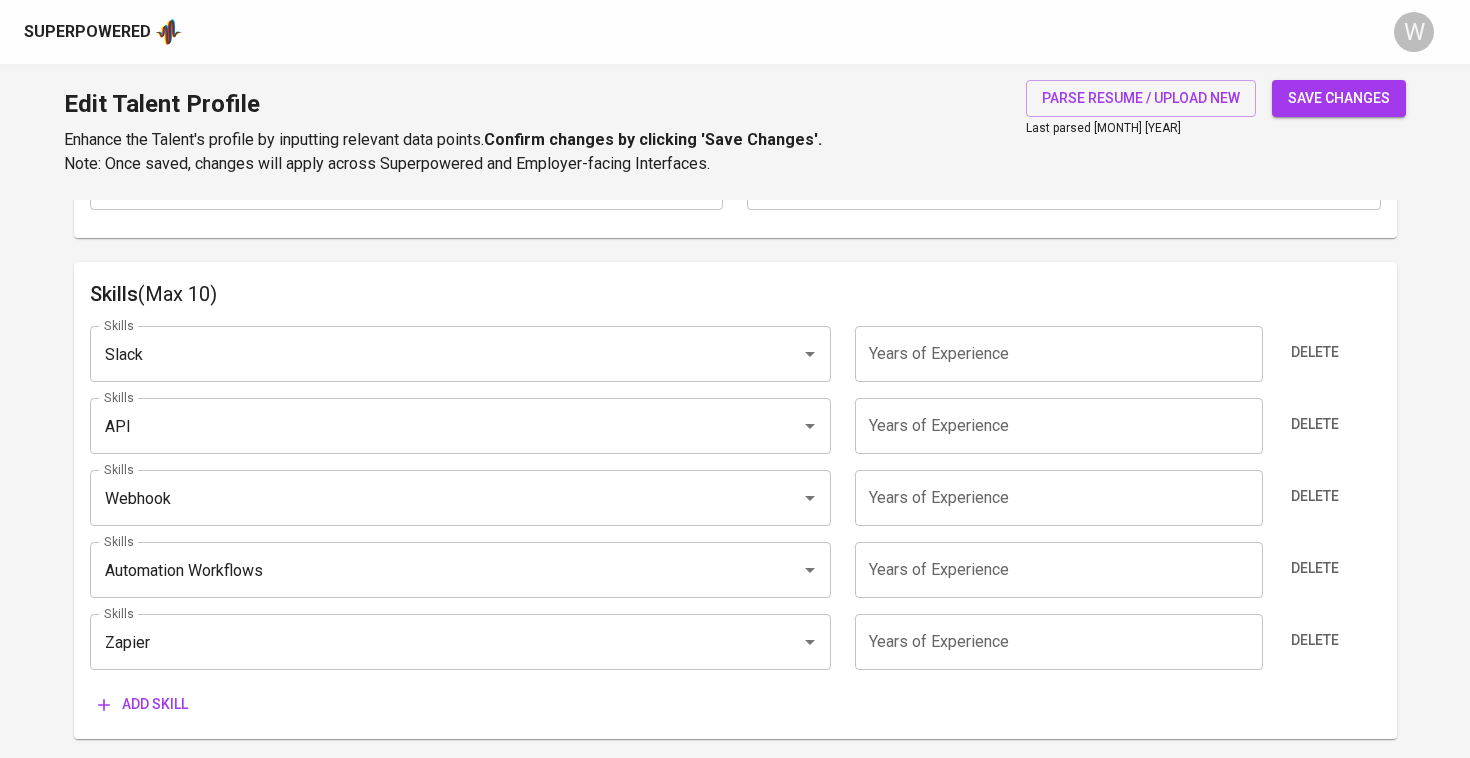 click at bounding box center (1059, 354) 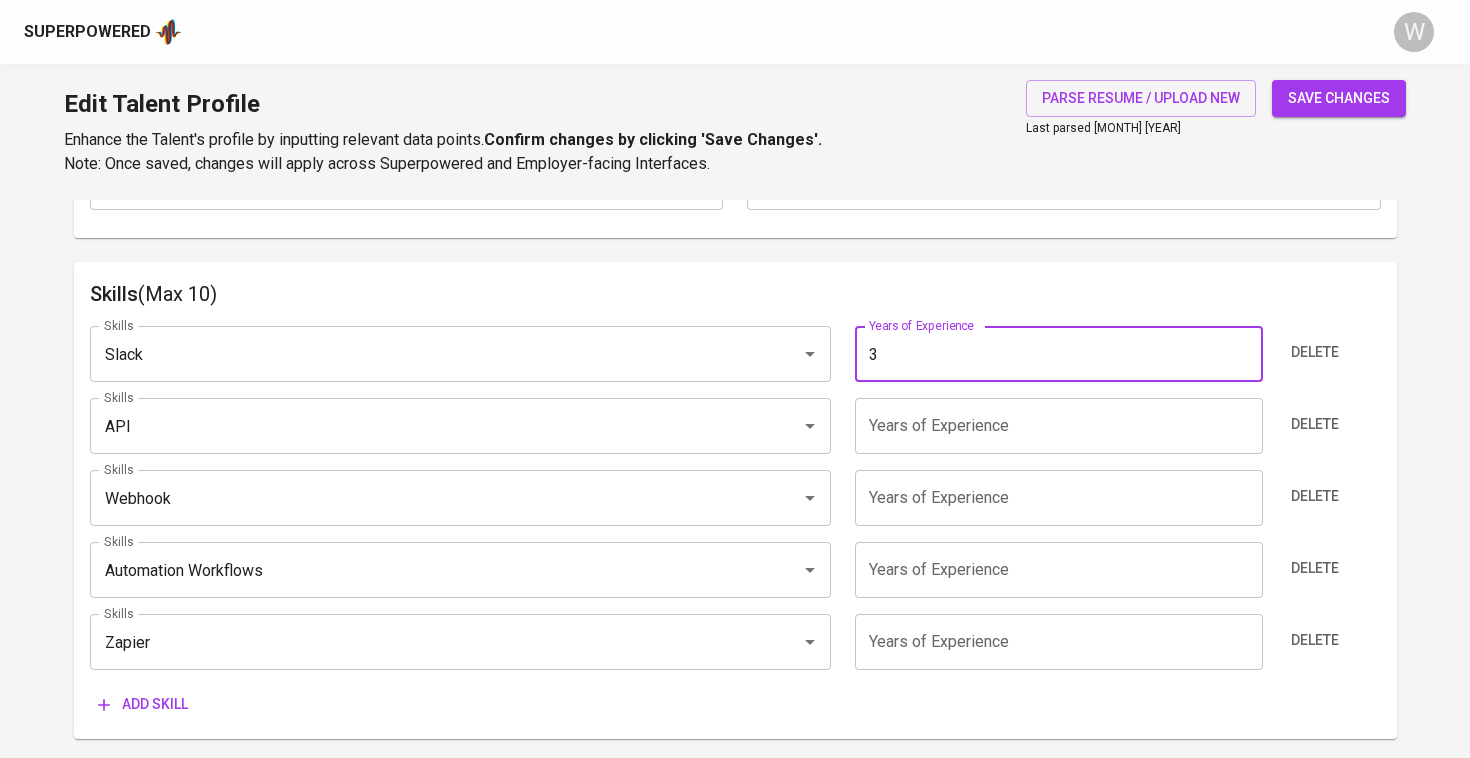 type on "3" 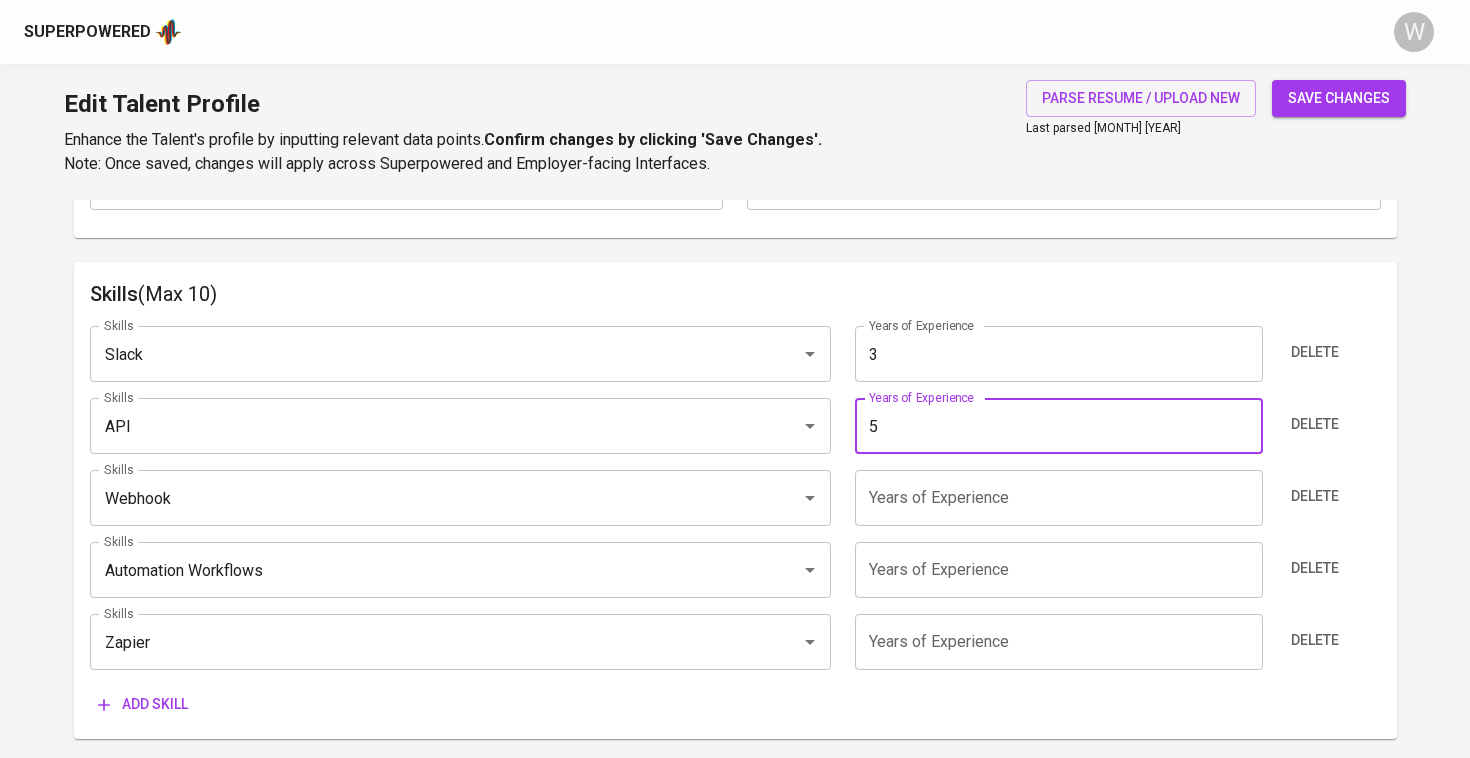 type on "5" 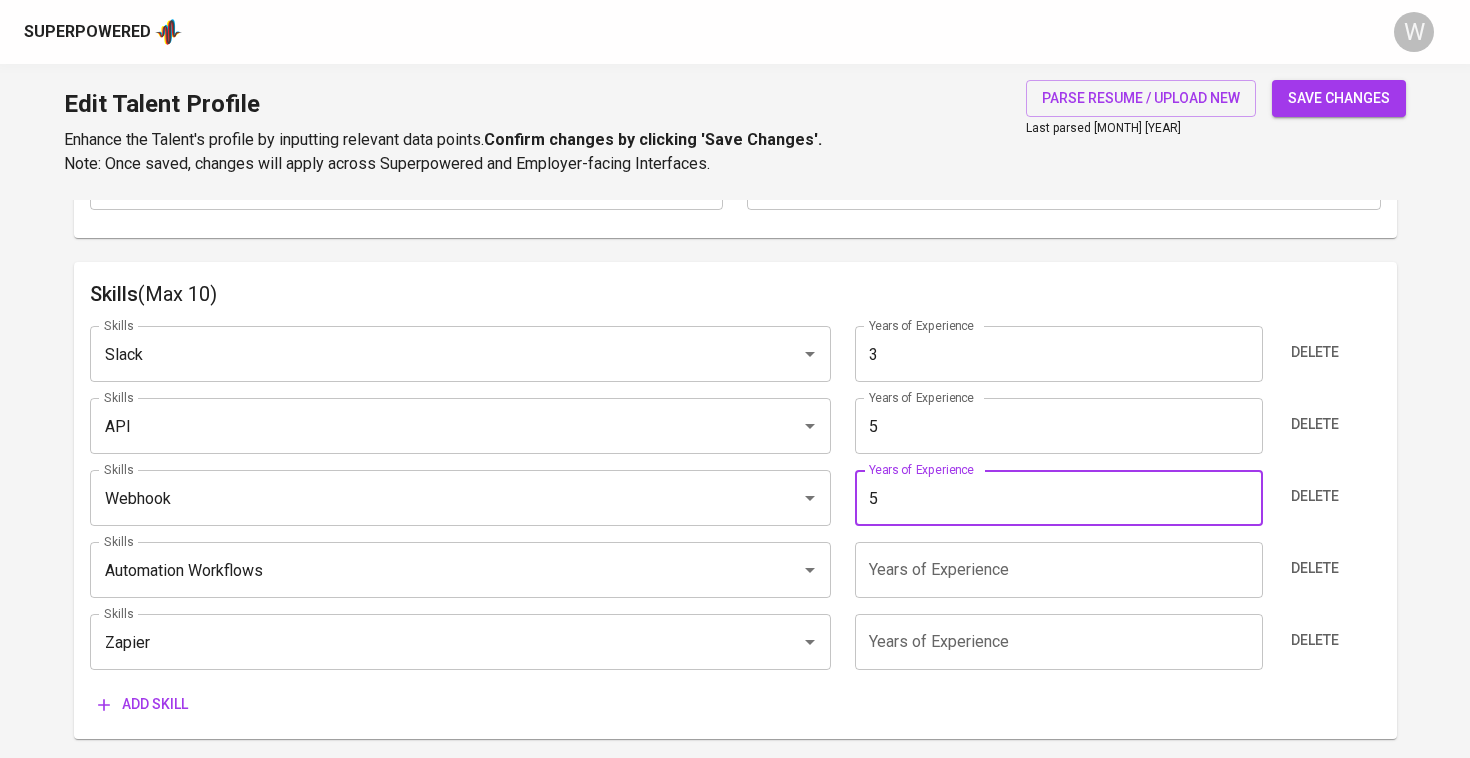 type on "5" 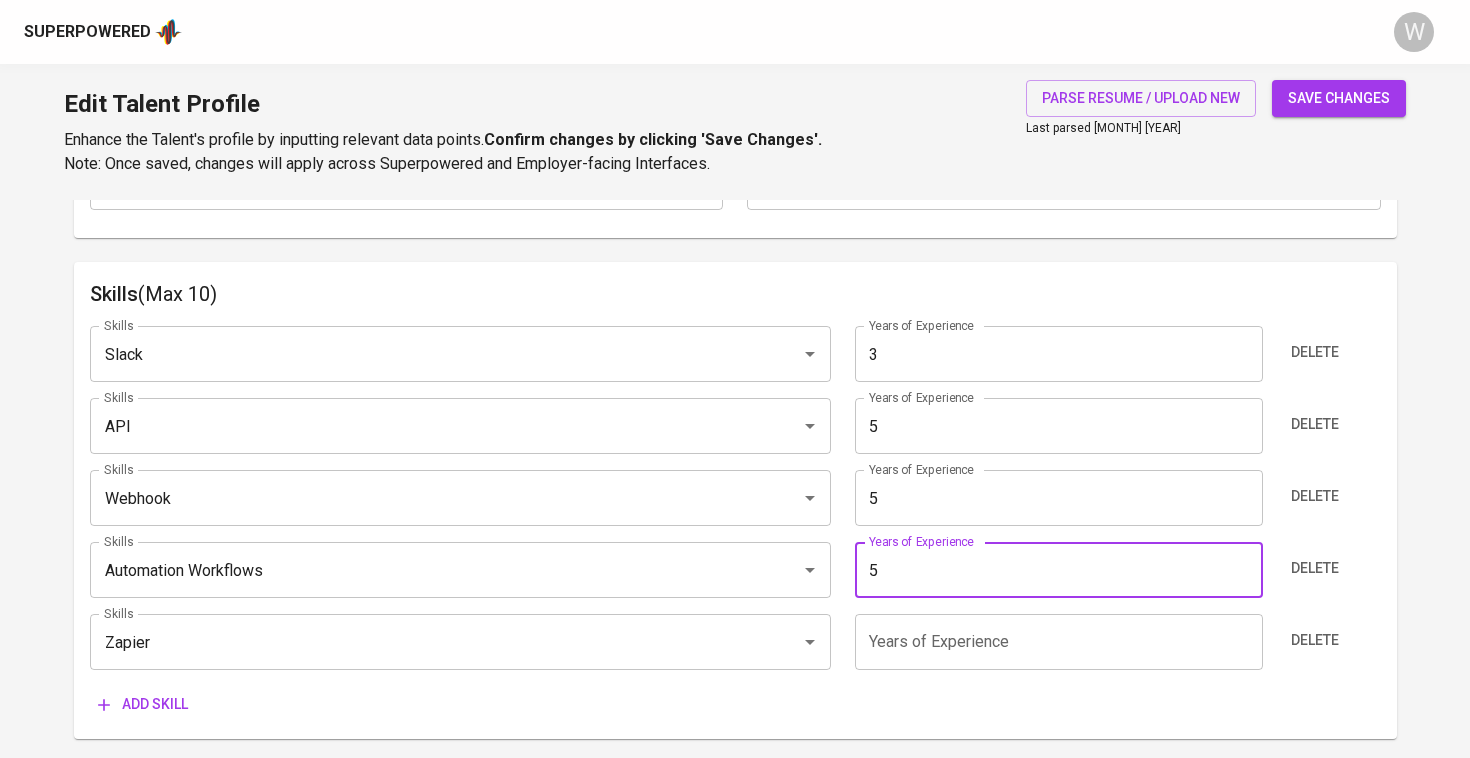 type on "5" 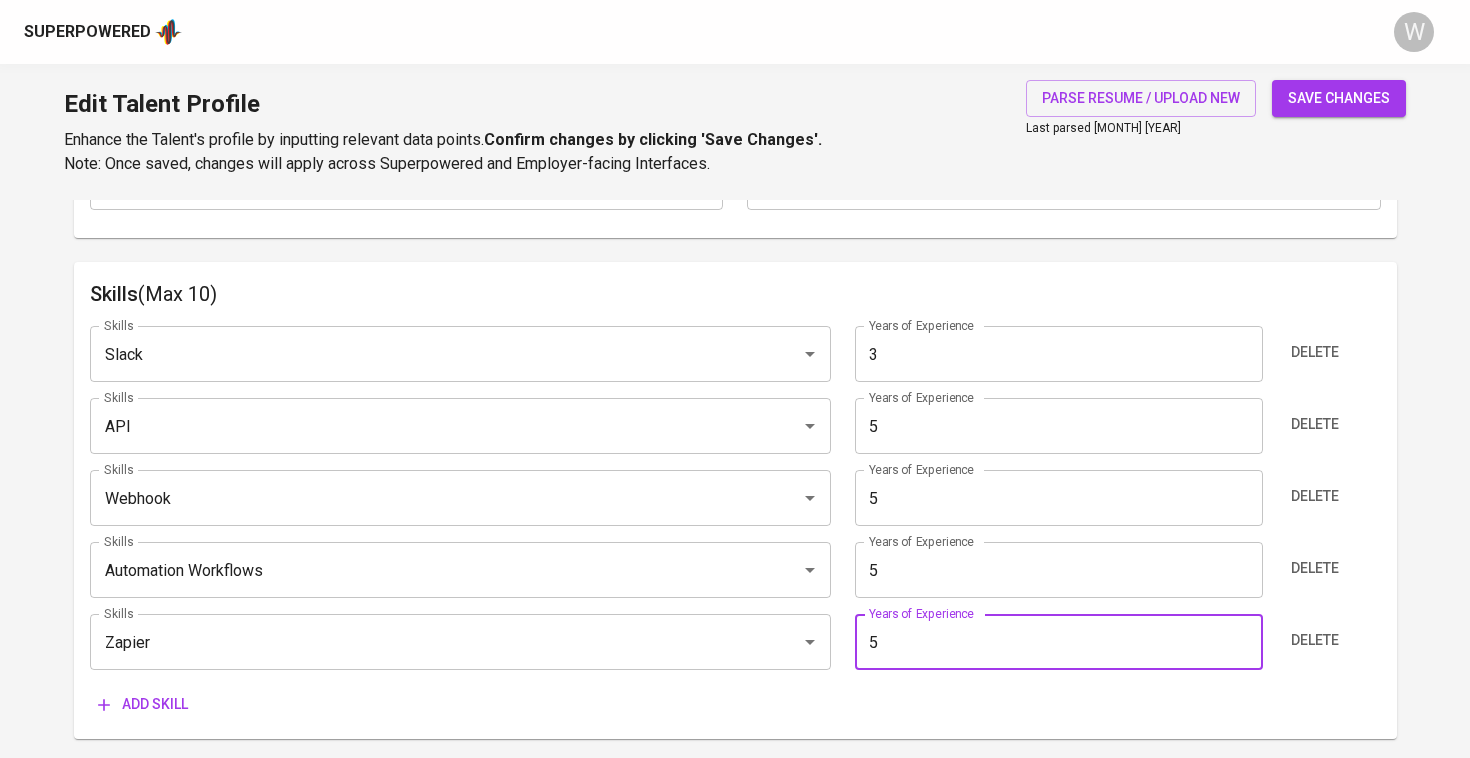 type on "5" 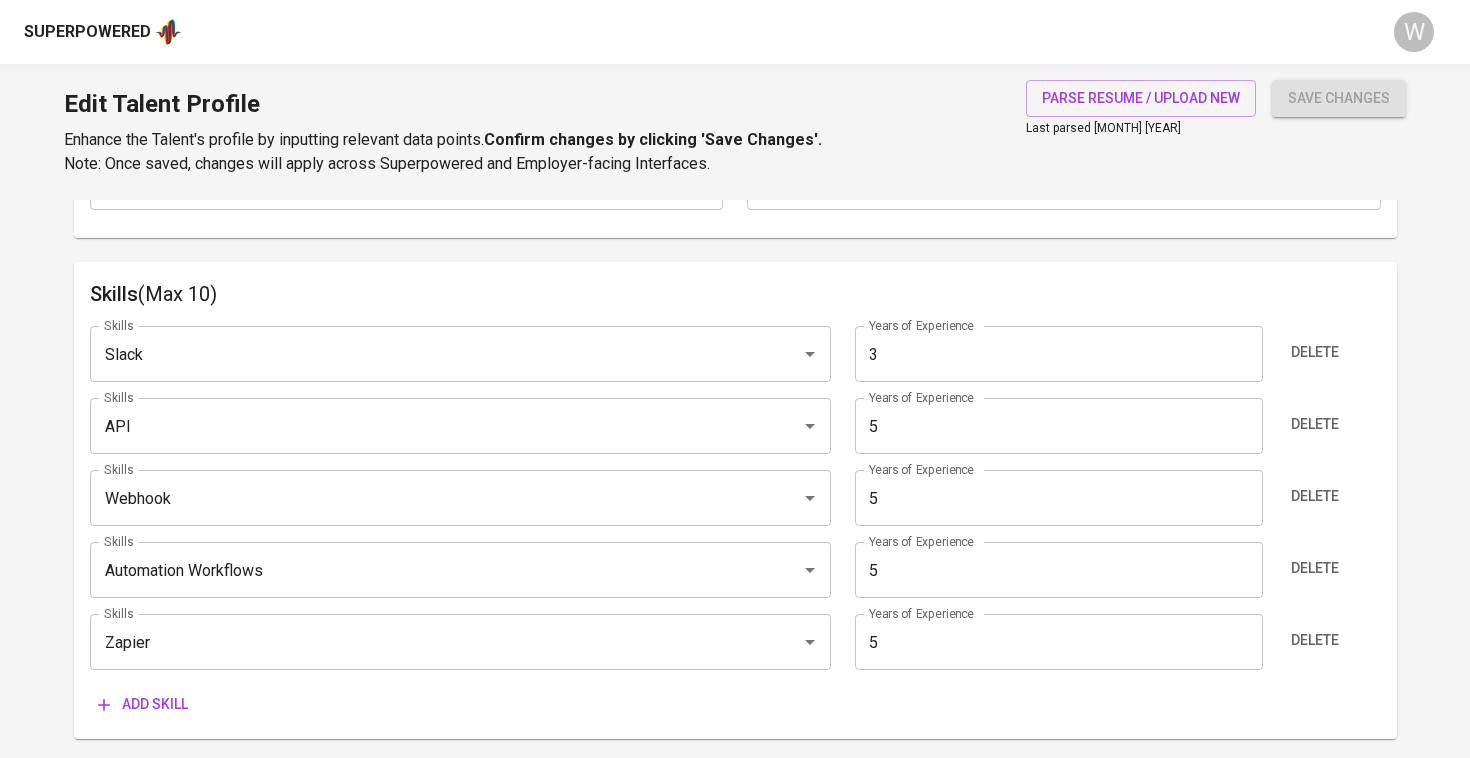 type on "Zapier" 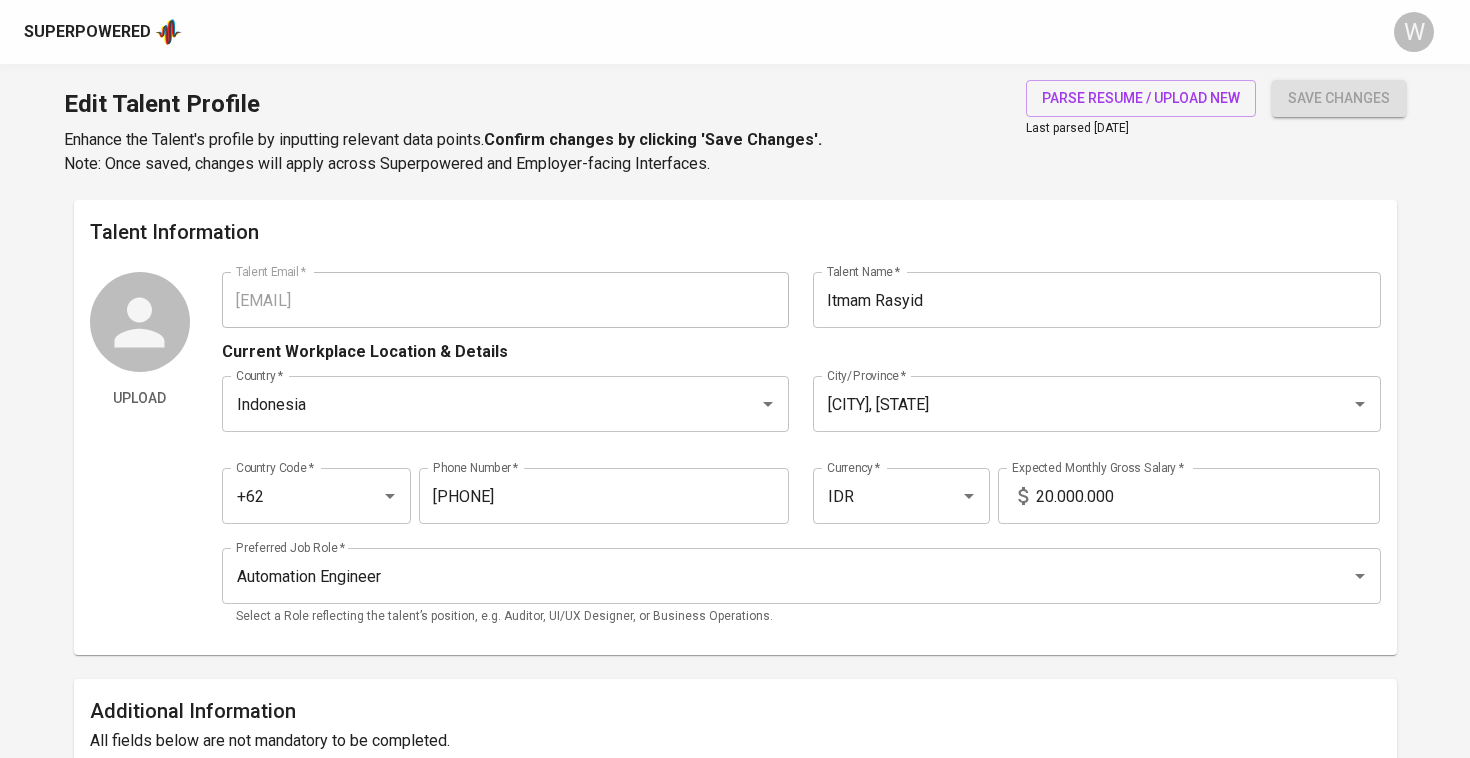 scroll, scrollTop: 0, scrollLeft: 0, axis: both 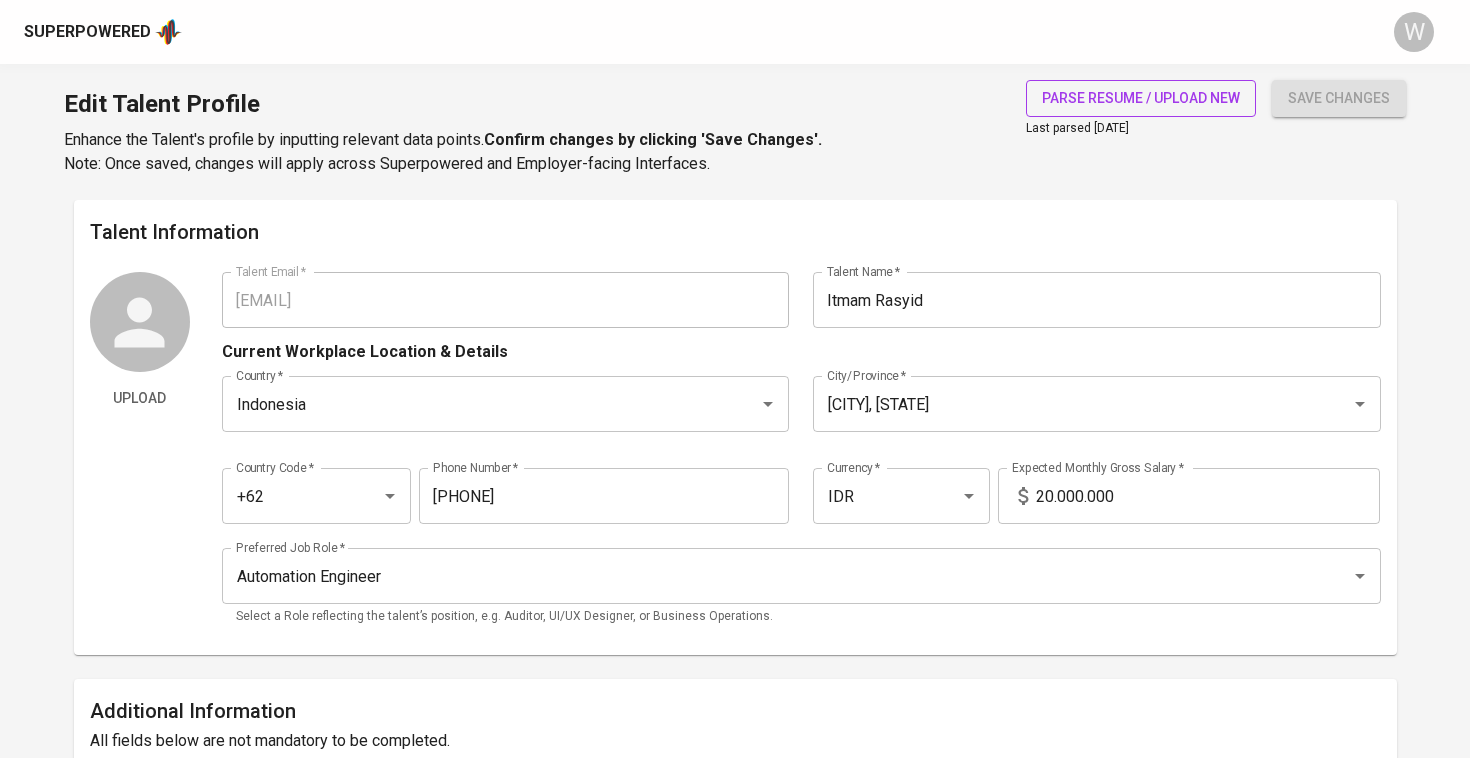 click on "parse resume / upload new" at bounding box center [1141, 98] 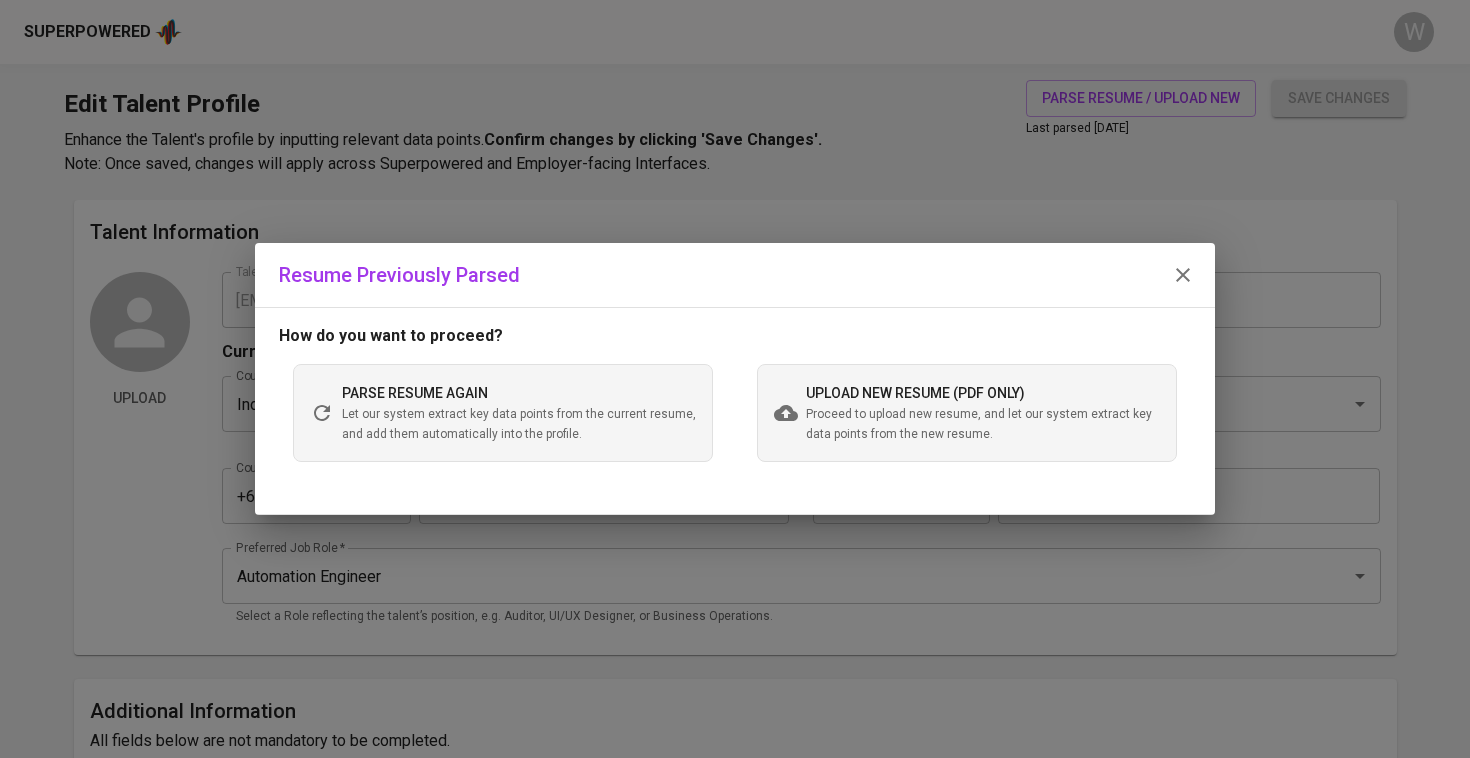 click on "How do you want to proceed? parse resume again Let our system extract key data points from the current resume, and add them automatically into the profile. upload new resume (pdf only) Proceed to upload new resume, and let our system extract key data points from the new resume." at bounding box center [735, 411] 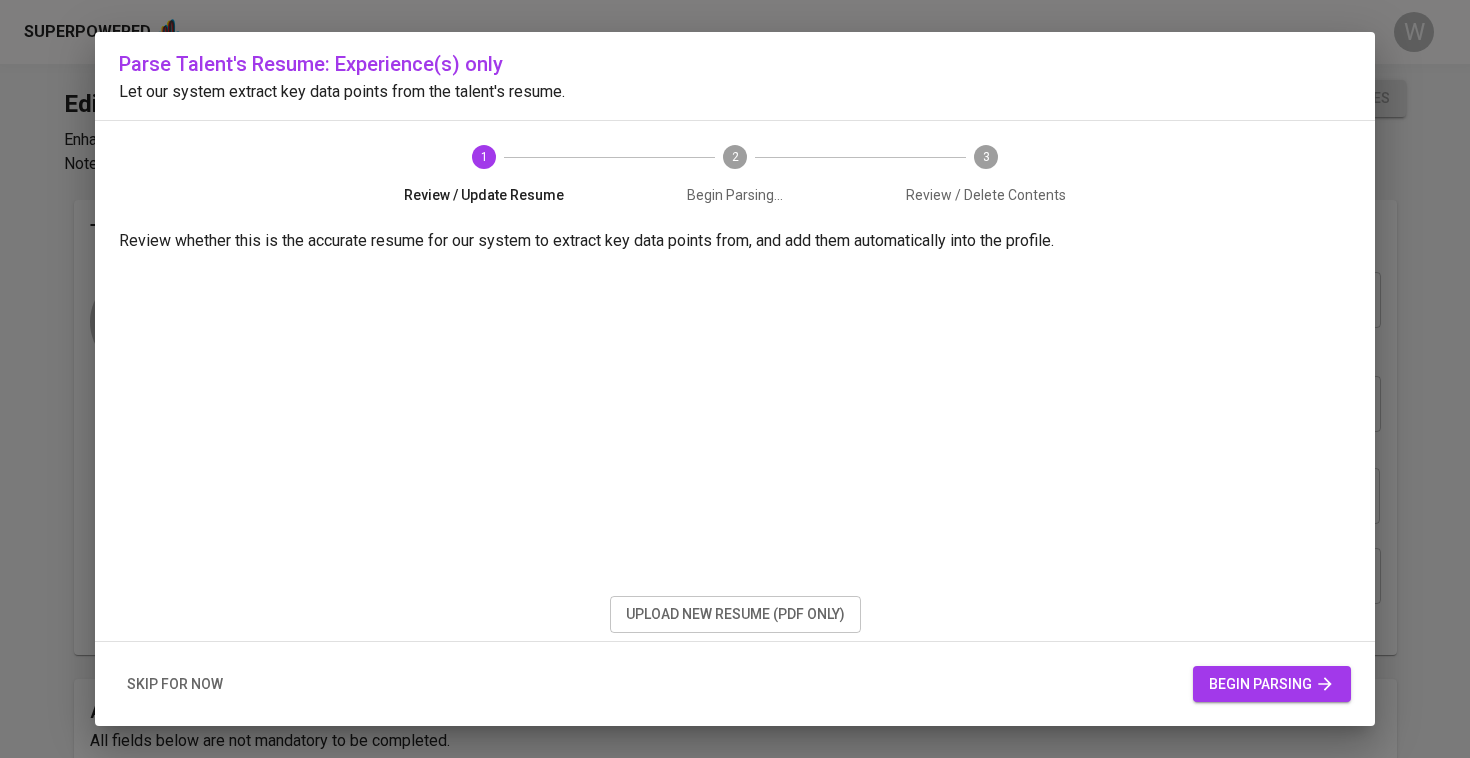 click on "begin parsing" at bounding box center (1272, 684) 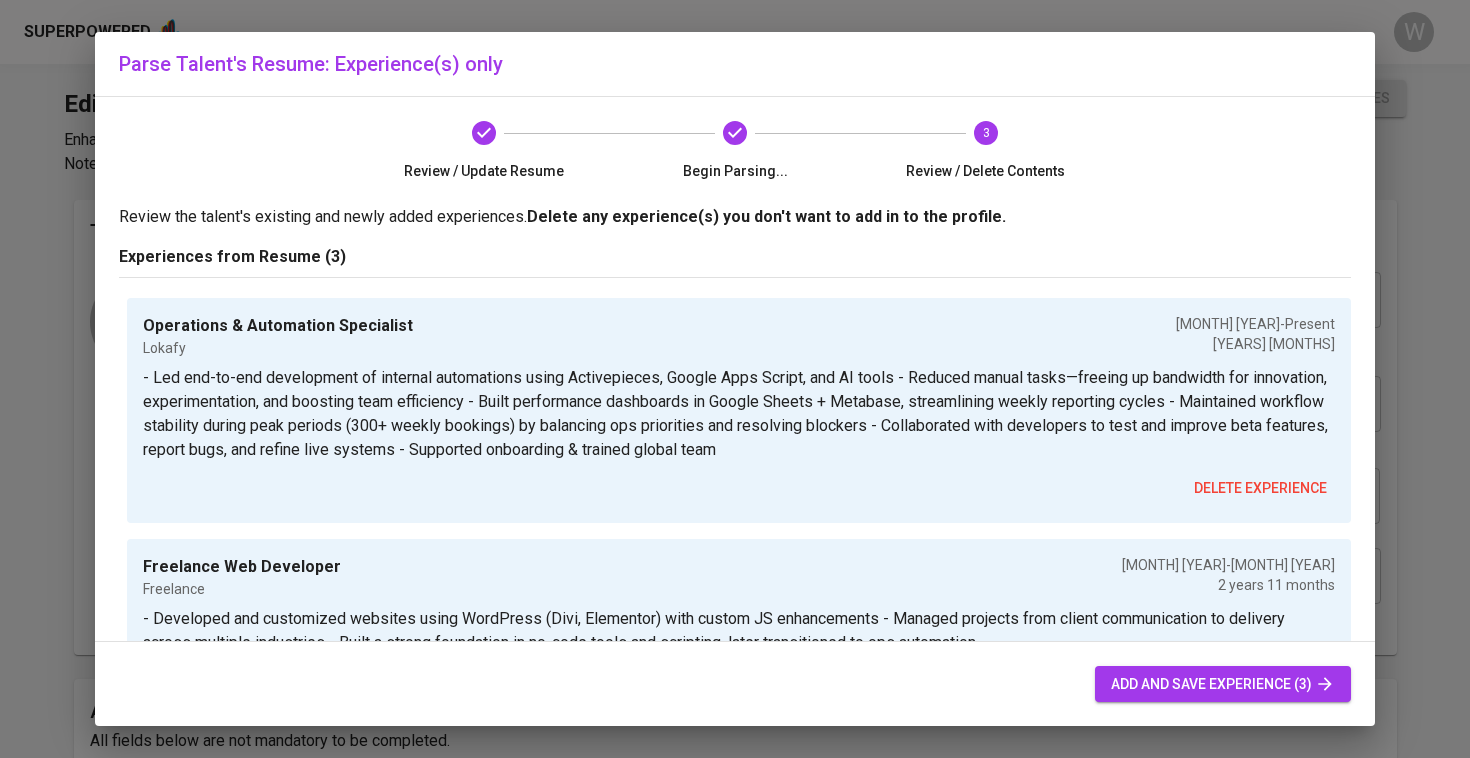 click on "add and save experience (3)" at bounding box center [1223, 684] 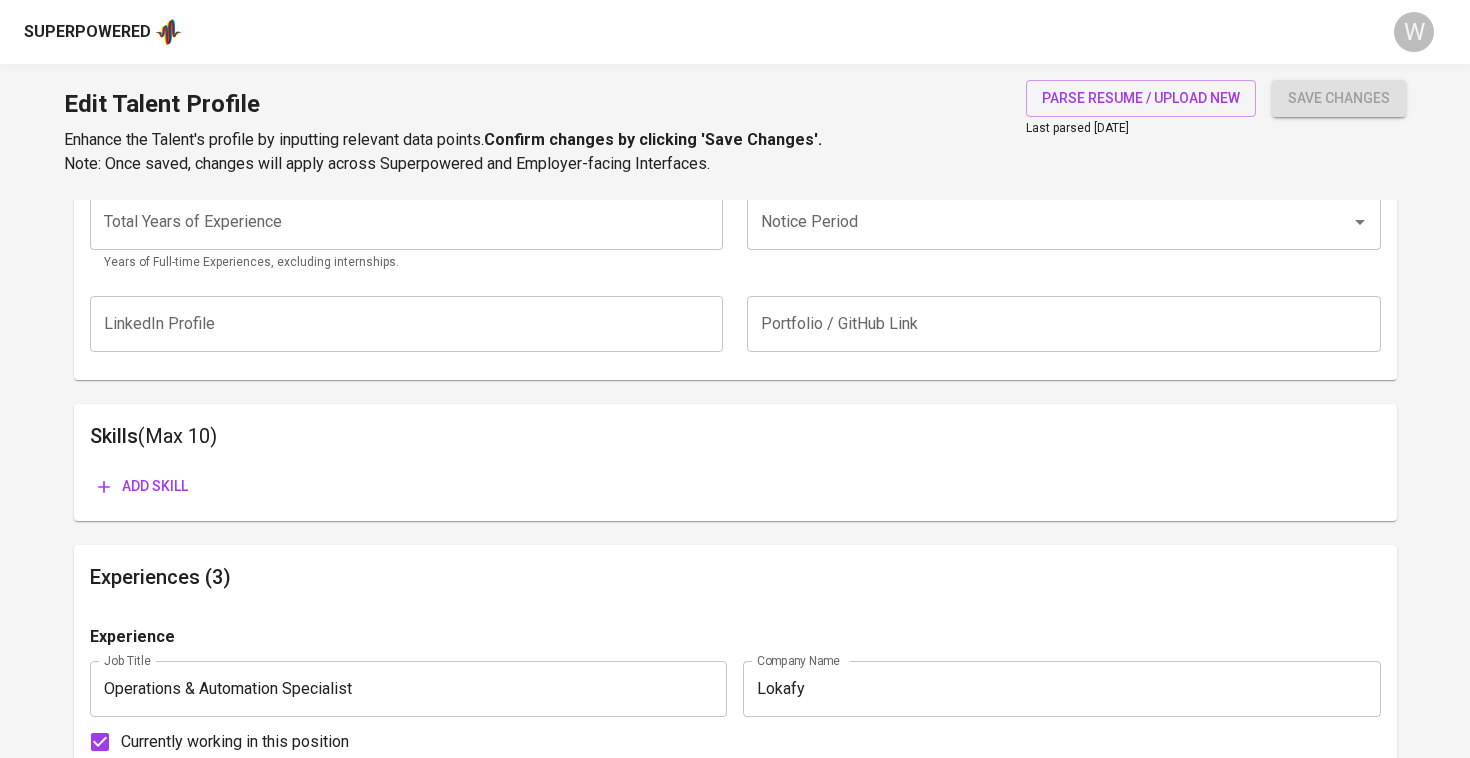 scroll, scrollTop: 684, scrollLeft: 0, axis: vertical 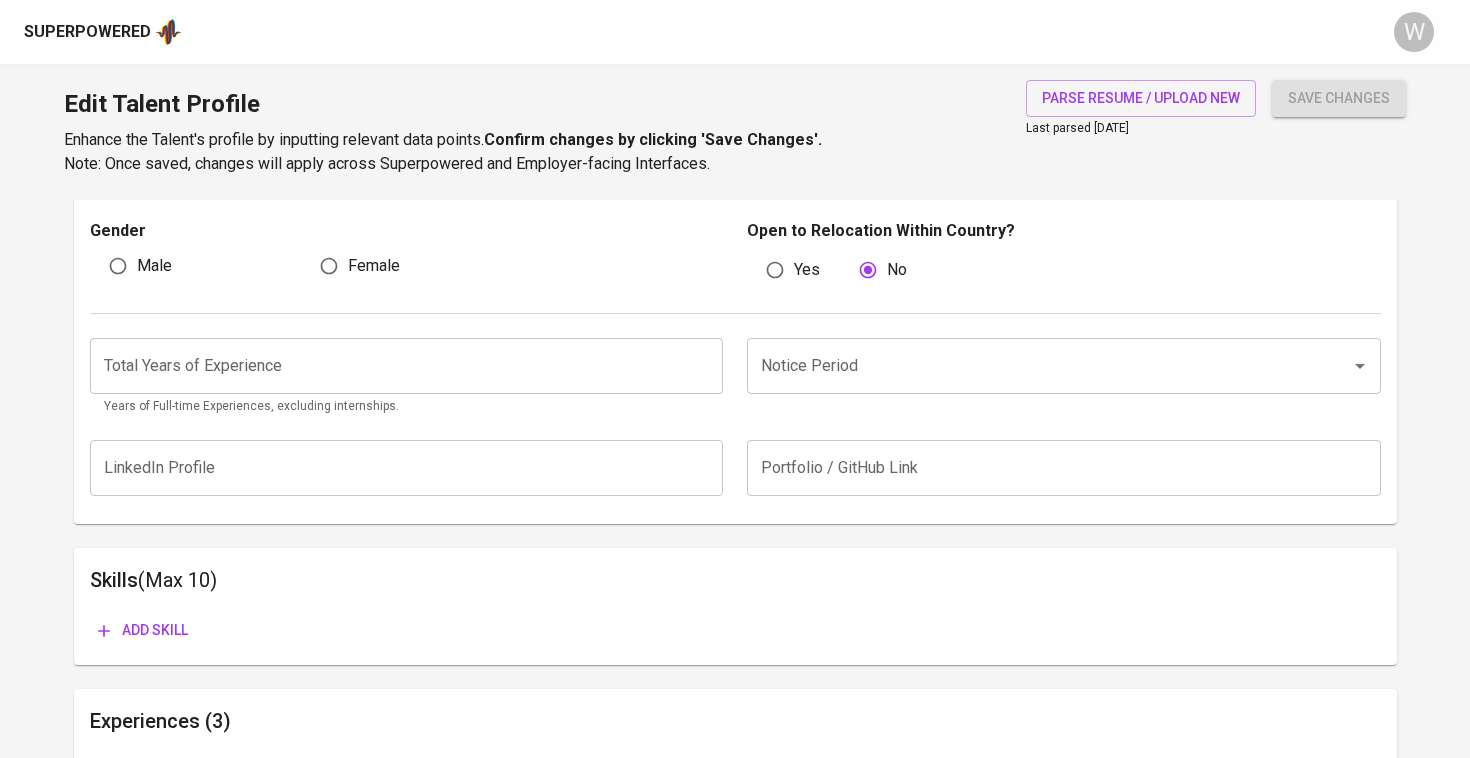 click at bounding box center (407, 366) 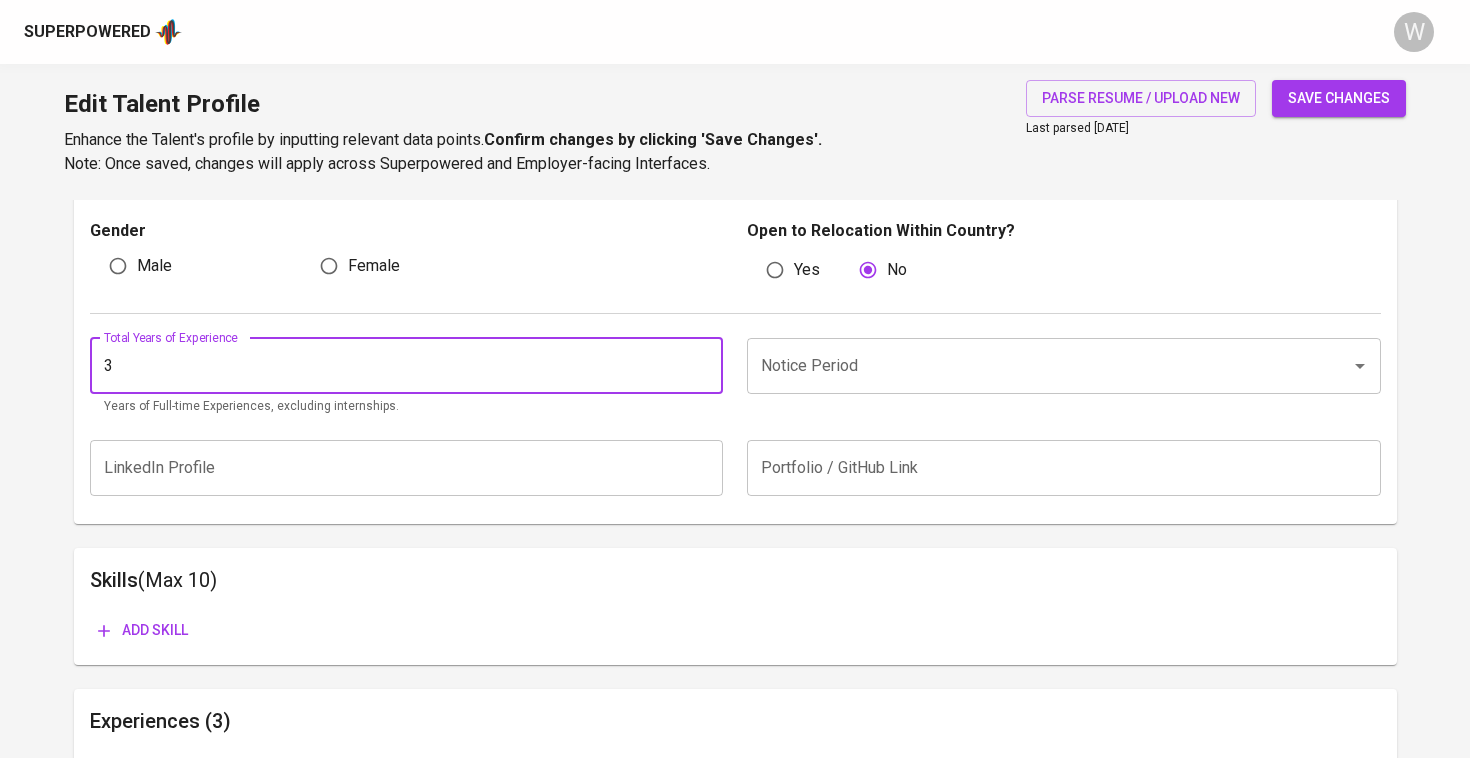 type on "3" 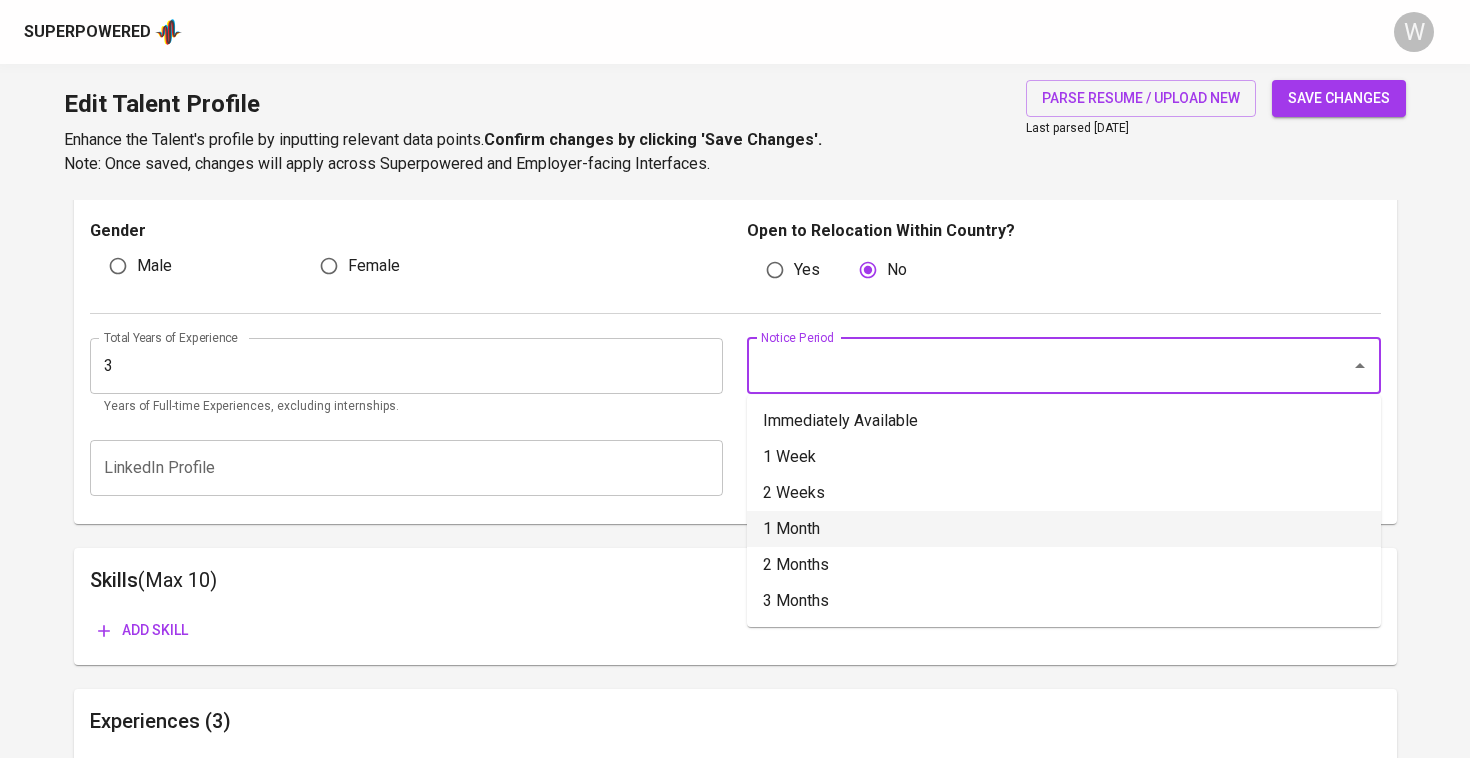 click on "1 Month" at bounding box center (1064, 529) 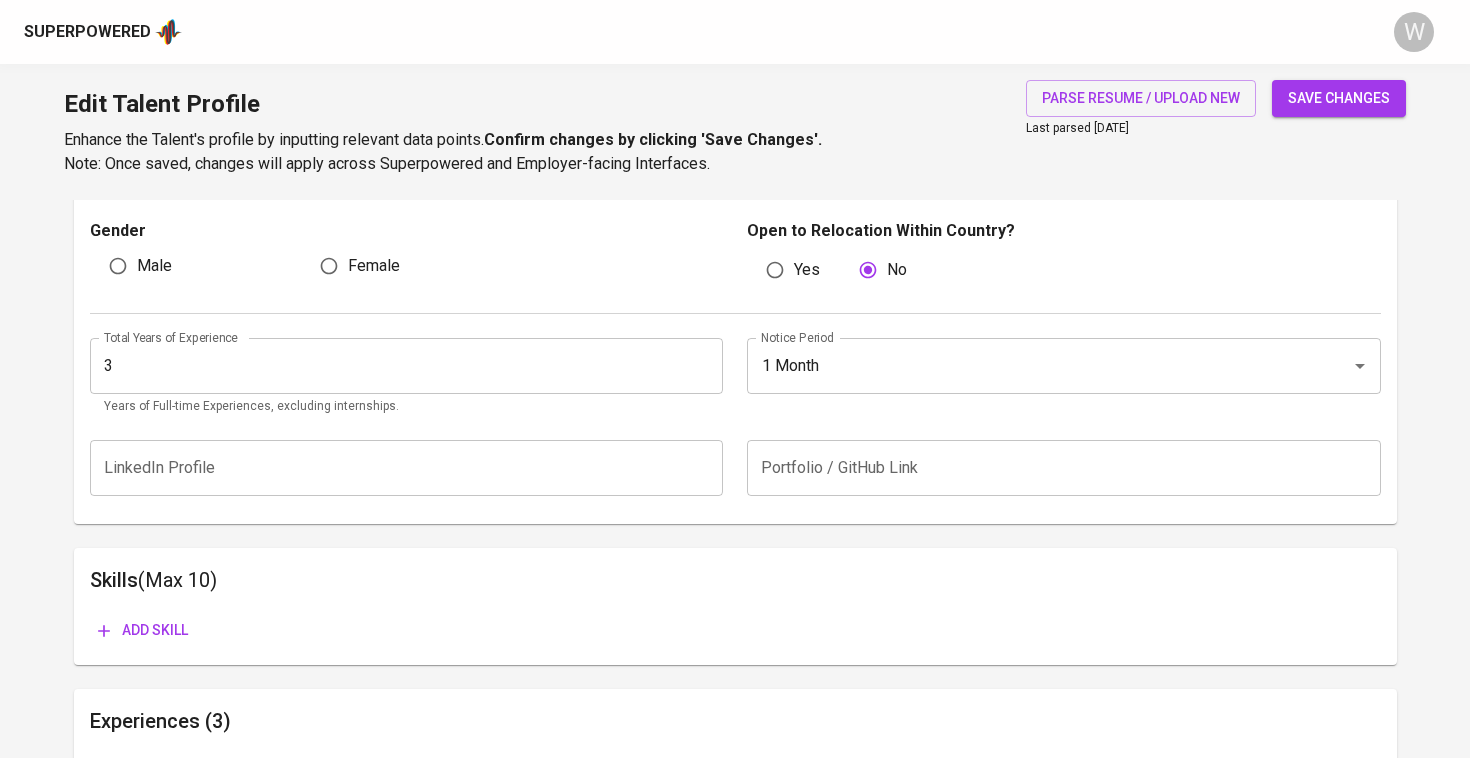 scroll, scrollTop: 533, scrollLeft: 0, axis: vertical 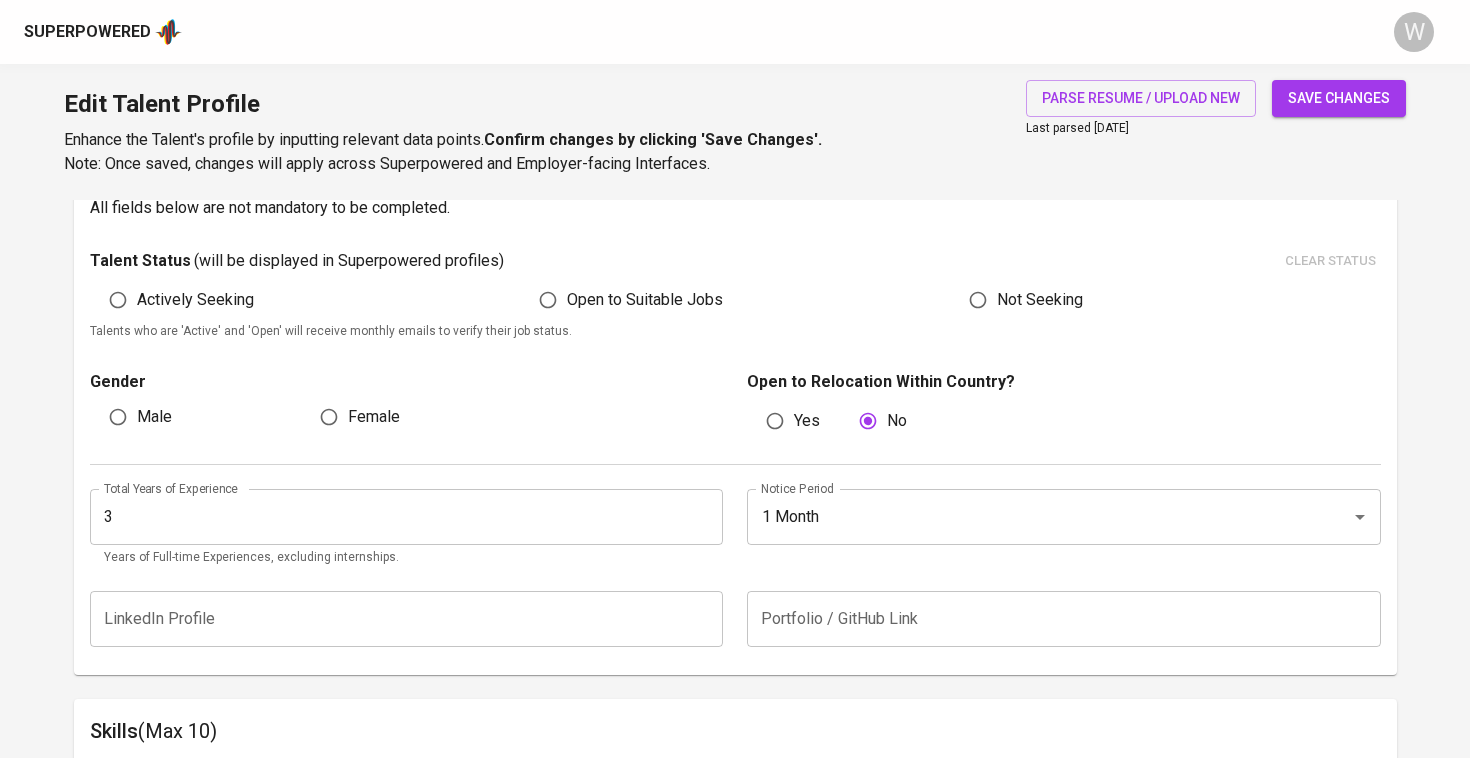 click on "Male" at bounding box center (118, 417) 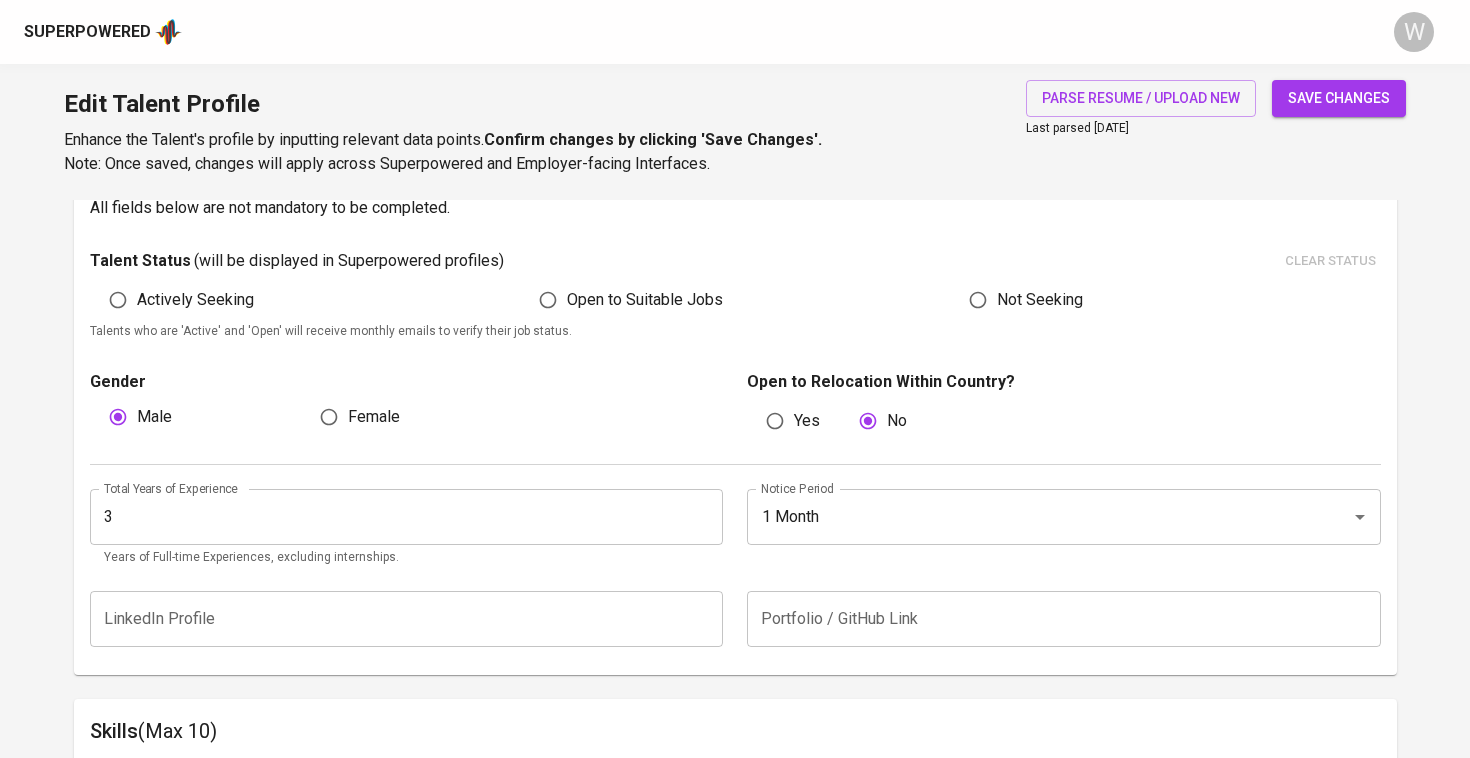 click on "Open to Suitable Jobs" at bounding box center [548, 300] 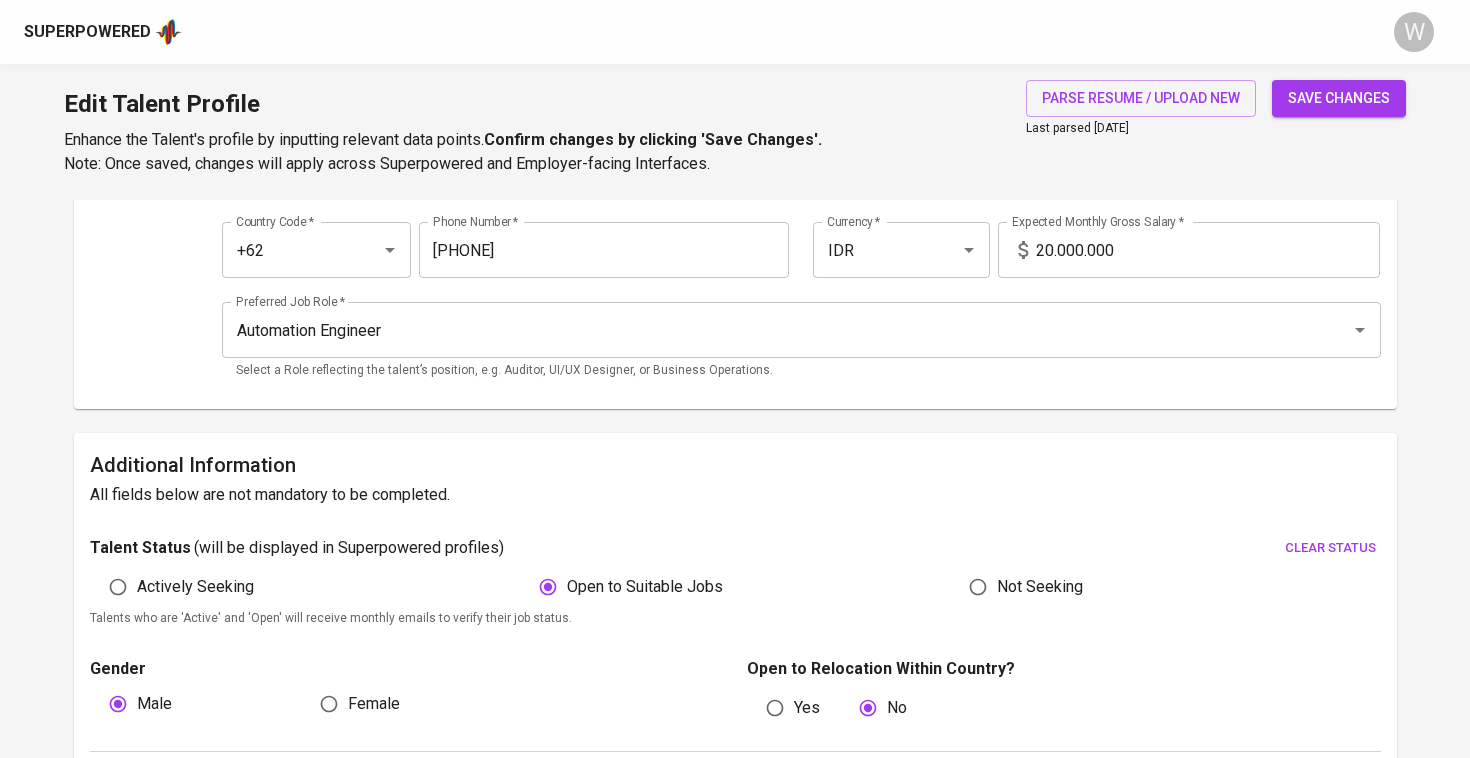 scroll, scrollTop: 230, scrollLeft: 0, axis: vertical 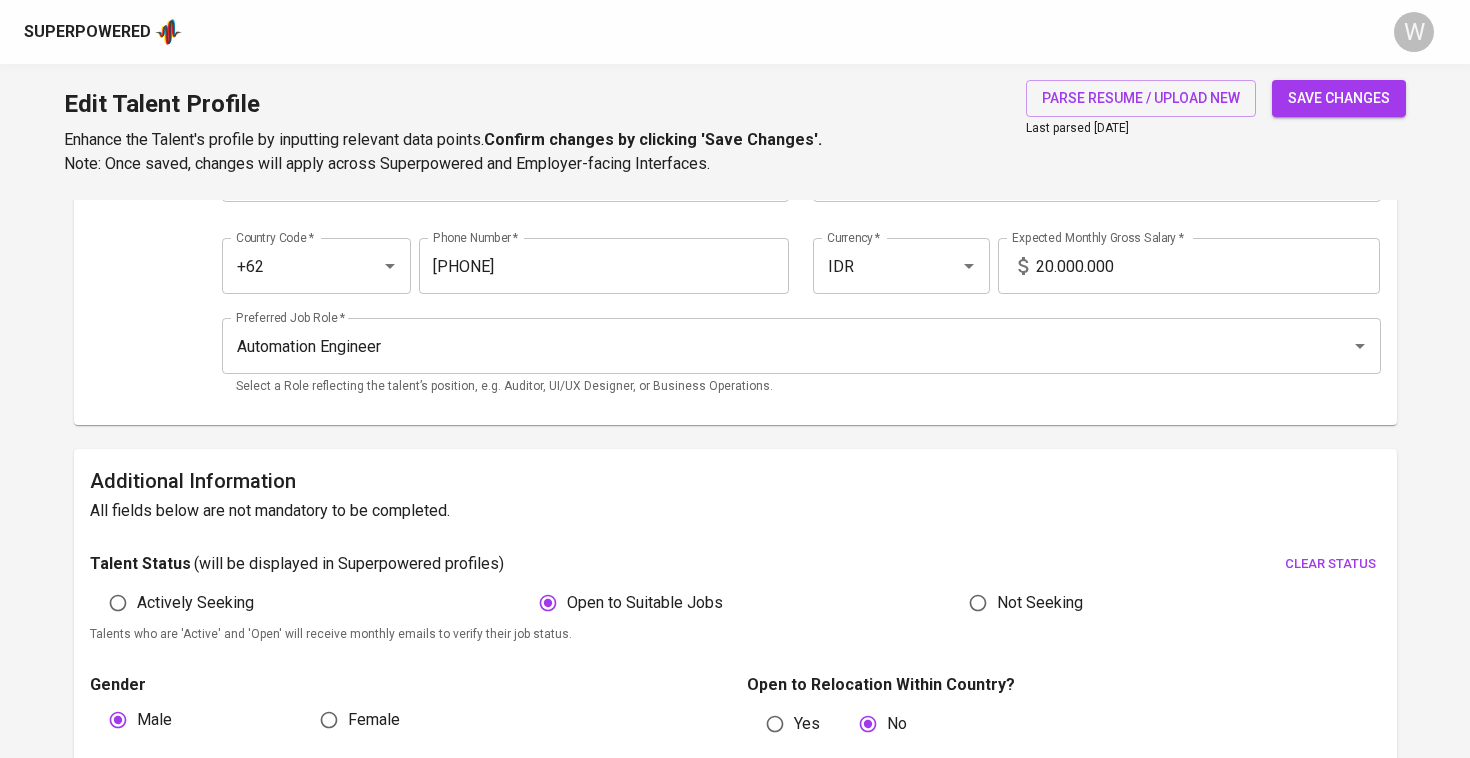 click on "20.000.000" at bounding box center (1208, 266) 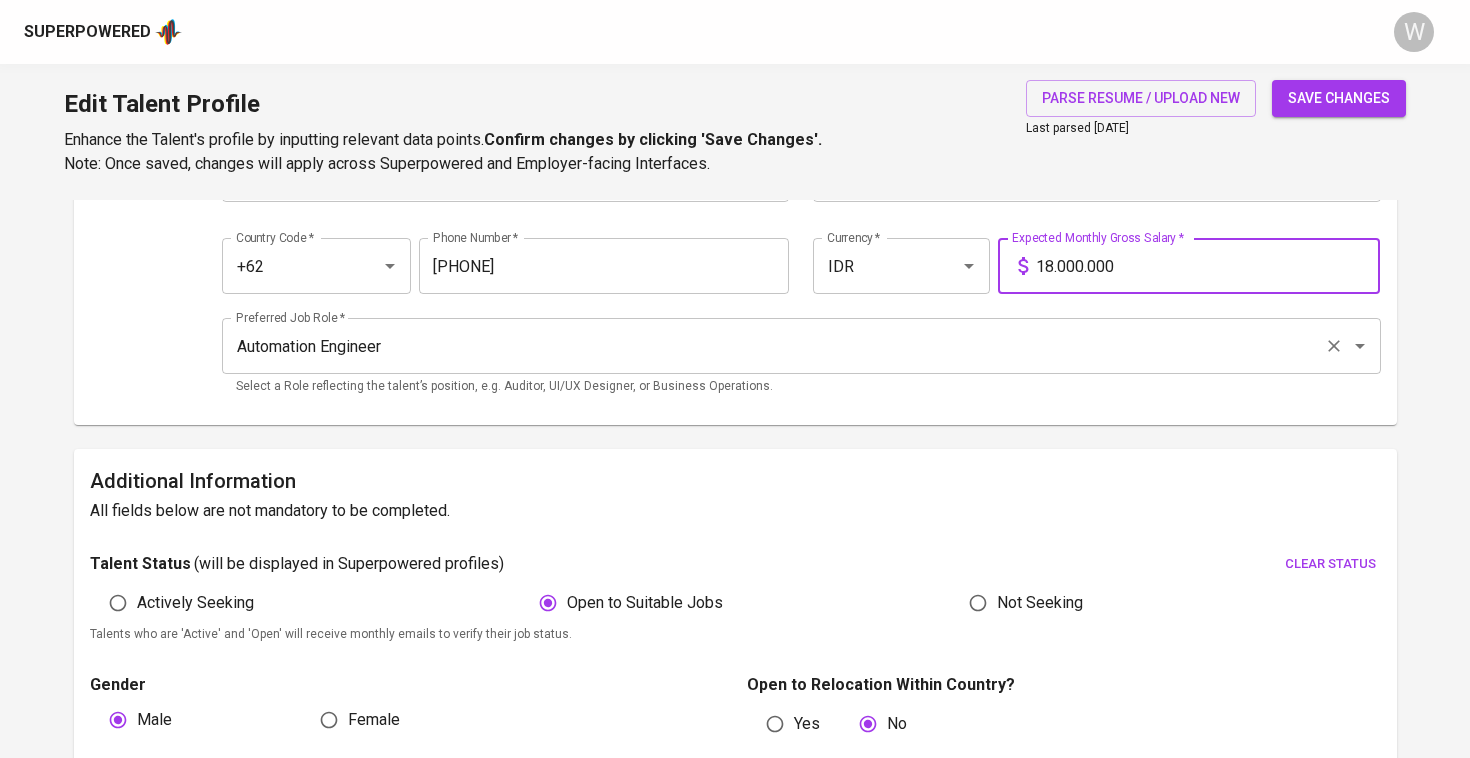 click on "Automation Engineer Preferred Job Role  *" at bounding box center [801, 346] 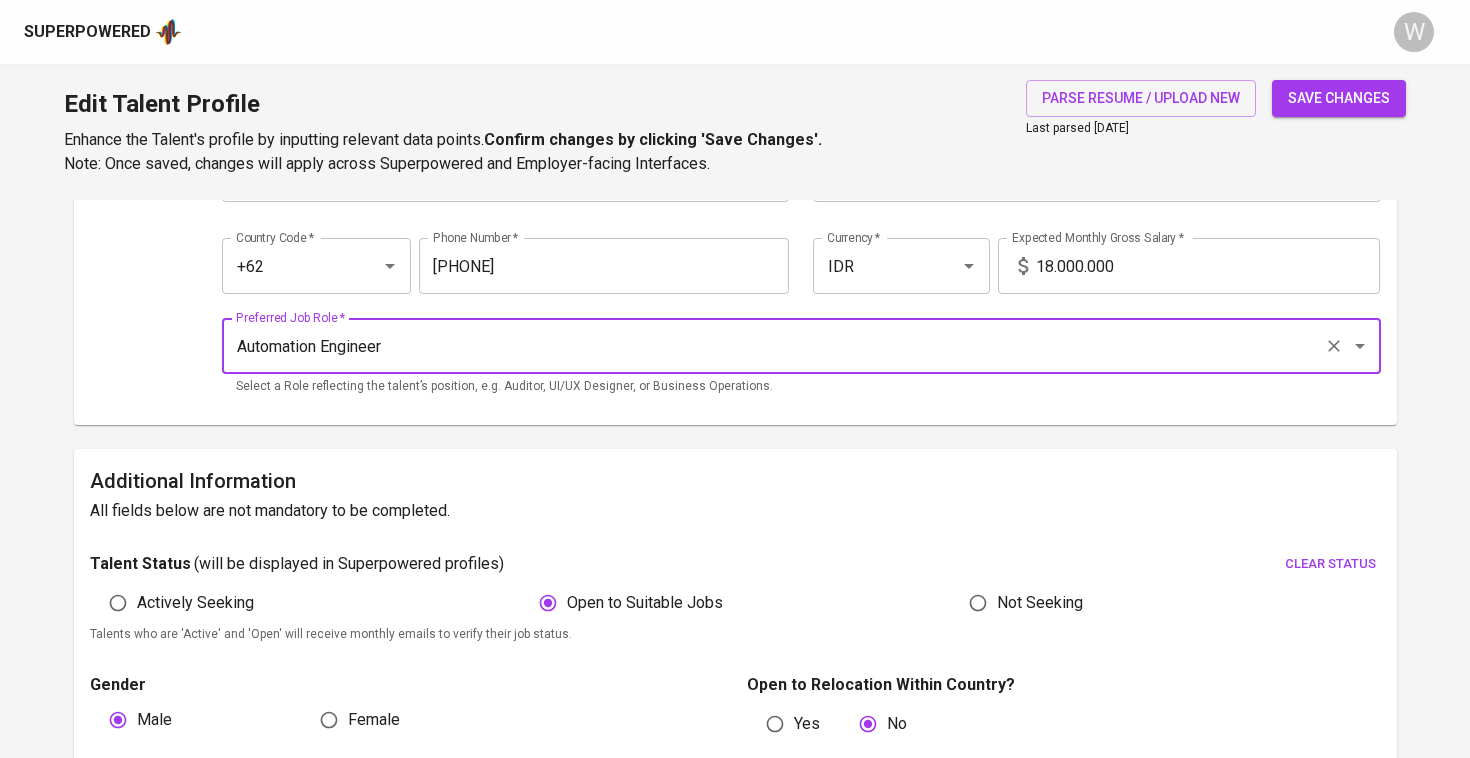 click on "Additional Information All fields below are not mandatory to be completed. Talent Status   ( will be displayed in Superpowered profiles ) clear status Actively Seeking Open to Suitable Jobs Not Seeking Talents who are 'Active' and 'Open' will receive monthly emails to verify their job status. Gender Male Female Open to Relocation Within Country? Yes No Total Years of Experience 3 Total Years of Experience Years of Full-time Experiences, excluding internships. Notice Period 1 Month Notice Period LinkedIn Profile LinkedIn Profile Portfolio / GitHub Link Portfolio / GitHub Link" at bounding box center (735, 714) 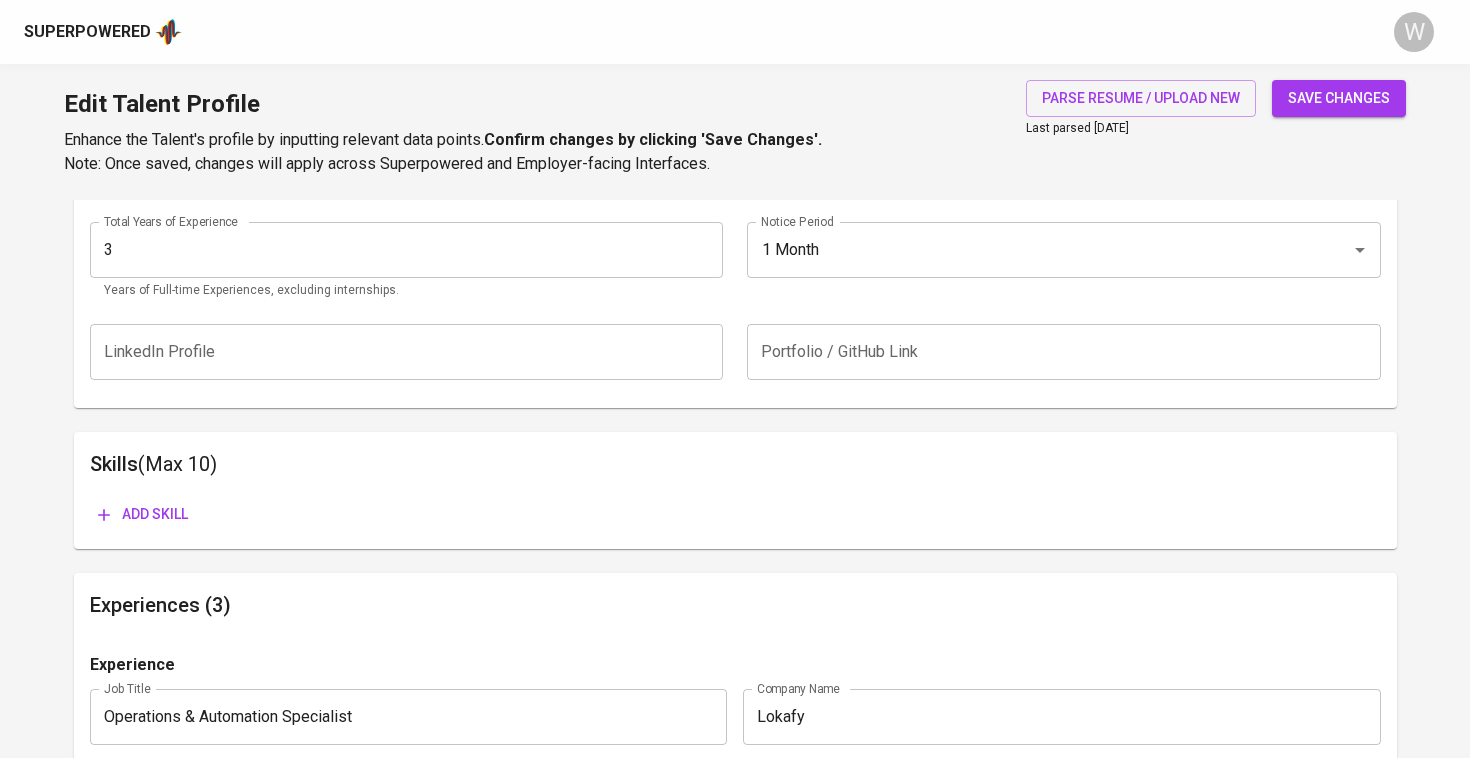scroll, scrollTop: 966, scrollLeft: 0, axis: vertical 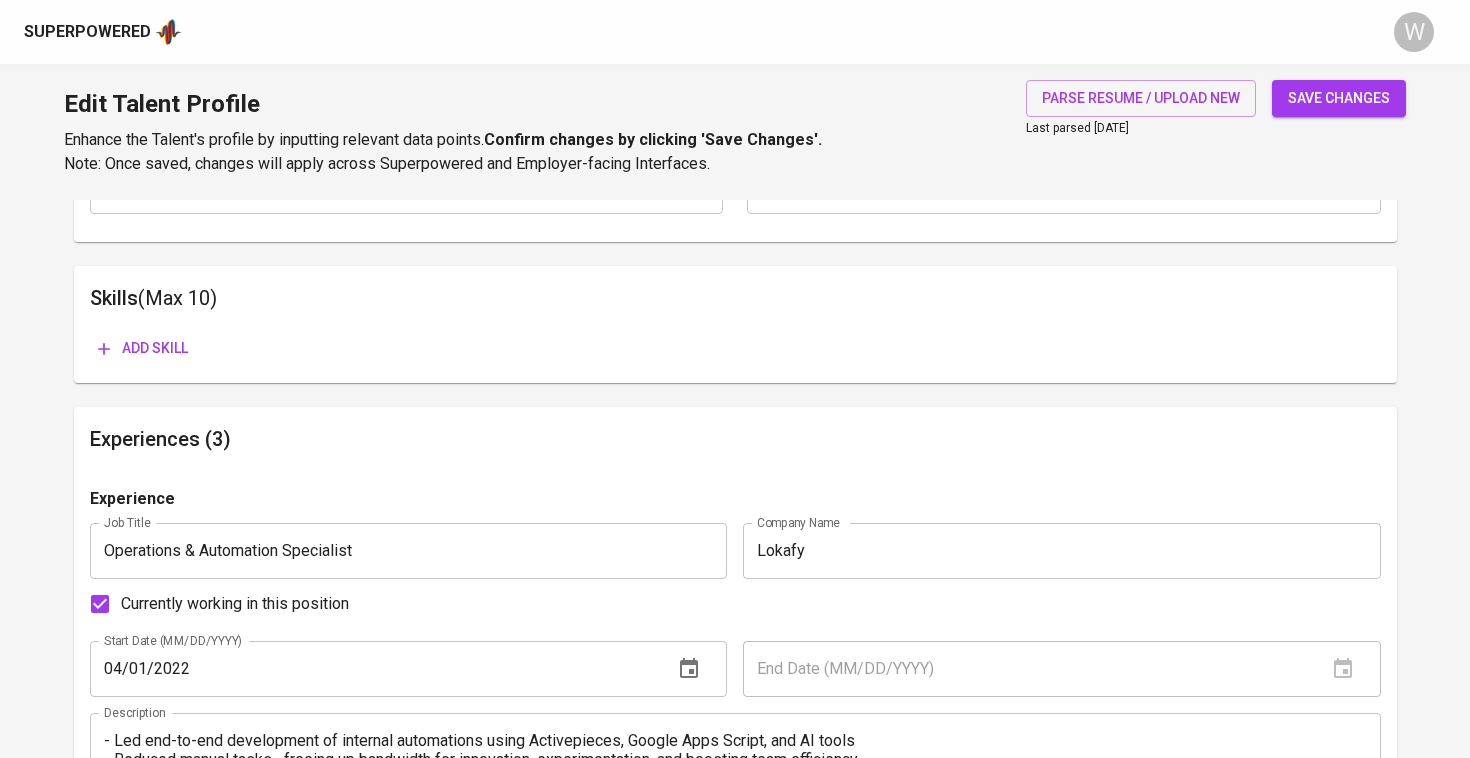 click on "Add skill" at bounding box center [735, 340] 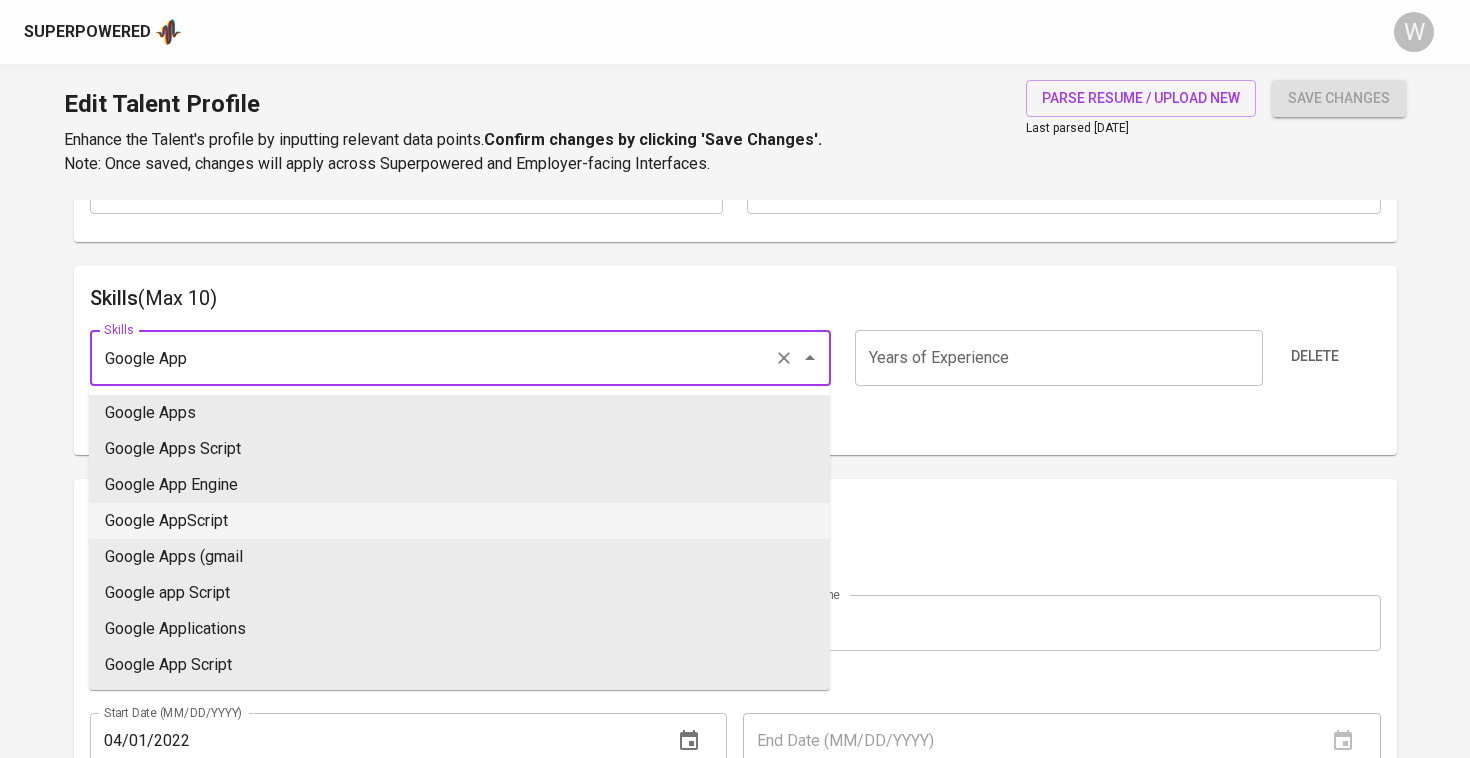 click on "Google AppScript" at bounding box center [459, 521] 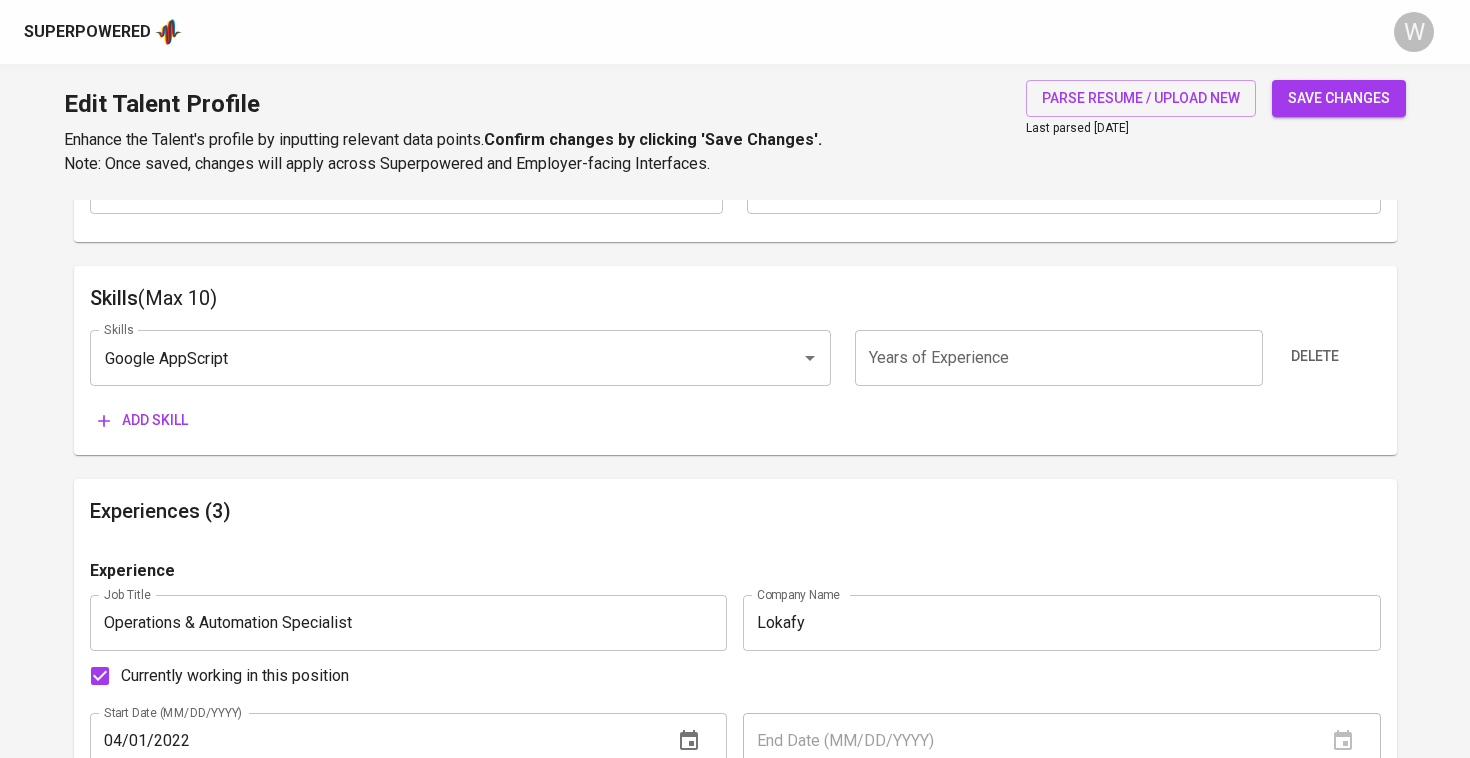 click on "Add skill" at bounding box center [143, 420] 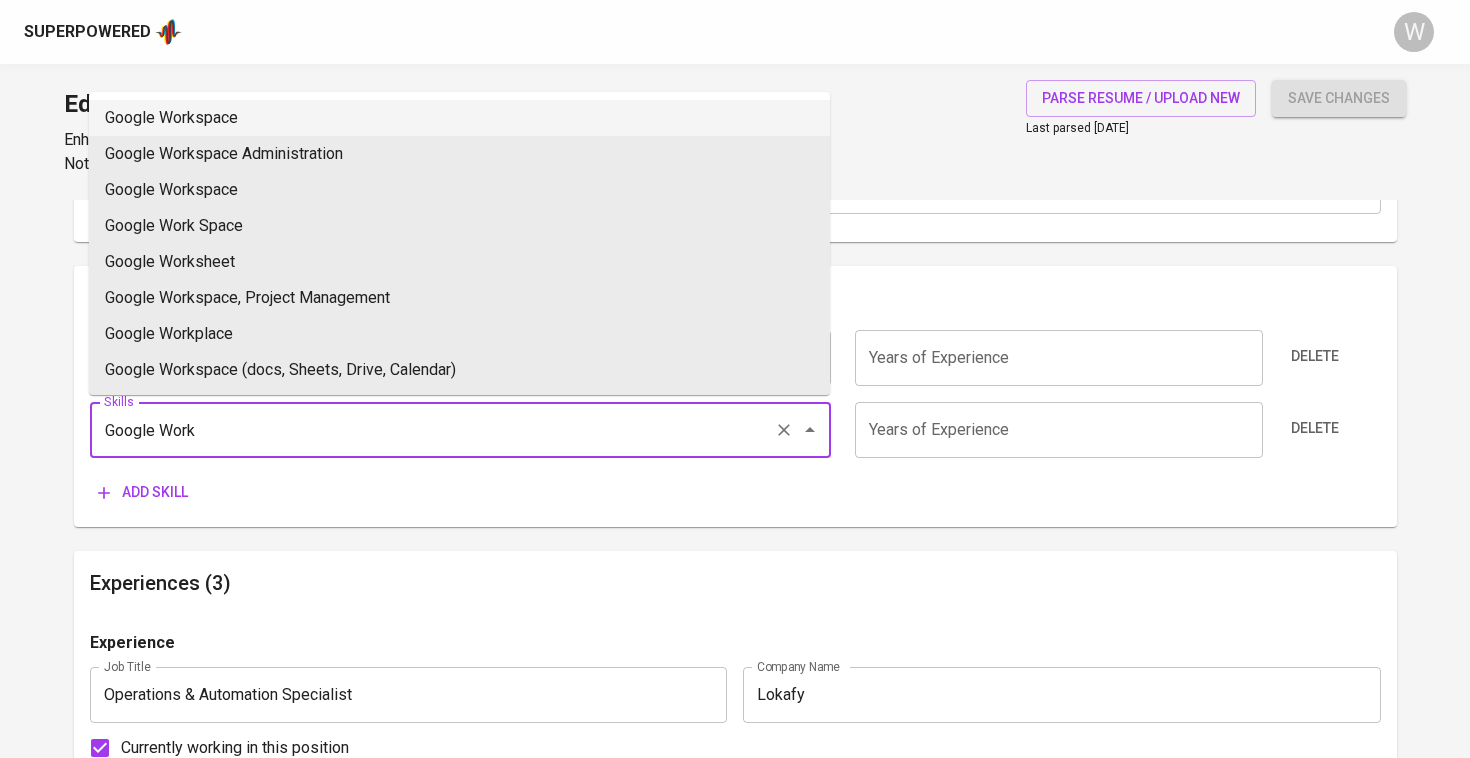 click on "Google Workspace" at bounding box center (459, 118) 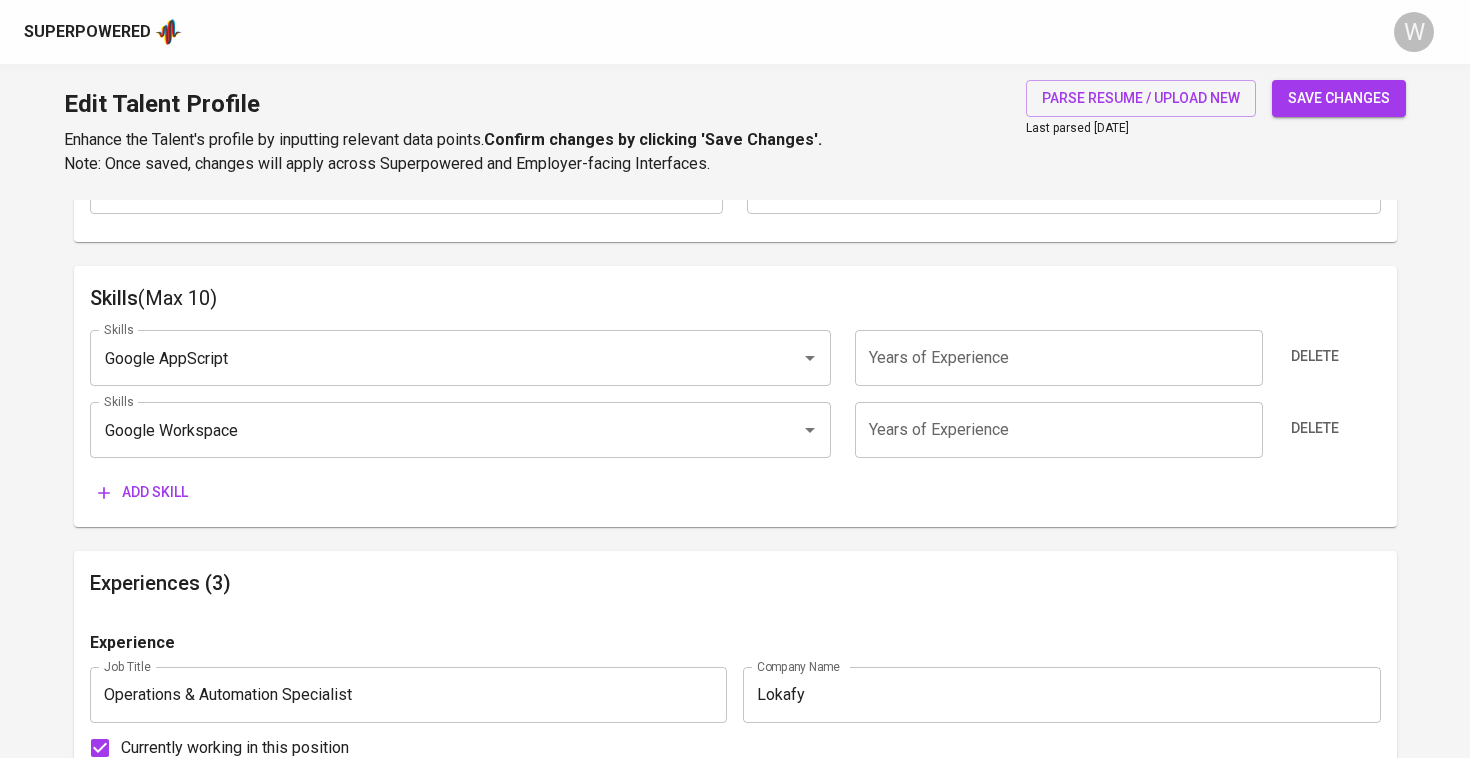 click on "Add skill" at bounding box center [143, 492] 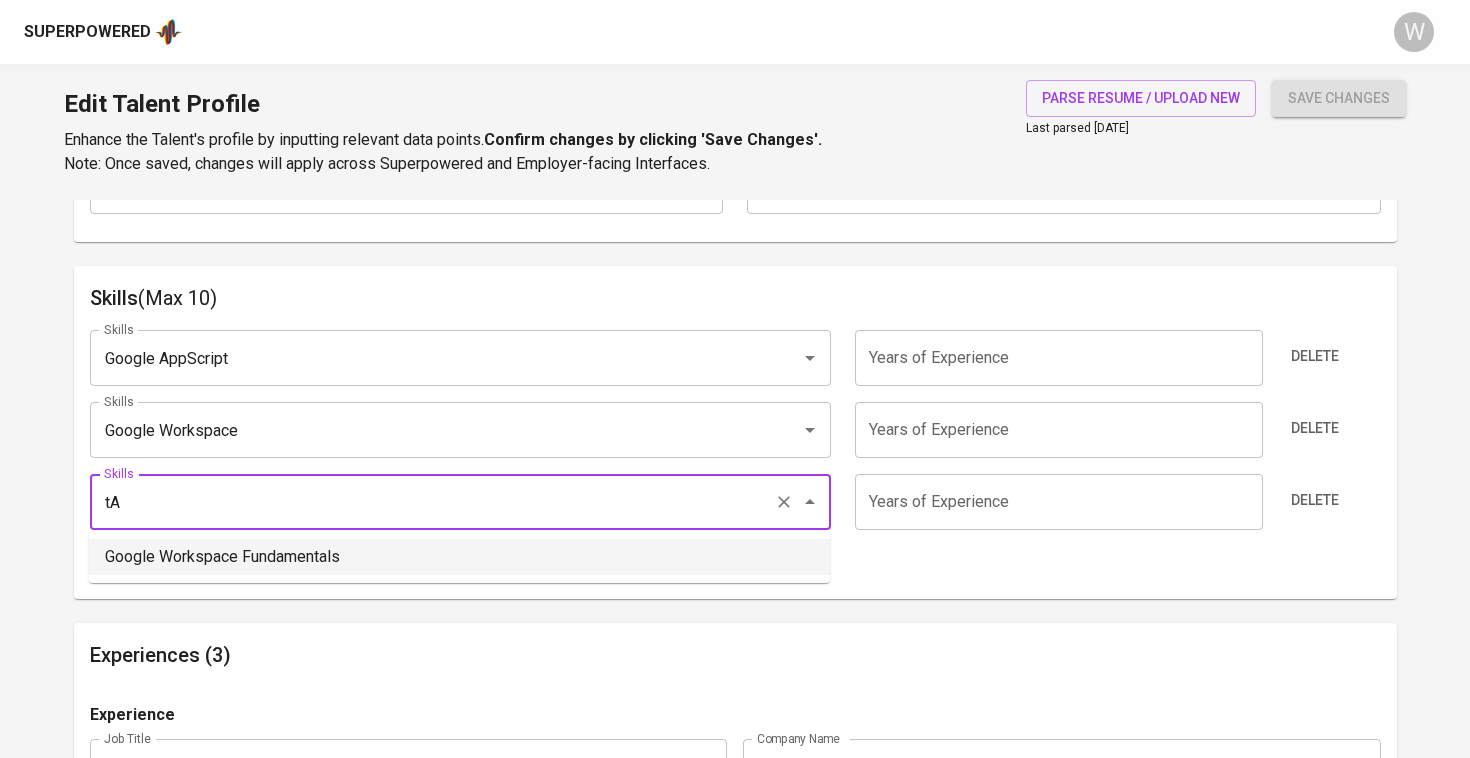 type on "t" 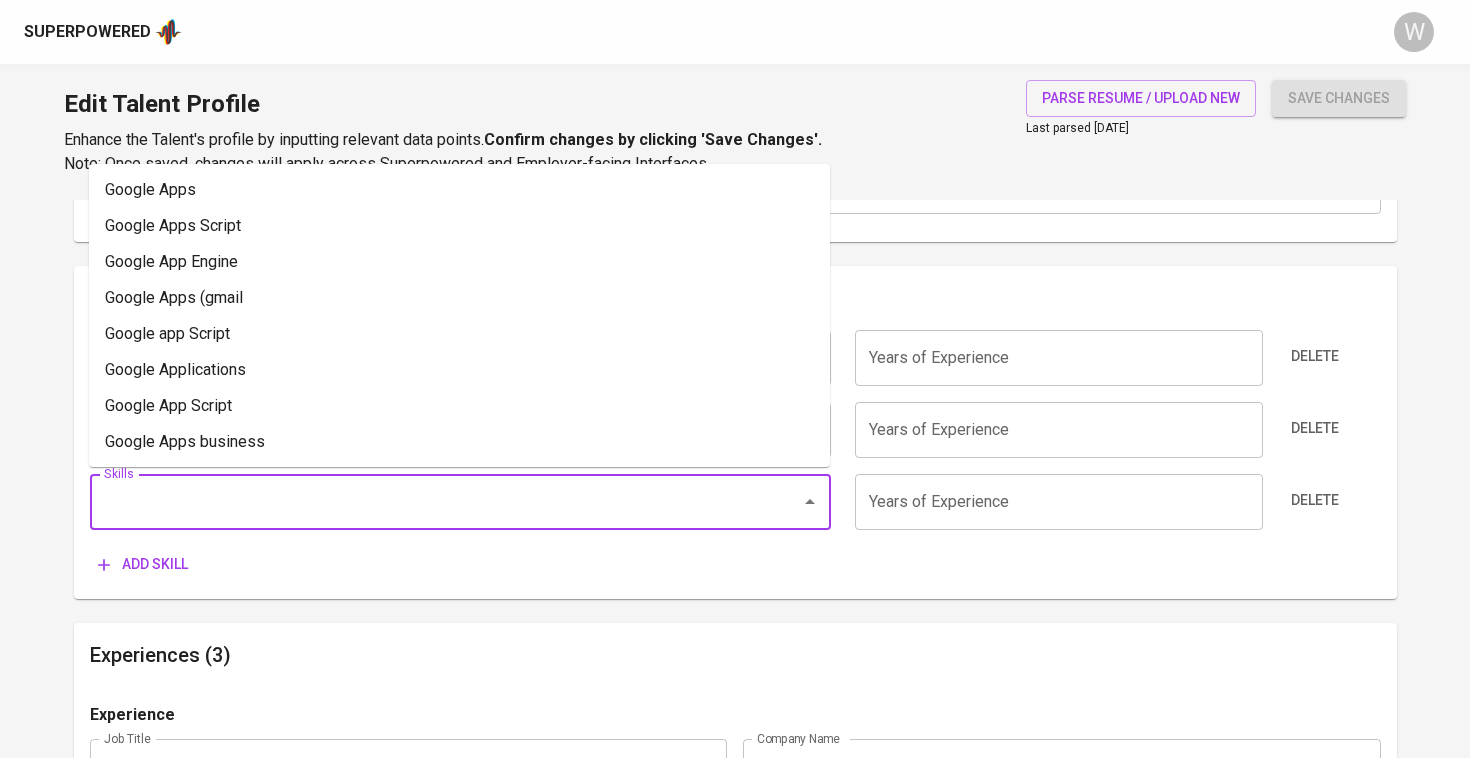 type on "Q" 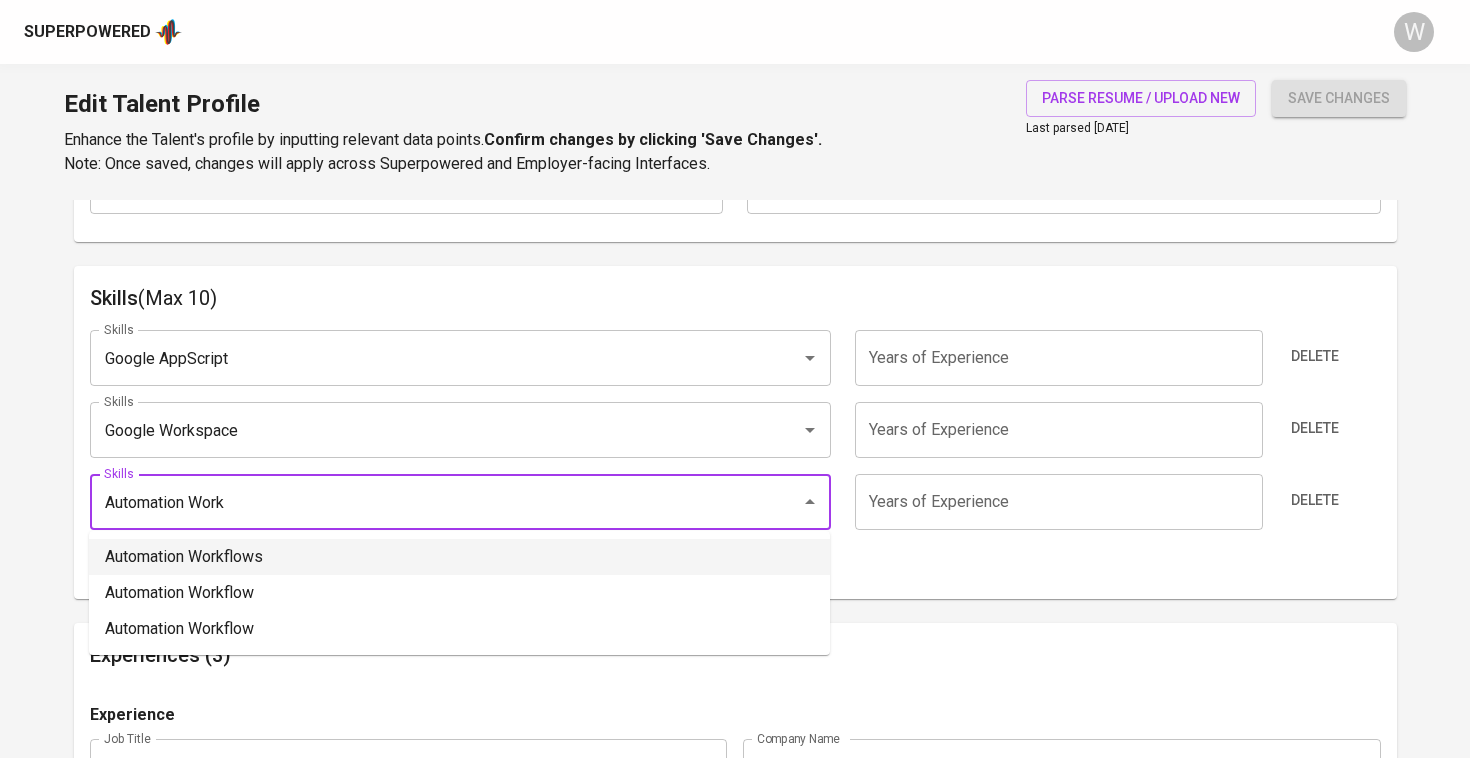 click on "Automation Workflows" at bounding box center [459, 557] 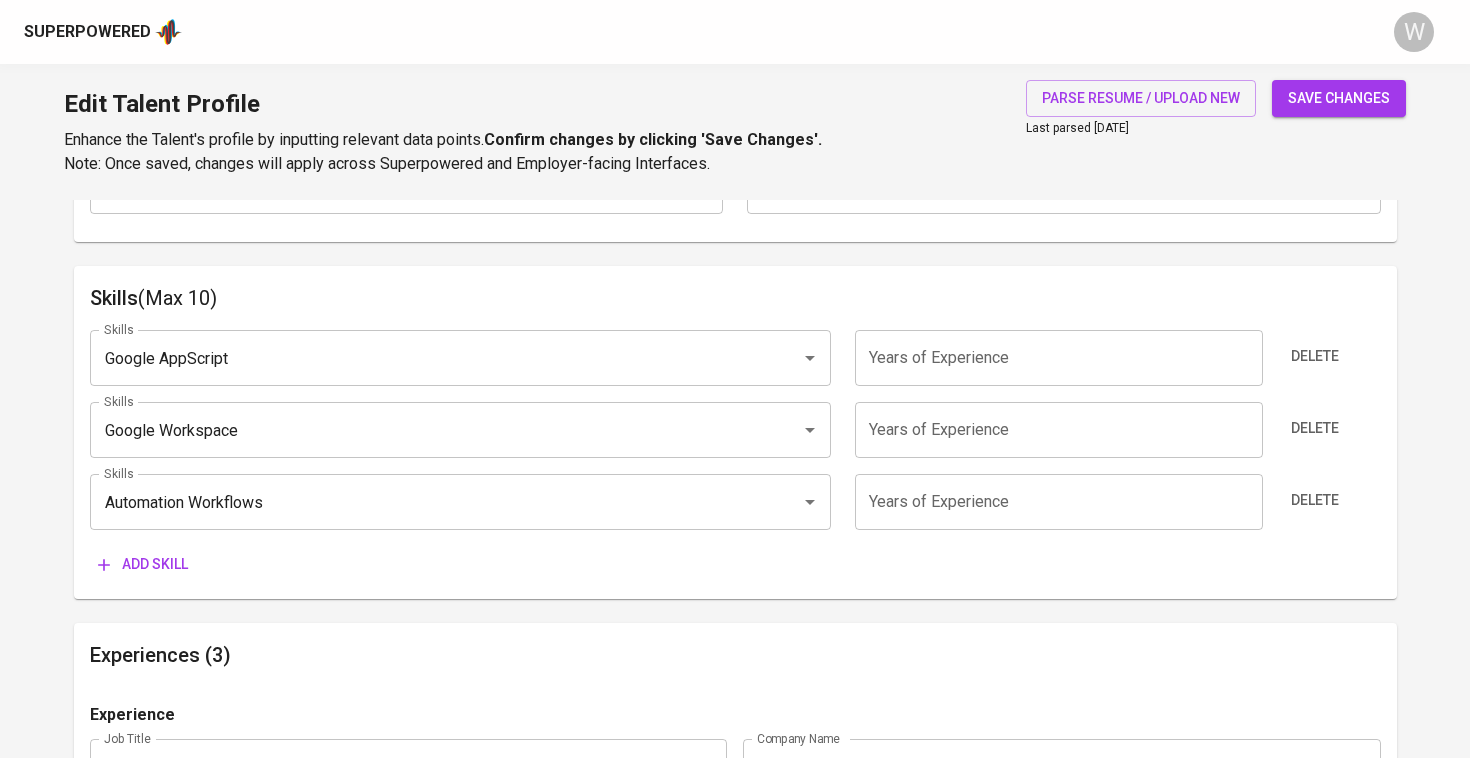 click on "Add skill" at bounding box center (143, 564) 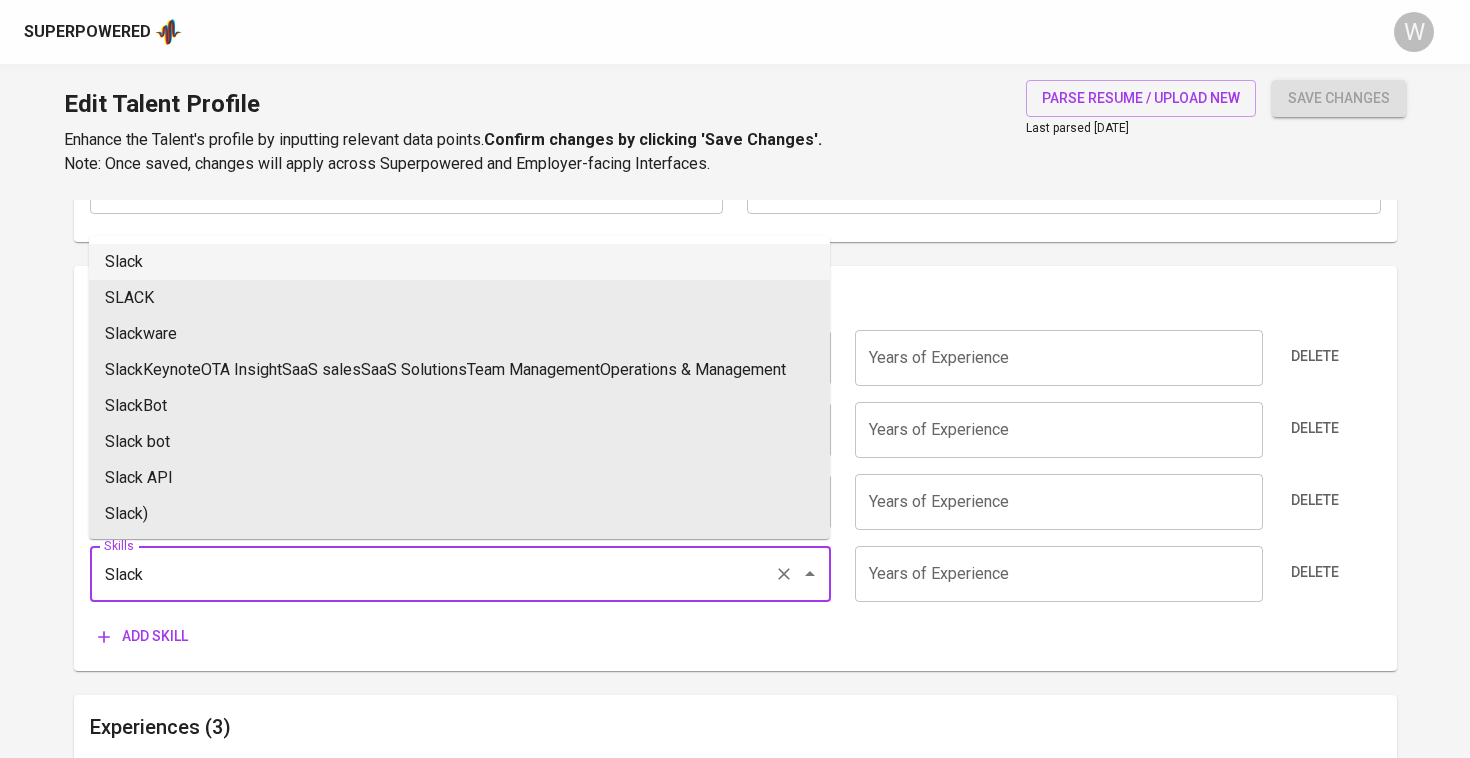 click on "Slack" at bounding box center (459, 262) 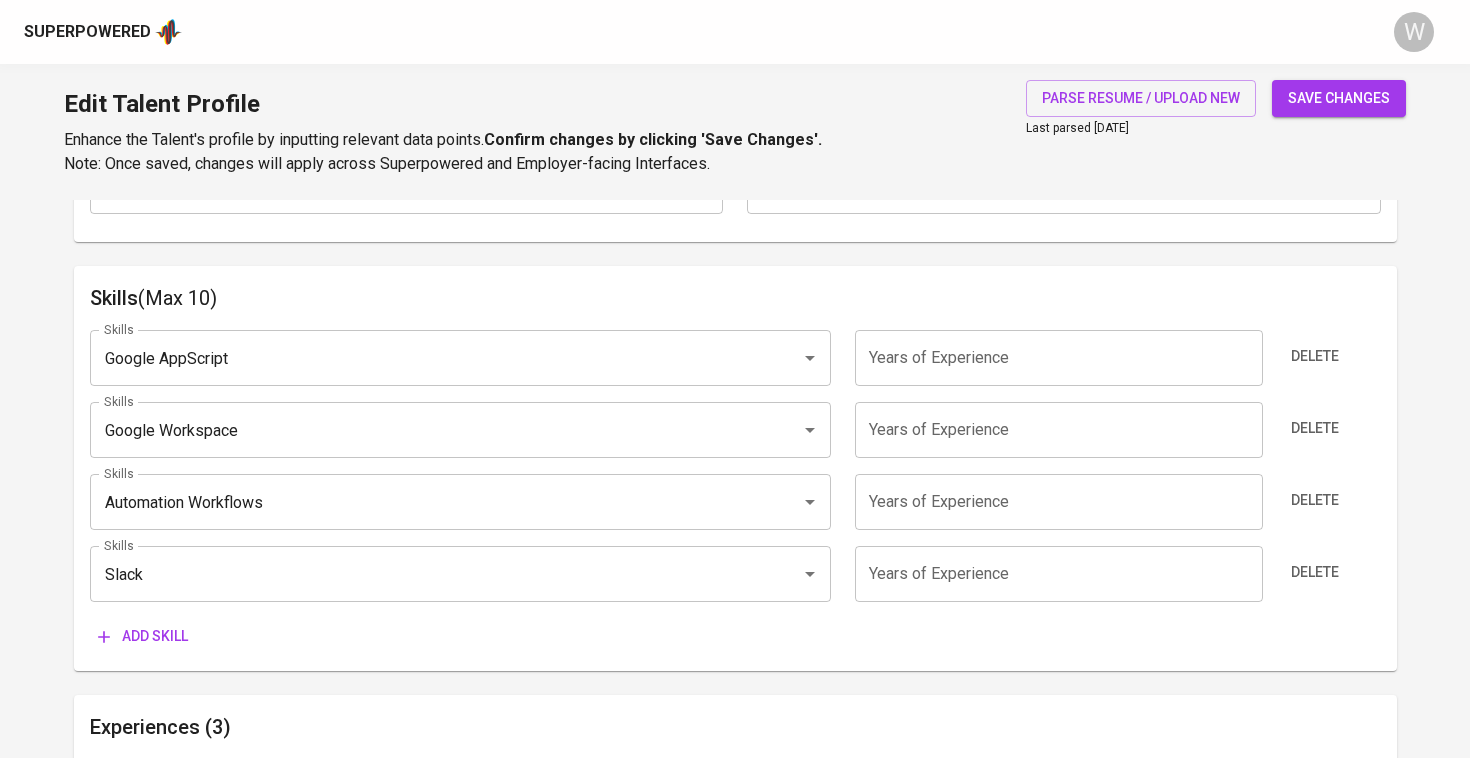 click on "Add skill" at bounding box center (143, 636) 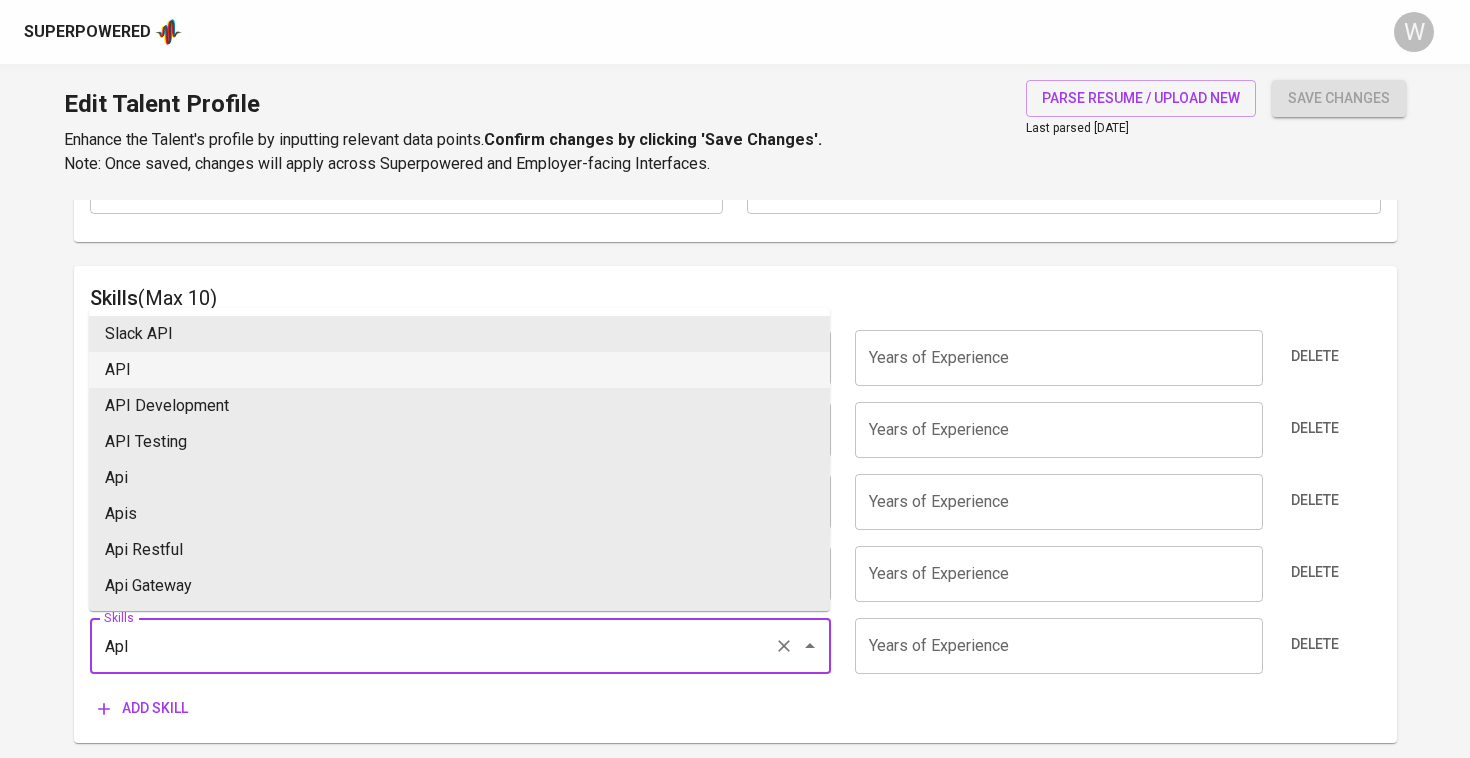 click on "API" at bounding box center (459, 370) 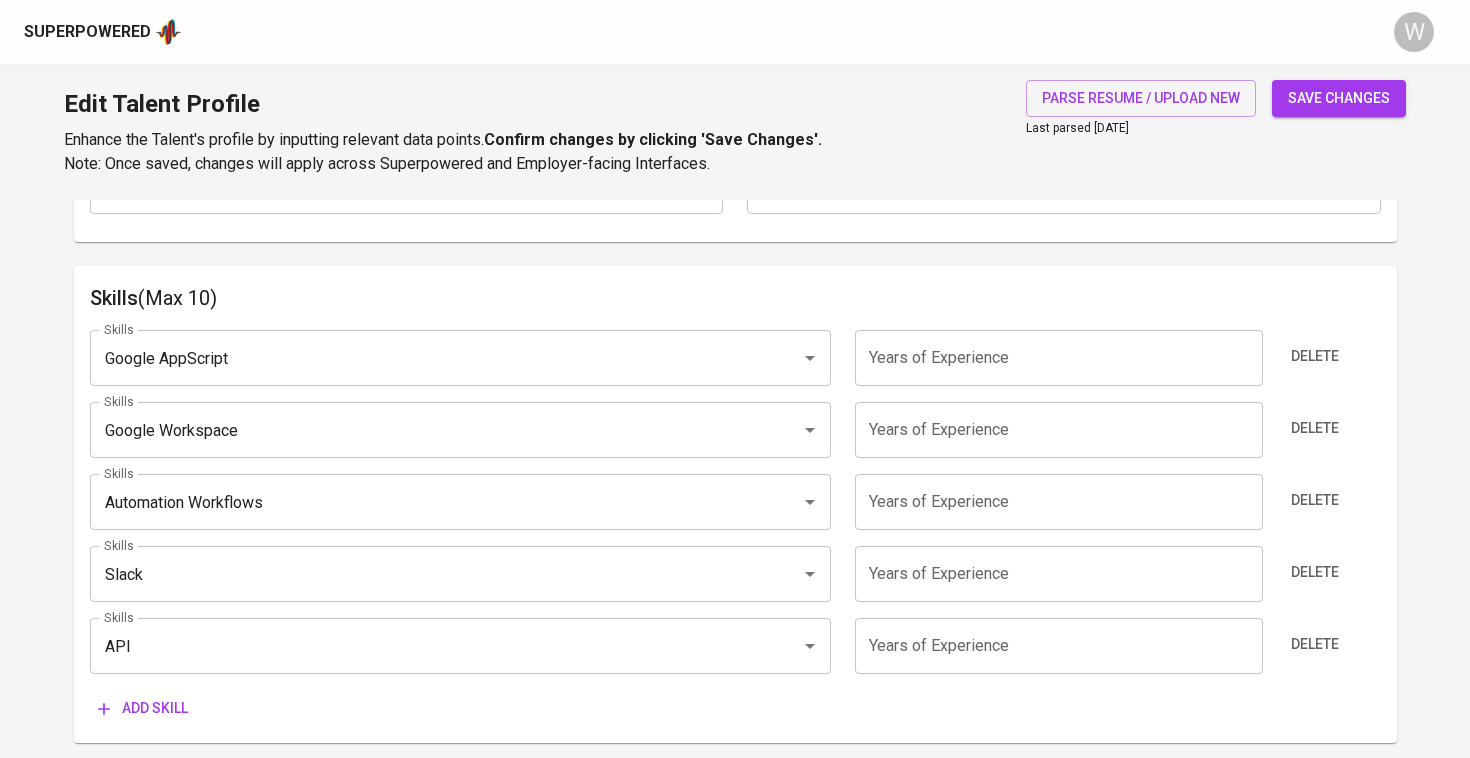 click on "Add skill" at bounding box center [143, 708] 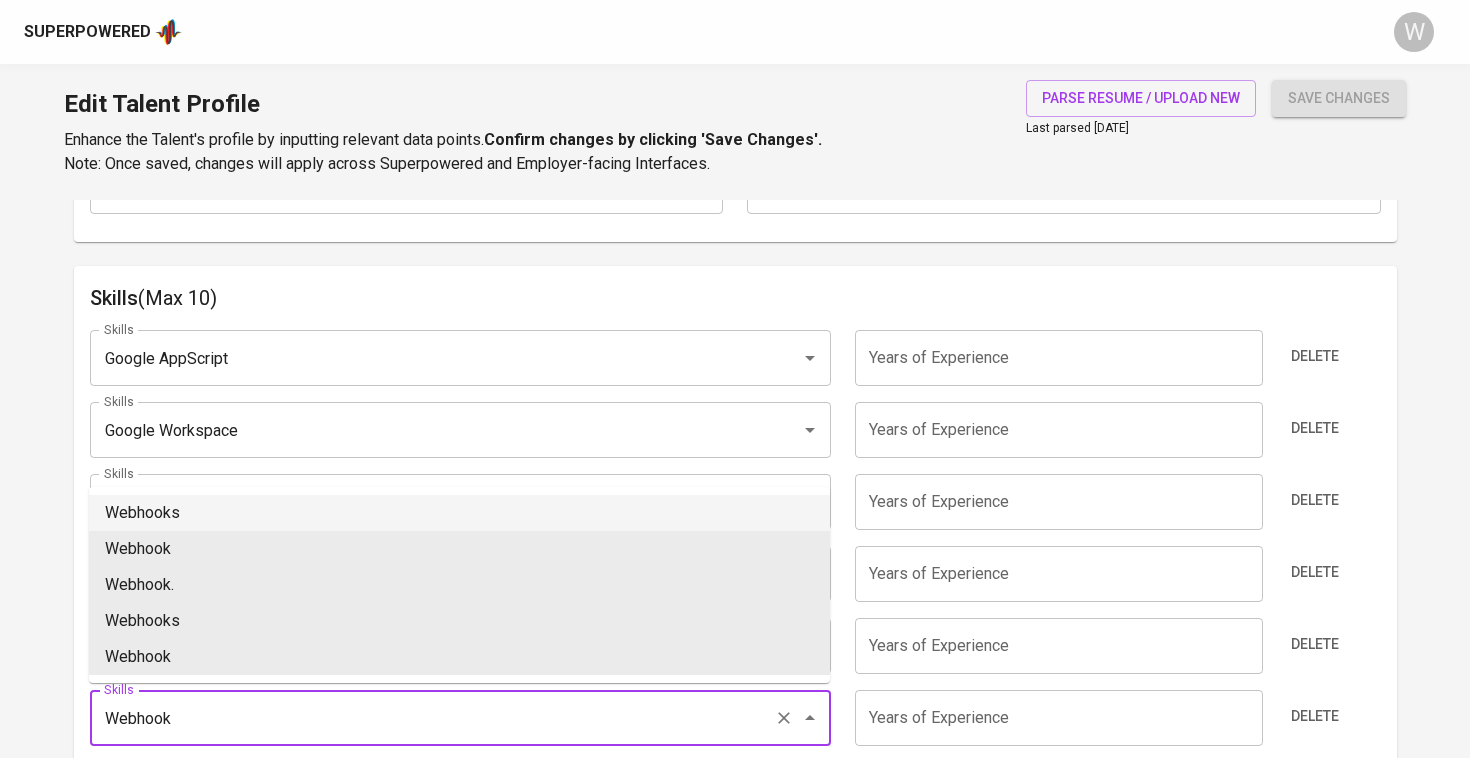 click on "Webhooks" at bounding box center [459, 513] 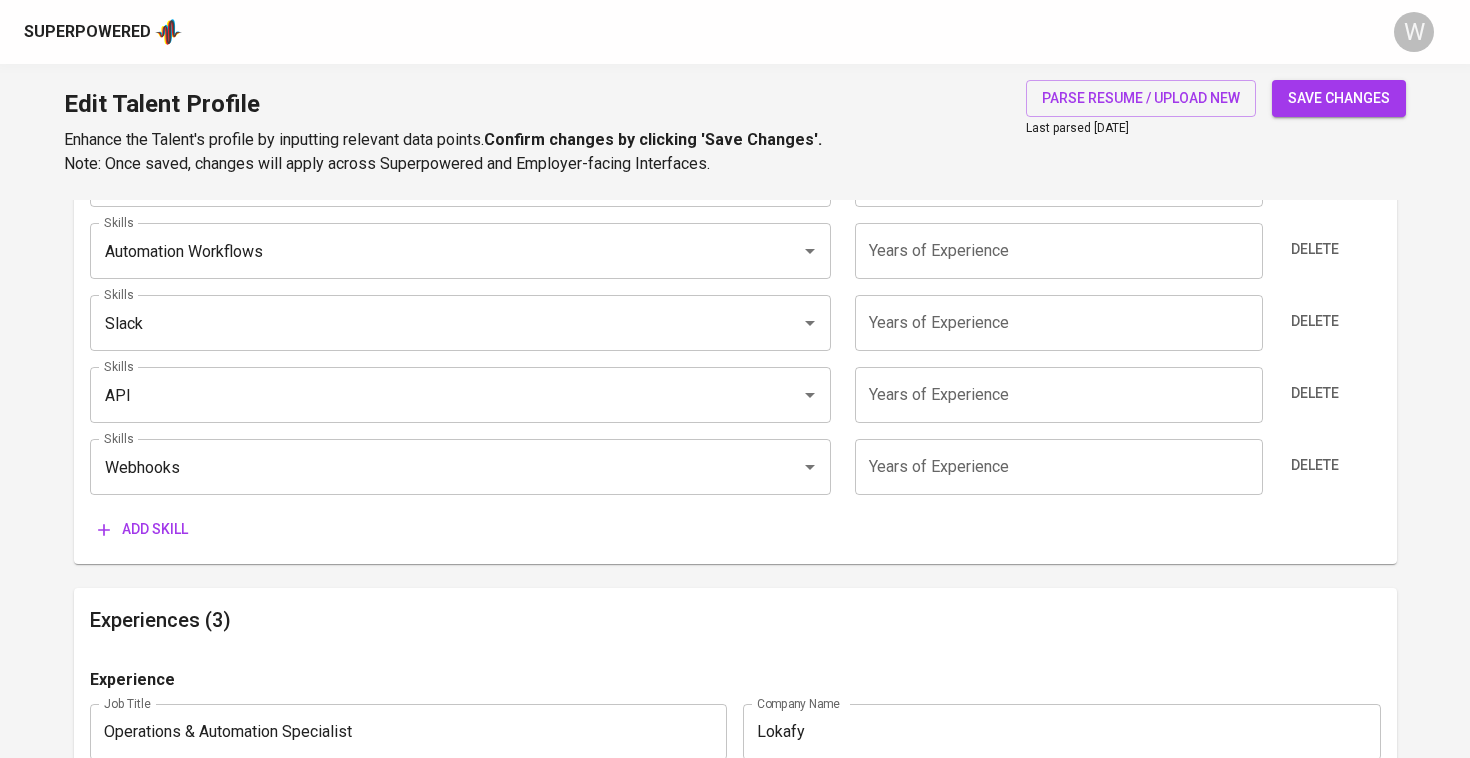 scroll, scrollTop: 829, scrollLeft: 0, axis: vertical 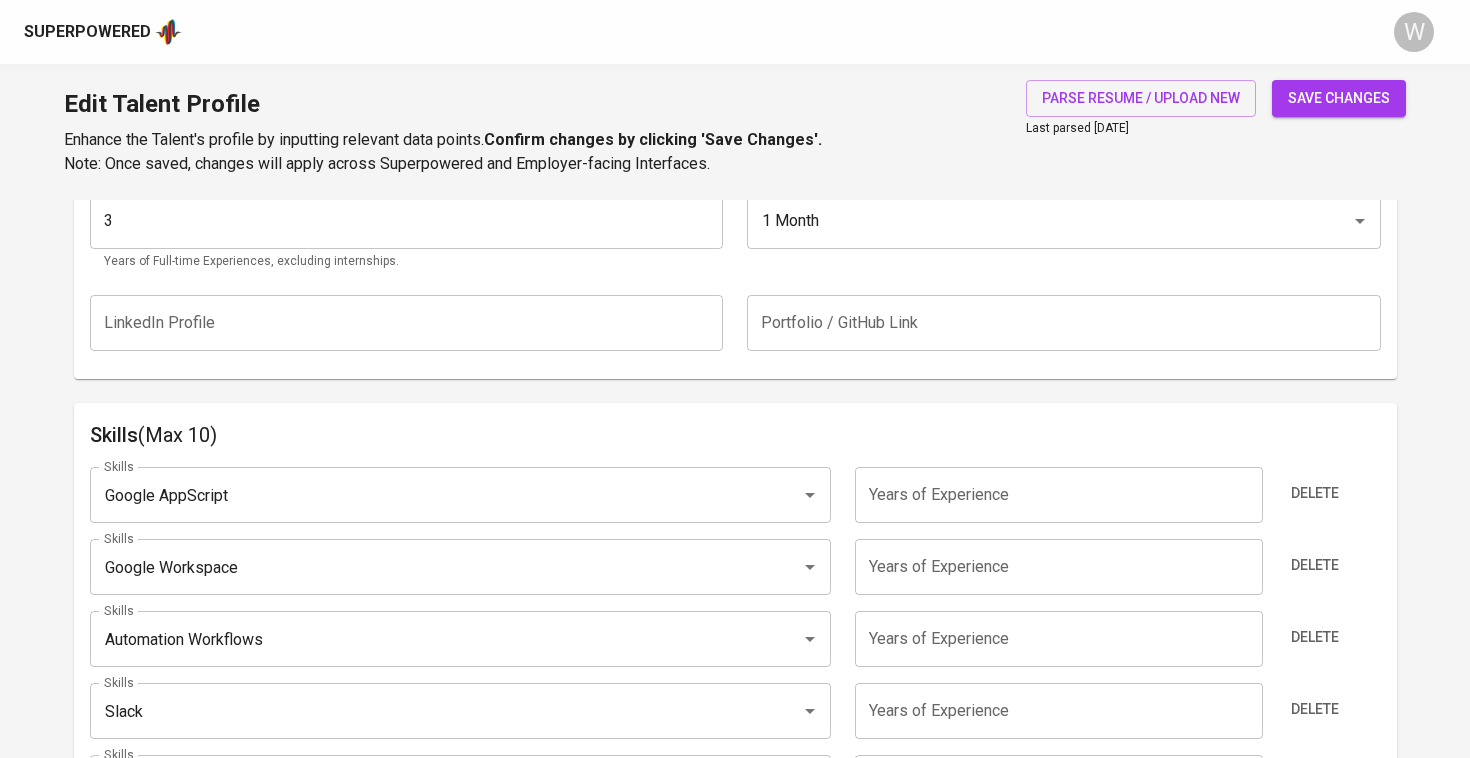 click at bounding box center (1059, 495) 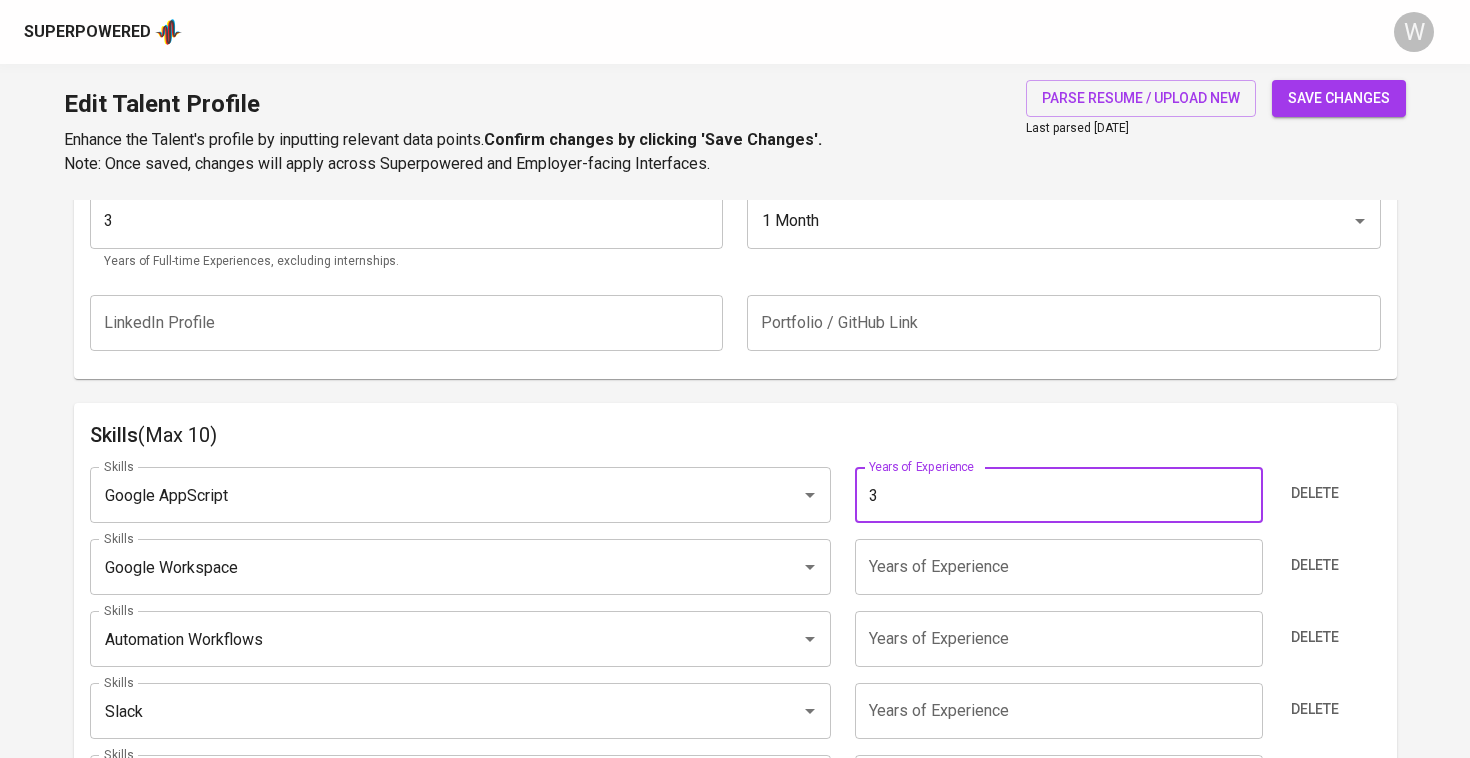 type on "3" 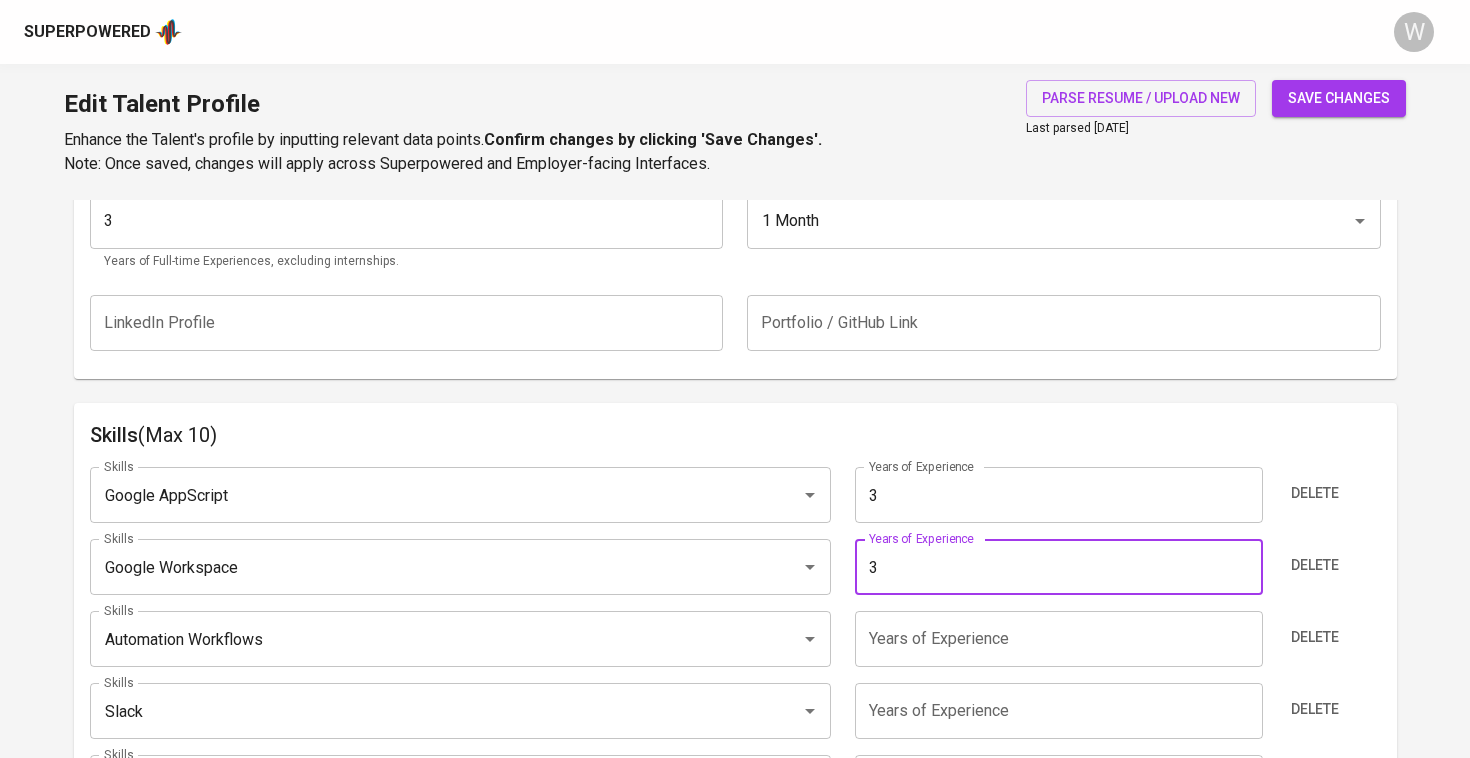 type on "3" 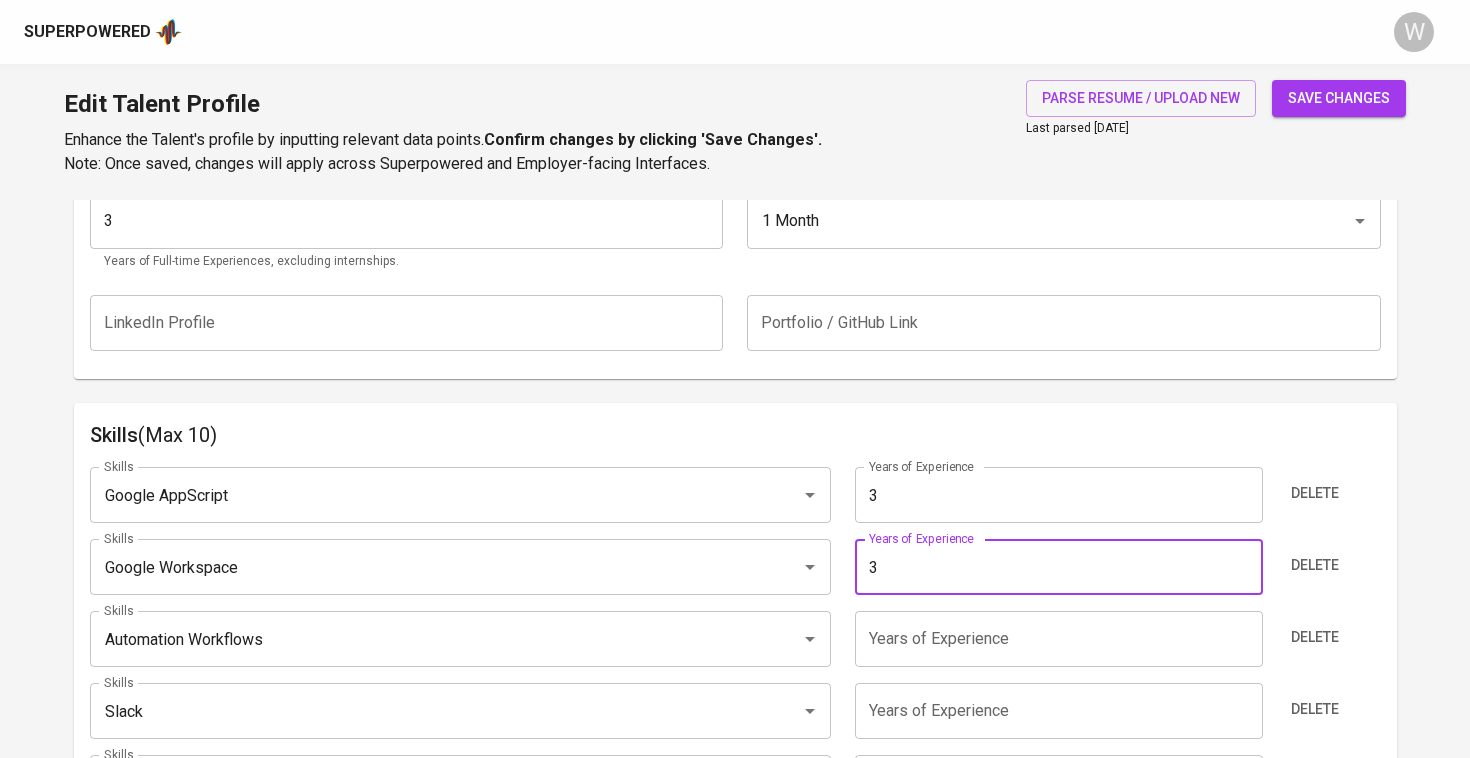 click on "Skills Google AppScript Skills Years of Experience 3 Years of Experience Delete Skills Google Workspace Skills Years of Experience 3 Years of Experience Delete Skills Automation Workflows Skills Years of Experience Years of Experience Delete Skills Slack Skills Years of Experience Years of Experience Delete Skills API Skills Years of Experience Years of Experience Delete Skills Webhooks Skills Years of Experience Years of Experience Delete Add skill" at bounding box center (735, 693) 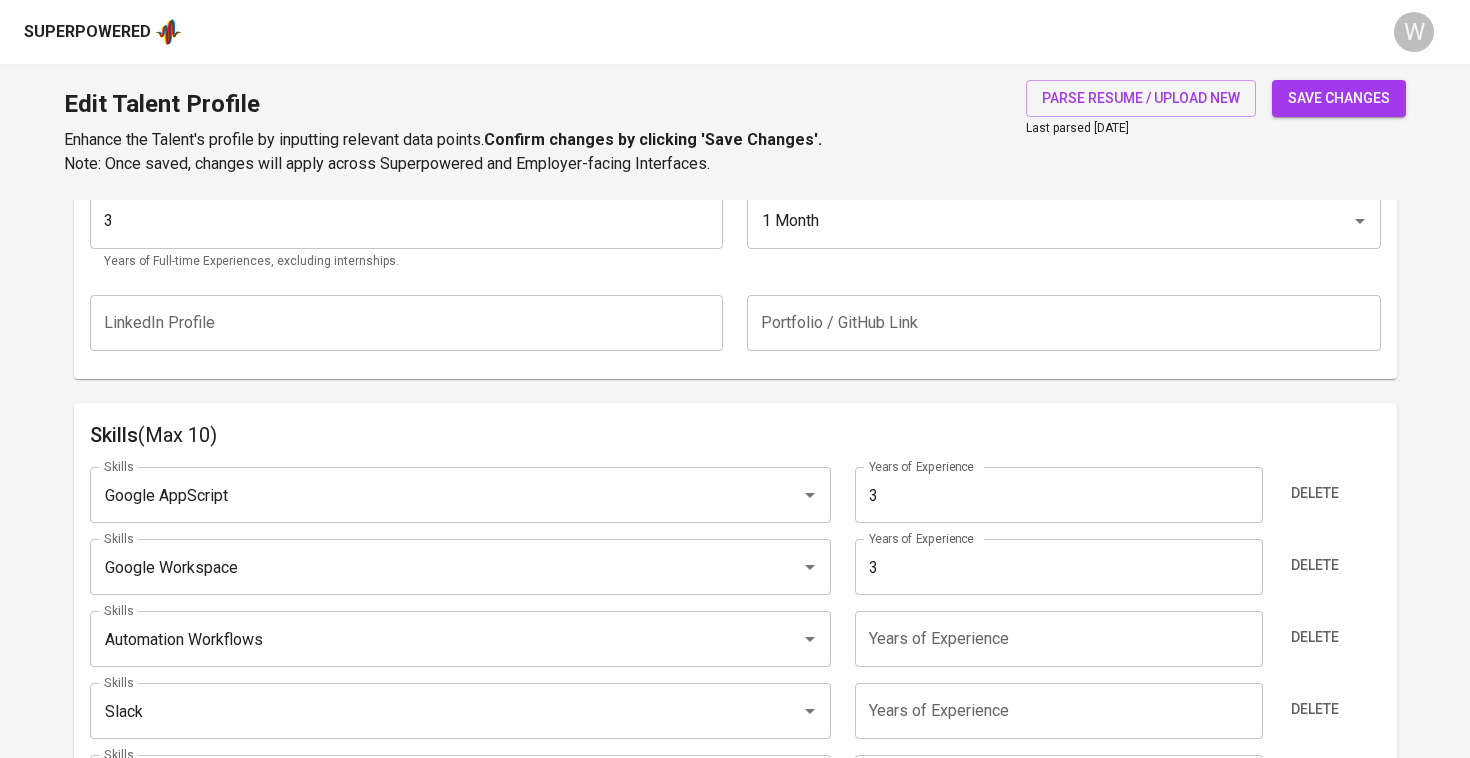 click at bounding box center (1059, 639) 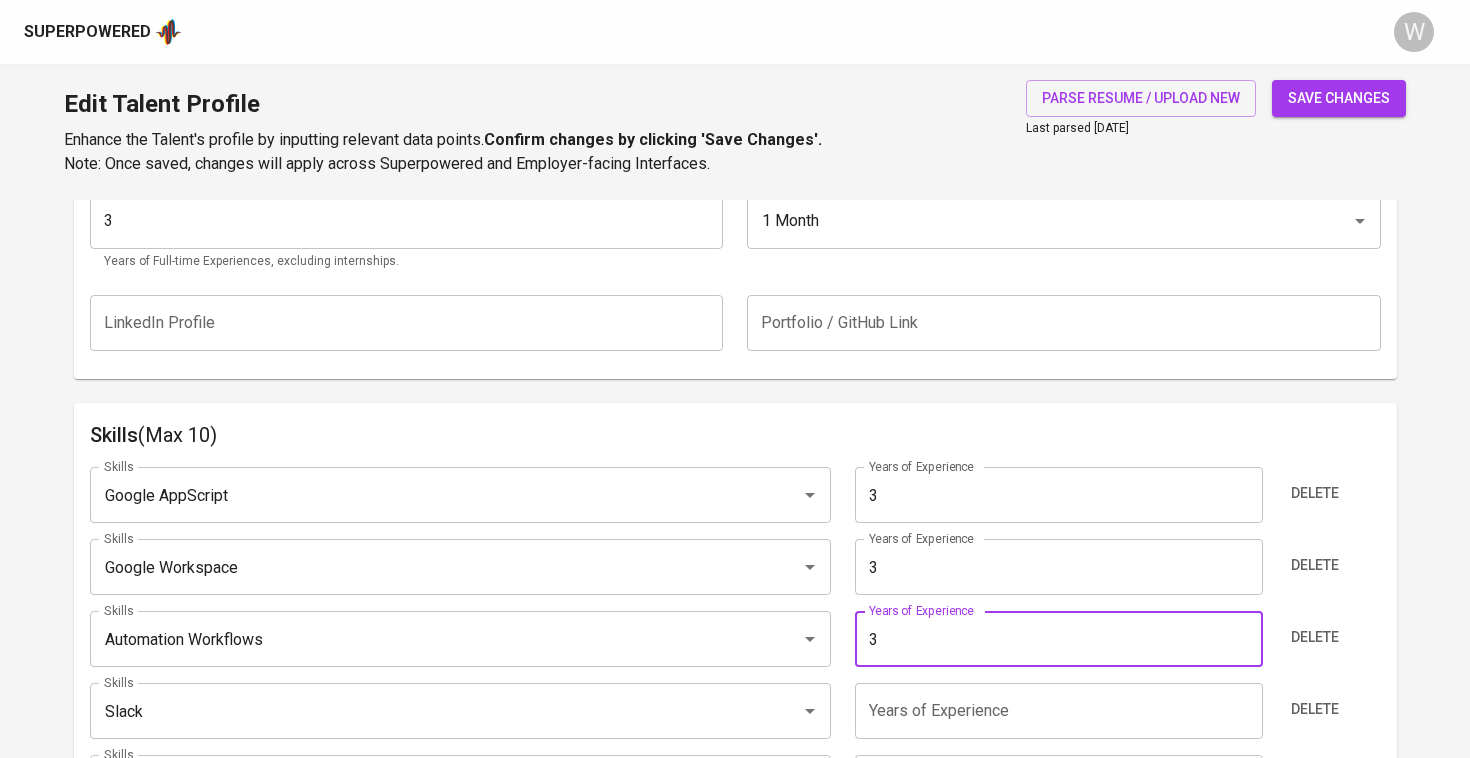 type on "3" 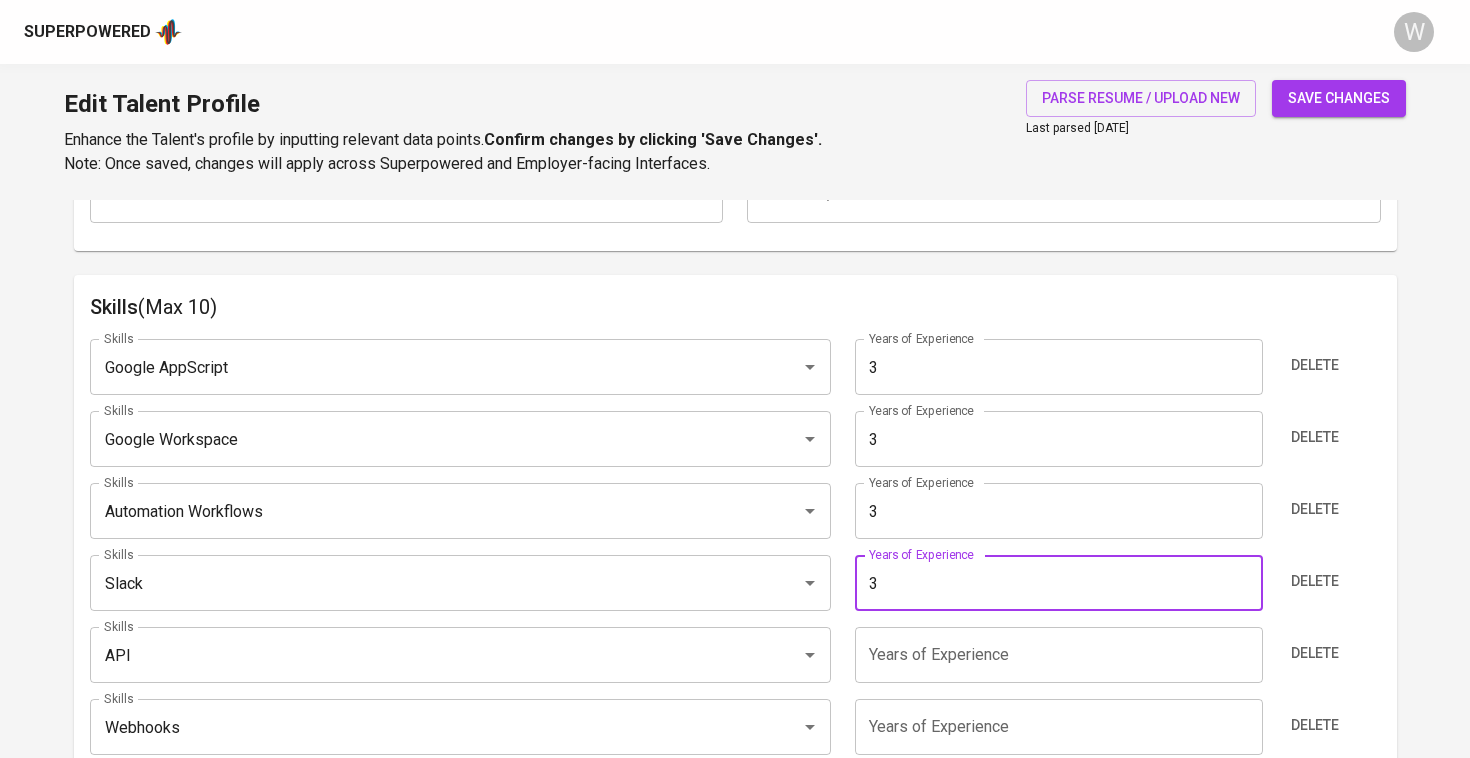 scroll, scrollTop: 977, scrollLeft: 0, axis: vertical 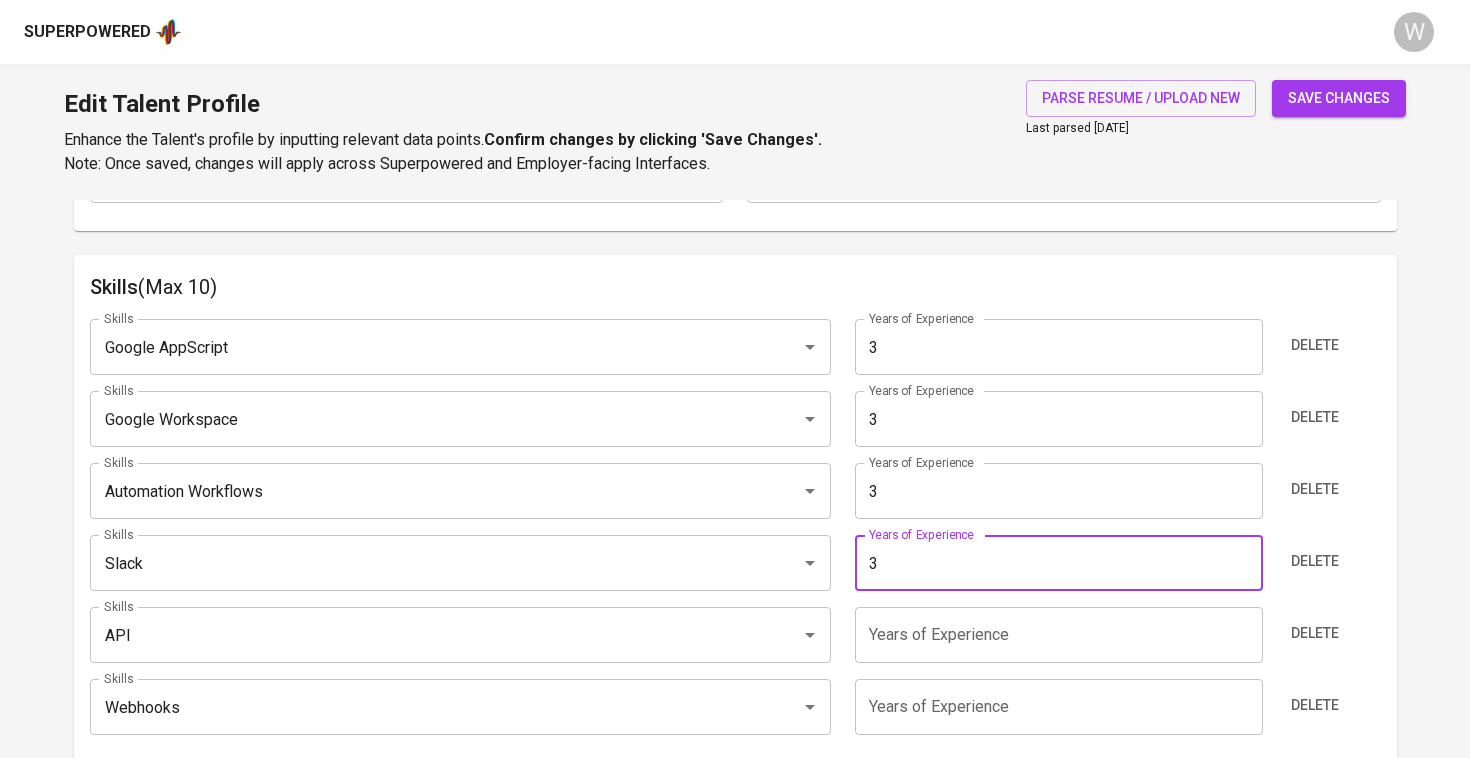 type on "3" 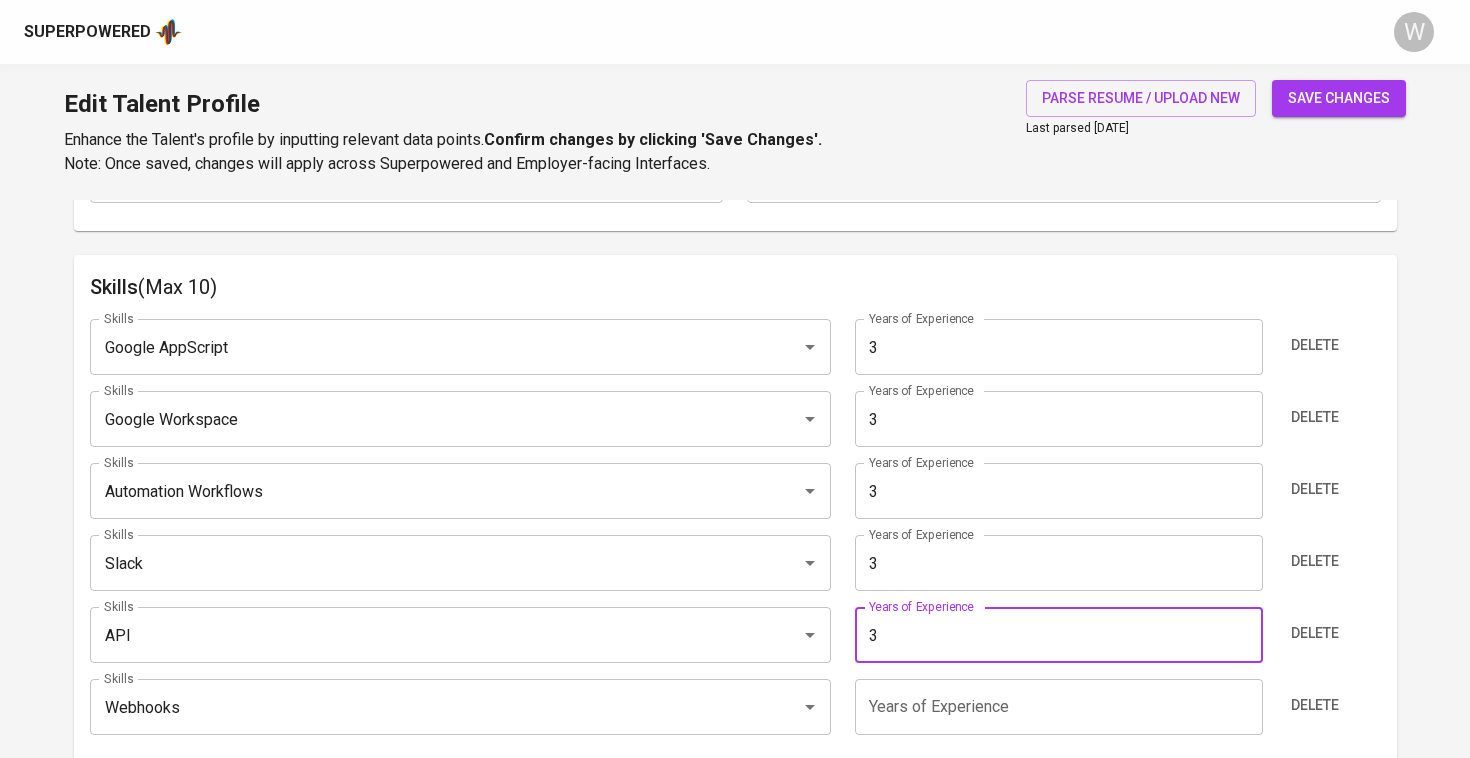 type on "3" 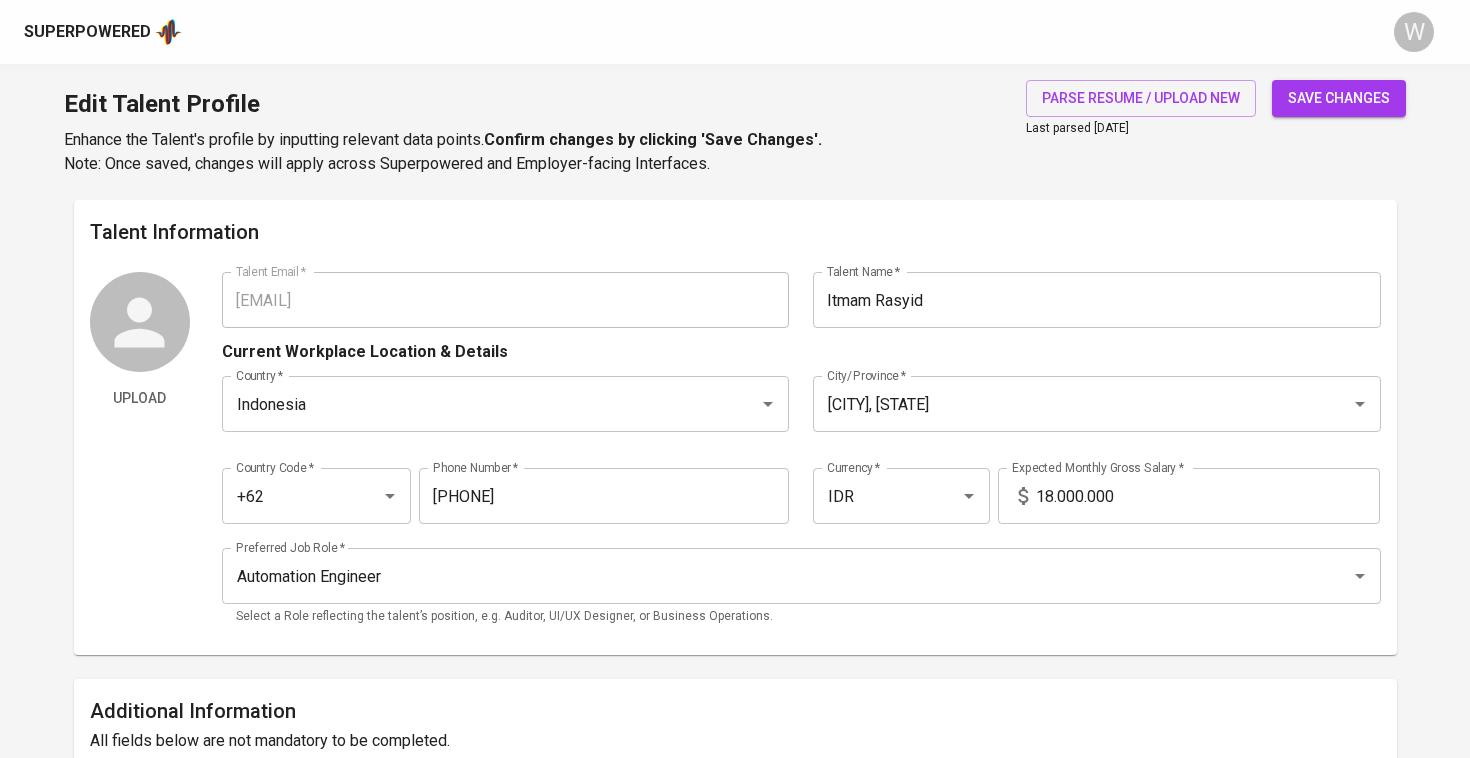 scroll, scrollTop: 0, scrollLeft: 0, axis: both 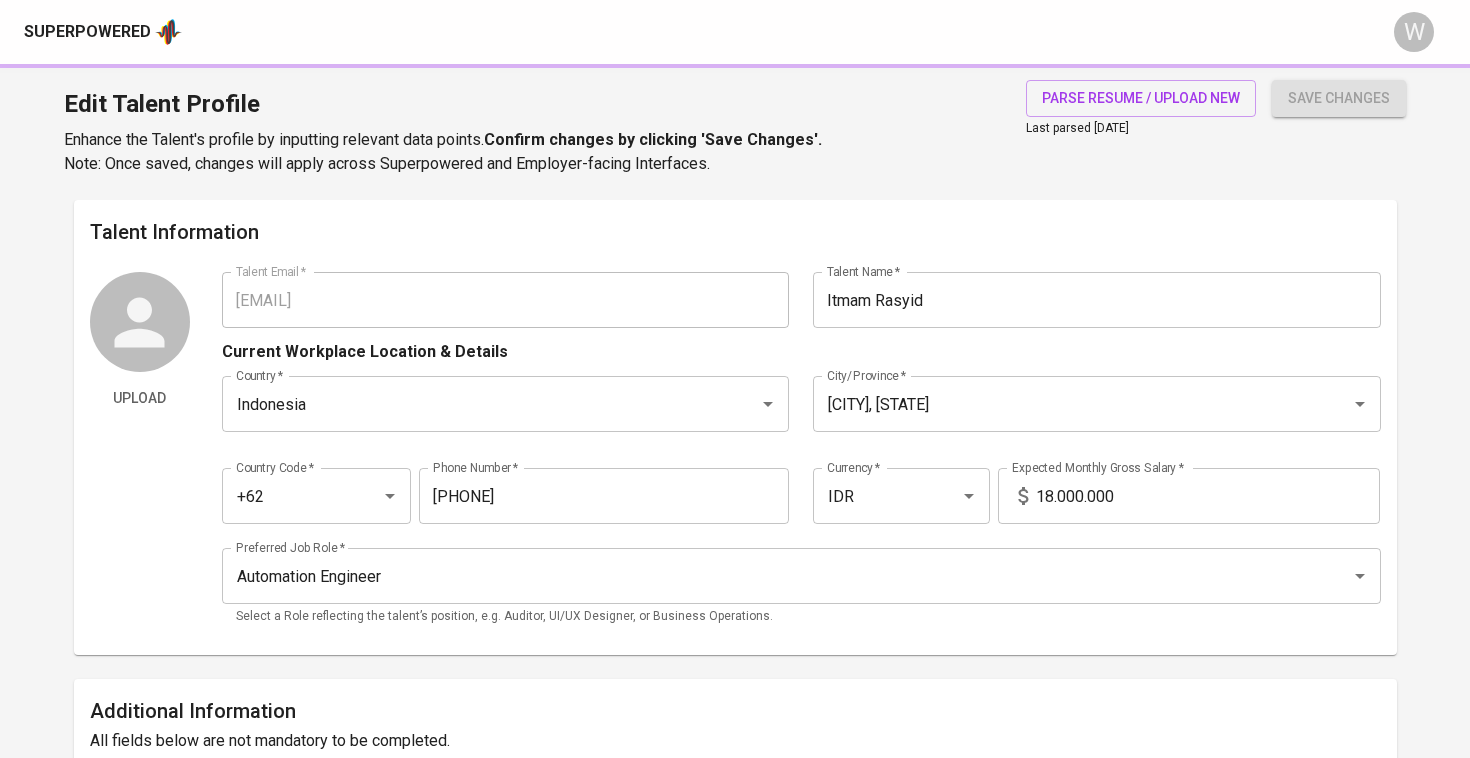 type on "Webhooks" 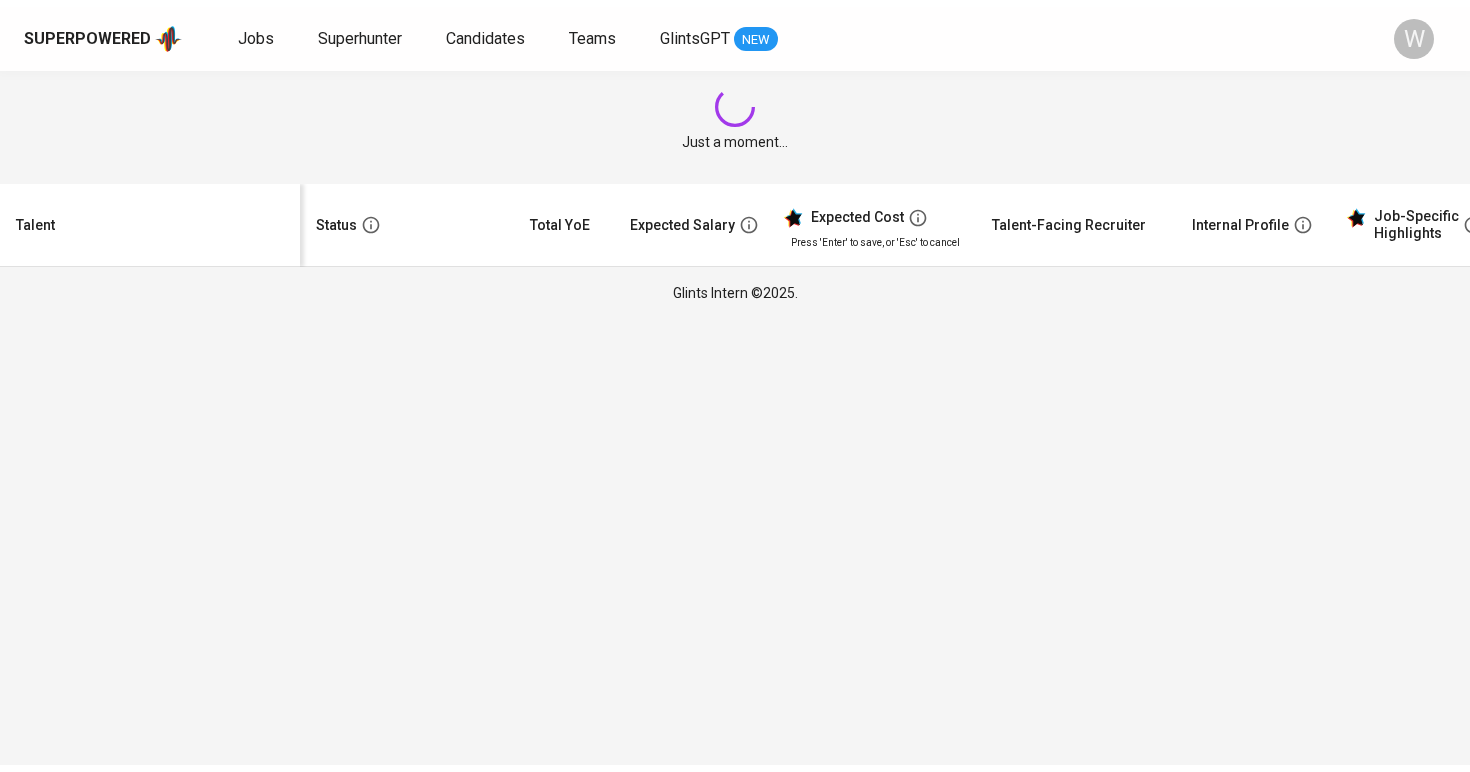 scroll, scrollTop: 0, scrollLeft: 0, axis: both 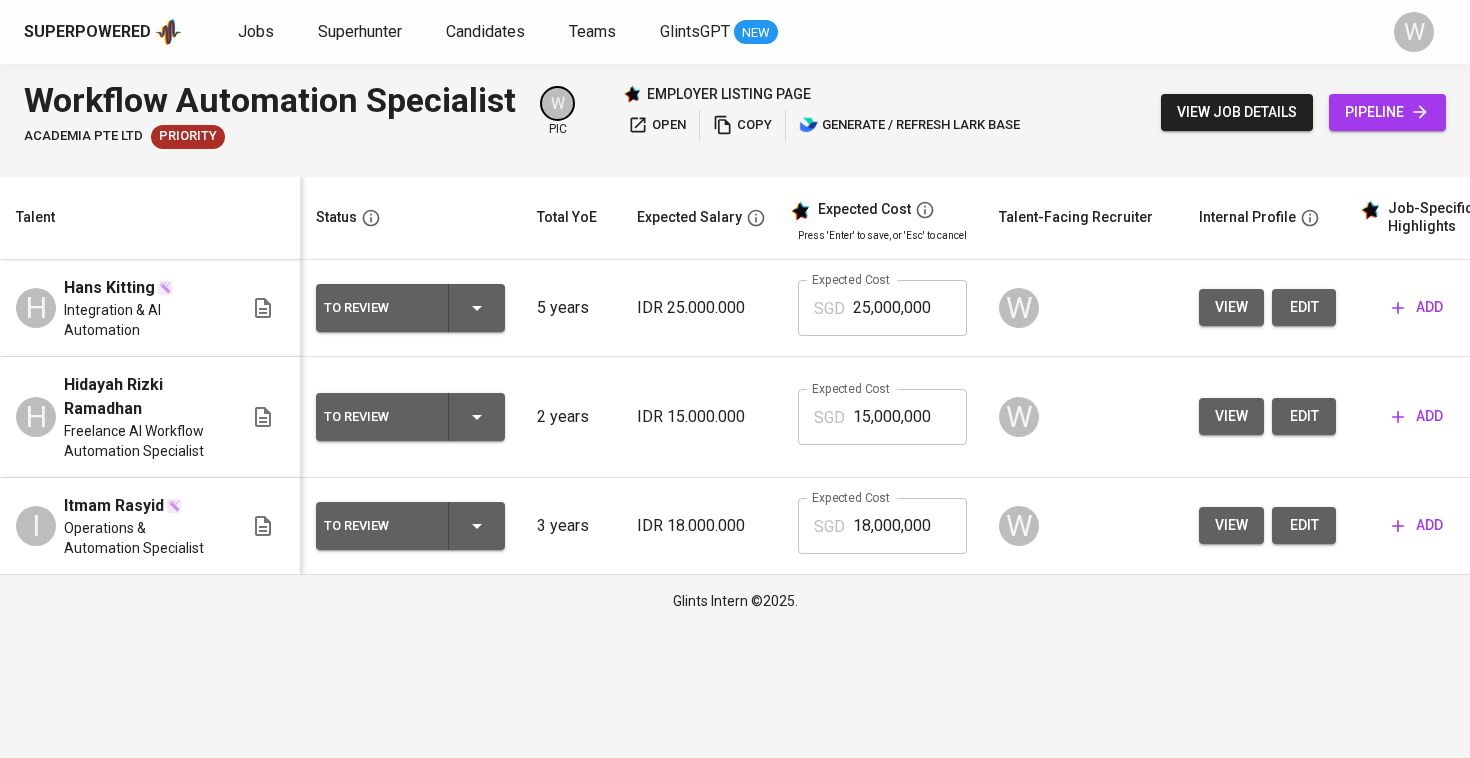 click on "edit" at bounding box center [1304, 416] 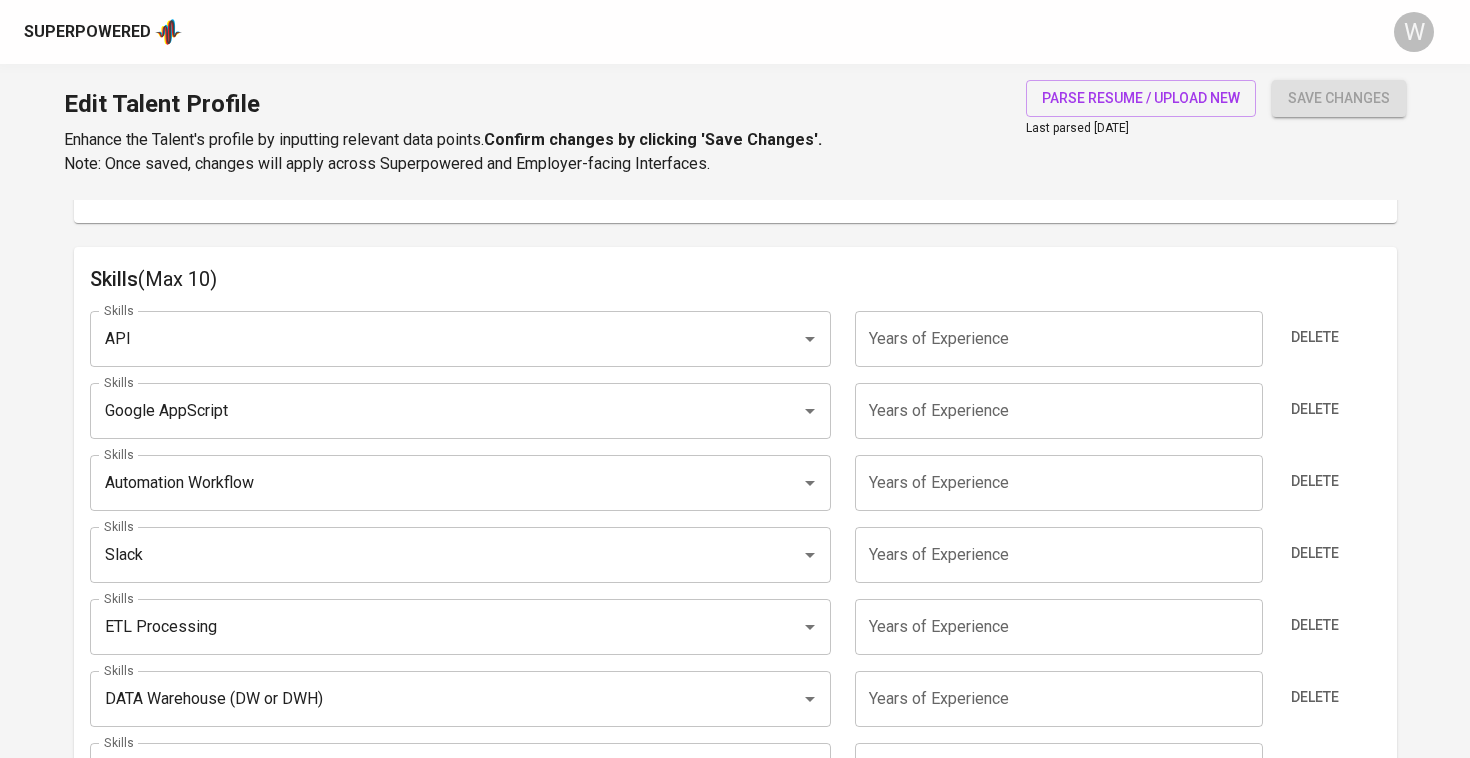scroll, scrollTop: 973, scrollLeft: 0, axis: vertical 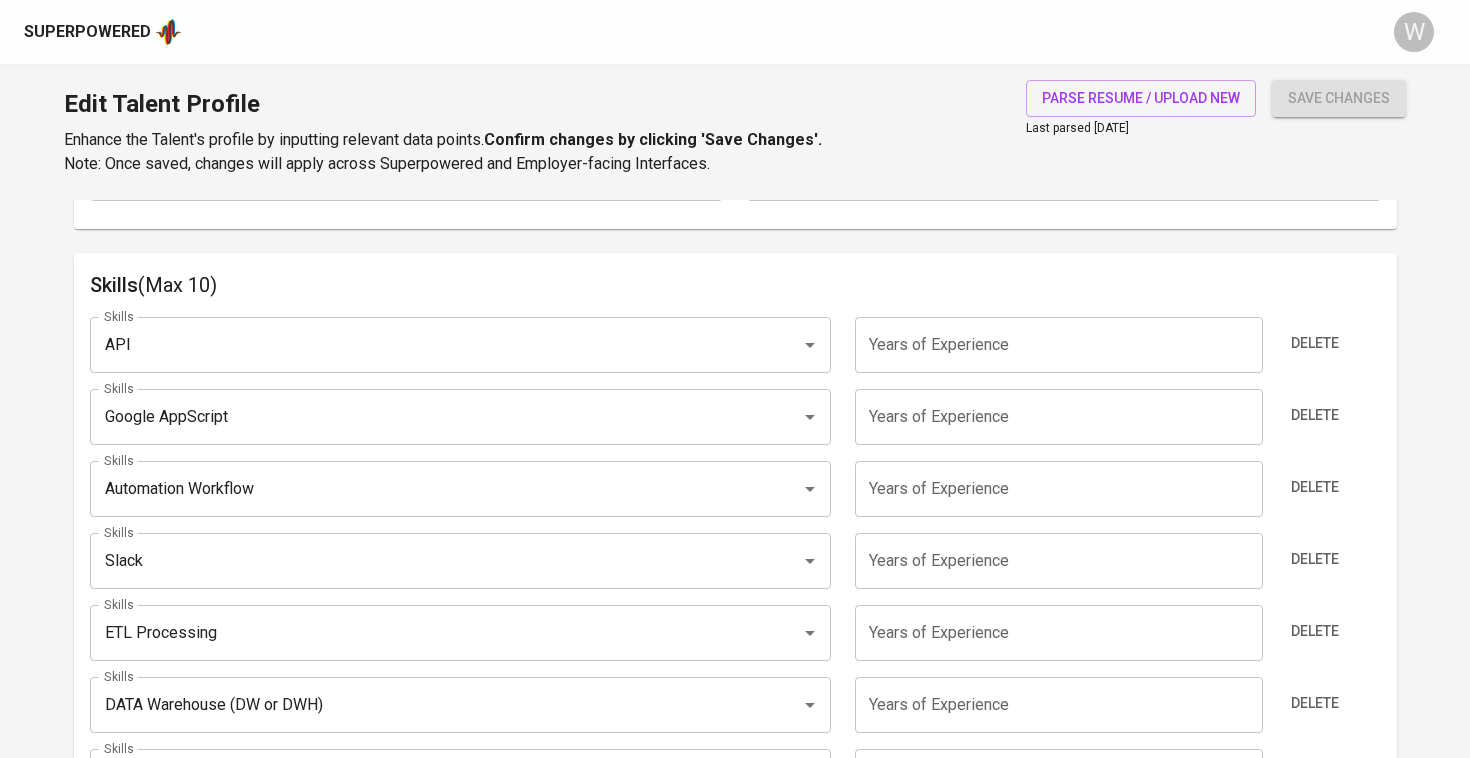 click at bounding box center [1059, 345] 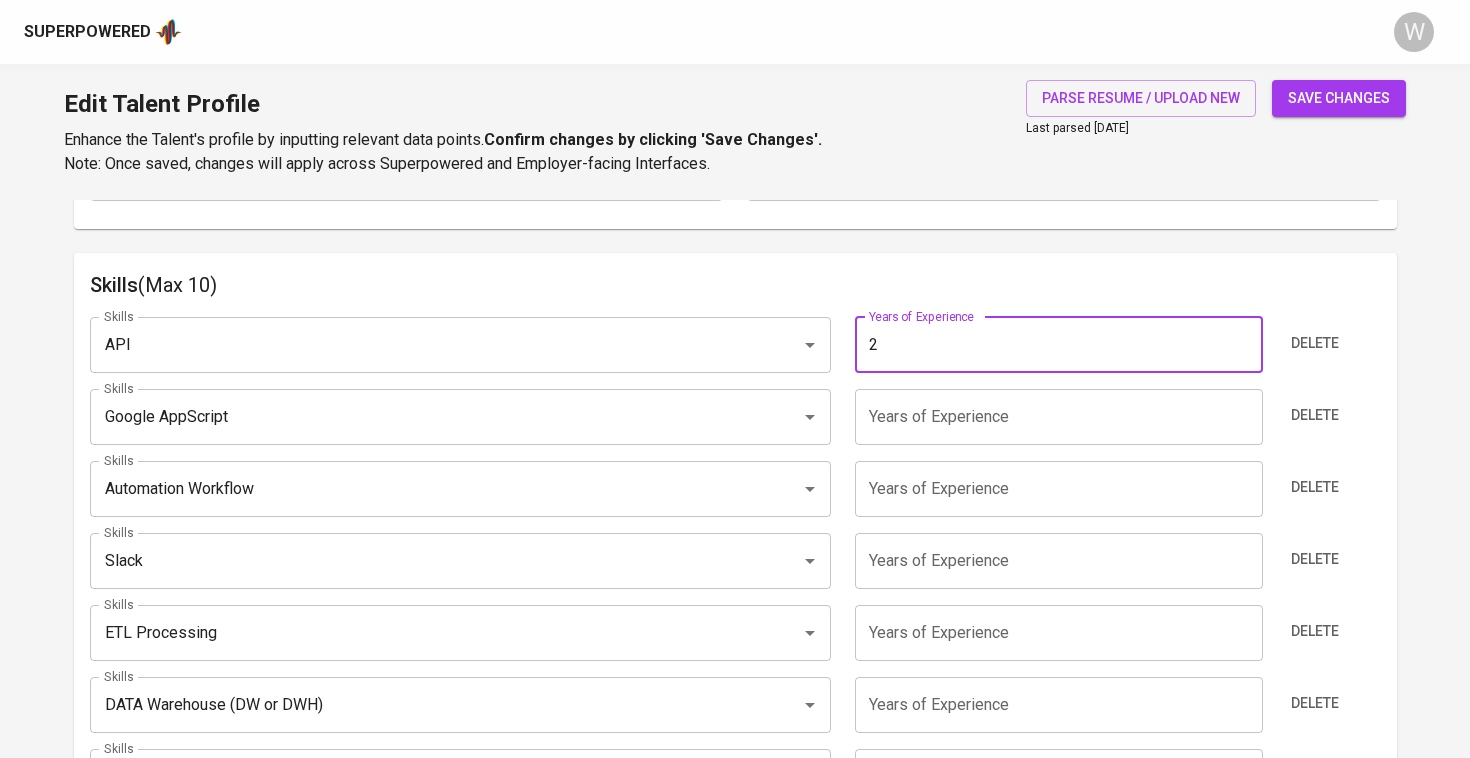 type on "2" 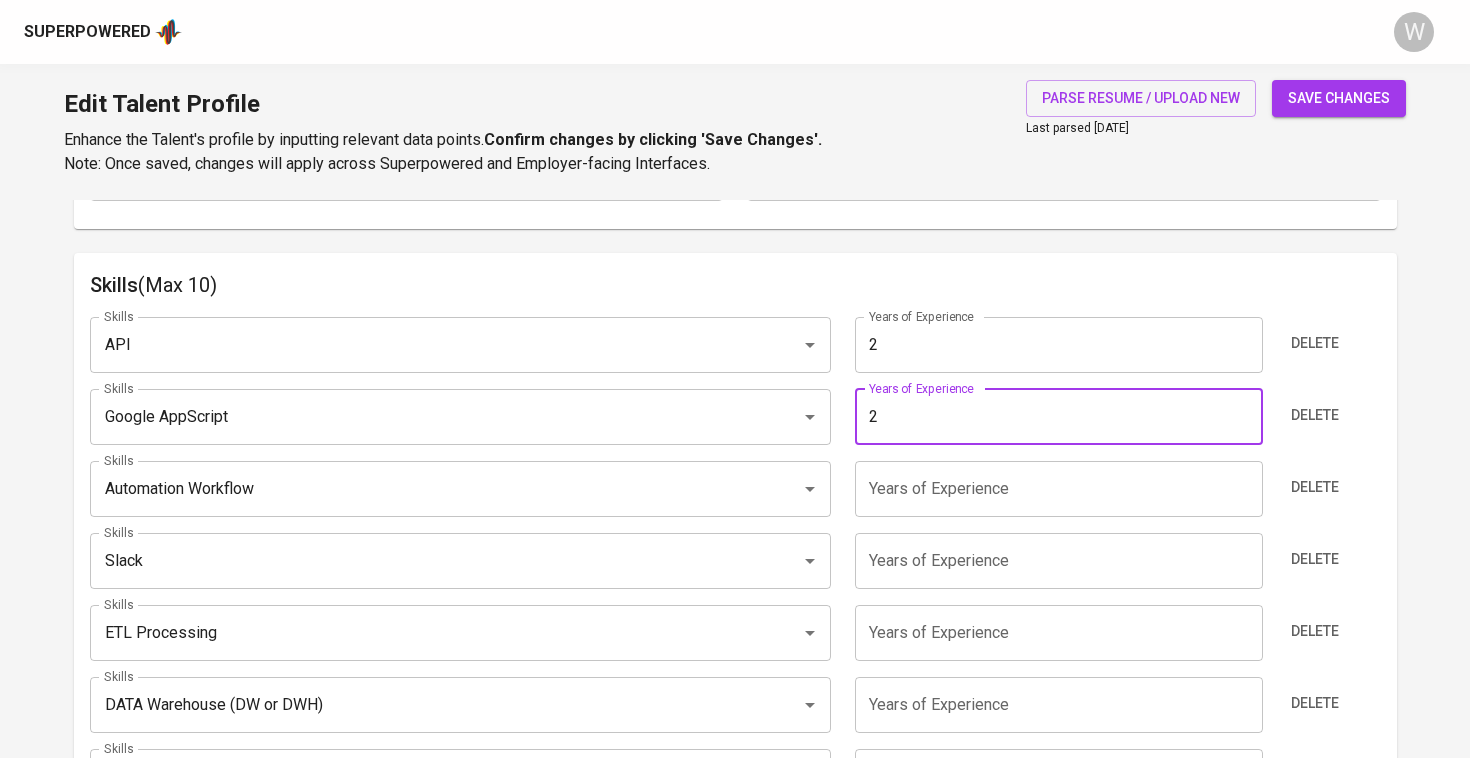 type on "2" 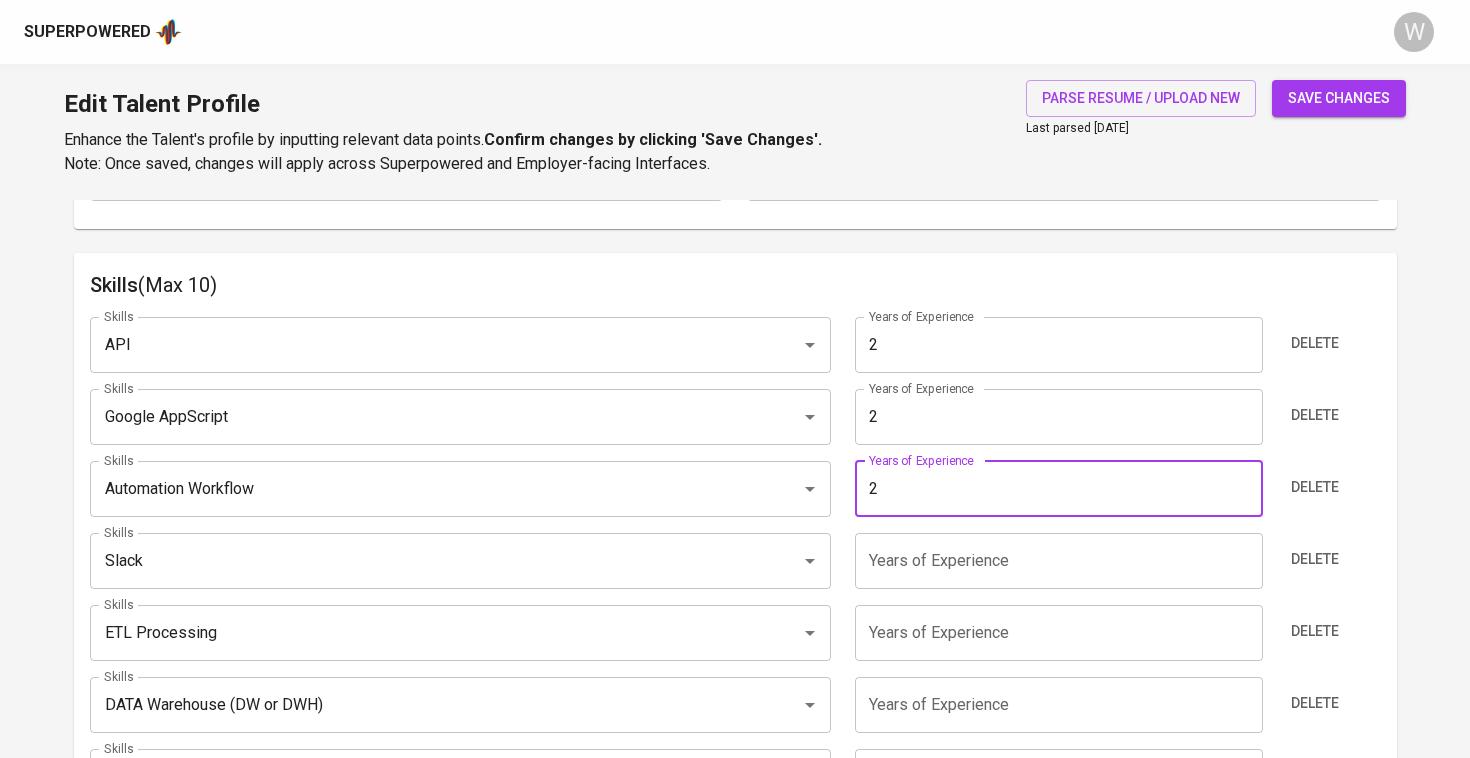 type on "2" 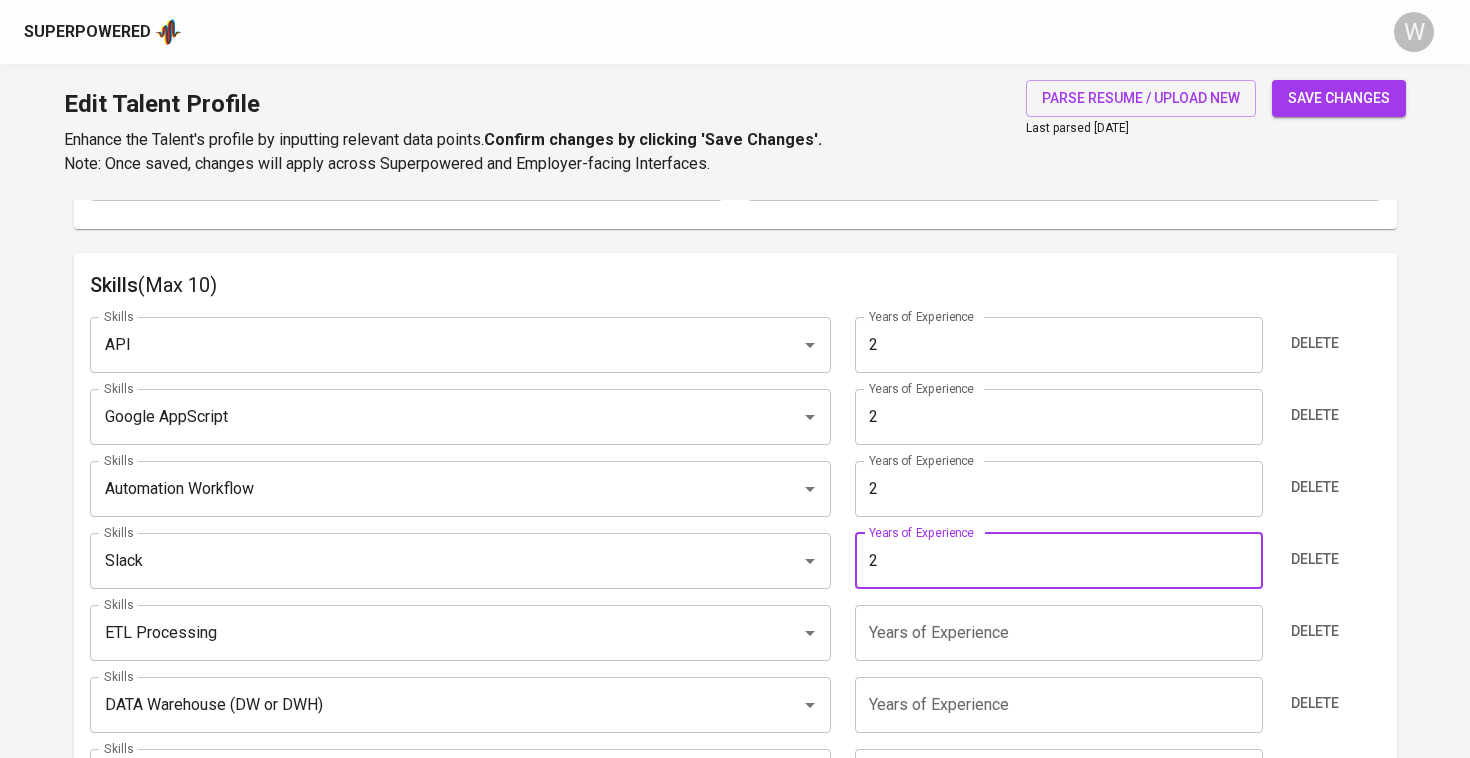 type on "2" 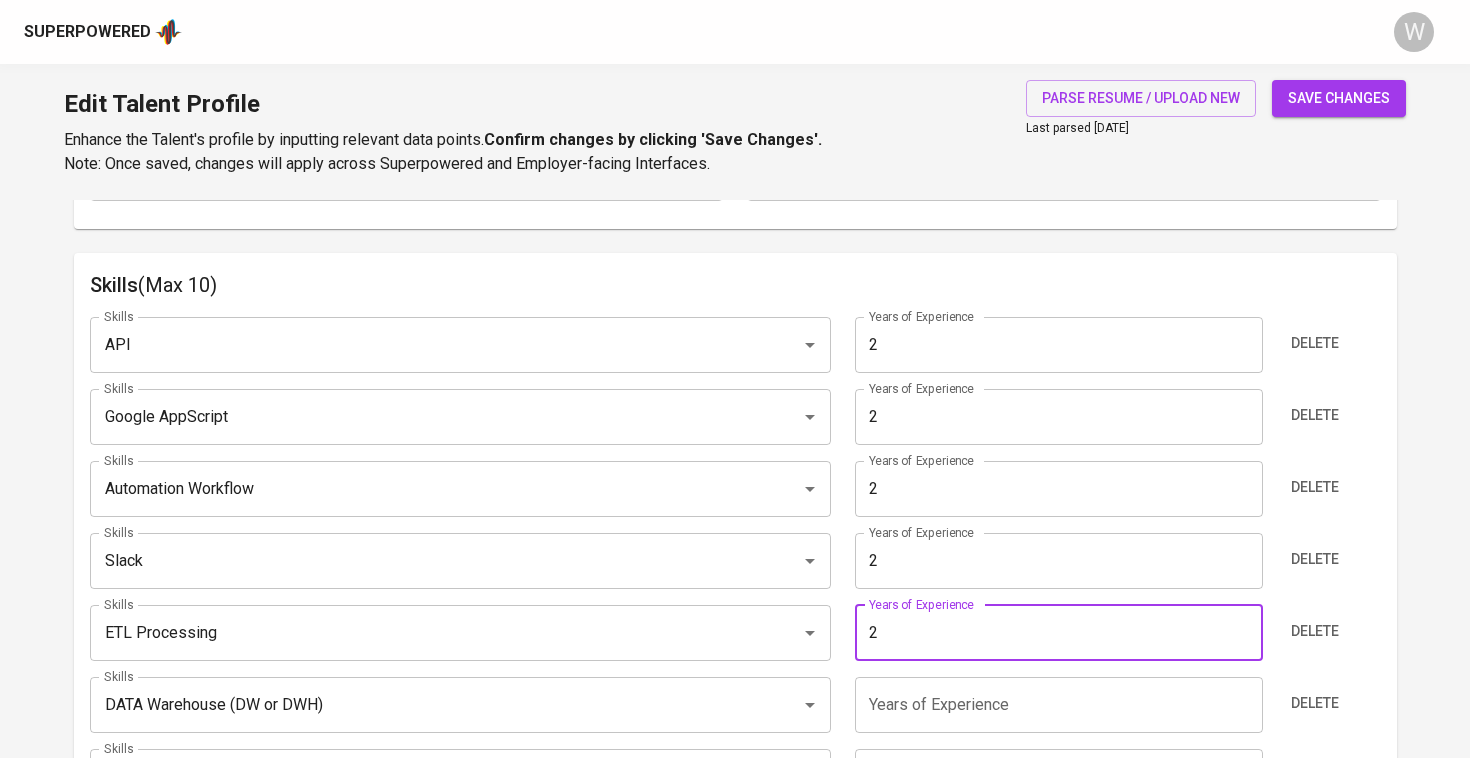 type on "2" 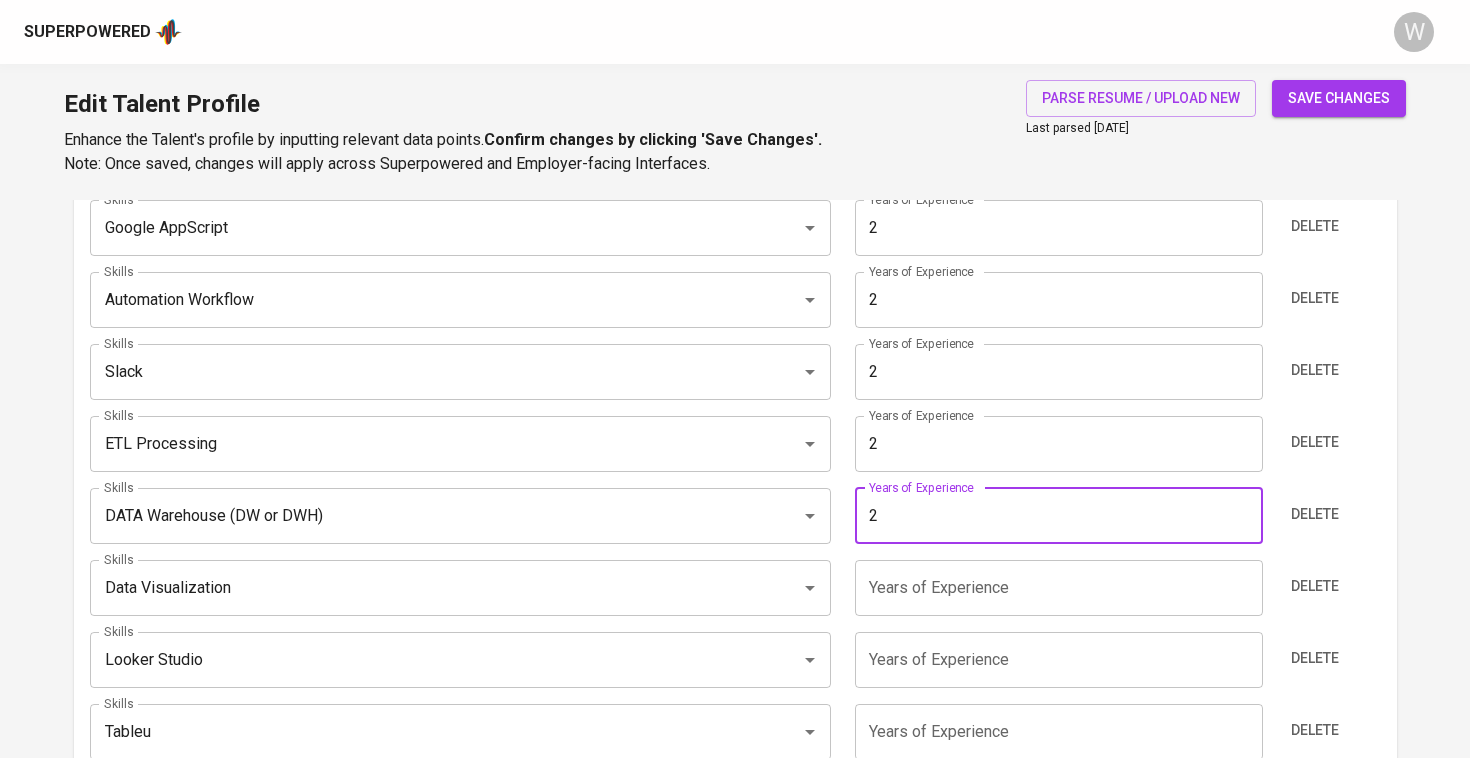 scroll, scrollTop: 1216, scrollLeft: 0, axis: vertical 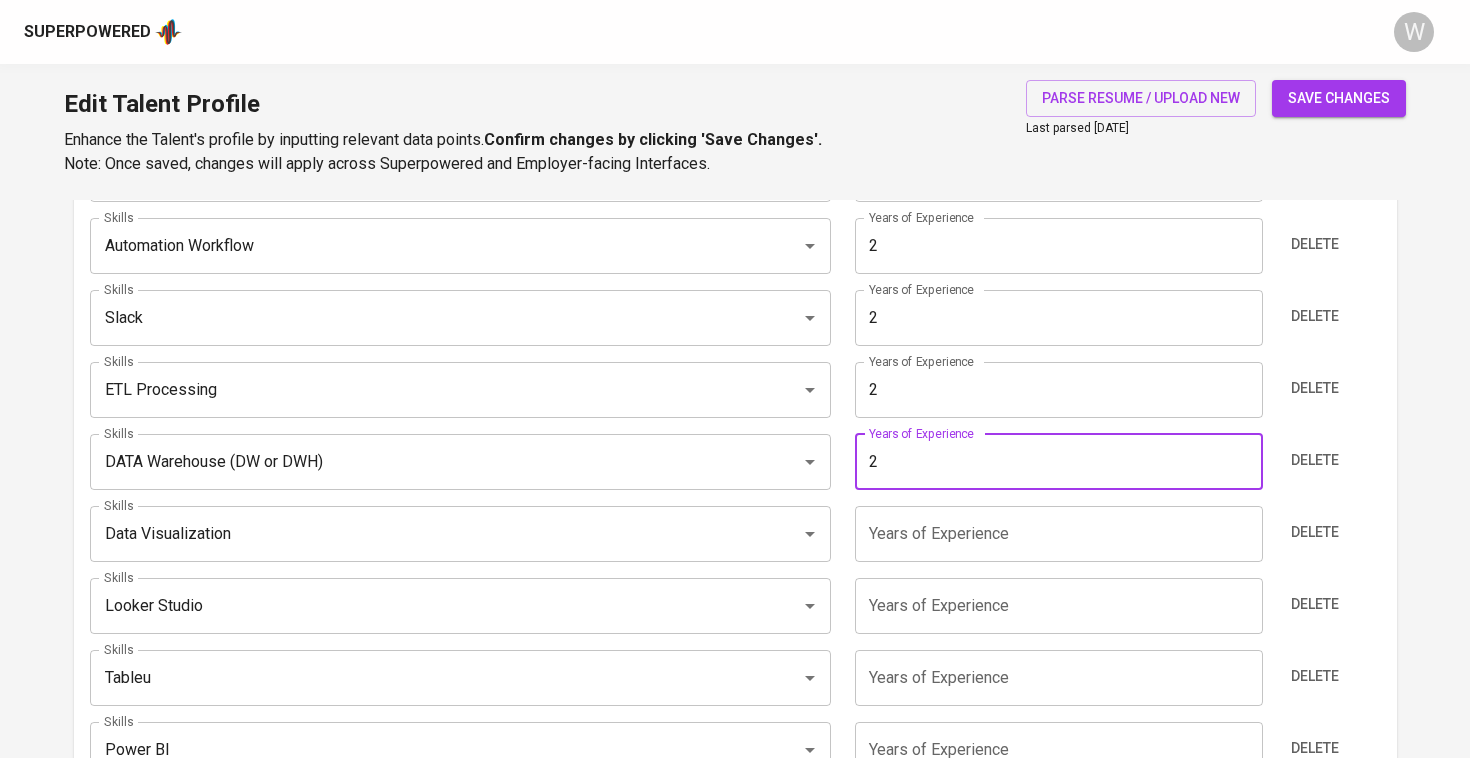 type on "2" 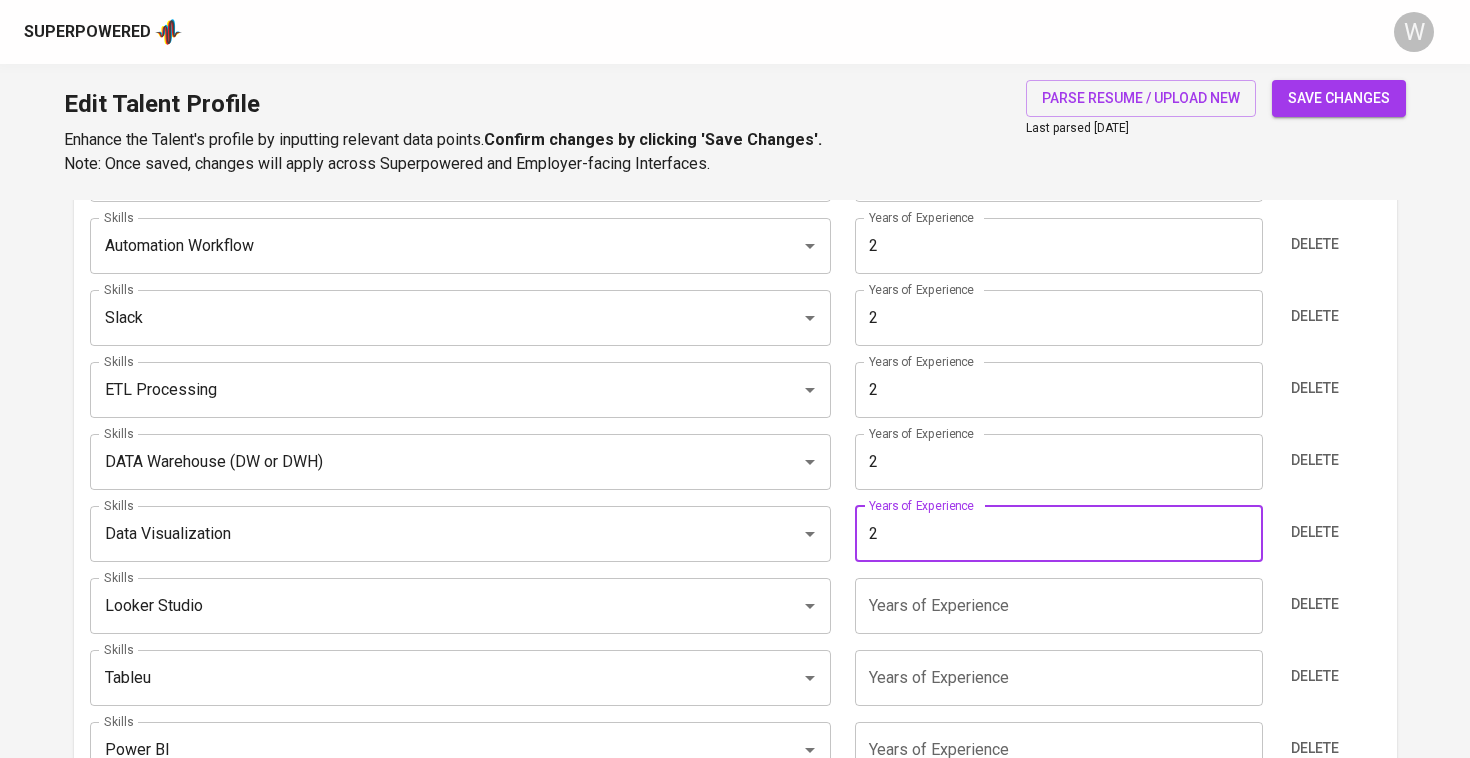 type on "2" 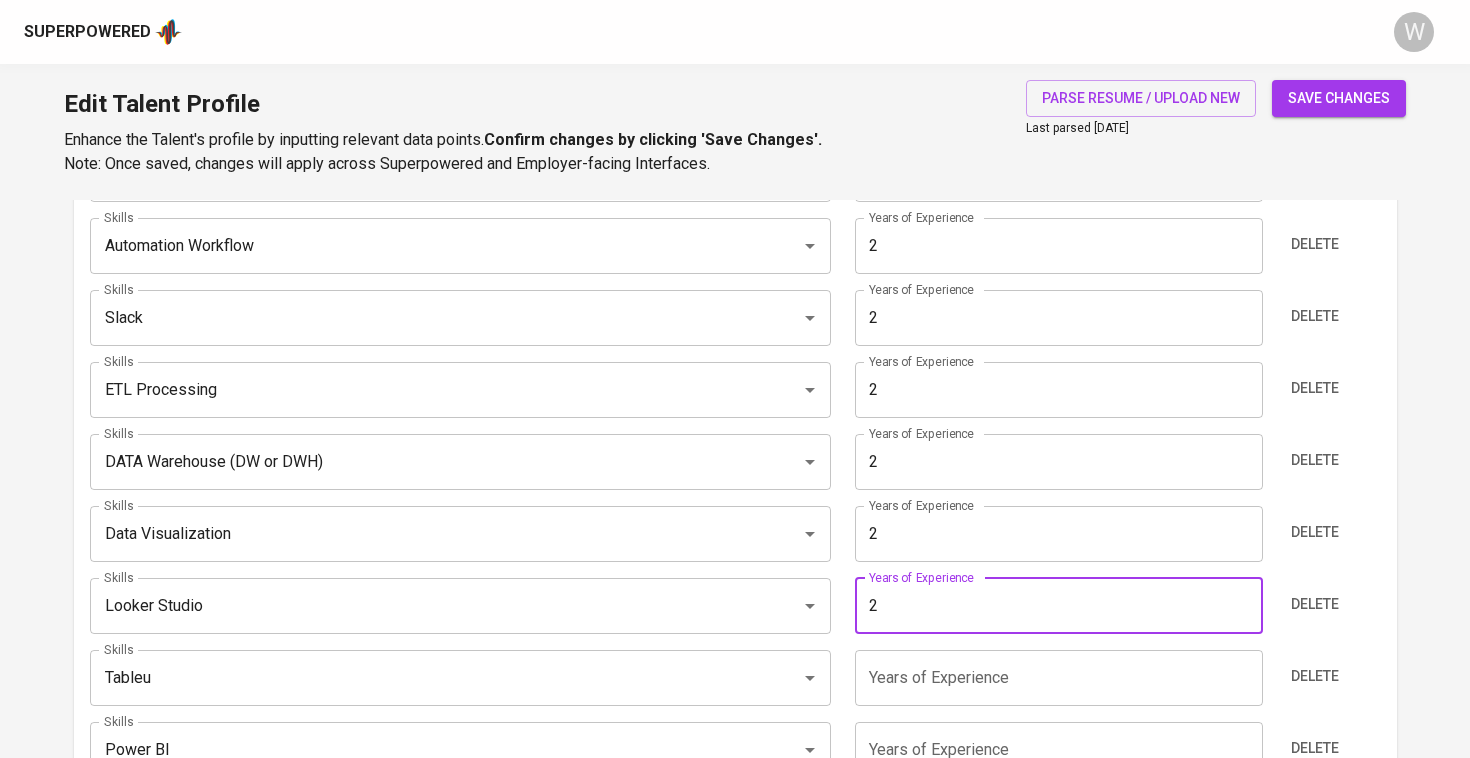 type on "2" 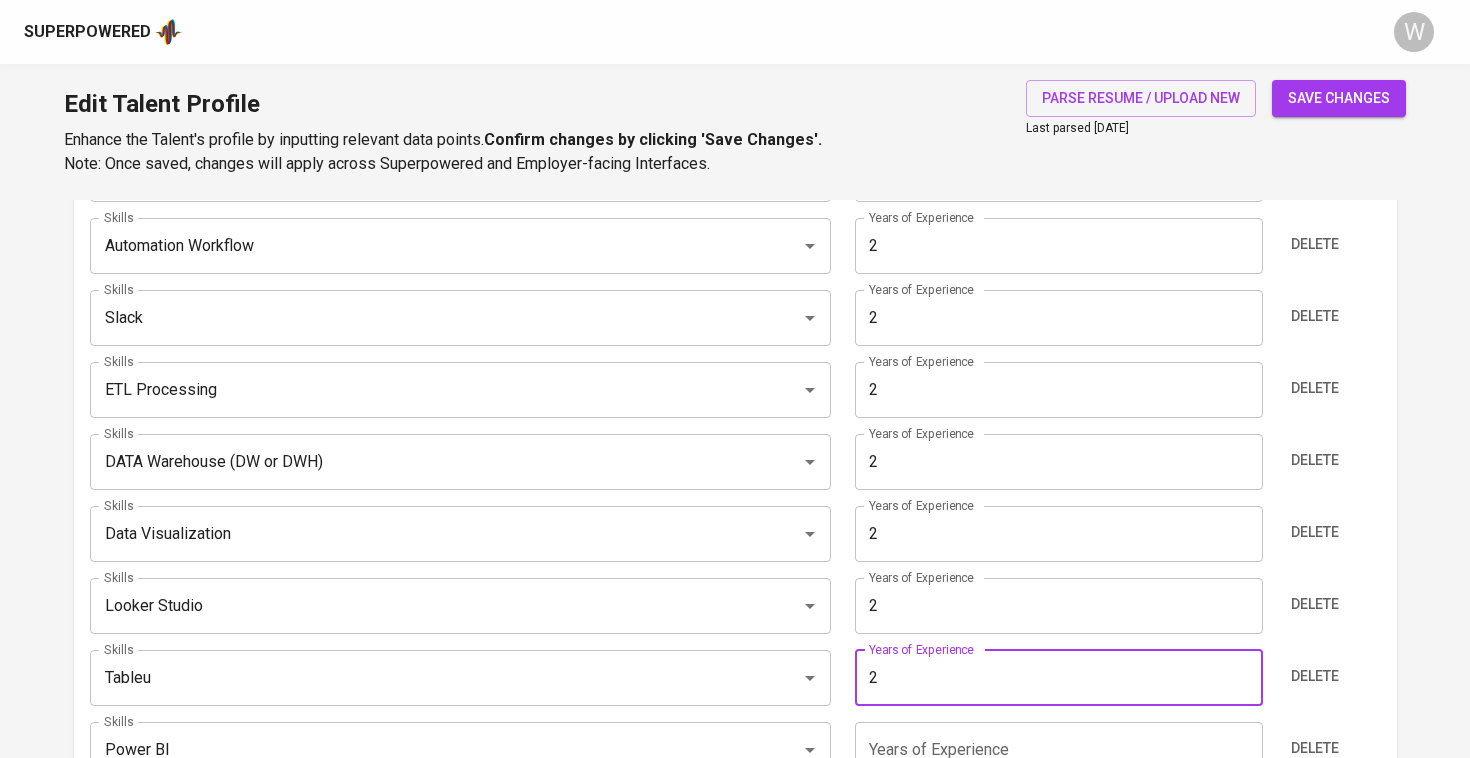 type on "2" 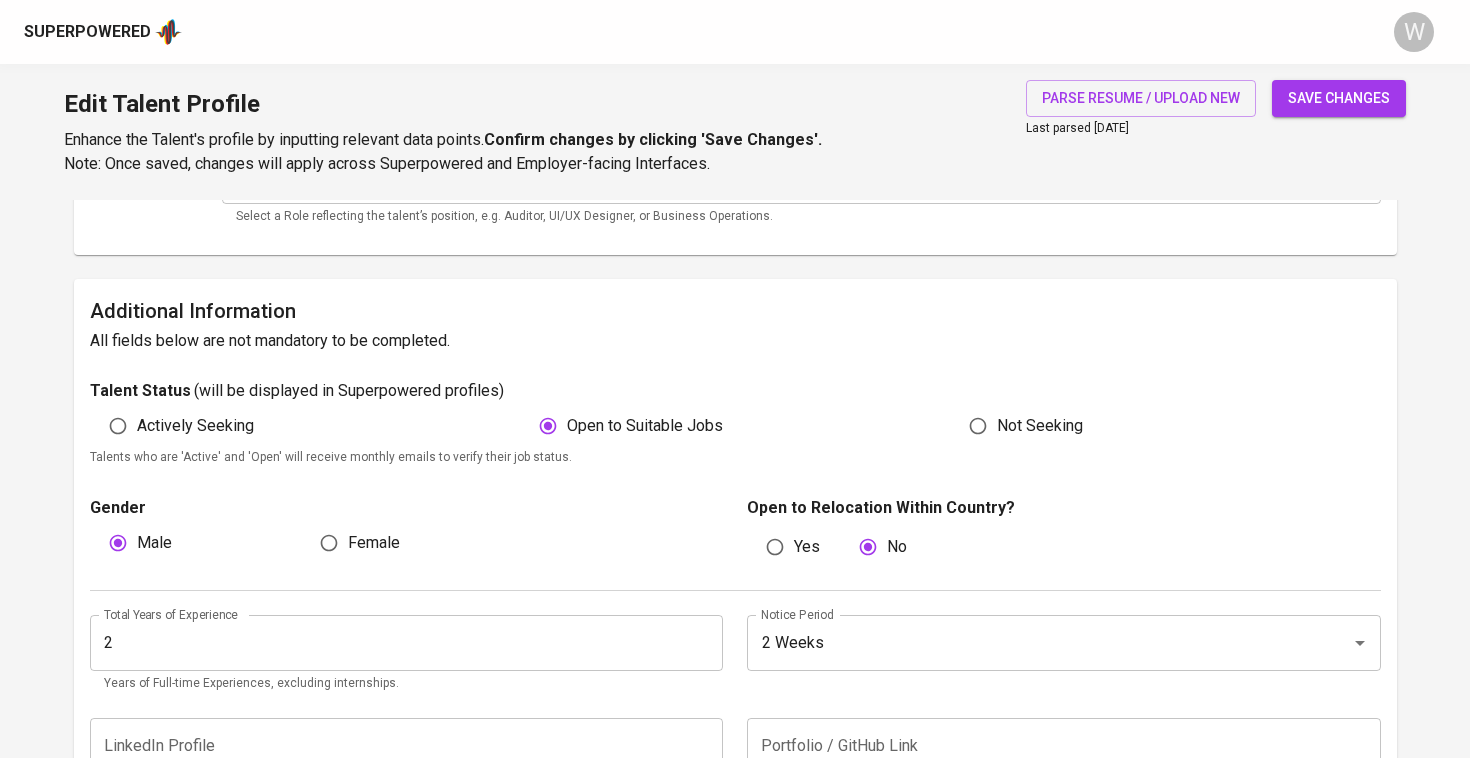 scroll, scrollTop: 433, scrollLeft: 0, axis: vertical 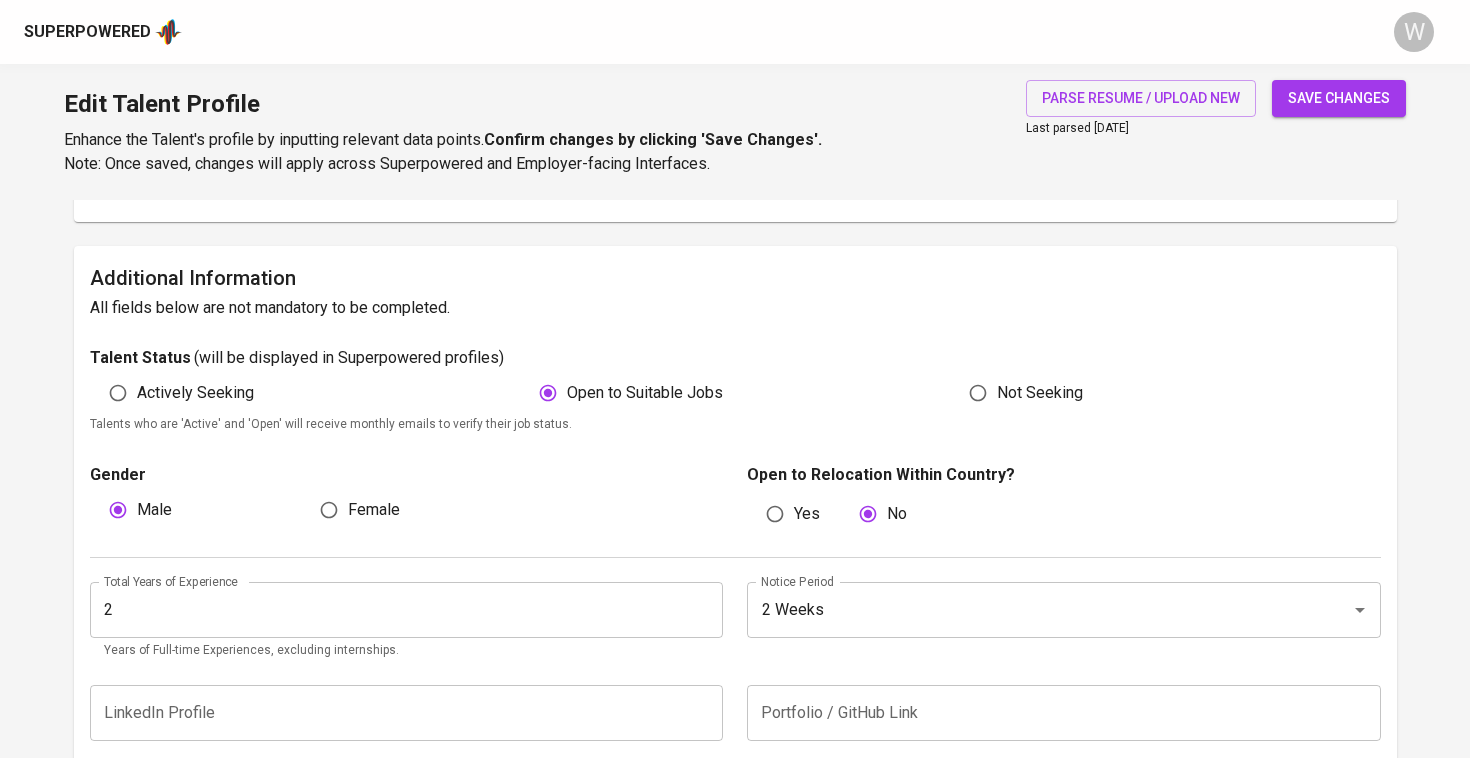 type on "2" 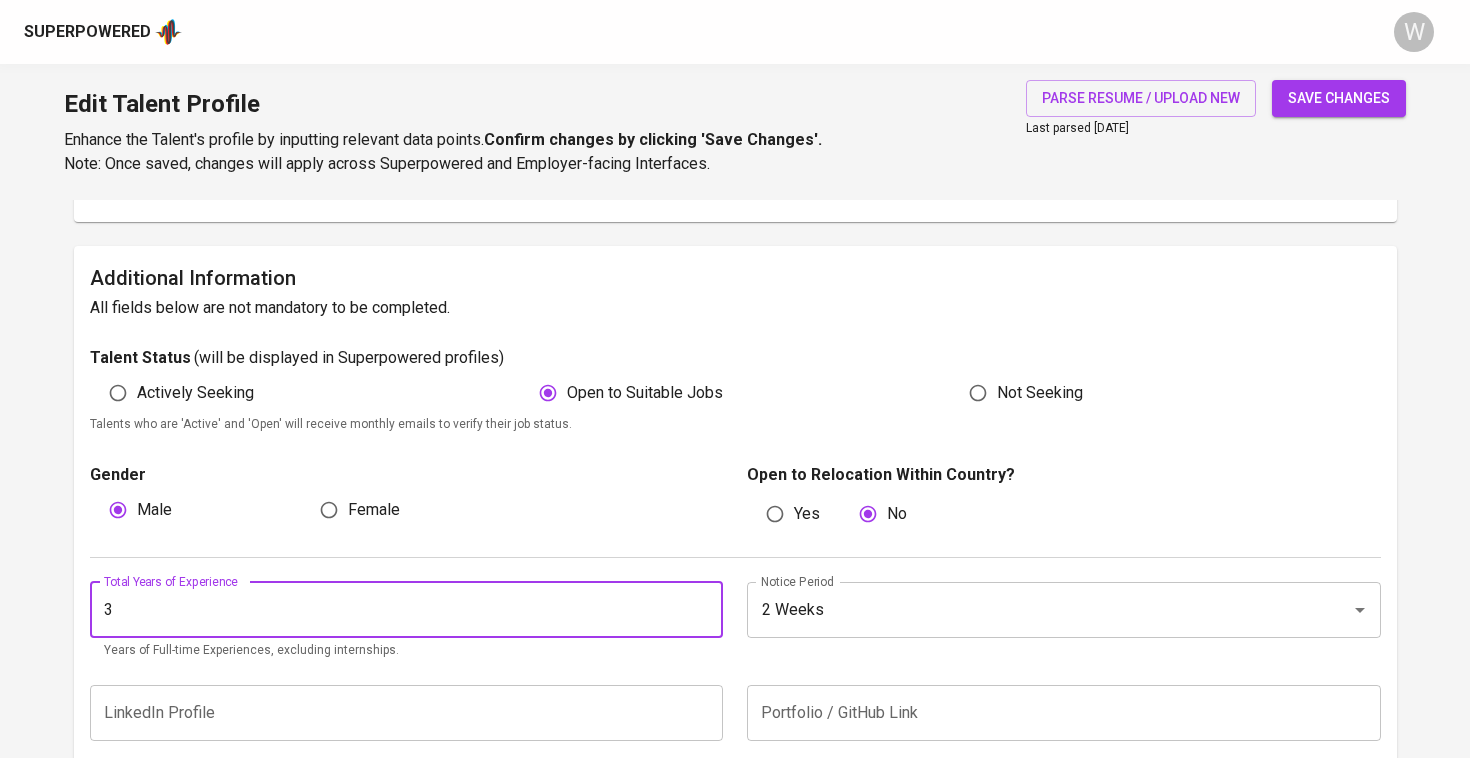 type on "3" 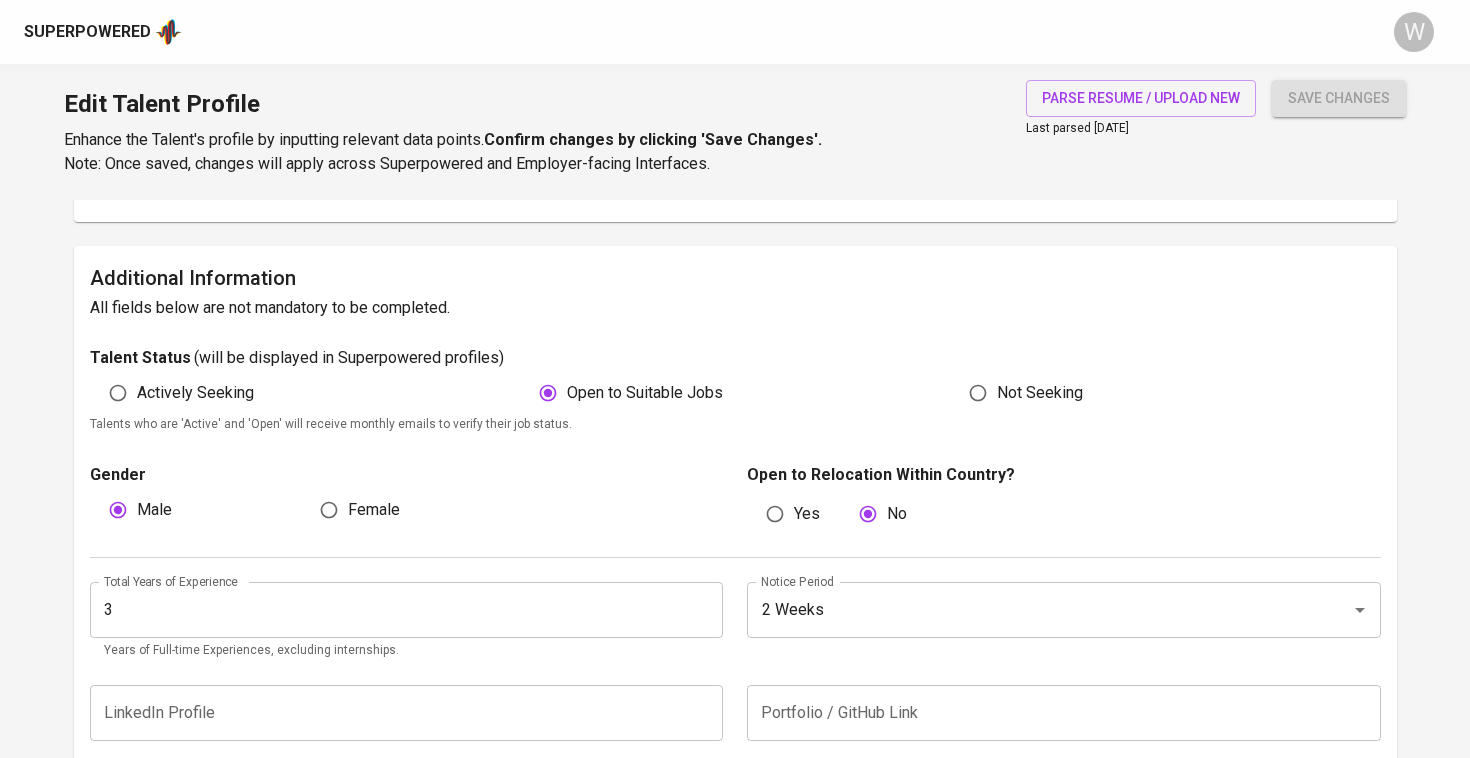 type on "Power BI" 